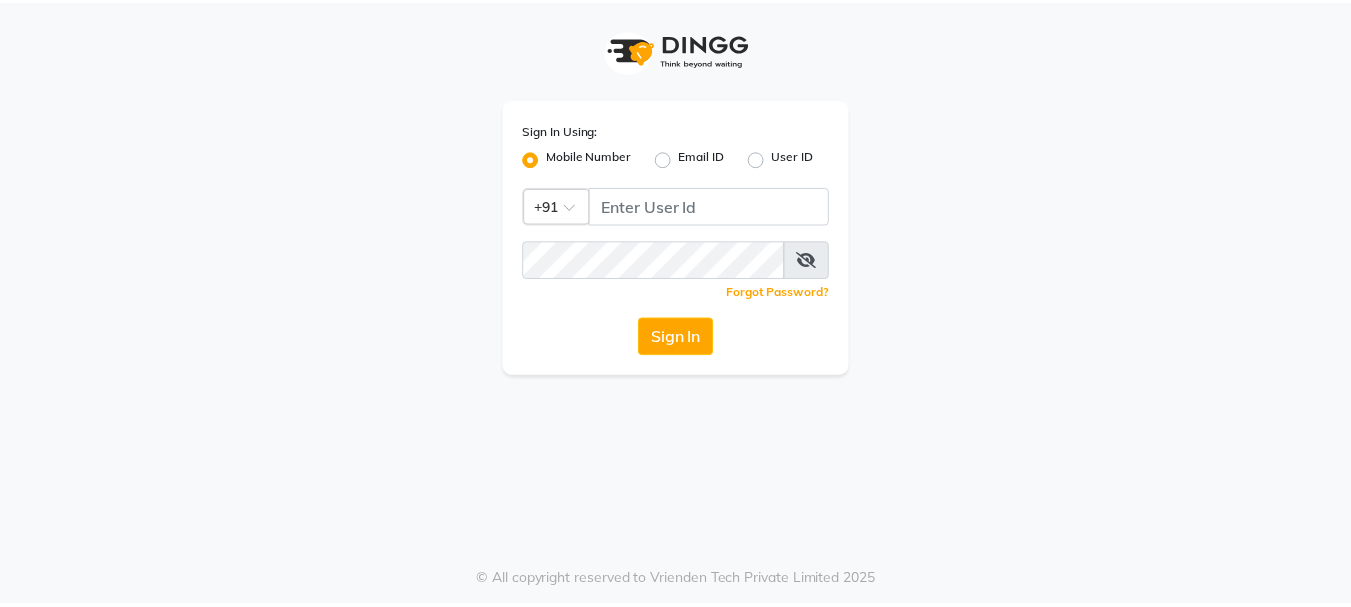 scroll, scrollTop: 0, scrollLeft: 0, axis: both 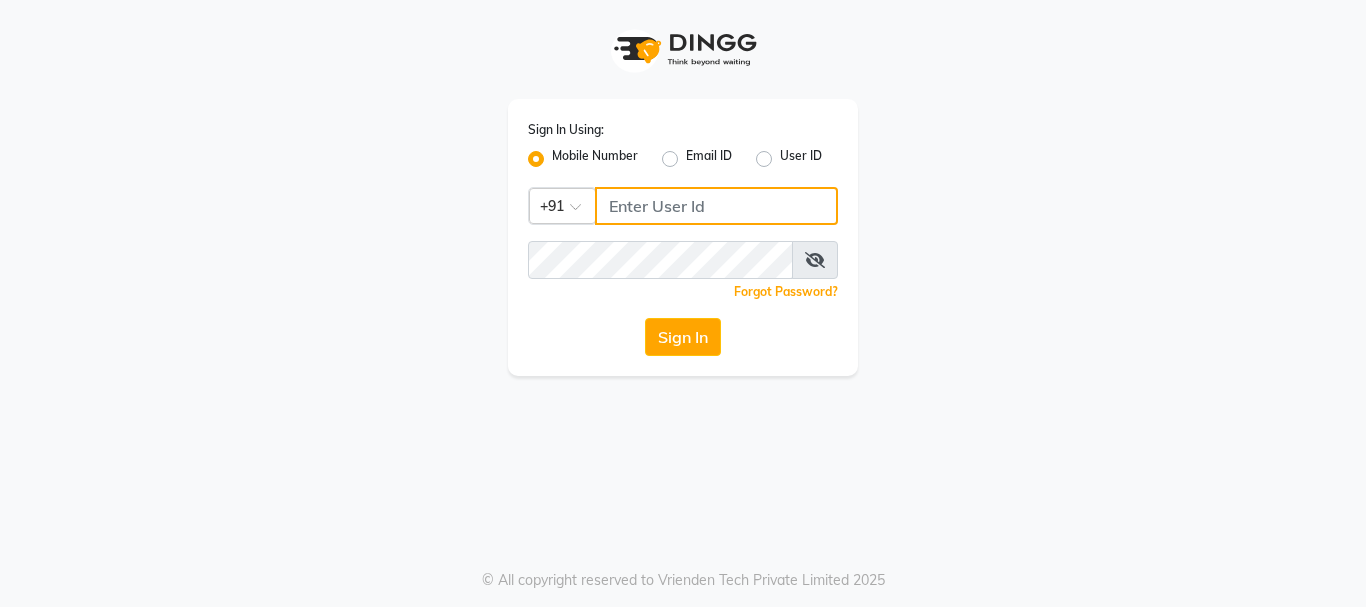 type on "7276762510" 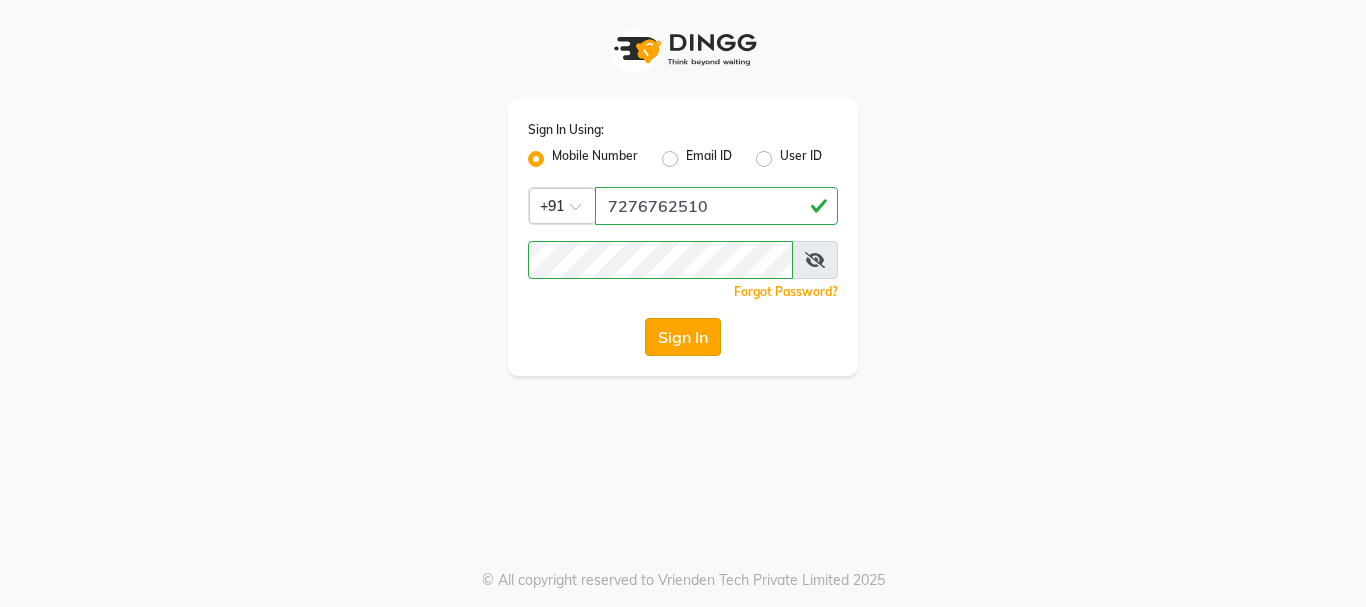 click on "Sign In" 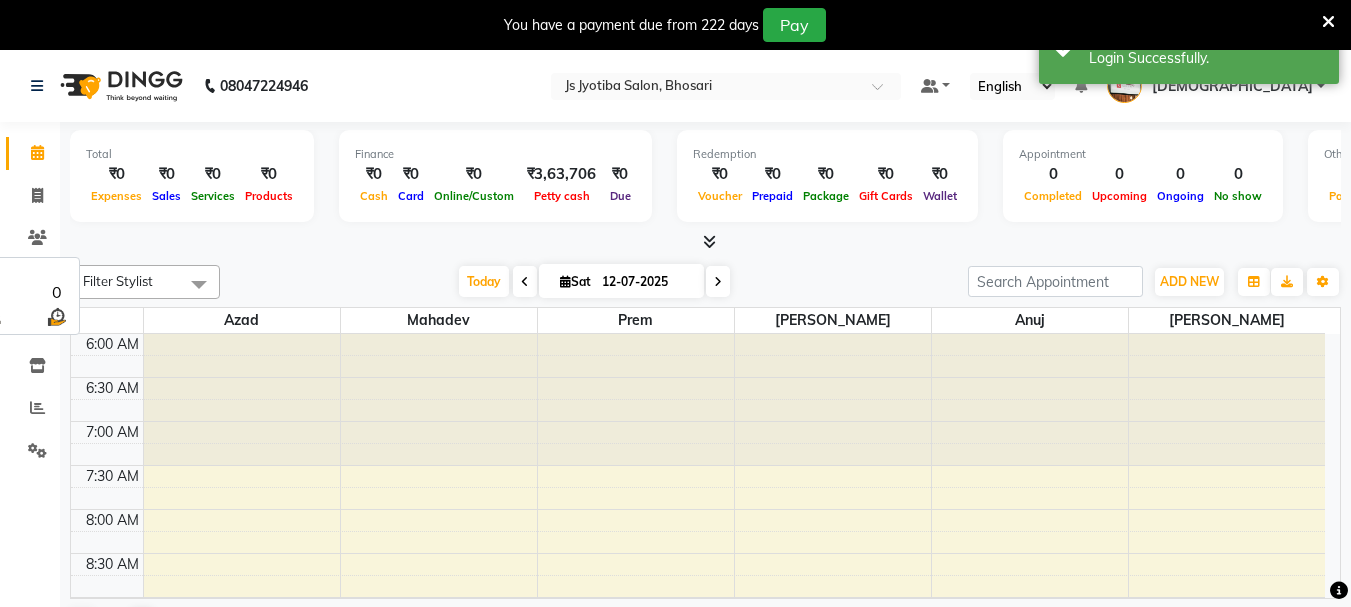 scroll, scrollTop: 0, scrollLeft: 0, axis: both 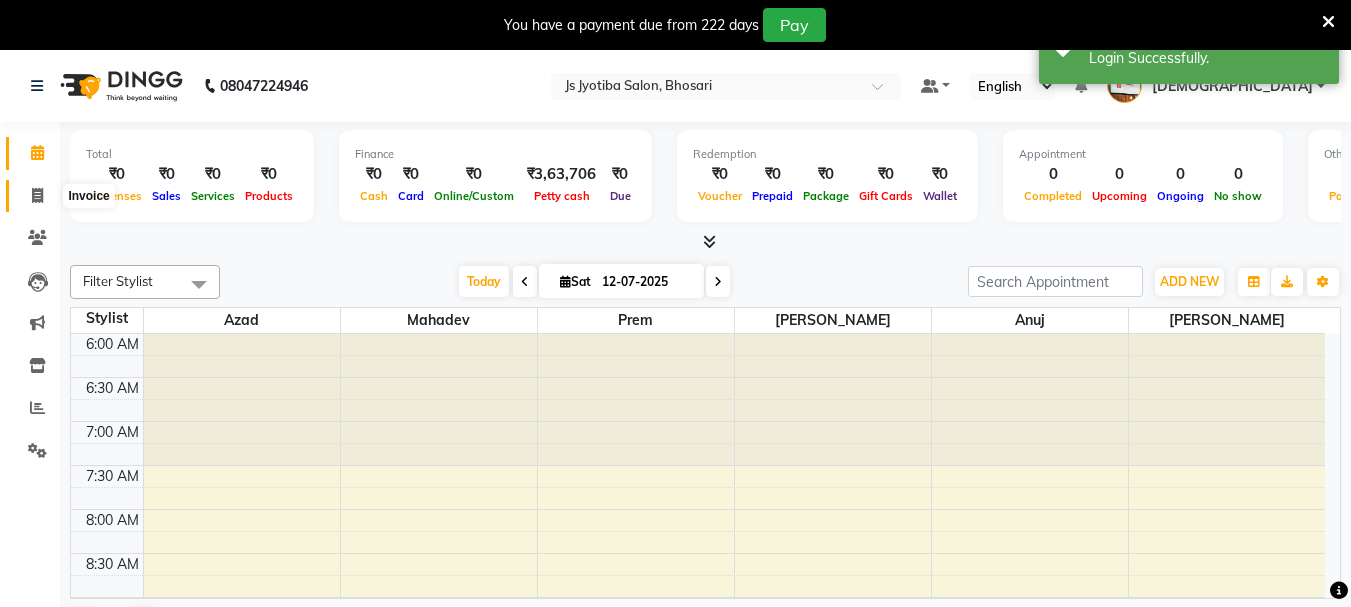 click 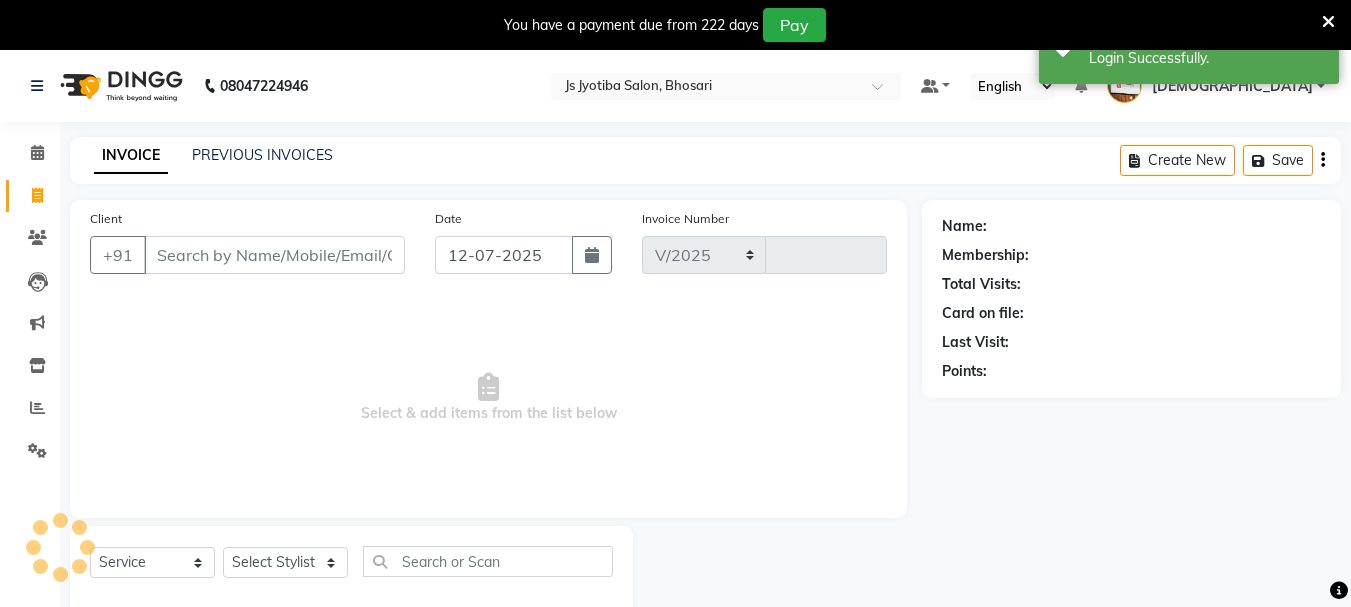 select on "554" 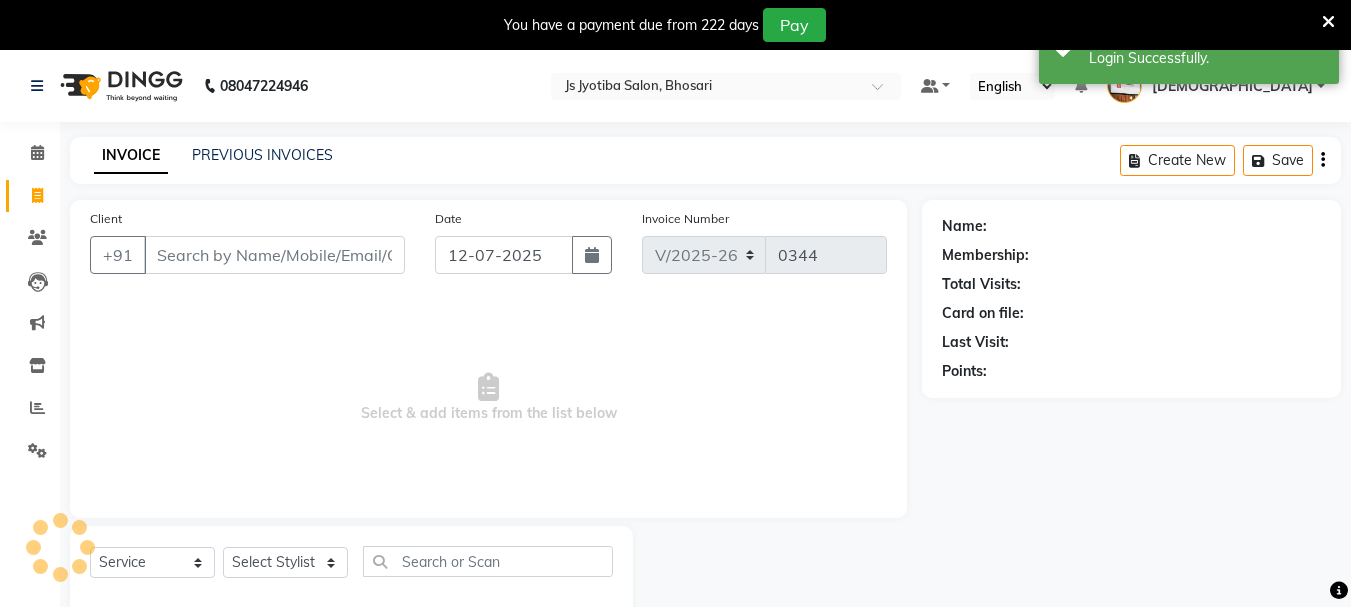 click on "Client" at bounding box center (274, 255) 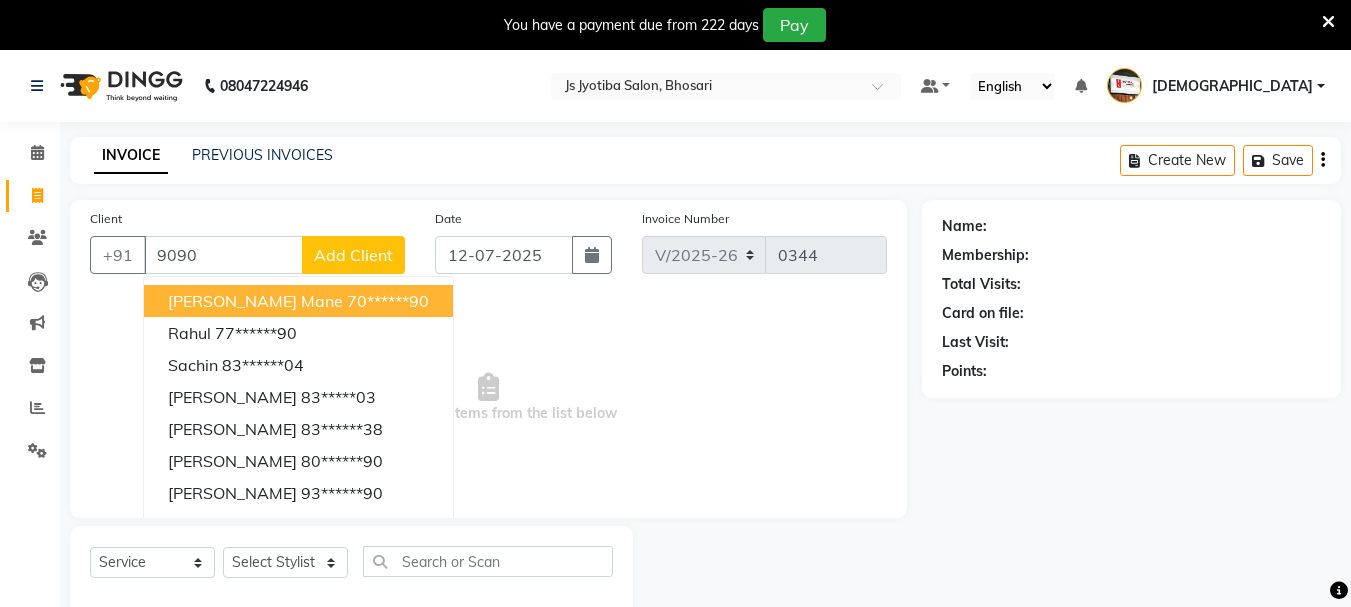 click on "70******90" at bounding box center [388, 301] 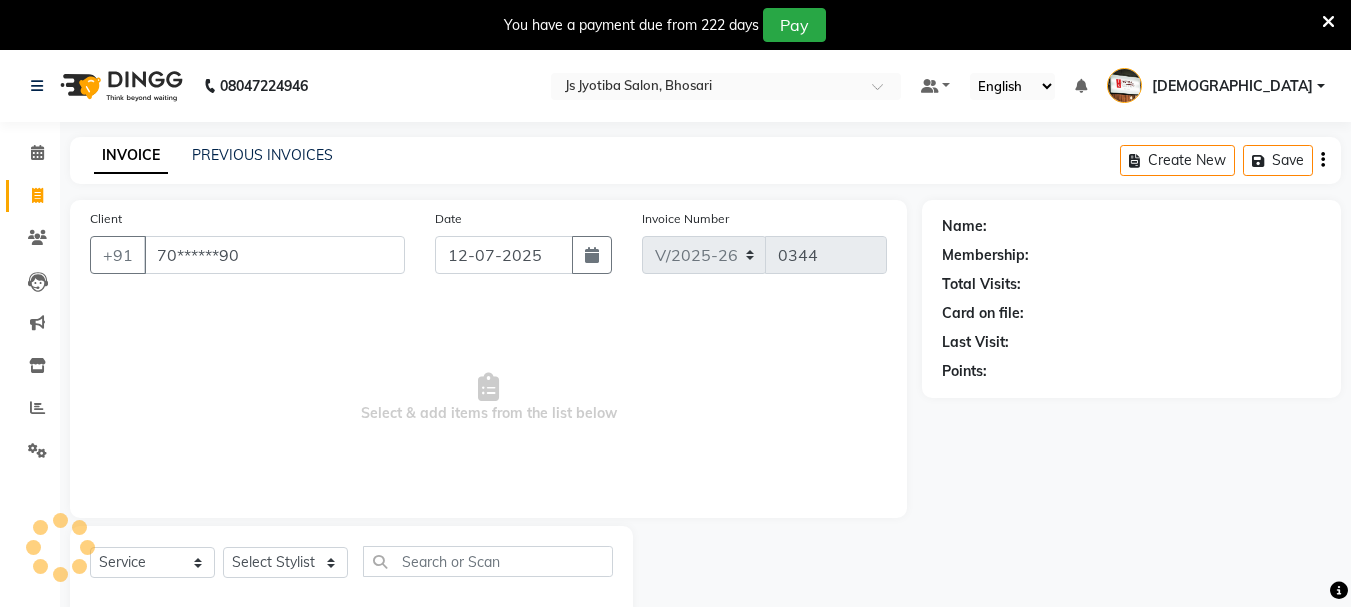 type on "70******90" 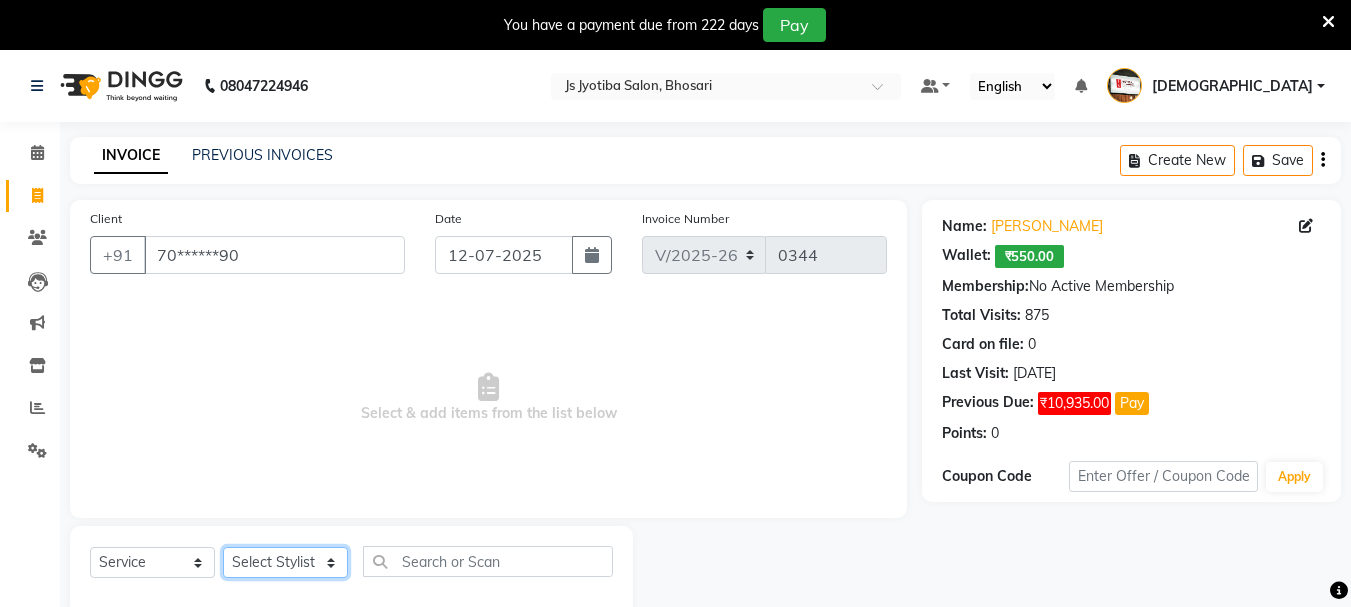 click on "Select Stylist abdul adil Anuj Azad Mahadev prem Shiva Sonu S.R.K. sunny Umesh thakur" 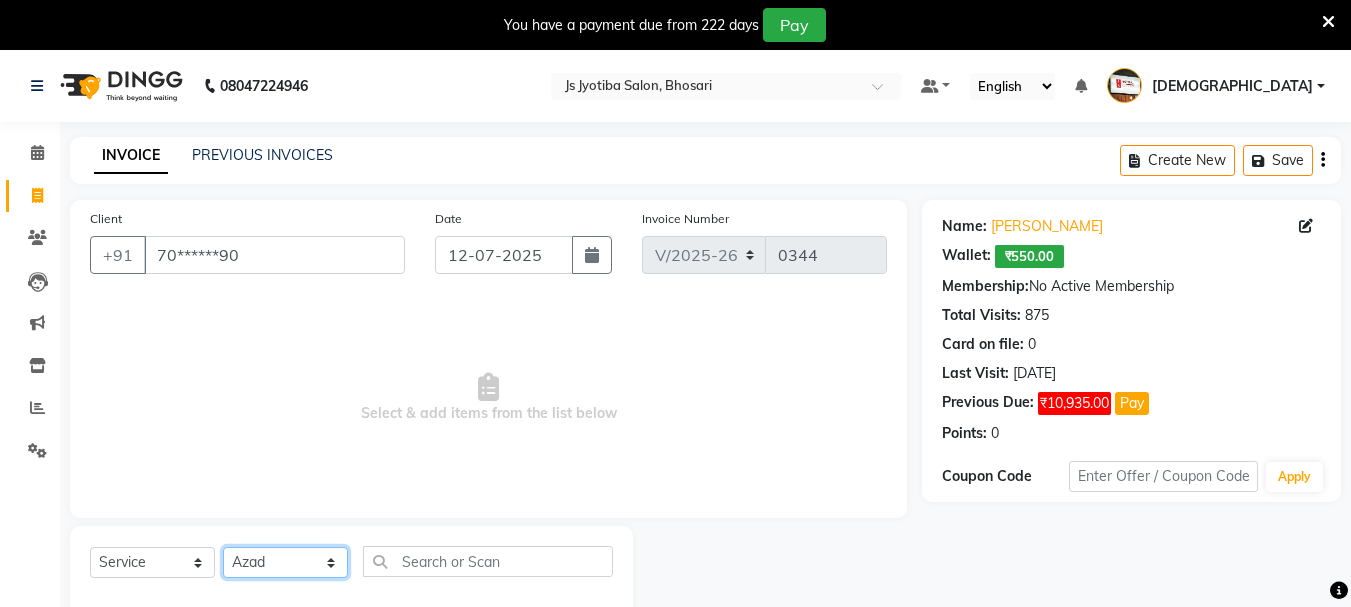 click on "Select Stylist abdul adil Anuj Azad Mahadev prem Shiva Sonu S.R.K. sunny Umesh thakur" 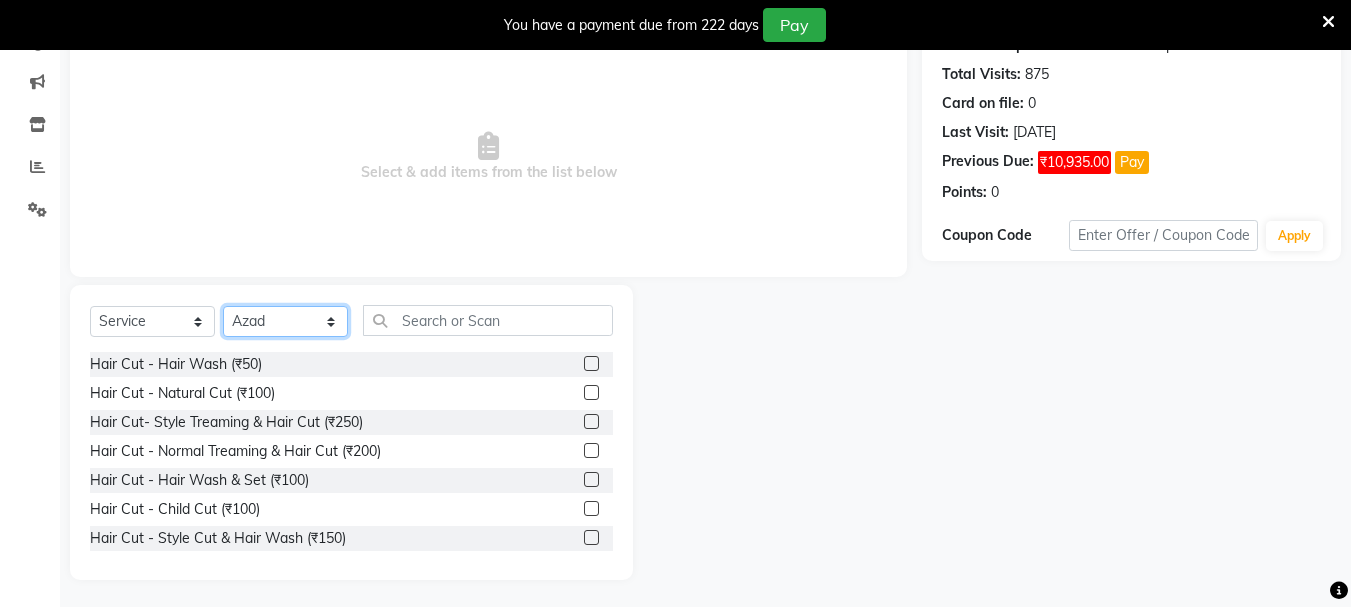 scroll, scrollTop: 244, scrollLeft: 0, axis: vertical 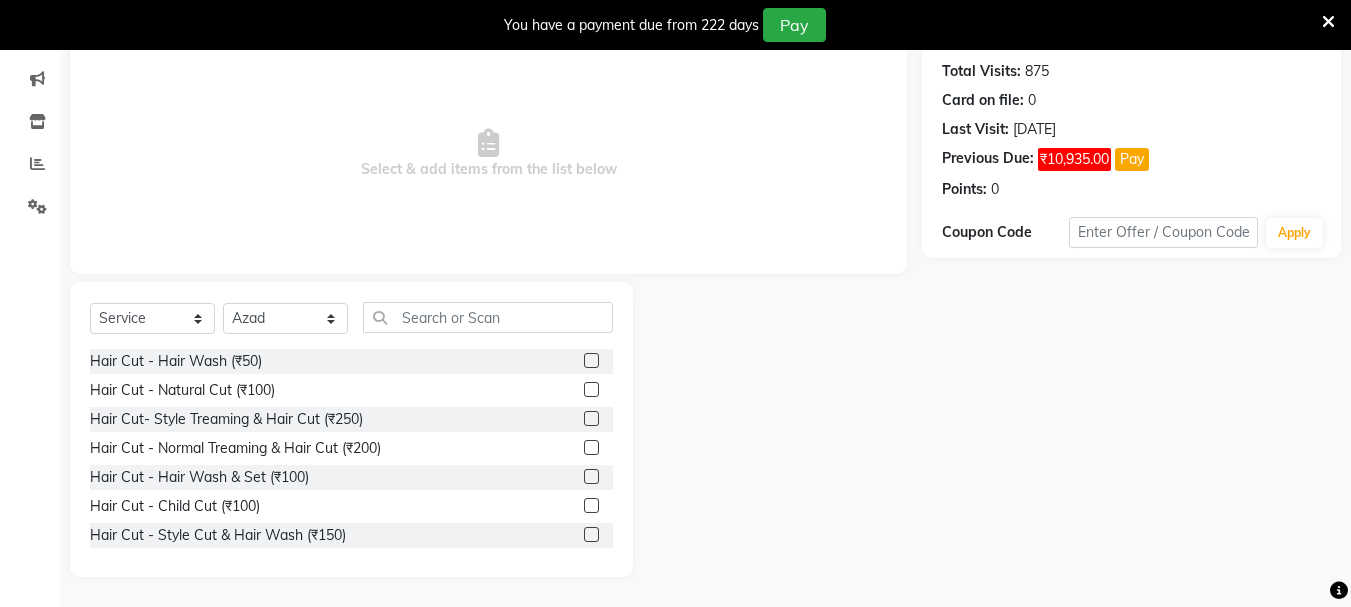 click 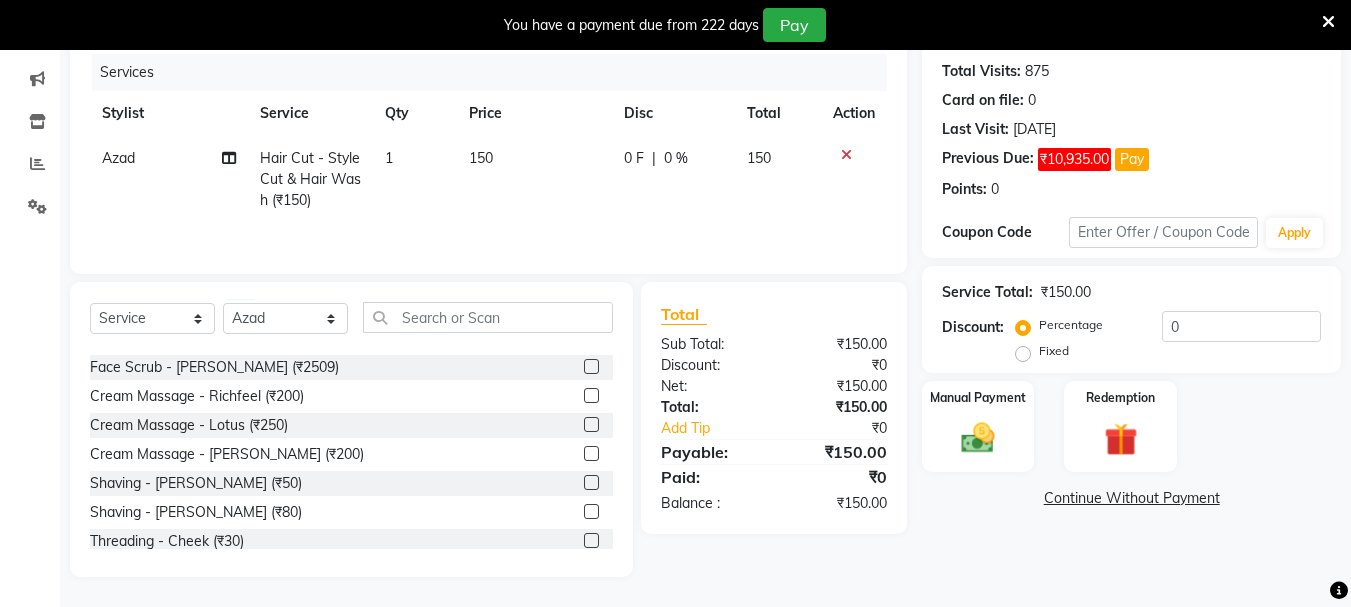 checkbox on "false" 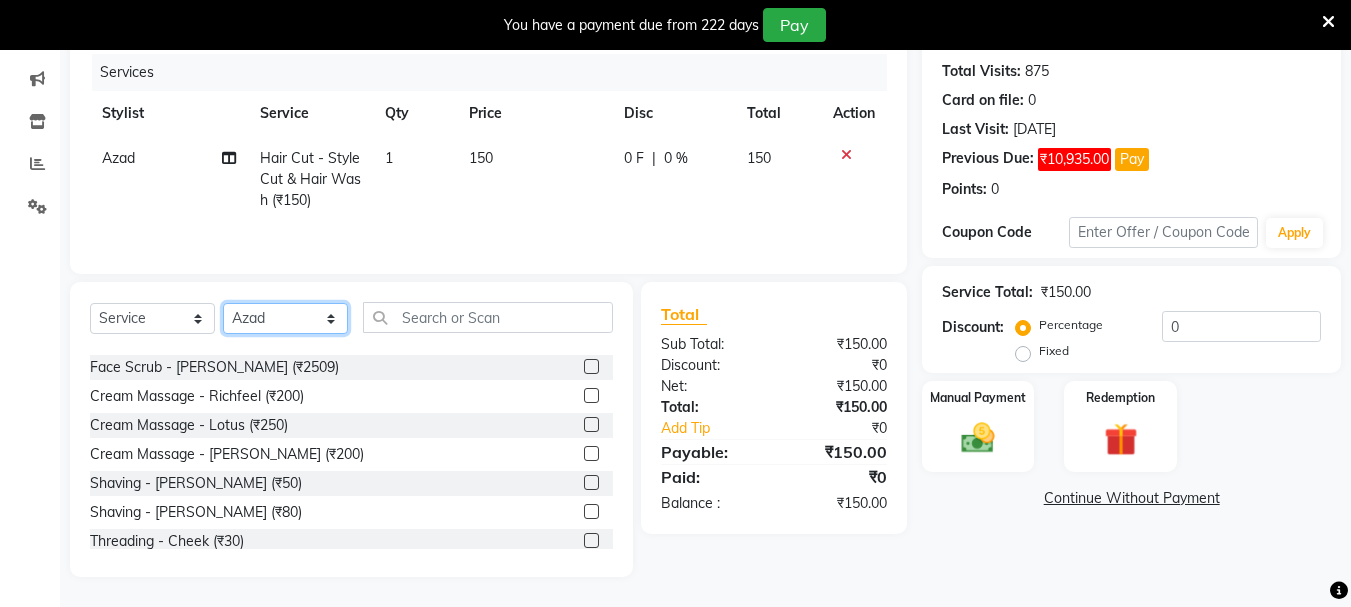 drag, startPoint x: 319, startPoint y: 326, endPoint x: 302, endPoint y: 333, distance: 18.384777 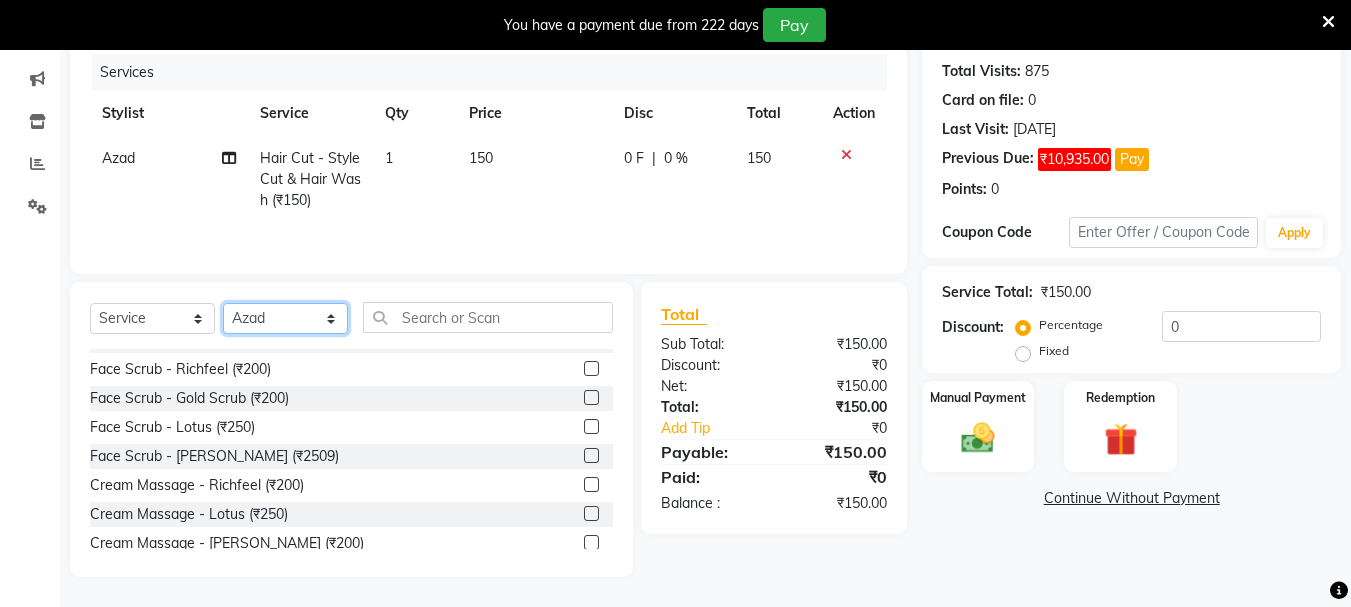 scroll, scrollTop: 100, scrollLeft: 0, axis: vertical 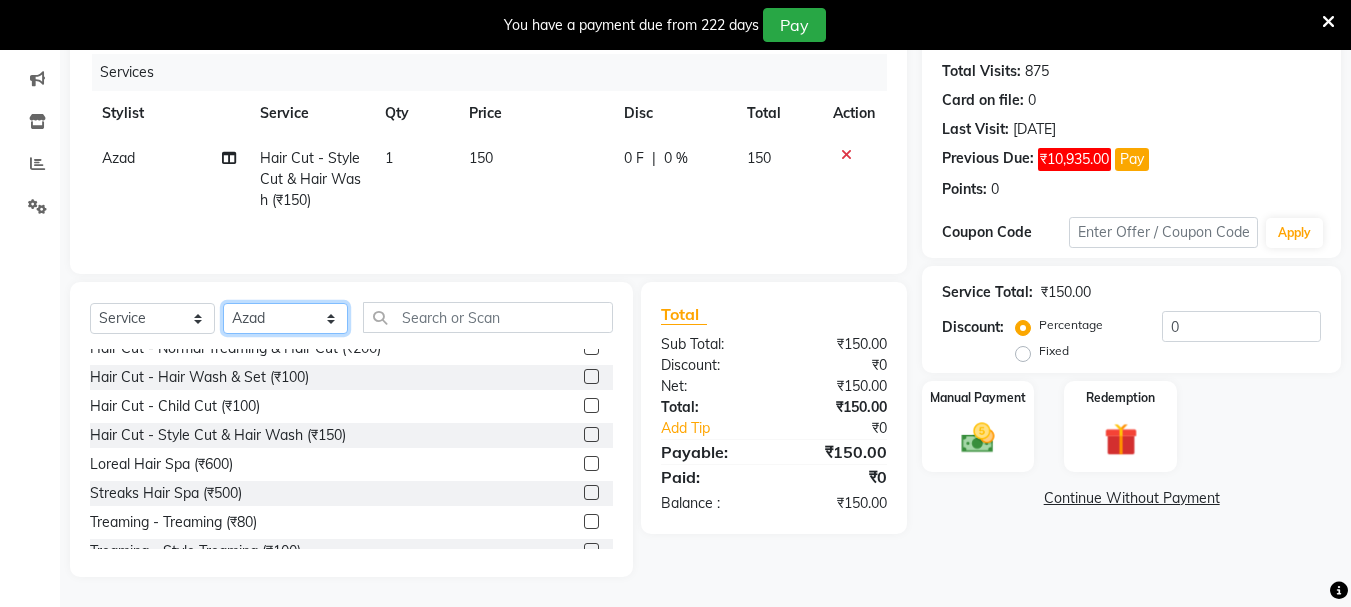 click on "Select Stylist abdul adil Anuj Azad Mahadev prem Shiva Sonu S.R.K. sunny Umesh thakur" 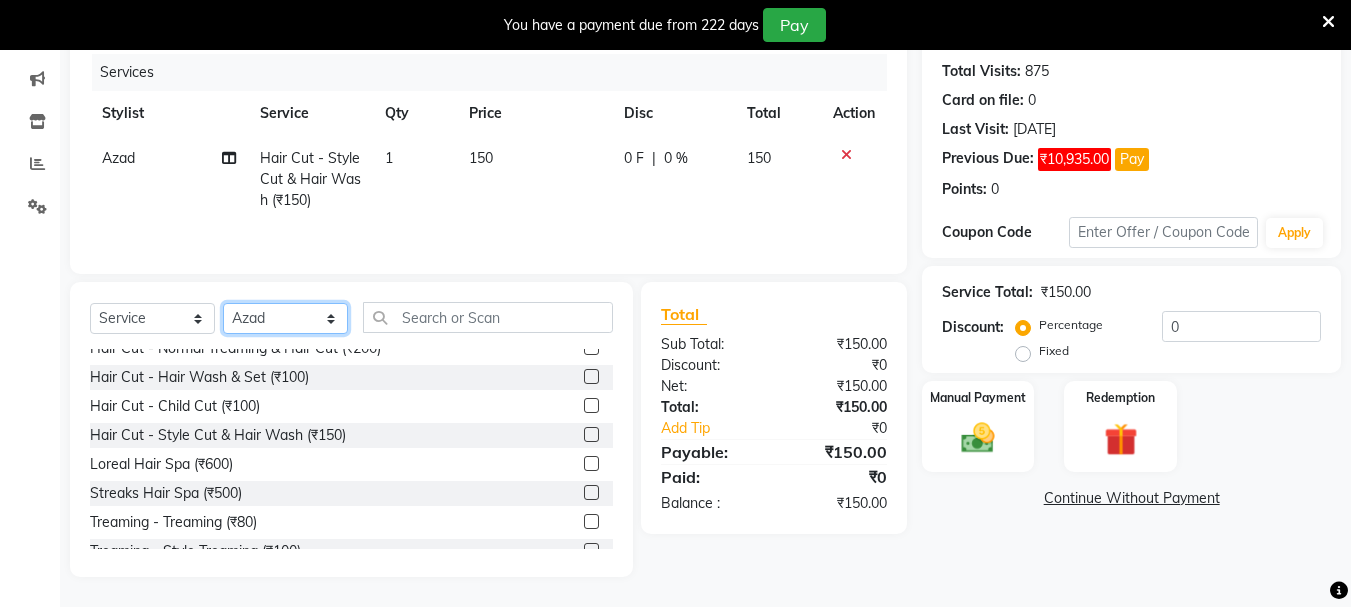 click on "Select Stylist abdul adil Anuj Azad Mahadev prem Shiva Sonu S.R.K. sunny Umesh thakur" 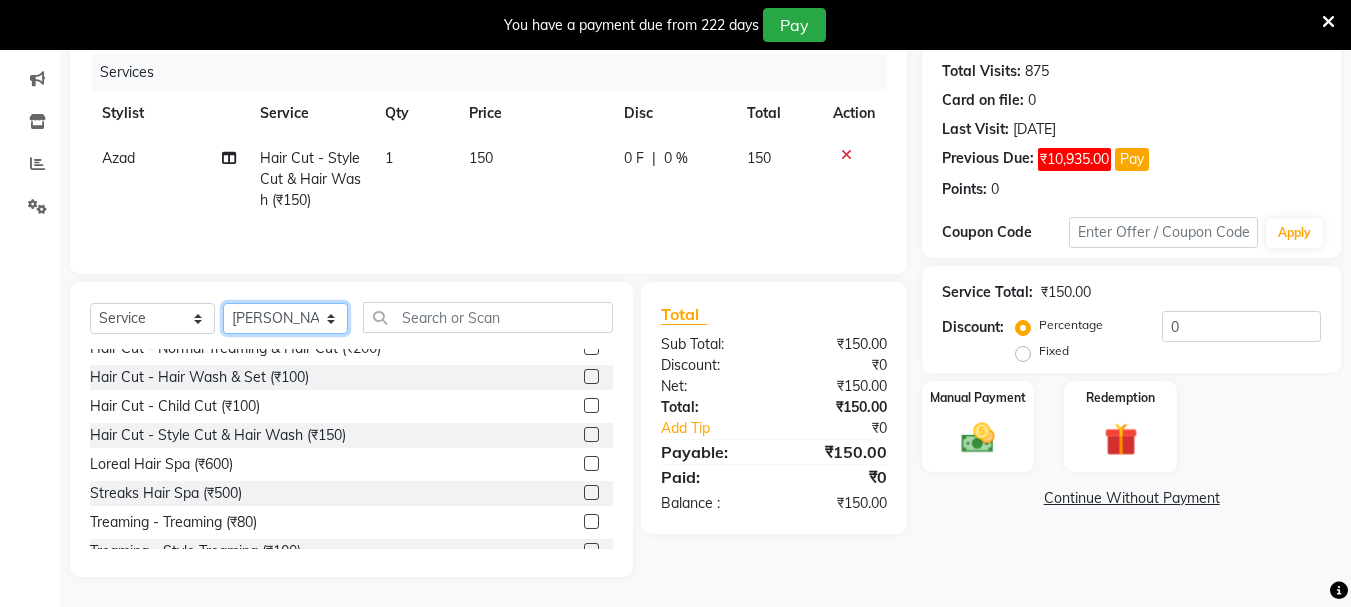 click on "Select Stylist abdul adil Anuj Azad Mahadev prem Shiva Sonu S.R.K. sunny Umesh thakur" 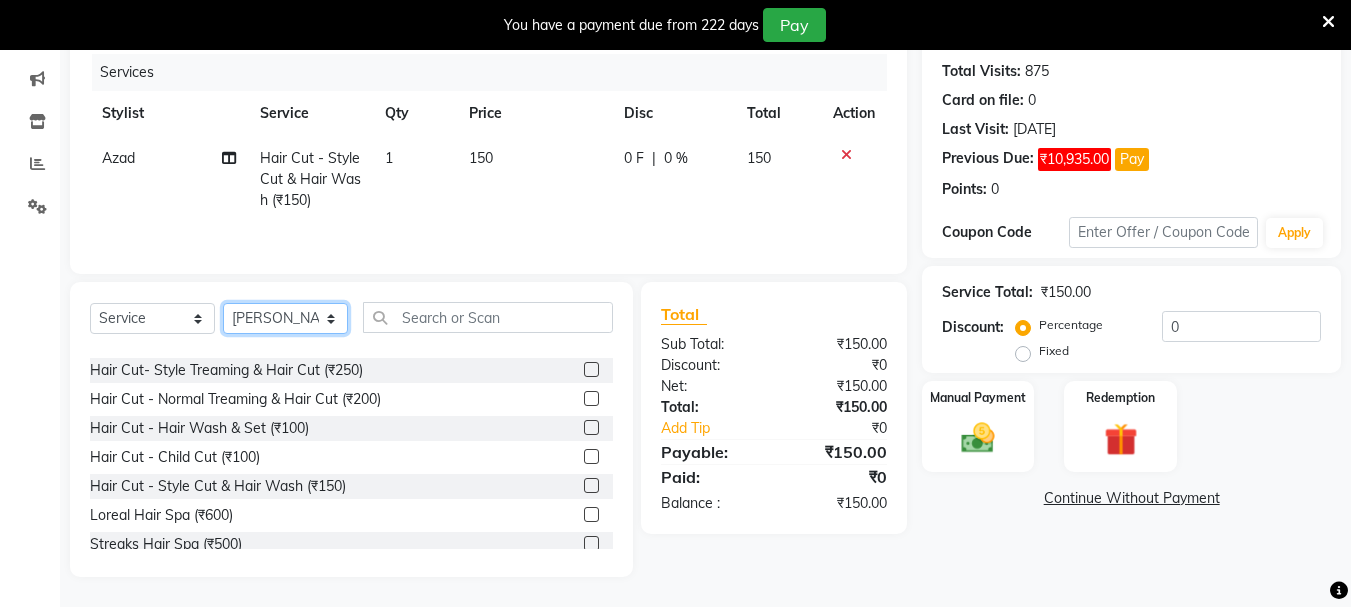 scroll, scrollTop: 0, scrollLeft: 0, axis: both 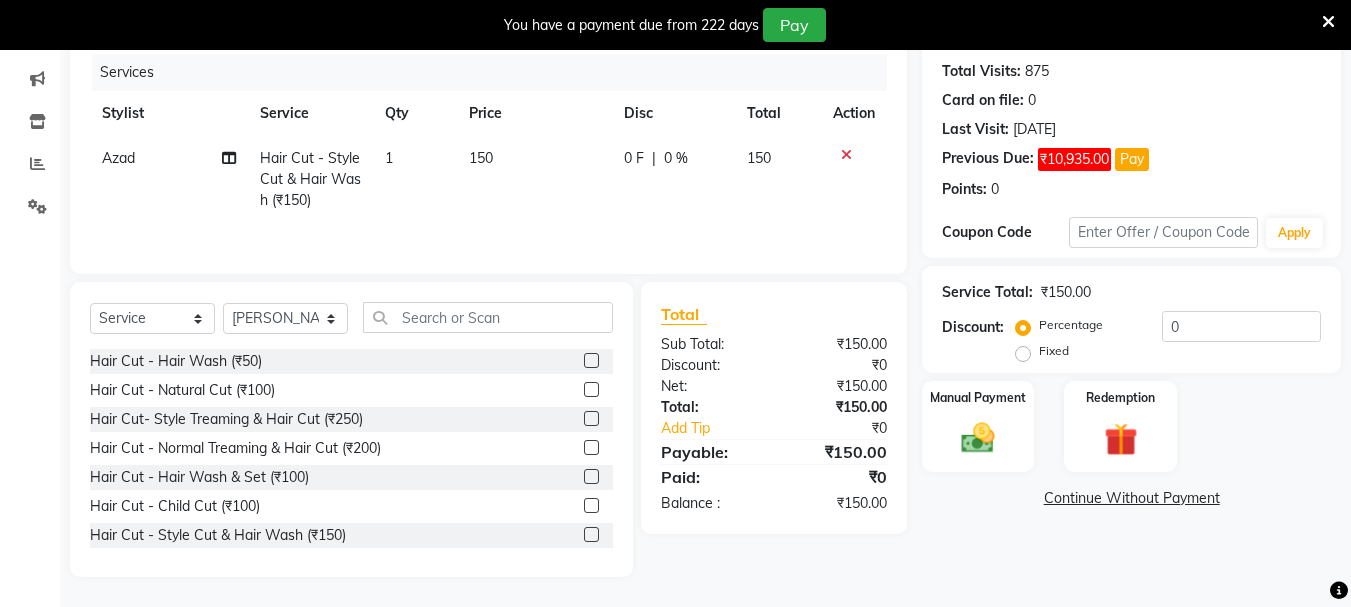 click 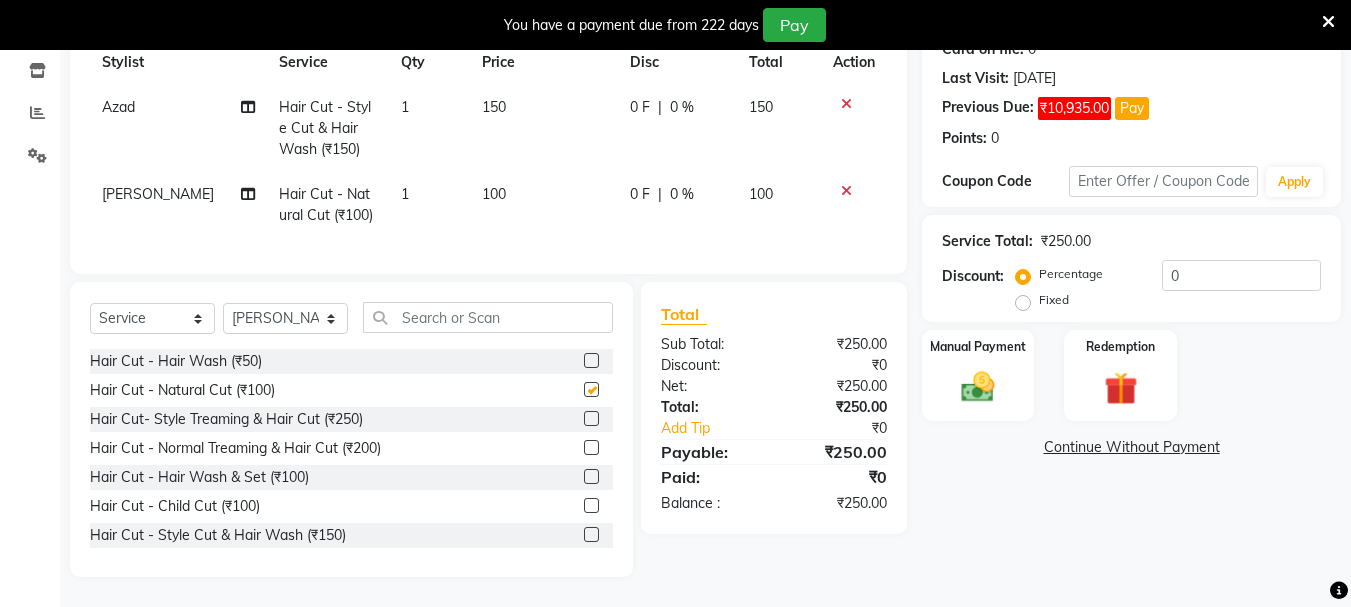 scroll, scrollTop: 310, scrollLeft: 0, axis: vertical 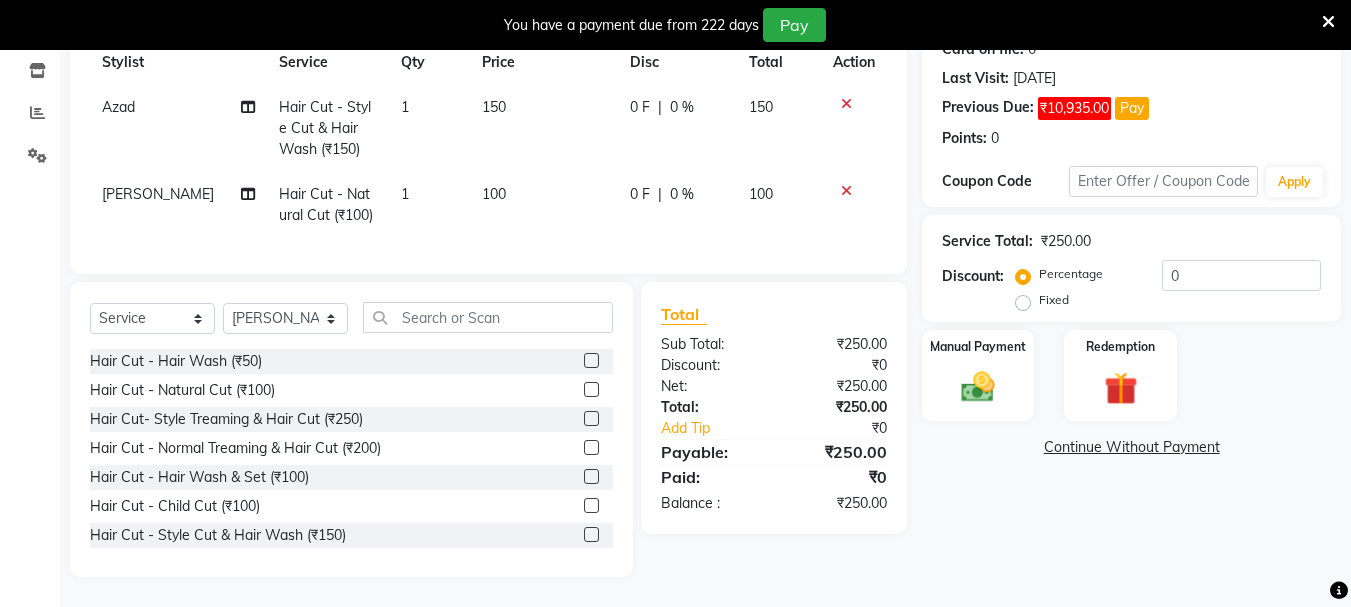 checkbox on "false" 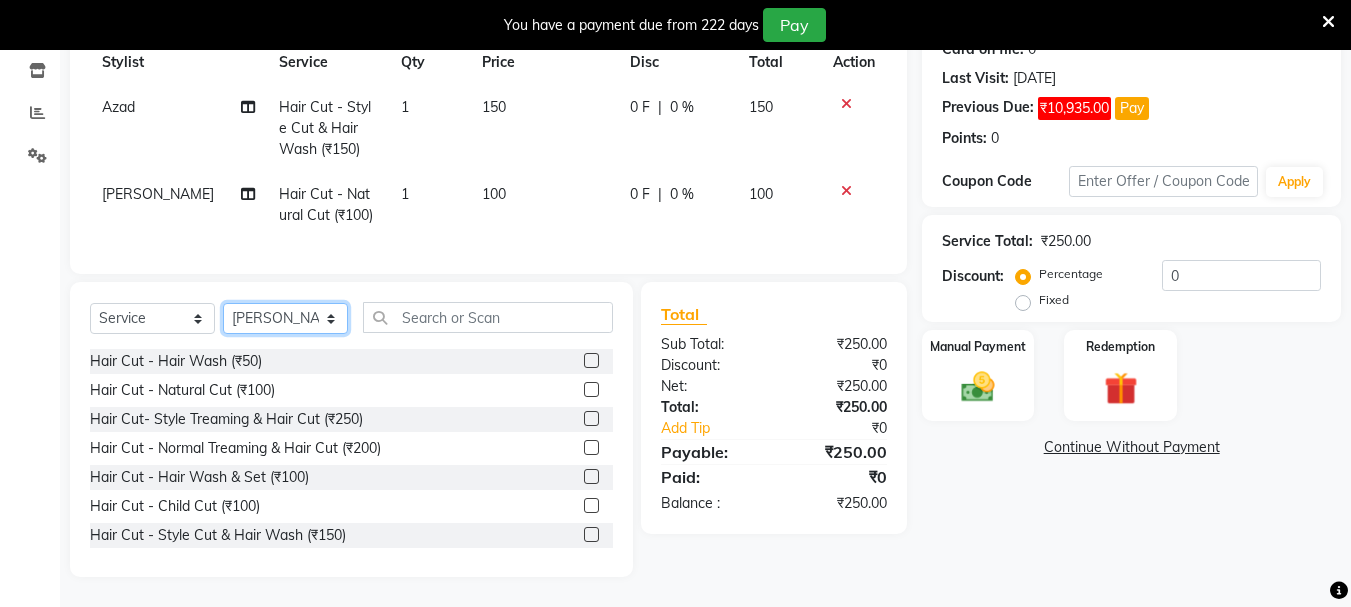 click on "Select Stylist abdul adil Anuj Azad Mahadev prem Shiva Sonu S.R.K. sunny Umesh thakur" 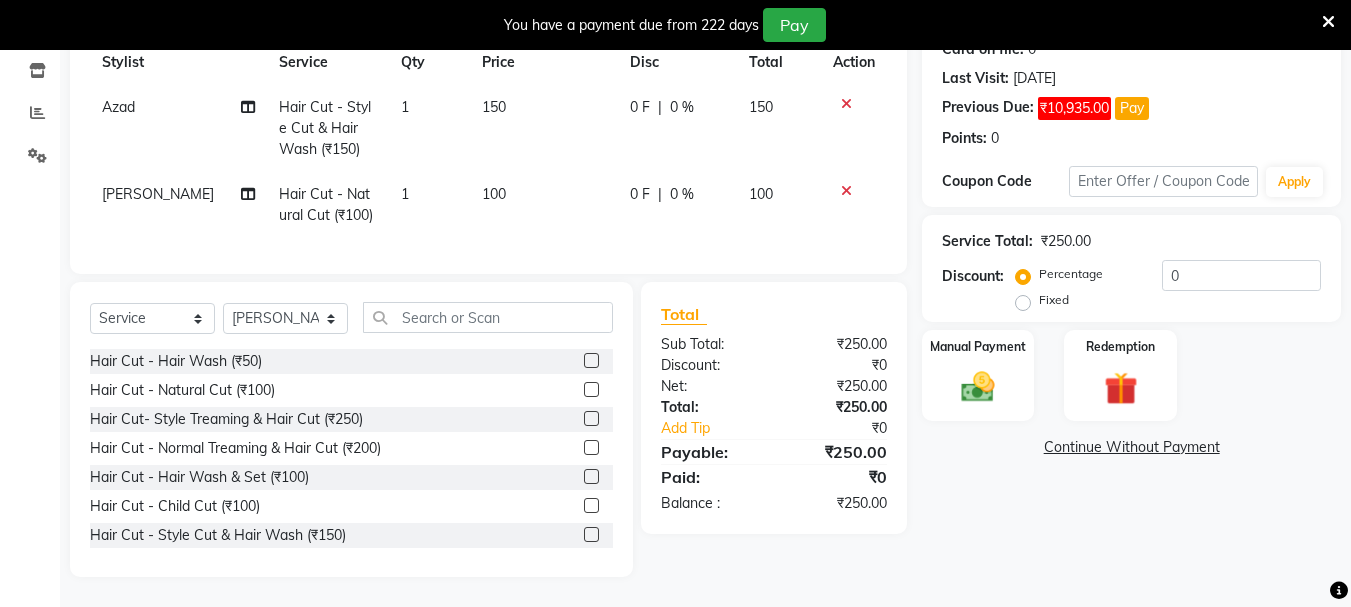 click 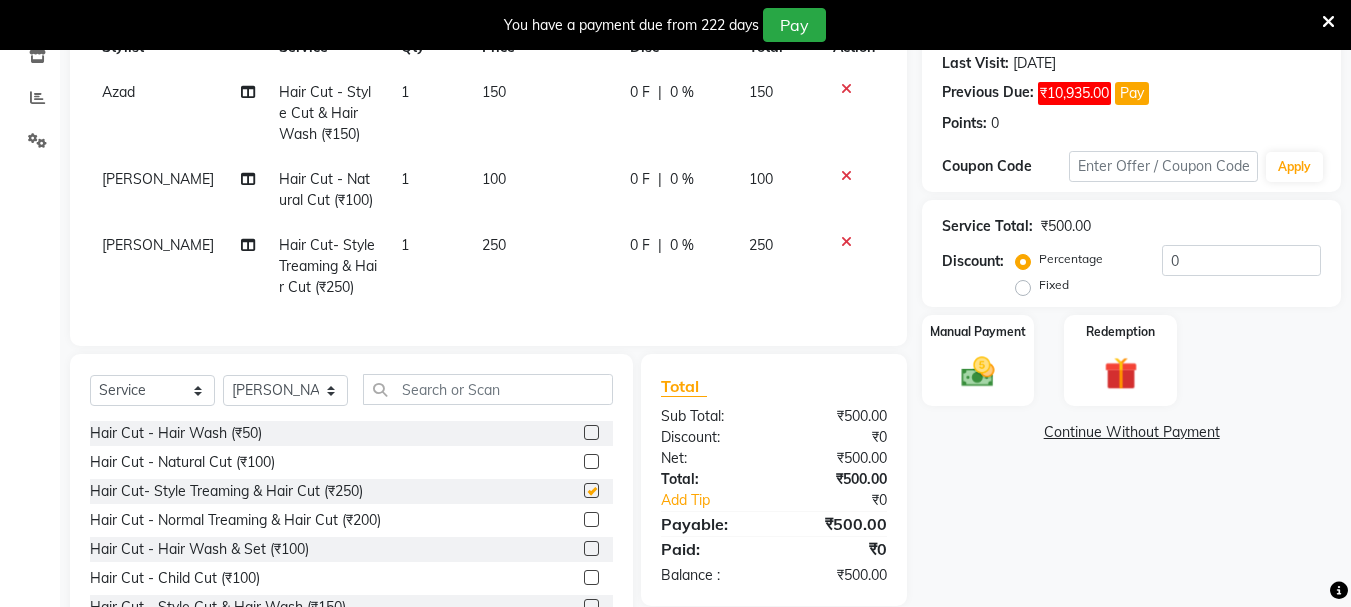 scroll, scrollTop: 397, scrollLeft: 0, axis: vertical 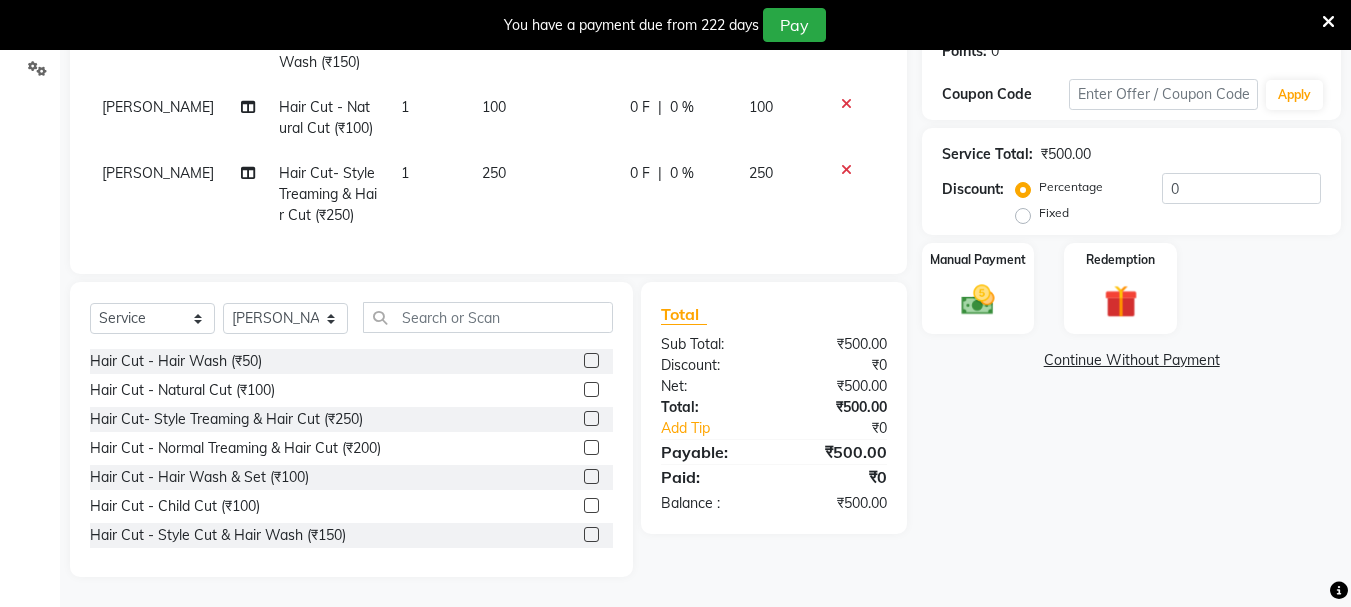 checkbox on "false" 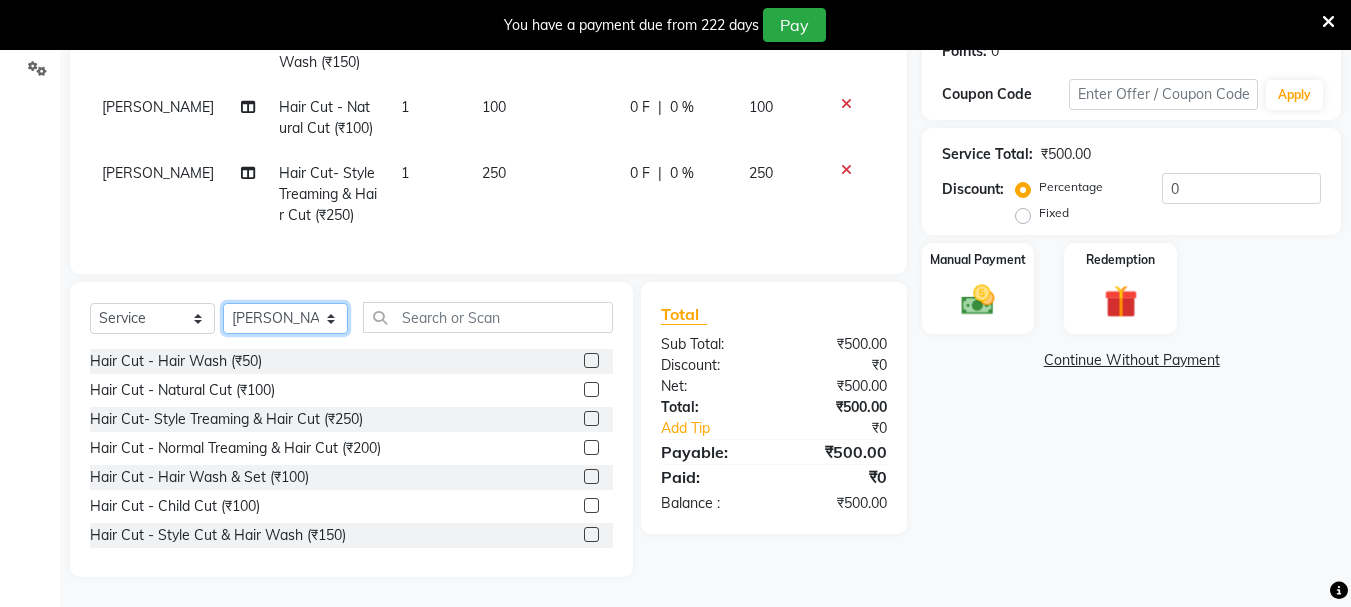 click on "Select Stylist abdul adil Anuj Azad Mahadev prem Shiva Sonu S.R.K. sunny Umesh thakur" 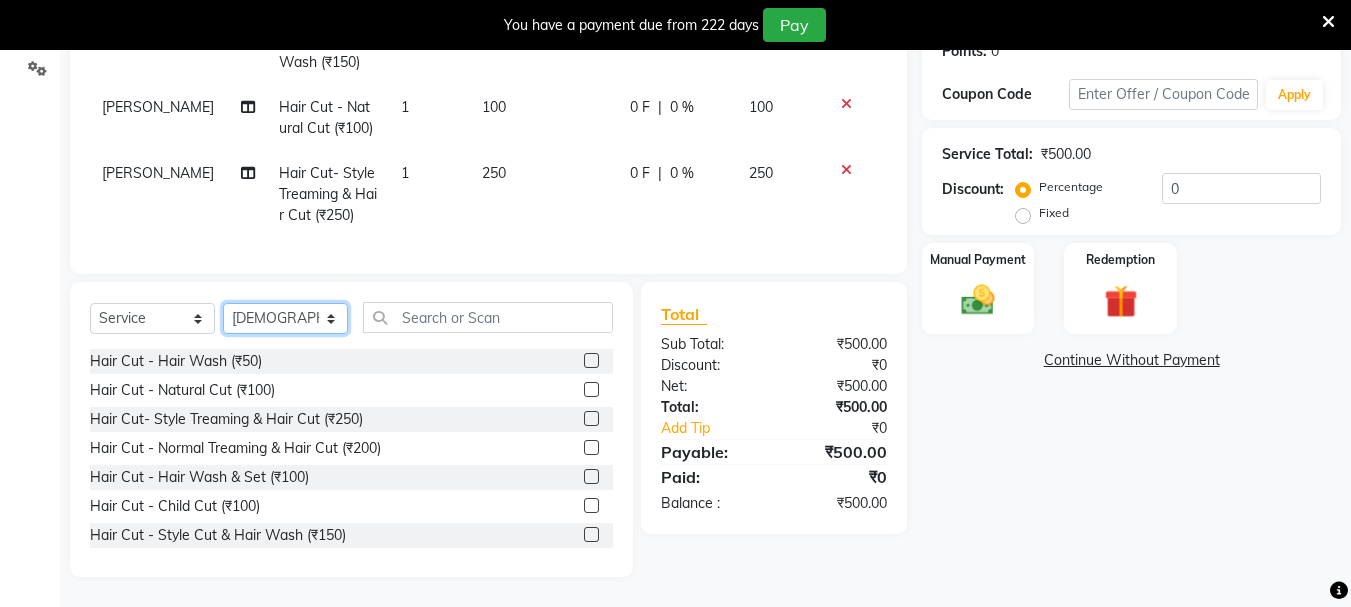 click on "Select Stylist abdul adil Anuj Azad Mahadev prem Shiva Sonu S.R.K. sunny Umesh thakur" 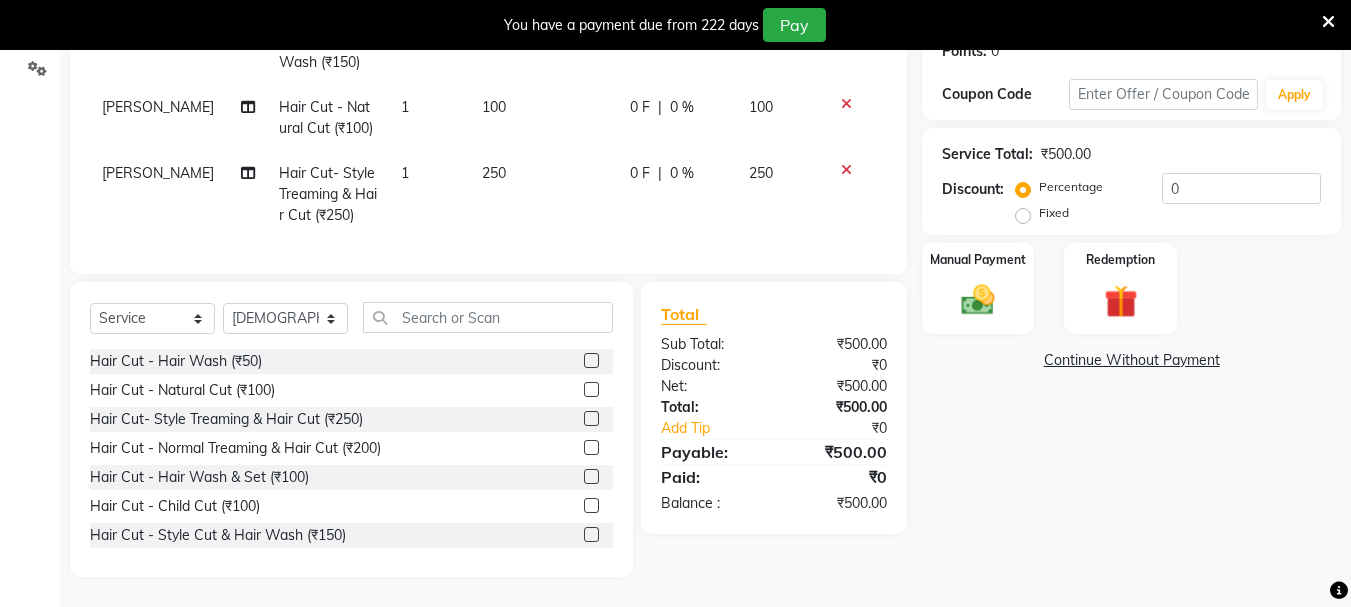 click 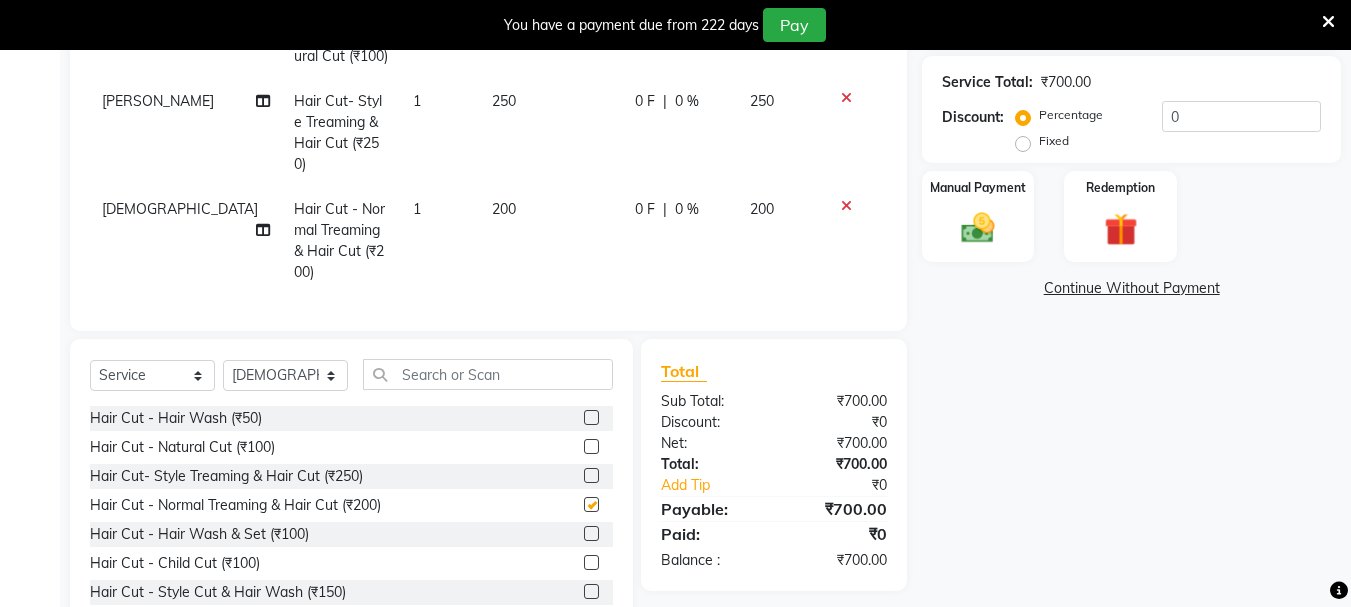 scroll, scrollTop: 505, scrollLeft: 0, axis: vertical 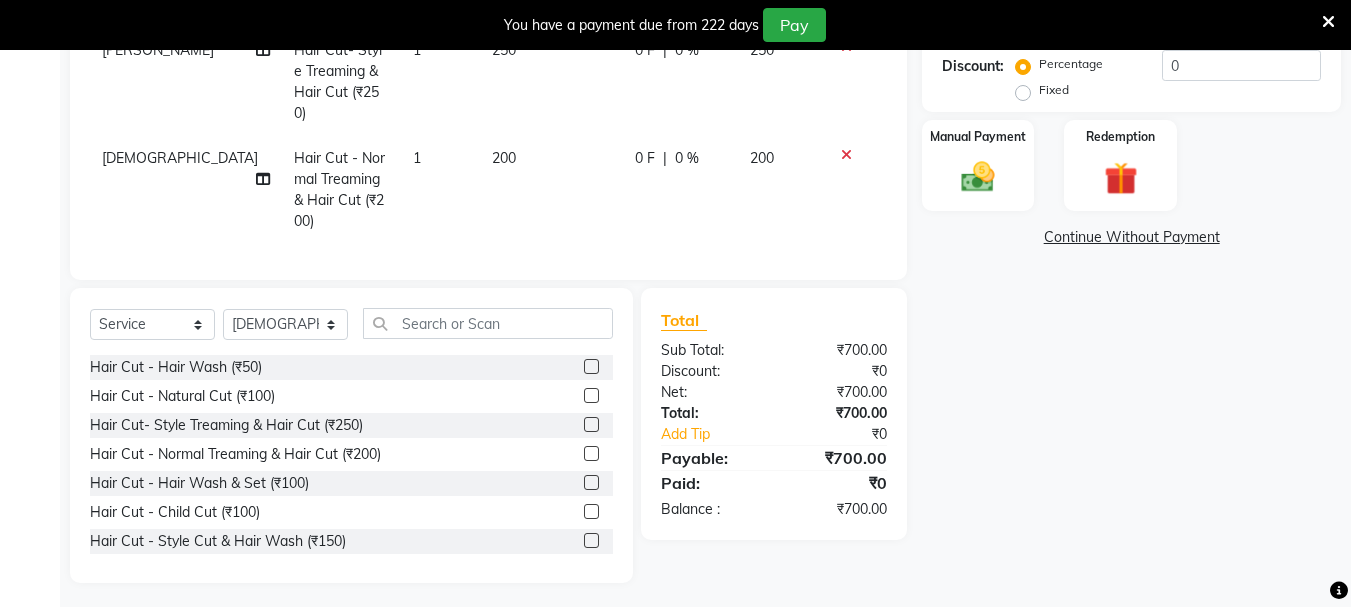 checkbox on "false" 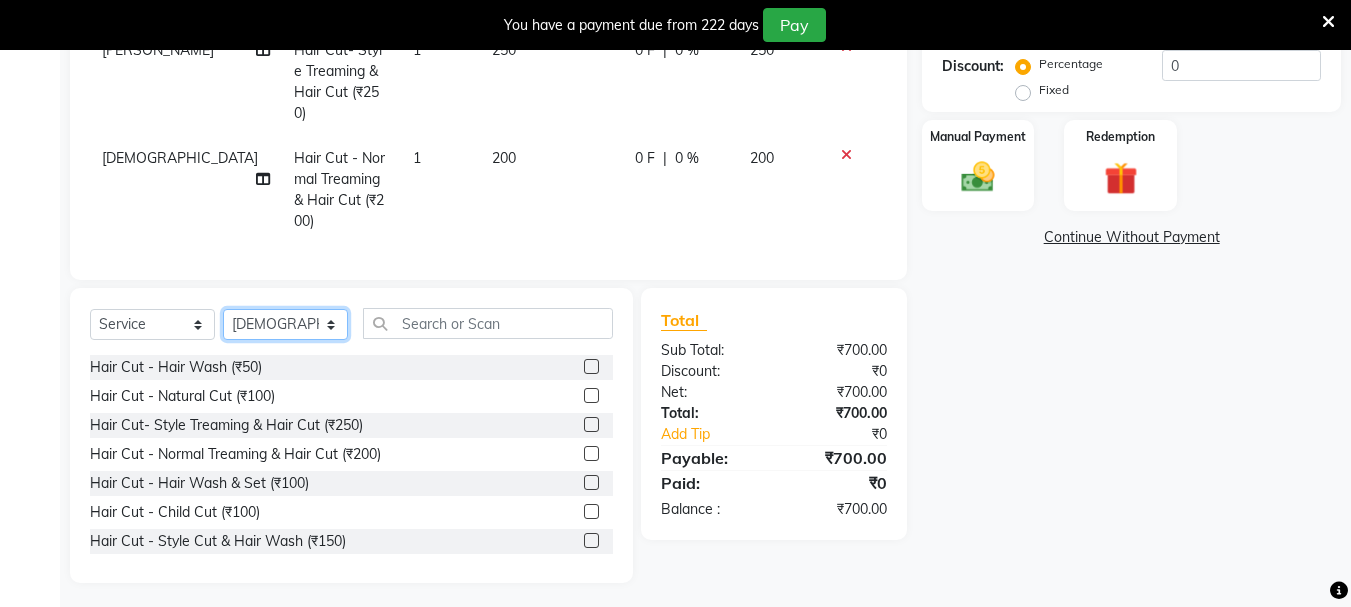 click on "Select Stylist abdul adil Anuj Azad Mahadev prem Shiva Sonu S.R.K. sunny Umesh thakur" 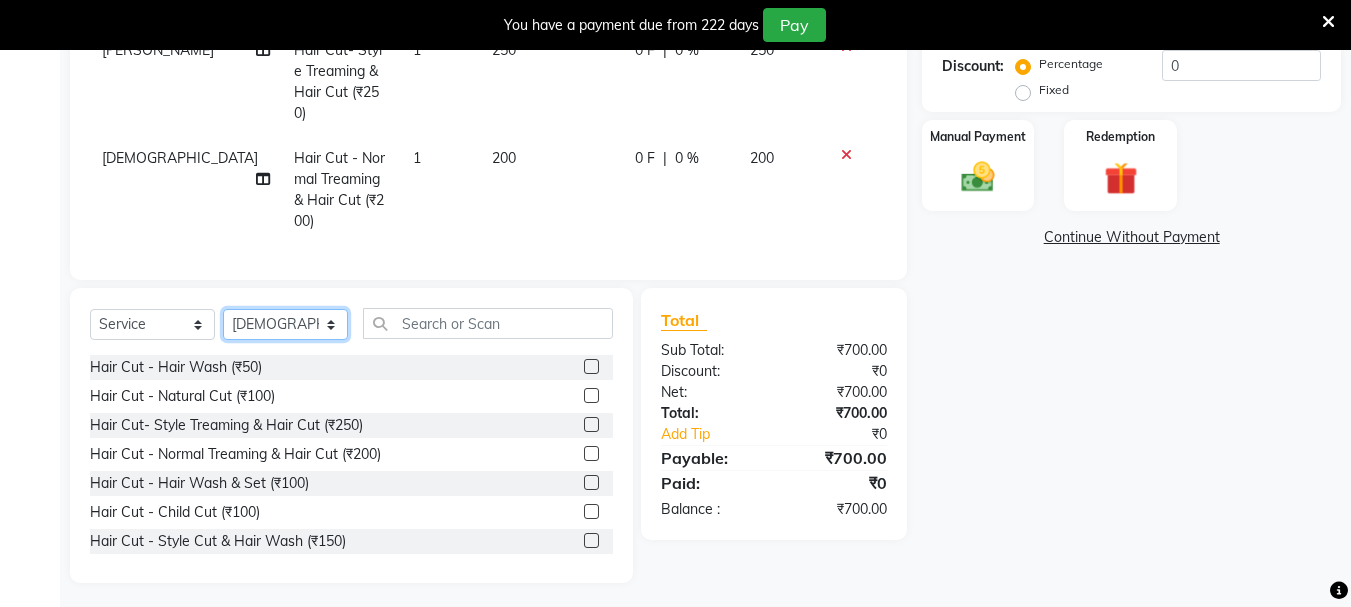 click on "Select Stylist abdul adil Anuj Azad Mahadev prem Shiva Sonu S.R.K. sunny Umesh thakur" 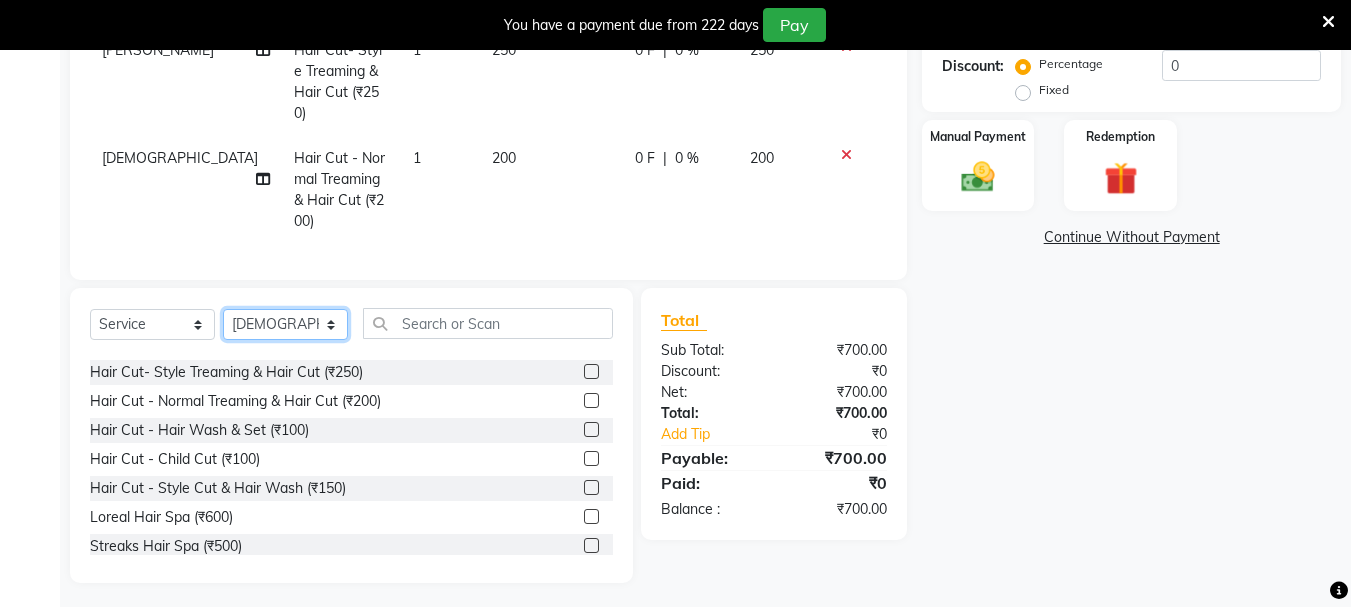 scroll, scrollTop: 100, scrollLeft: 0, axis: vertical 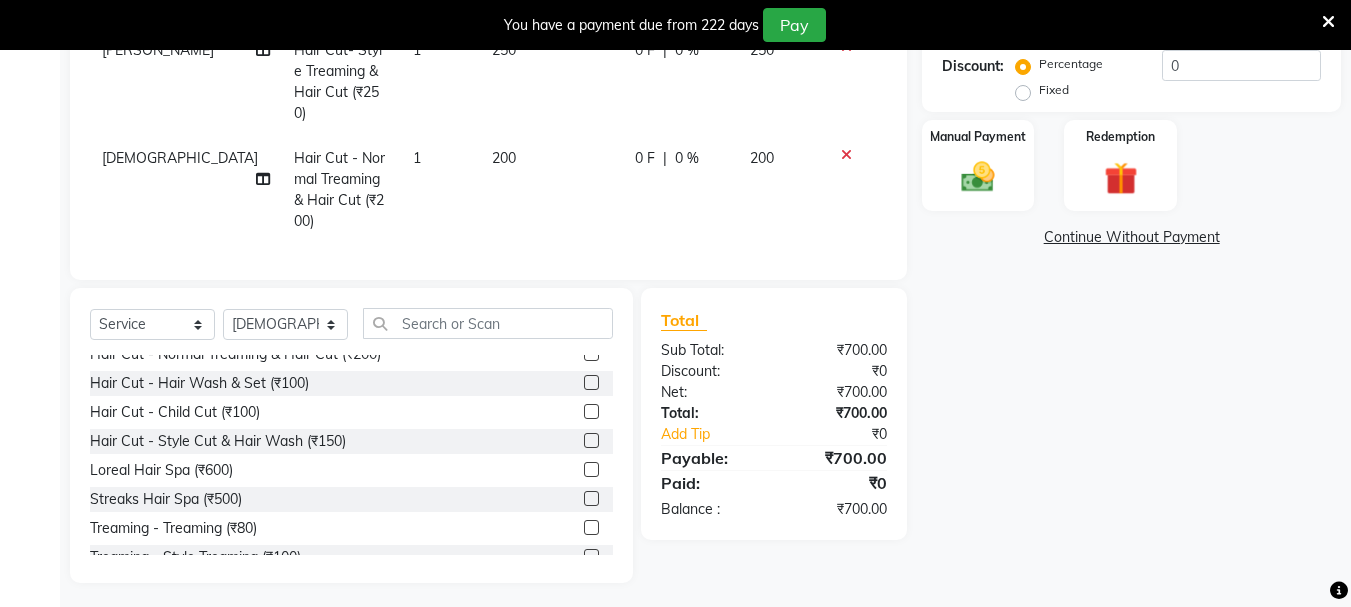 click 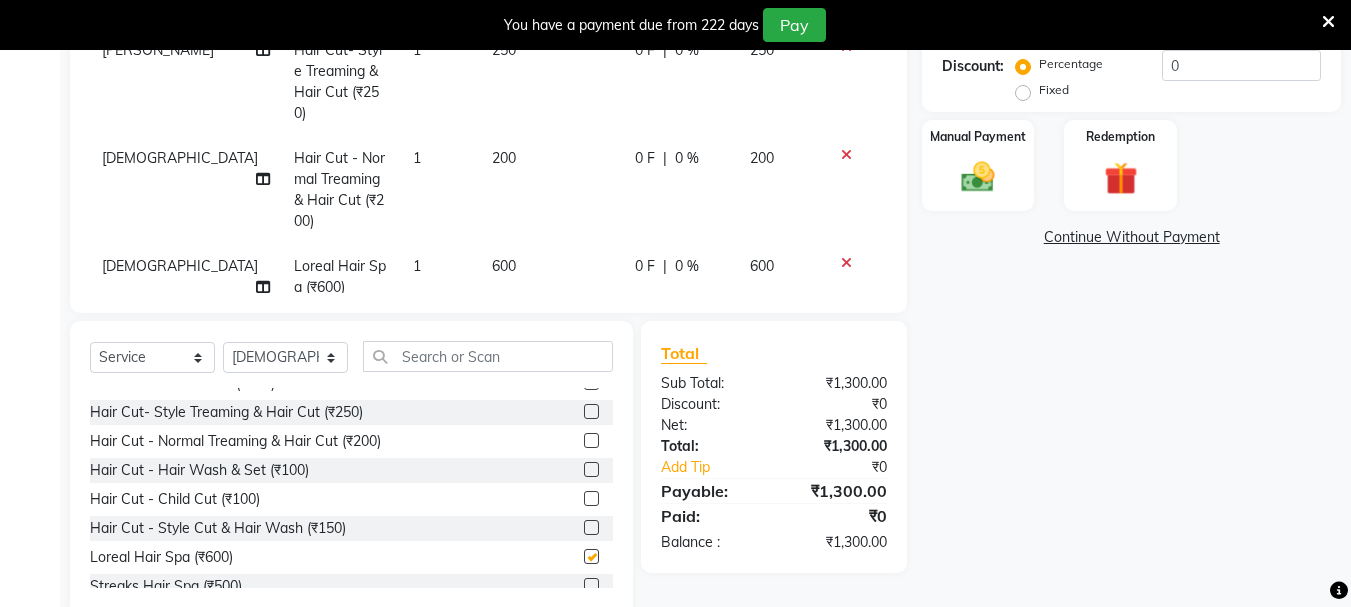 scroll, scrollTop: 0, scrollLeft: 0, axis: both 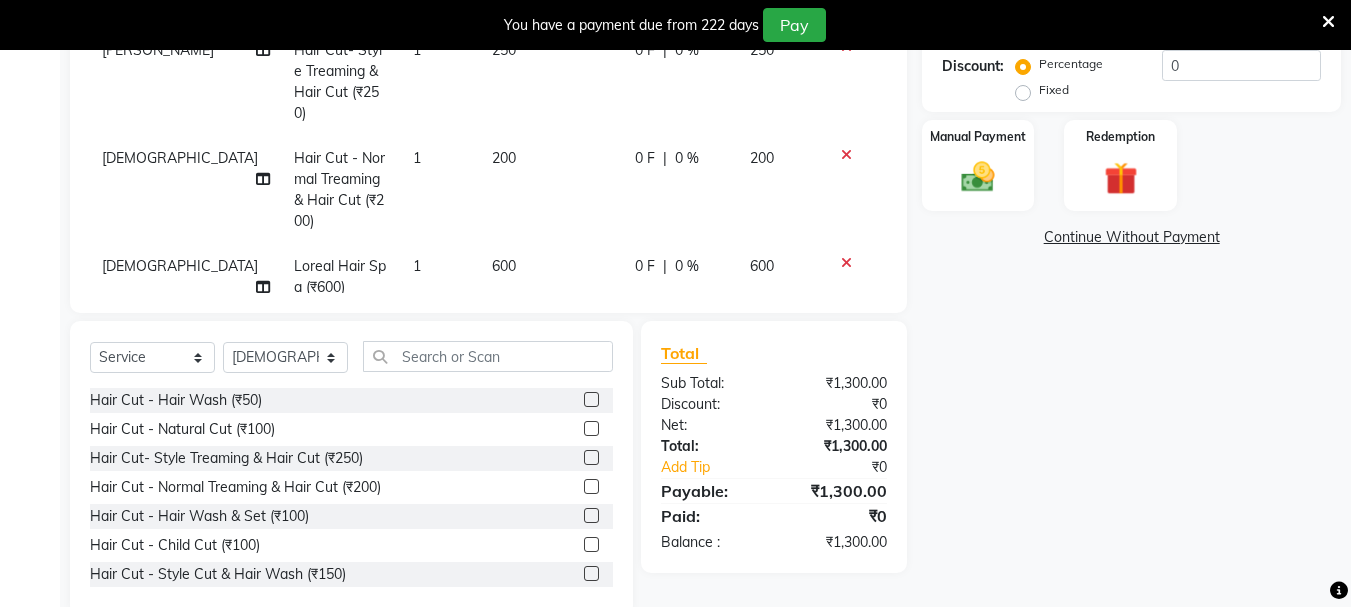 checkbox on "false" 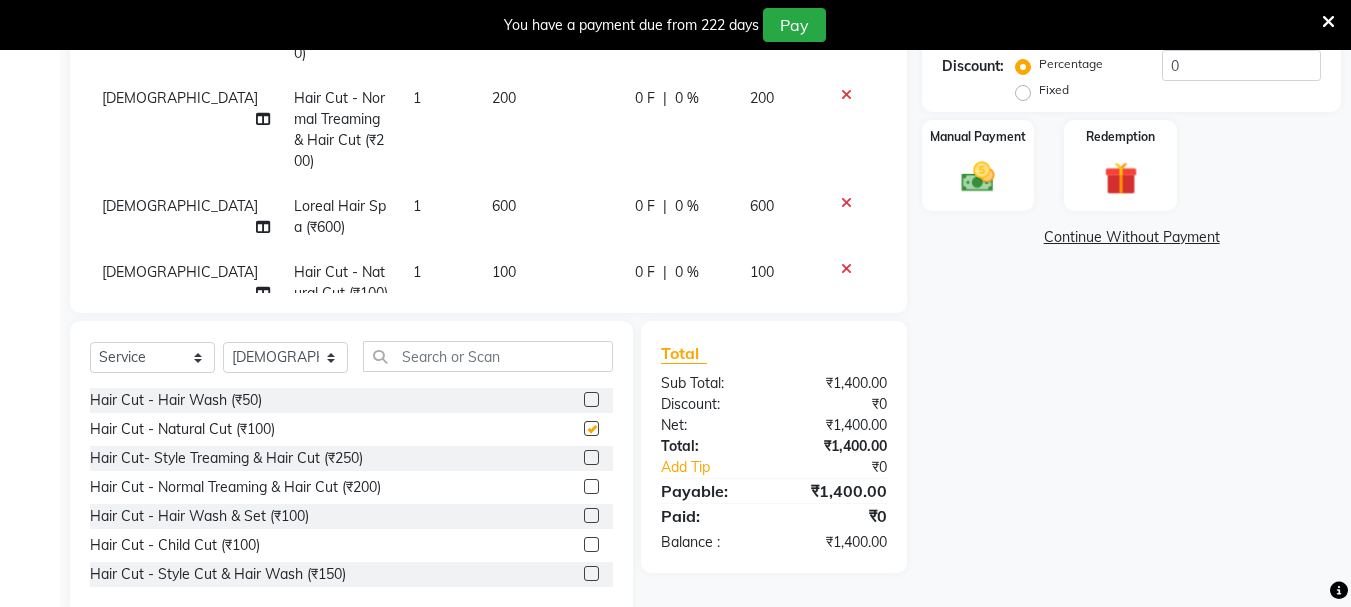 scroll, scrollTop: 93, scrollLeft: 0, axis: vertical 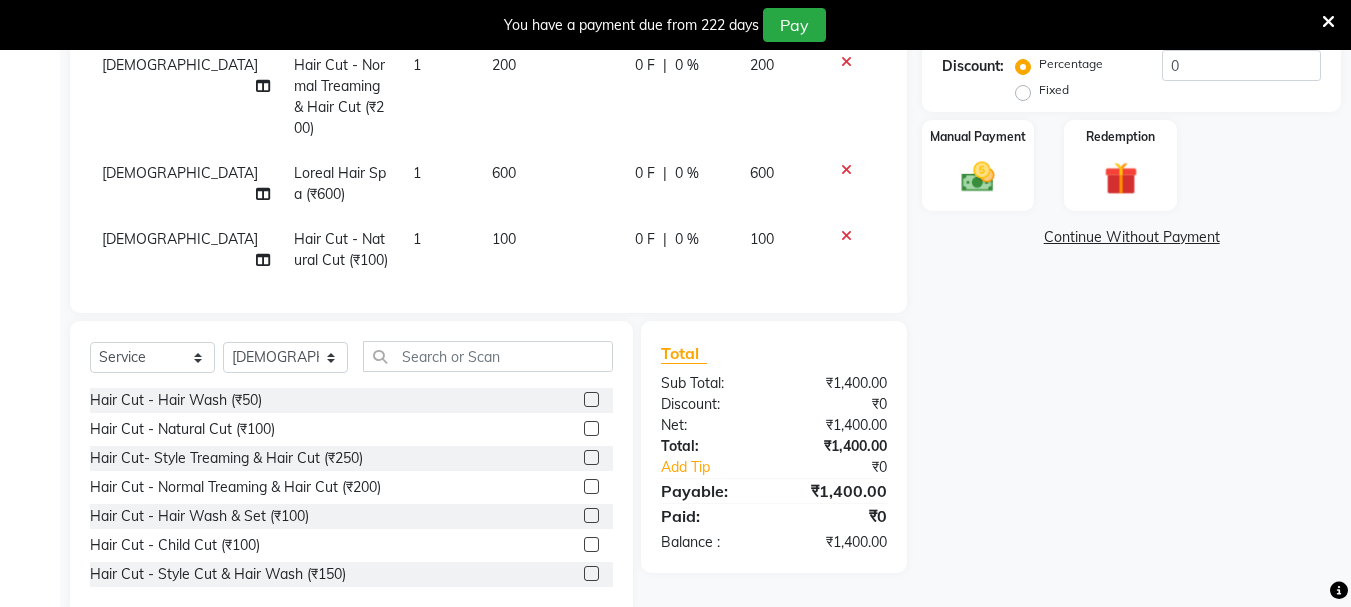 checkbox on "false" 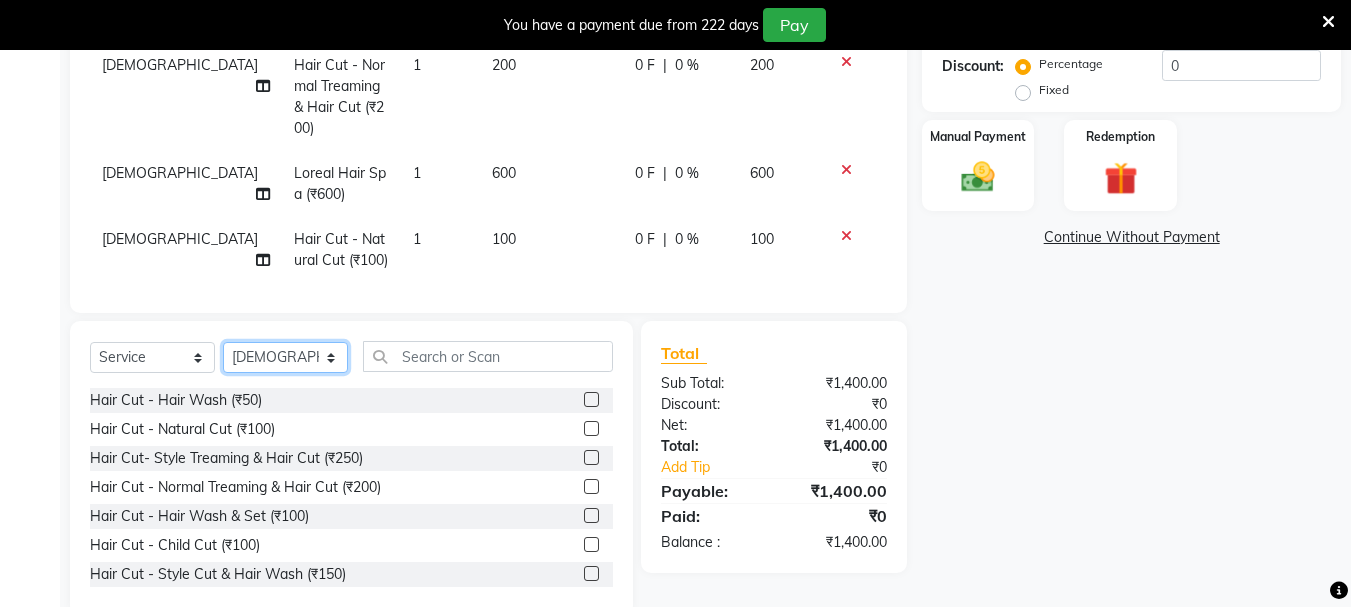 click on "Select Stylist abdul adil Anuj Azad Mahadev prem Shiva Sonu S.R.K. sunny Umesh thakur" 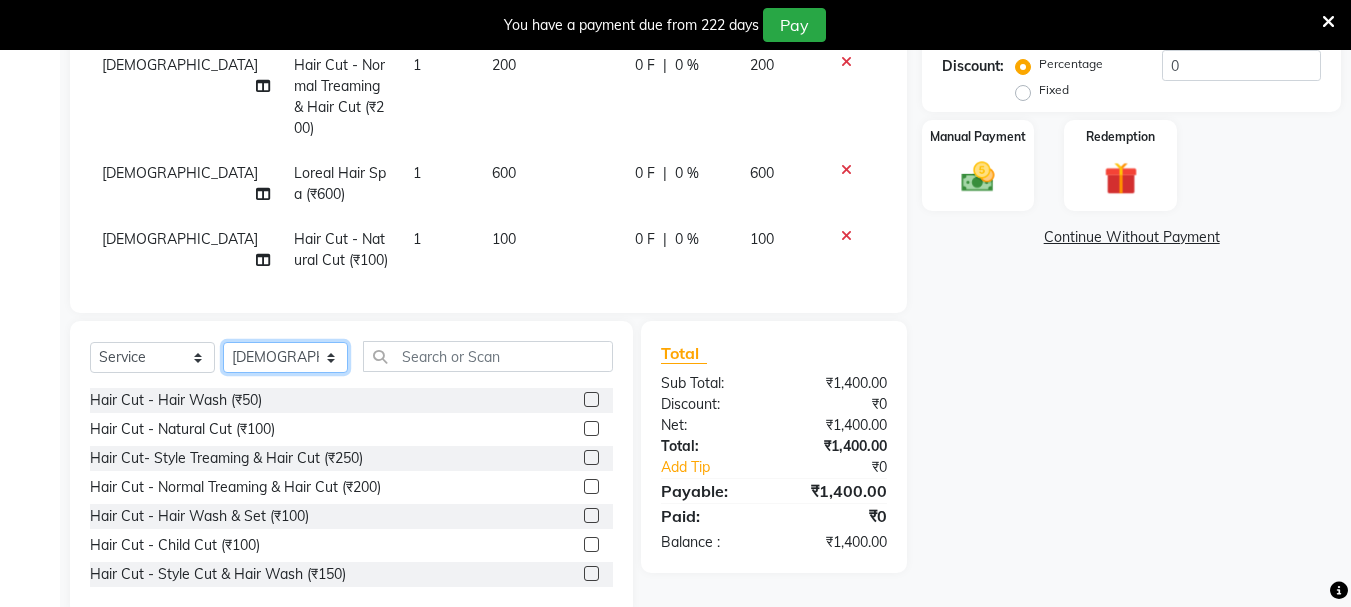 select on "63717" 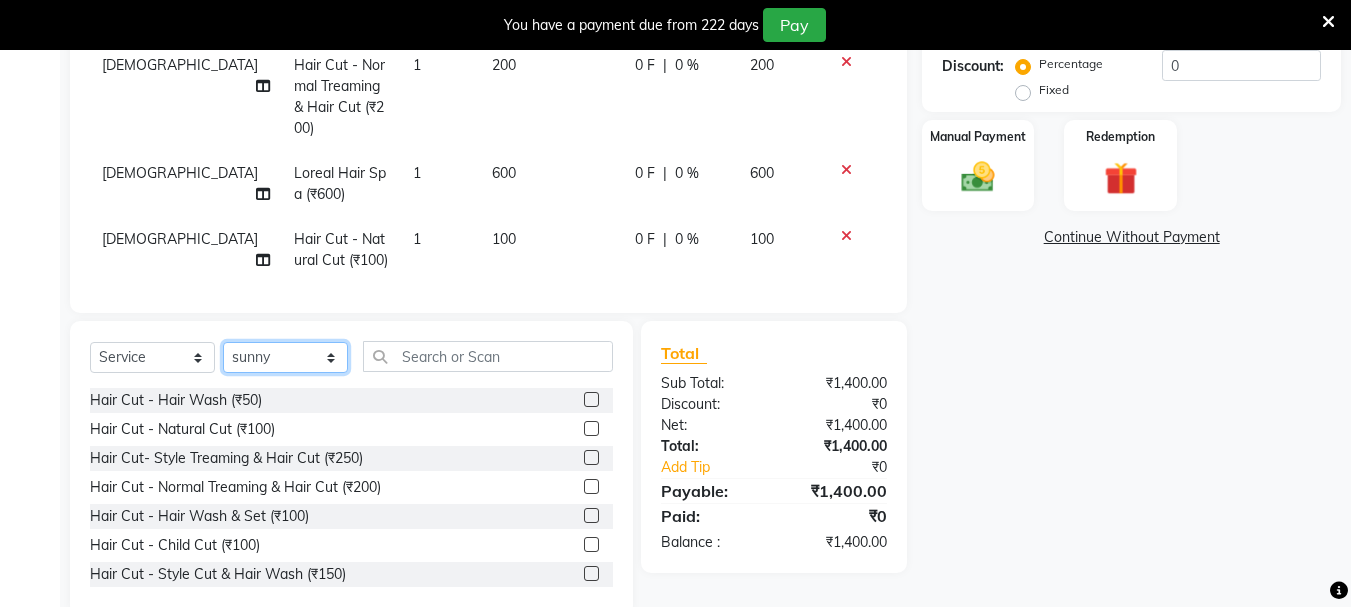 click on "Select Stylist abdul adil Anuj Azad Mahadev prem Shiva Sonu S.R.K. sunny Umesh thakur" 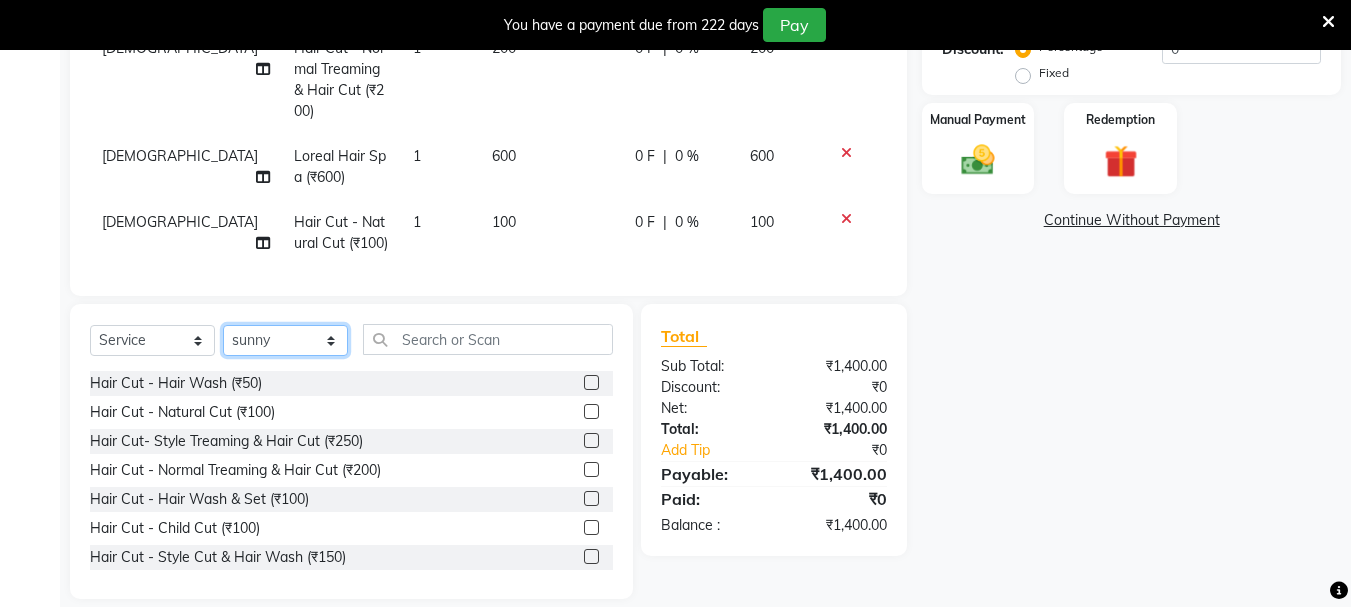 scroll, scrollTop: 544, scrollLeft: 0, axis: vertical 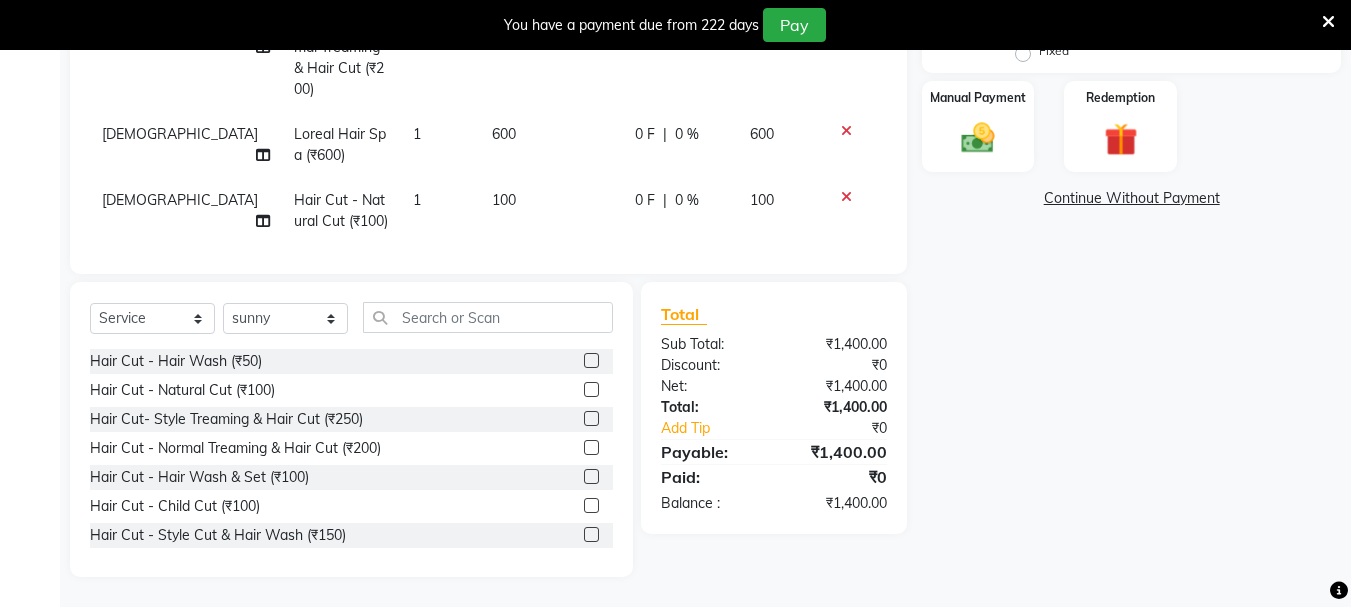 click 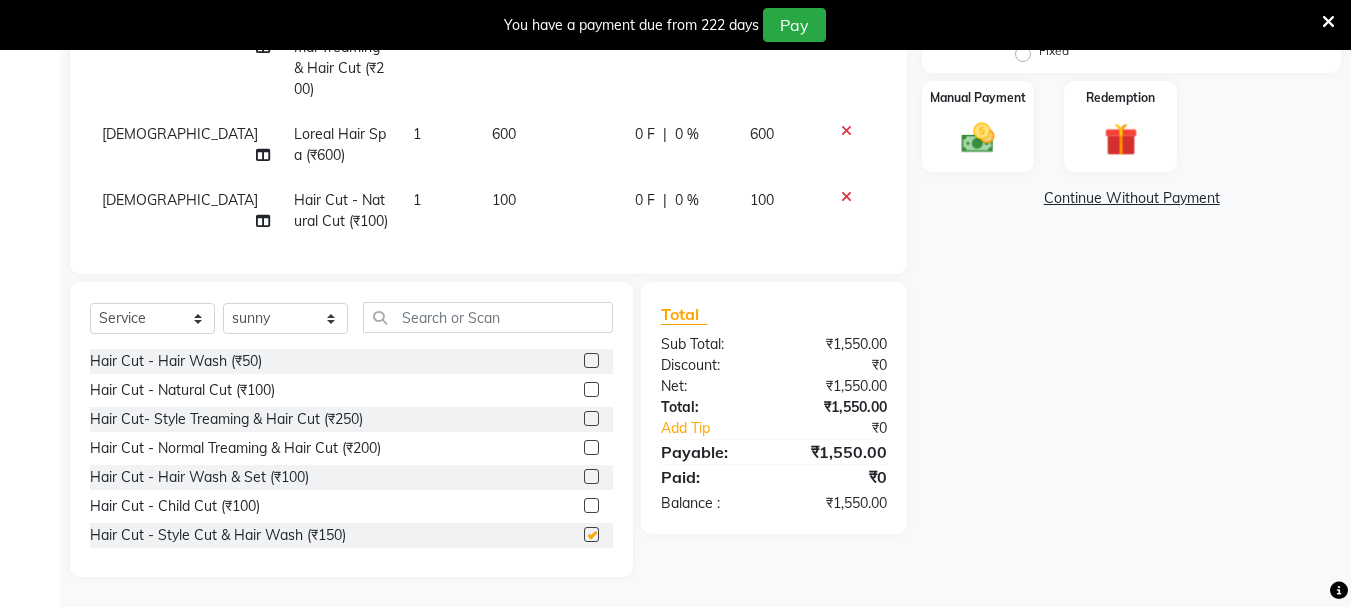 checkbox on "false" 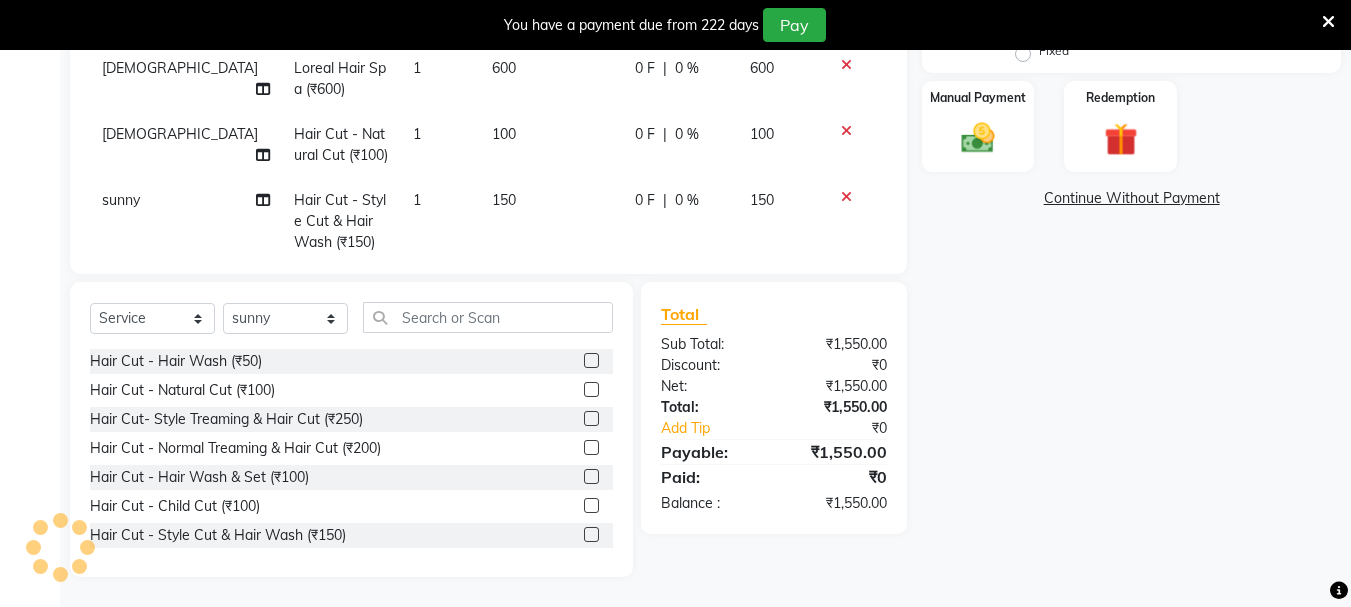 scroll, scrollTop: 180, scrollLeft: 0, axis: vertical 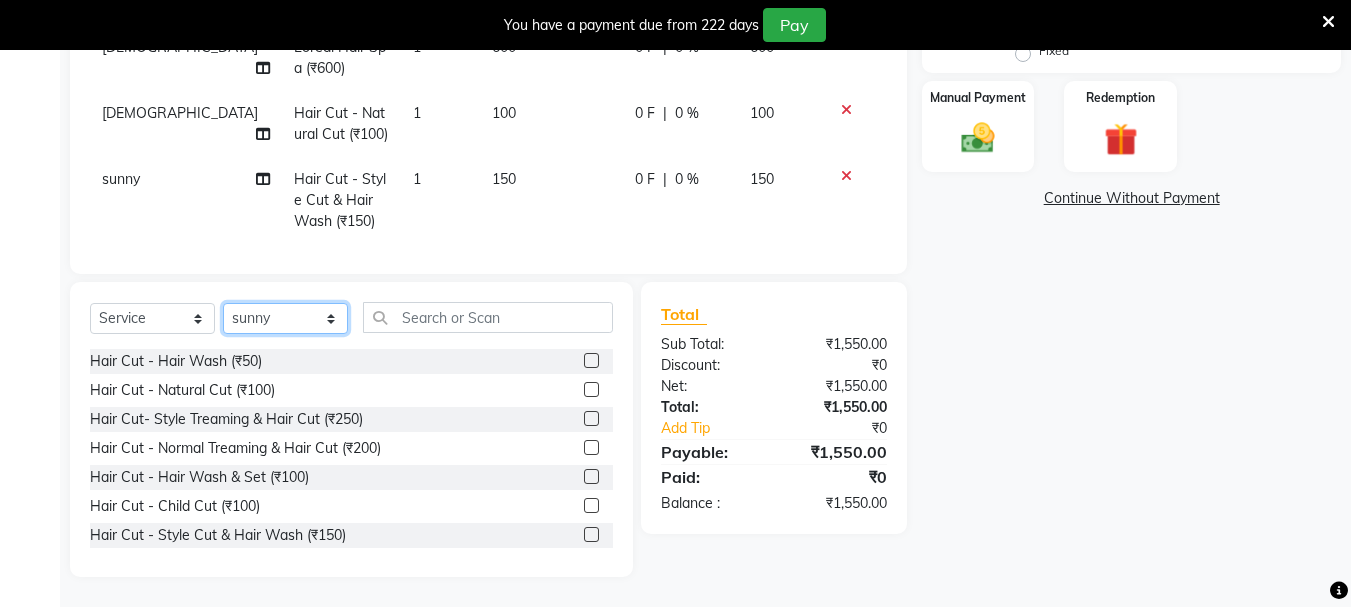 click on "Select Stylist abdul adil Anuj Azad Mahadev prem Shiva Sonu S.R.K. sunny Umesh thakur" 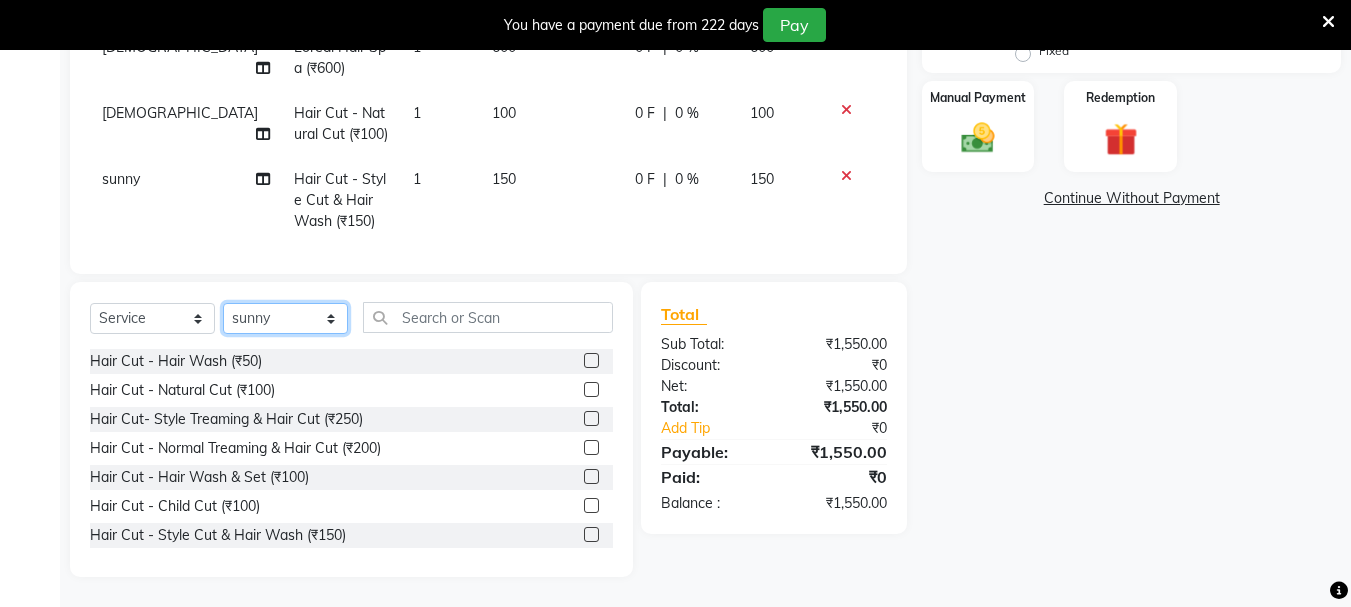 select on "79570" 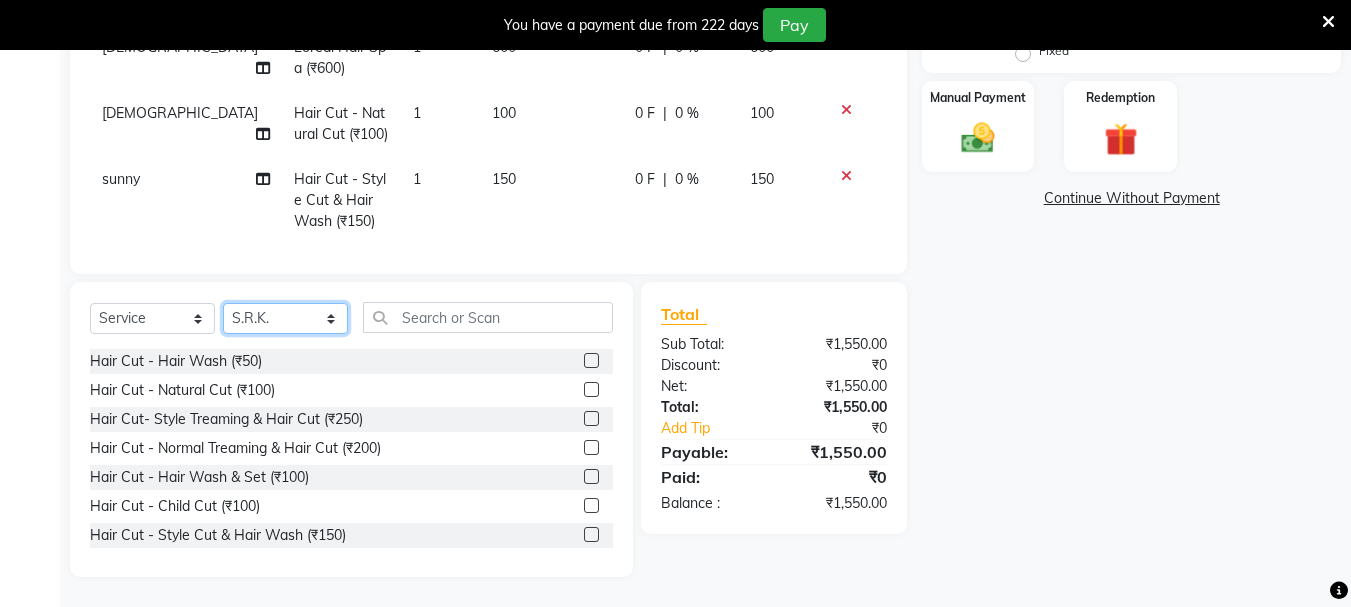 click on "Select Stylist abdul adil Anuj Azad Mahadev prem Shiva Sonu S.R.K. sunny Umesh thakur" 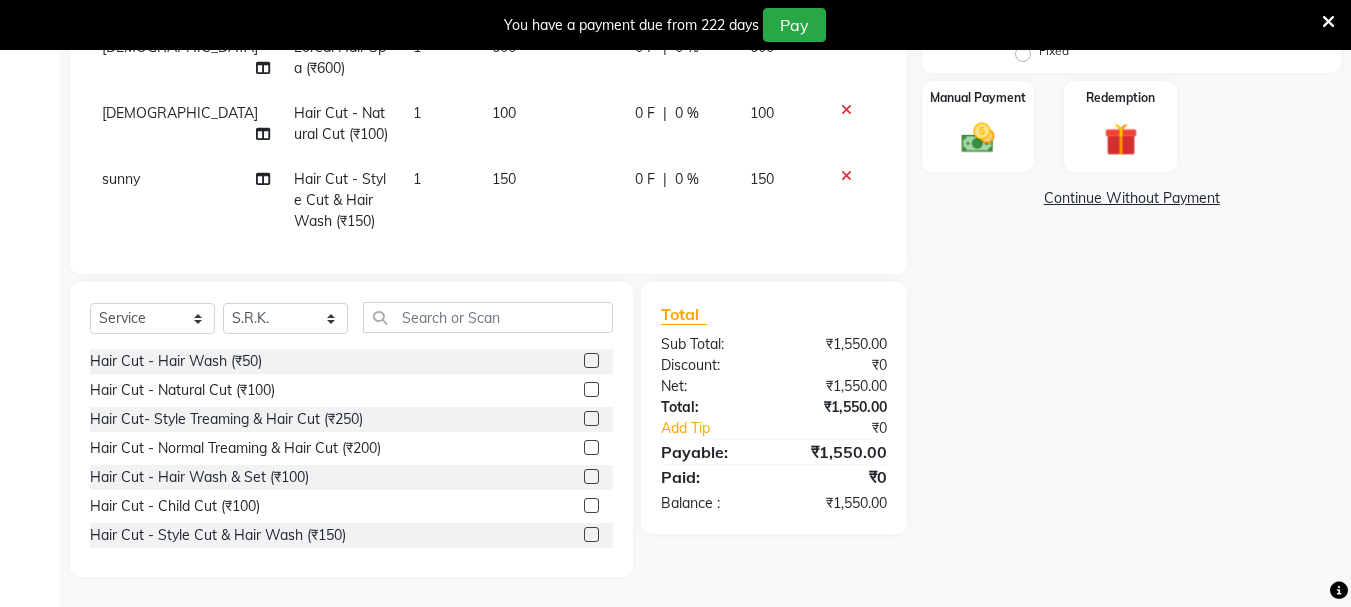 click 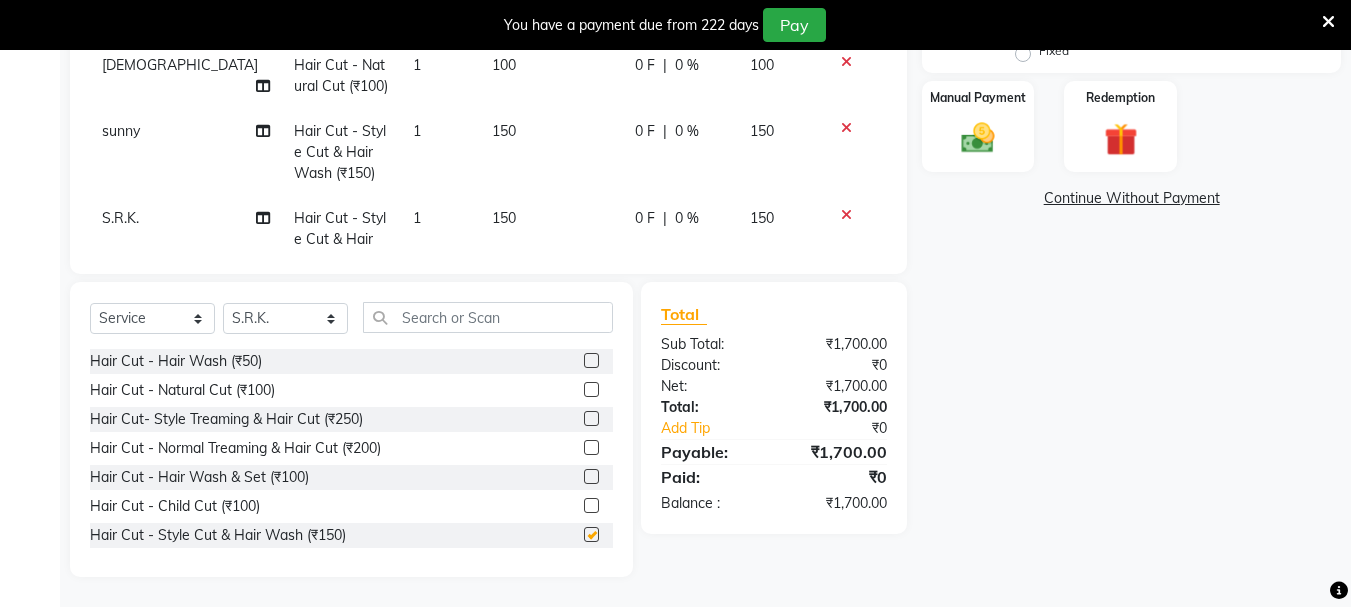 scroll, scrollTop: 267, scrollLeft: 0, axis: vertical 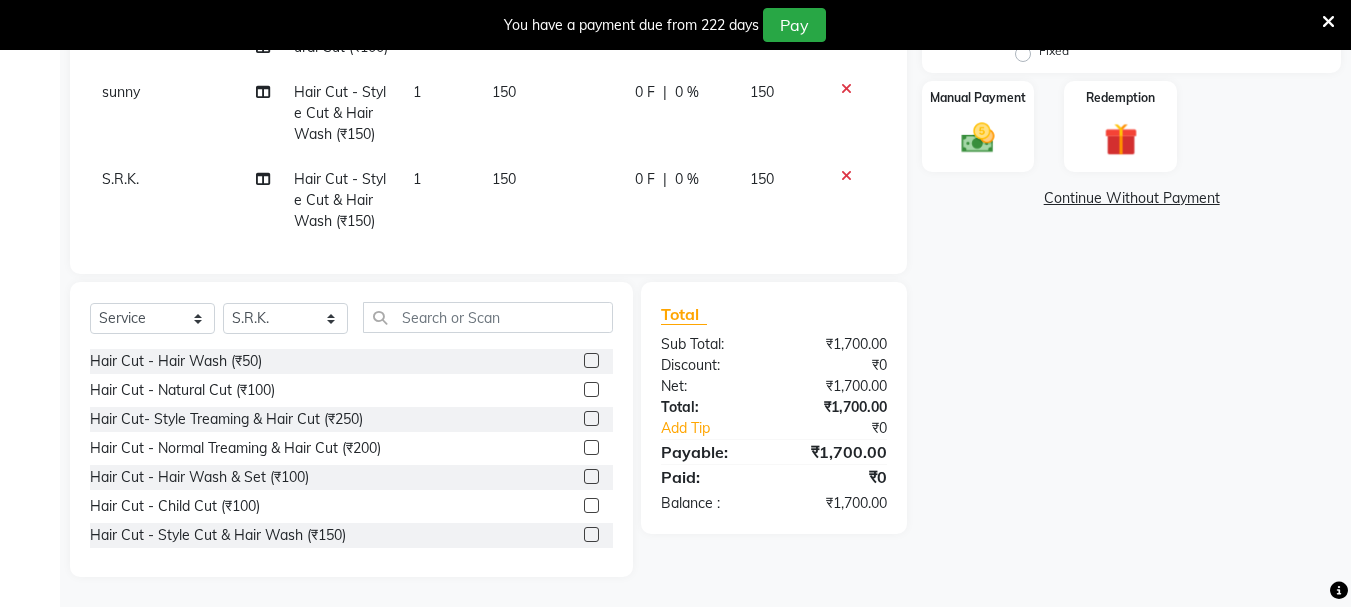 checkbox on "false" 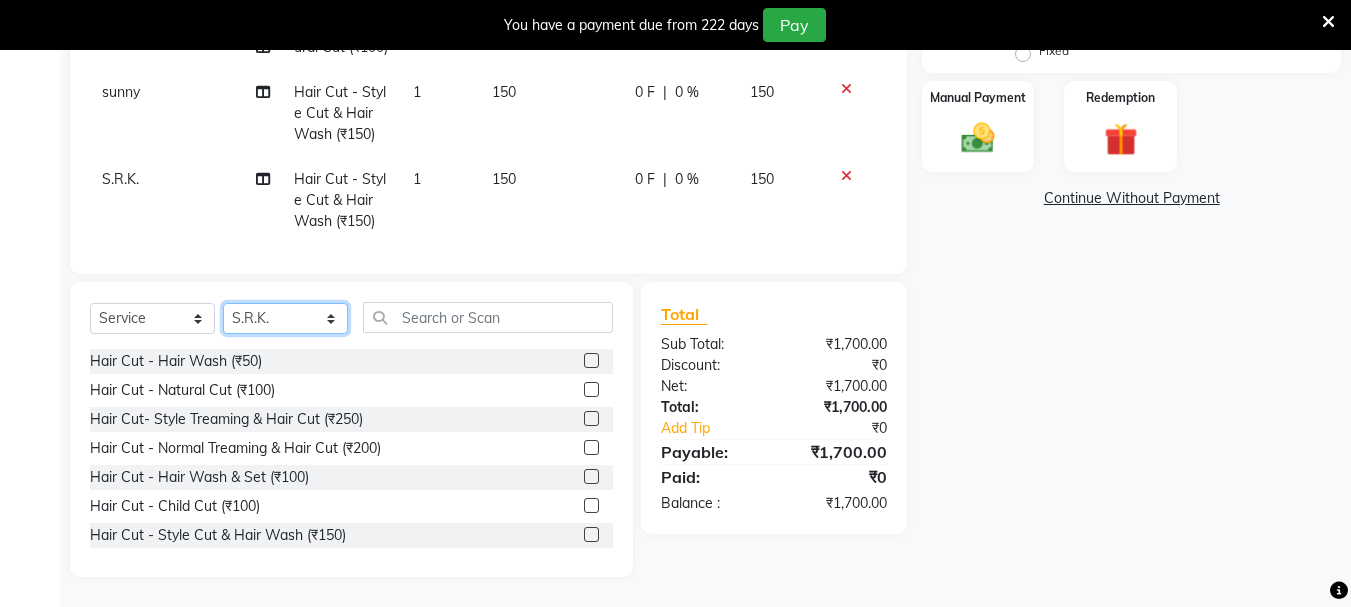click on "Select Stylist abdul adil Anuj Azad Mahadev prem Shiva Sonu S.R.K. sunny Umesh thakur" 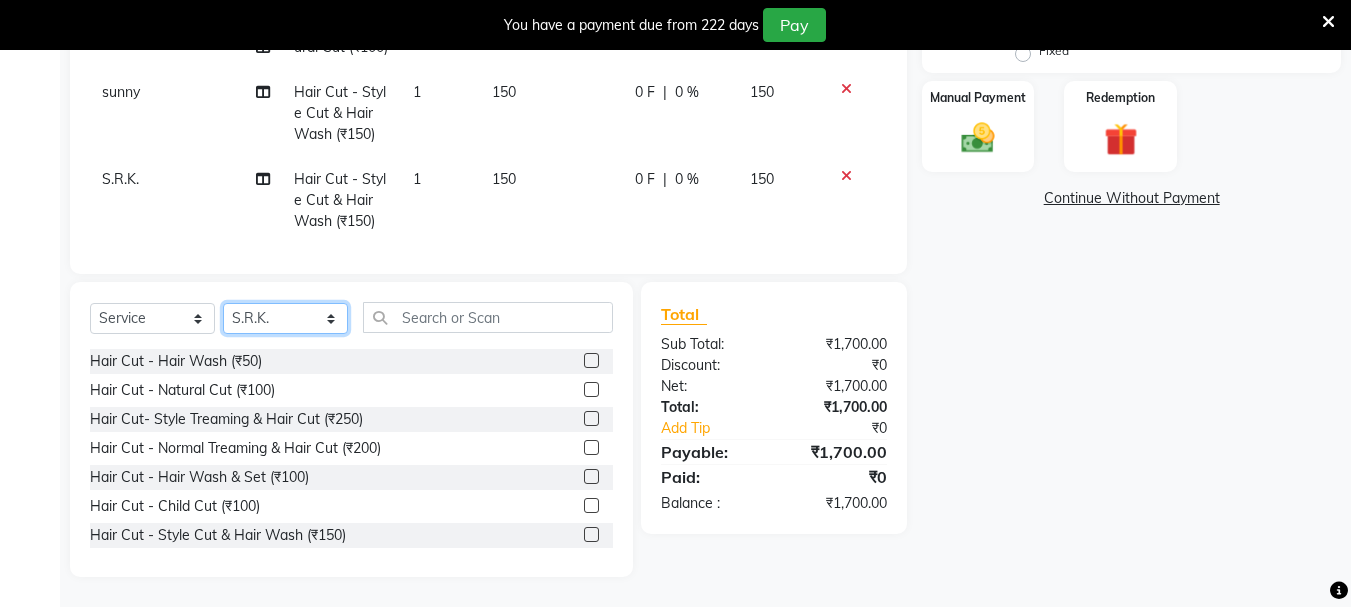 select on "79569" 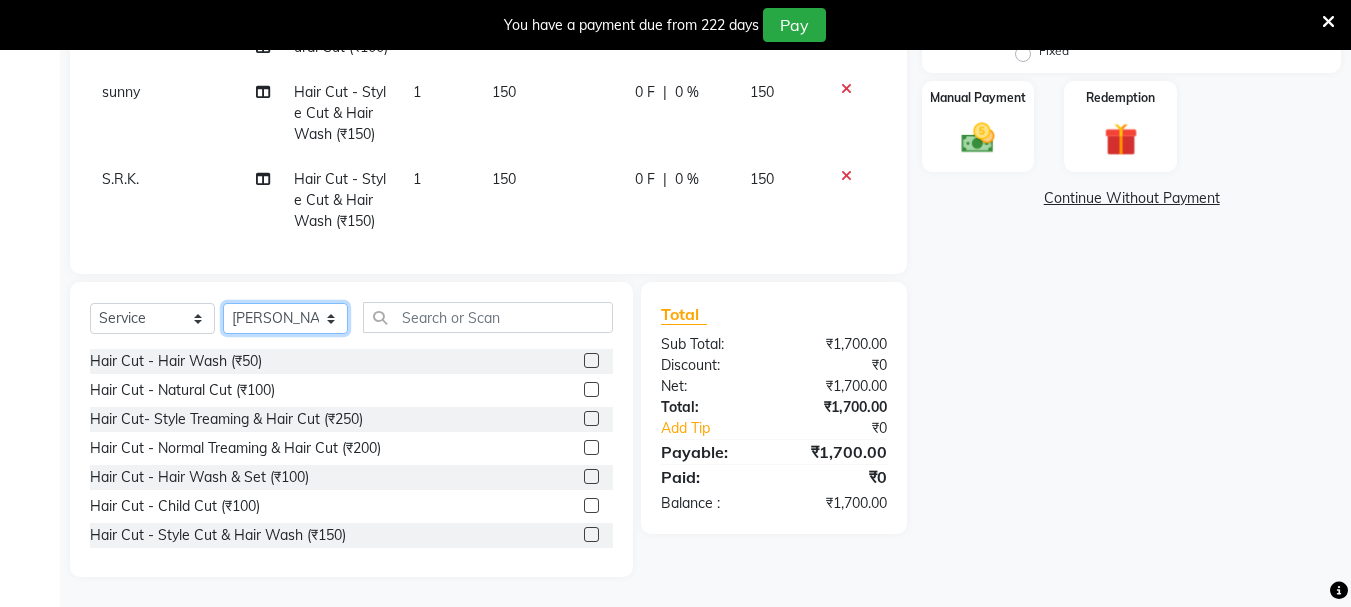 click on "Select Stylist abdul adil Anuj Azad Mahadev prem Shiva Sonu S.R.K. sunny Umesh thakur" 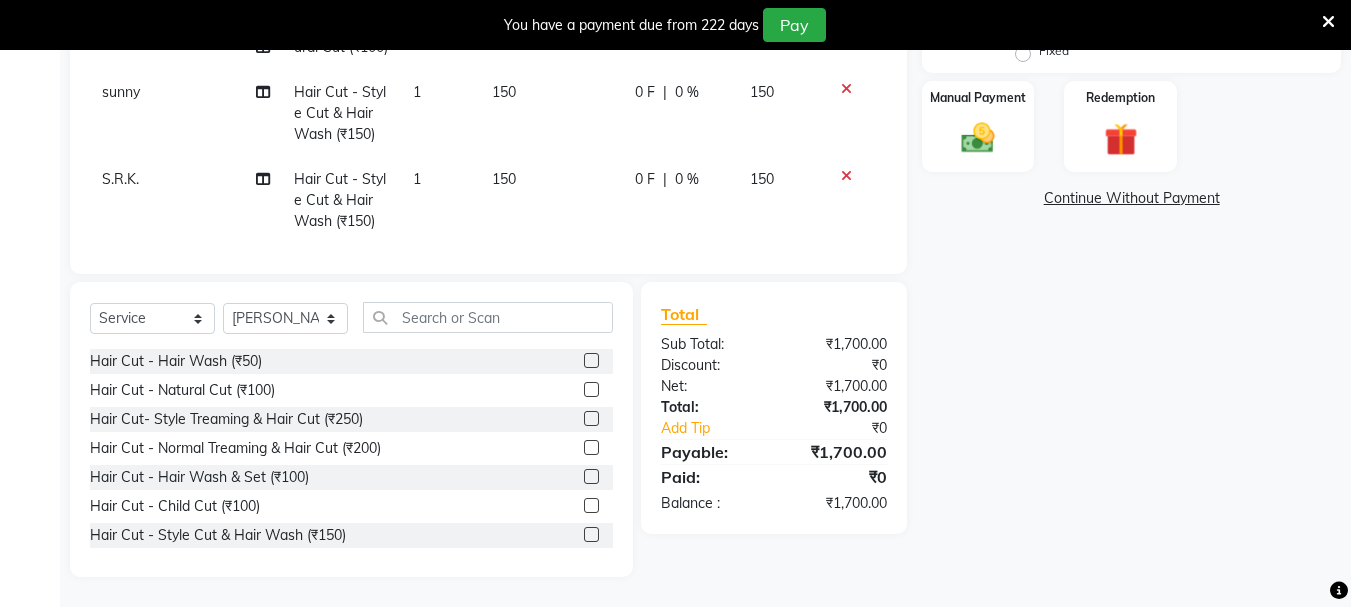 click 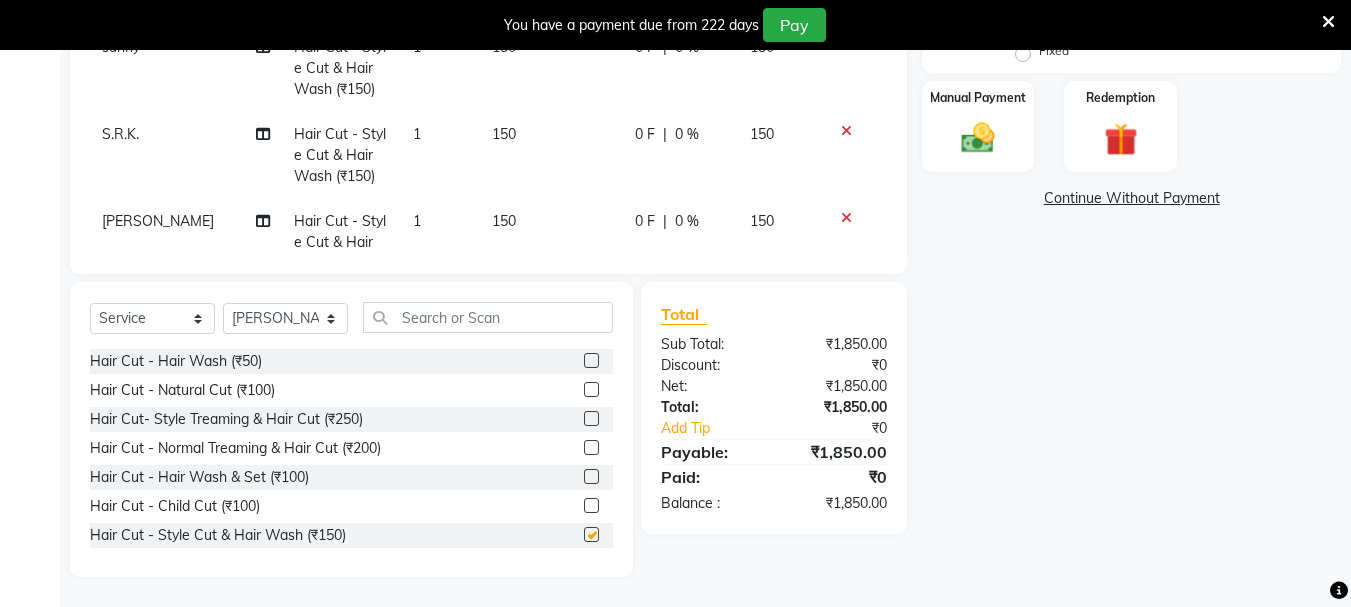 scroll, scrollTop: 354, scrollLeft: 0, axis: vertical 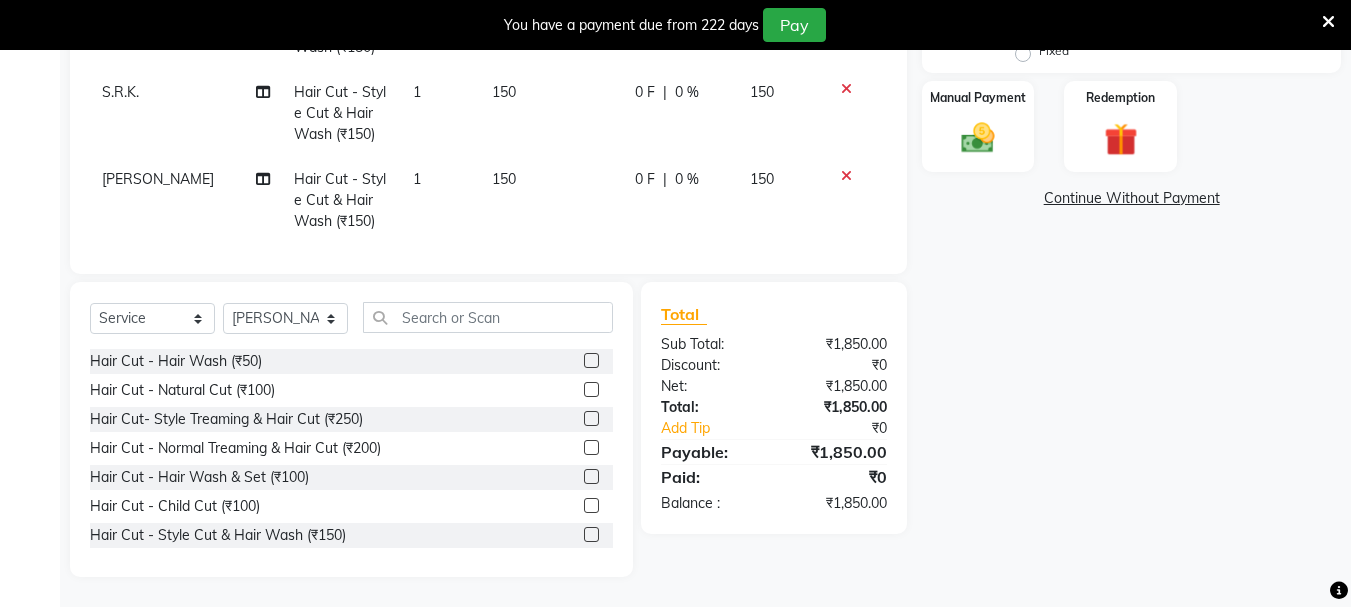 checkbox on "false" 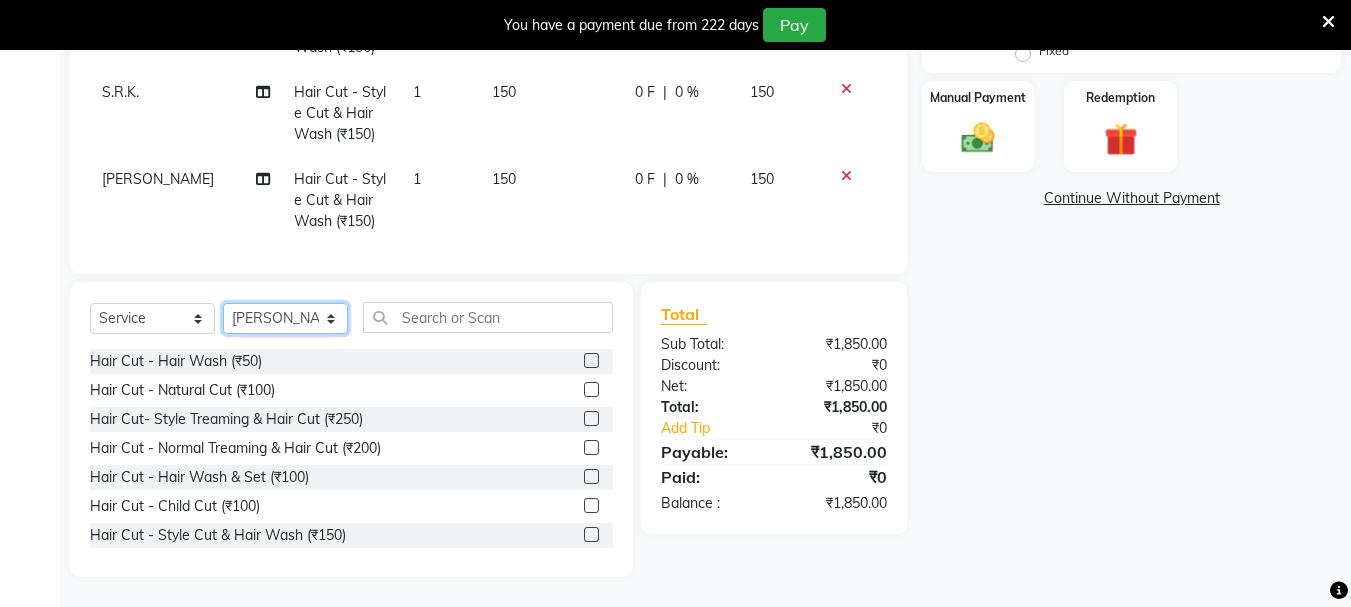 click on "Select Stylist abdul adil Anuj Azad Mahadev prem Shiva Sonu S.R.K. sunny Umesh thakur" 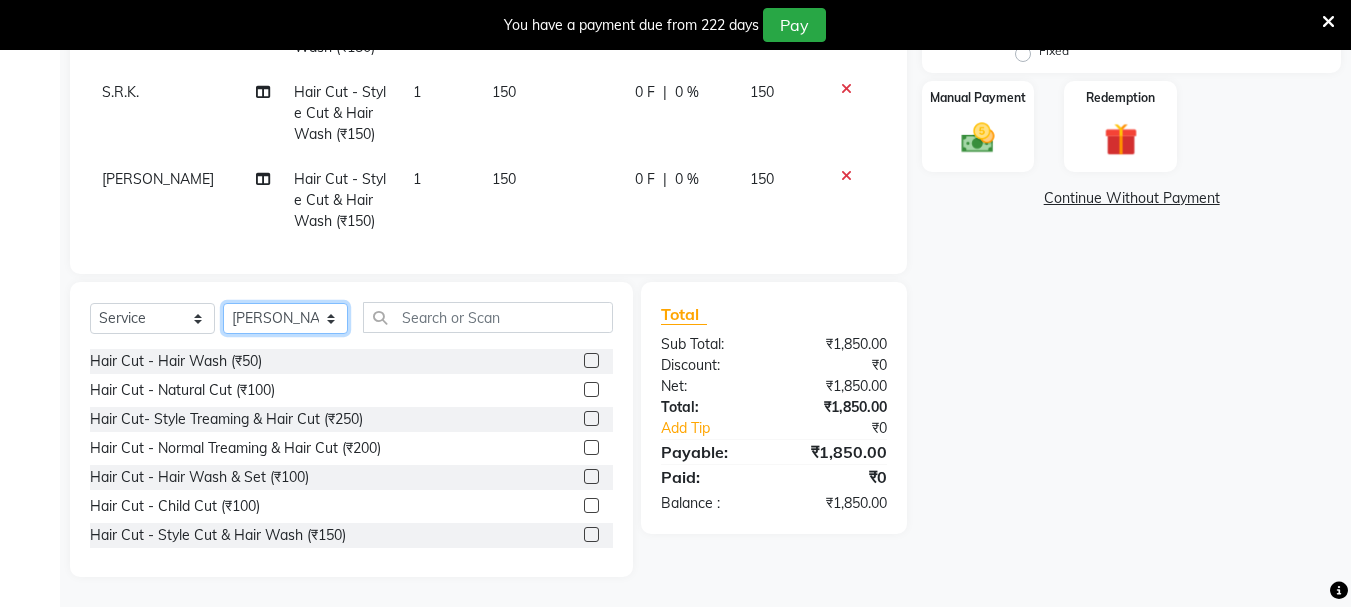 select on "79570" 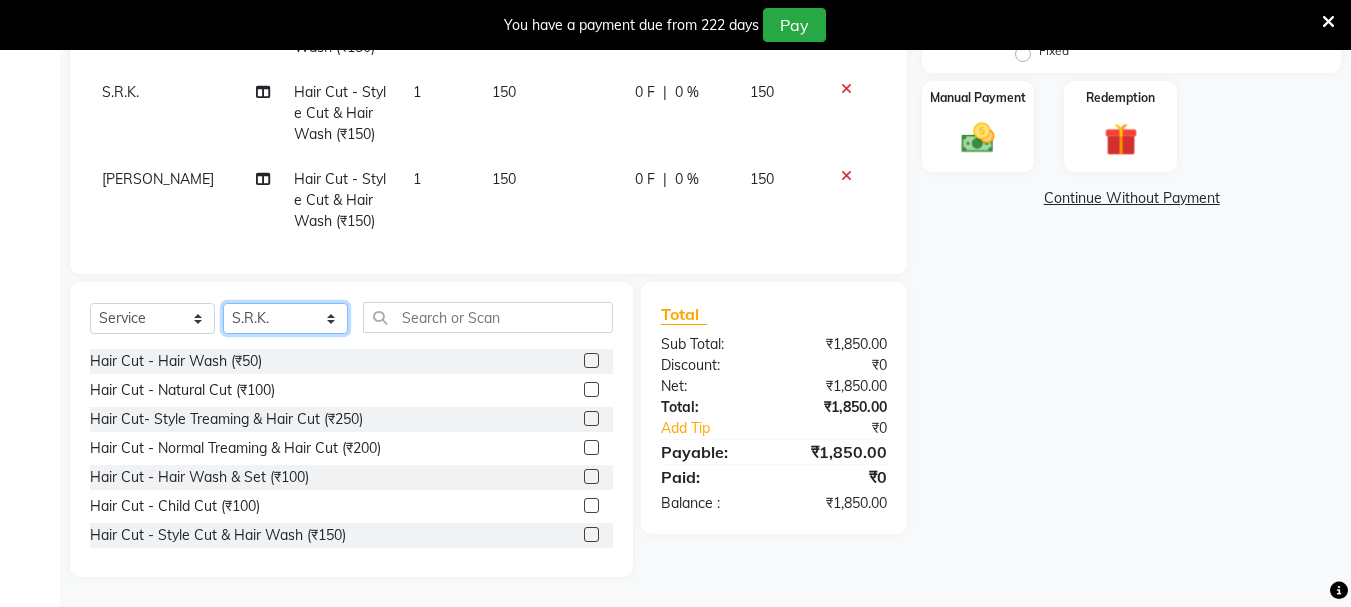 click on "Select Stylist abdul adil Anuj Azad Mahadev prem Shiva Sonu S.R.K. sunny Umesh thakur" 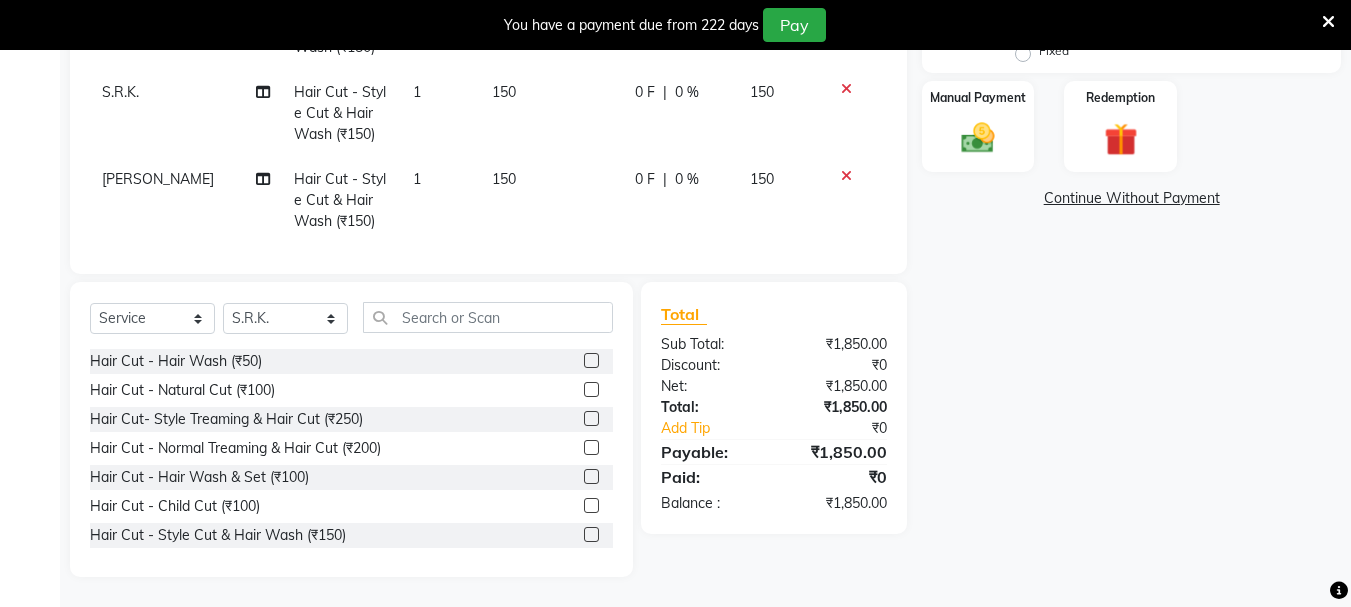 drag, startPoint x: 578, startPoint y: 538, endPoint x: 525, endPoint y: 382, distance: 164.7574 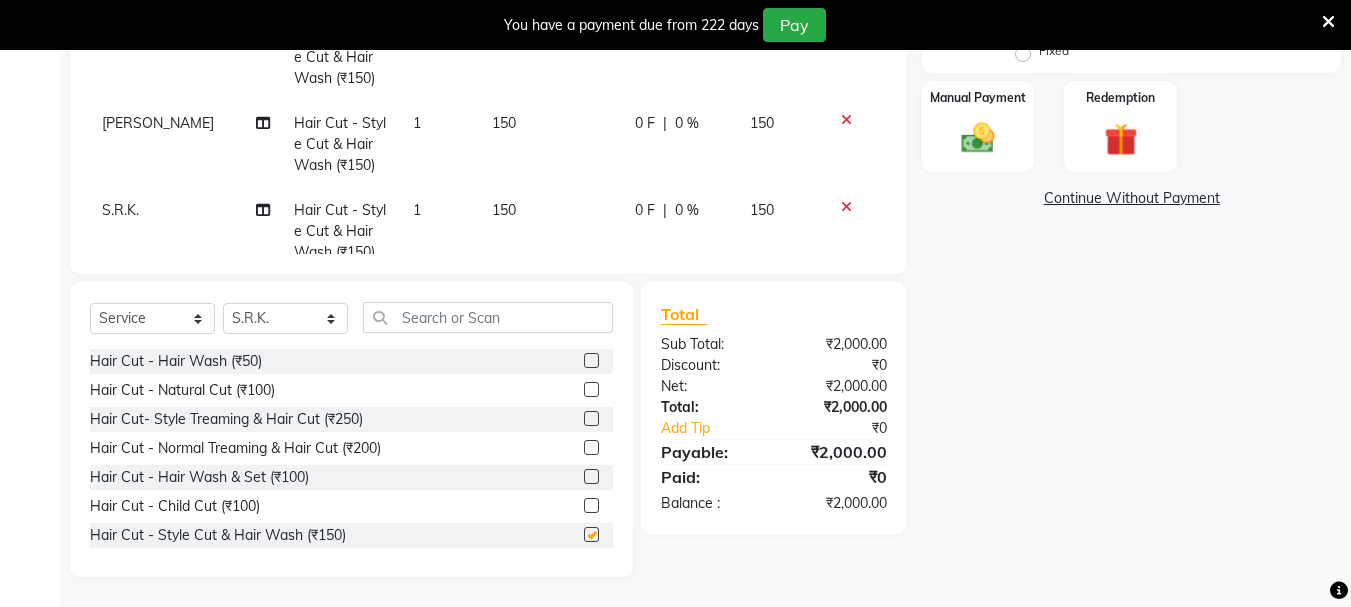 scroll, scrollTop: 441, scrollLeft: 0, axis: vertical 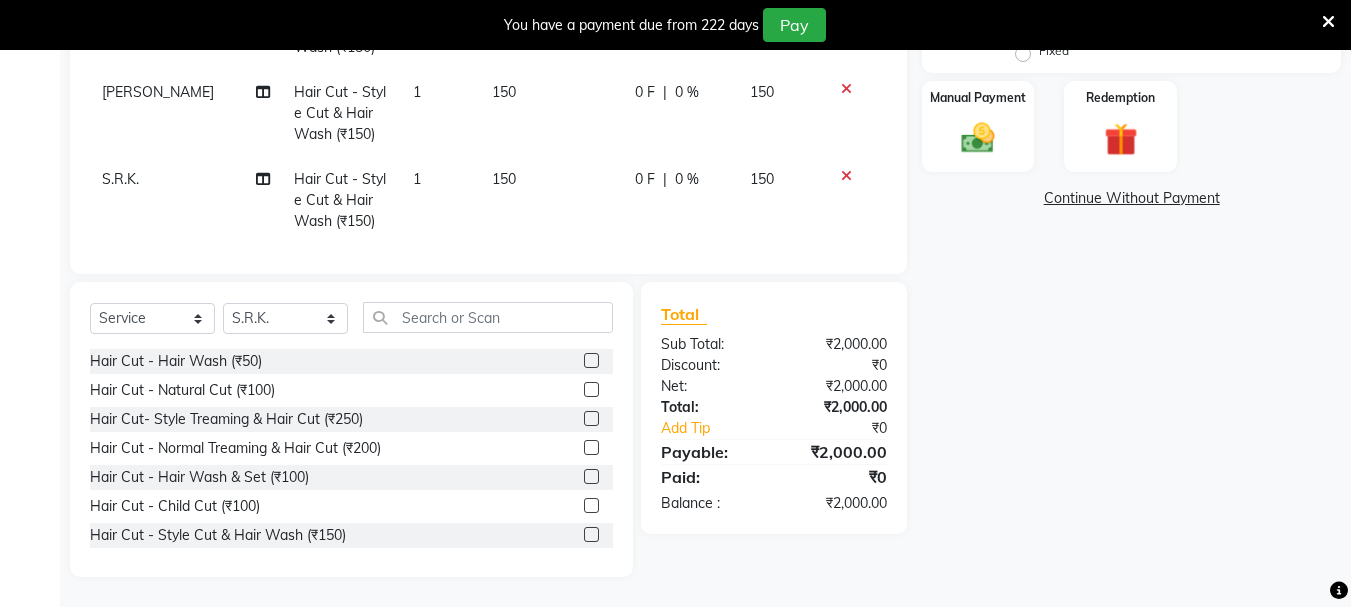 checkbox on "false" 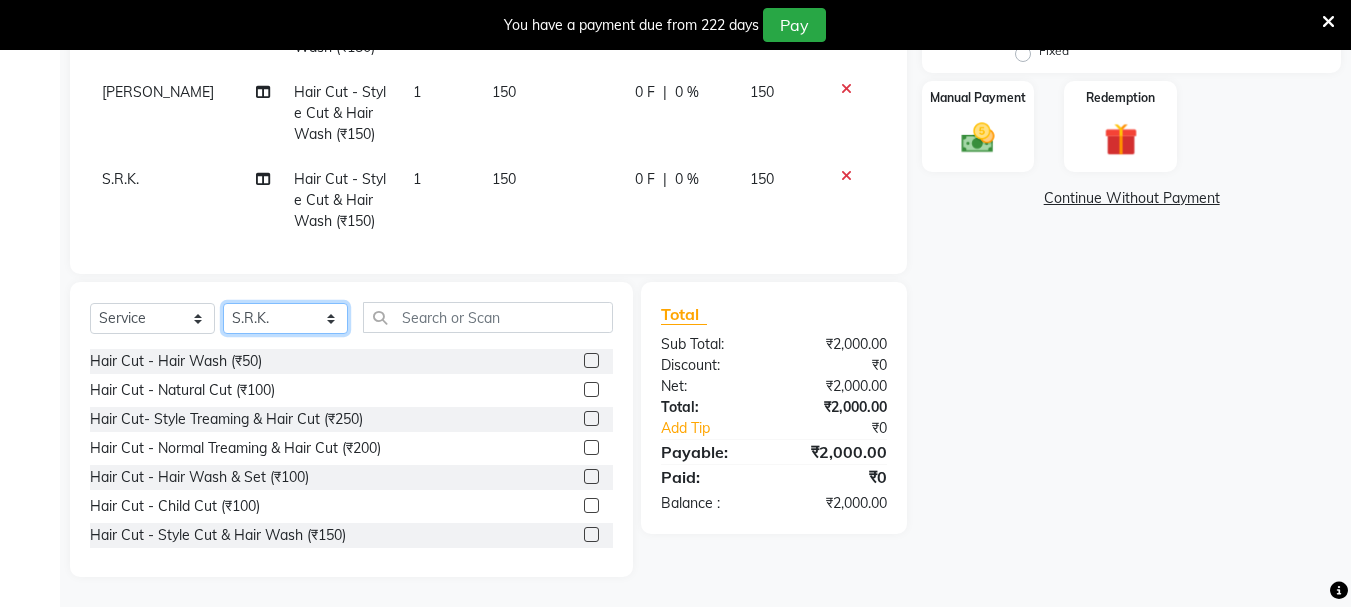 click on "Select Stylist abdul adil Anuj Azad Mahadev prem Shiva Sonu S.R.K. sunny Umesh thakur" 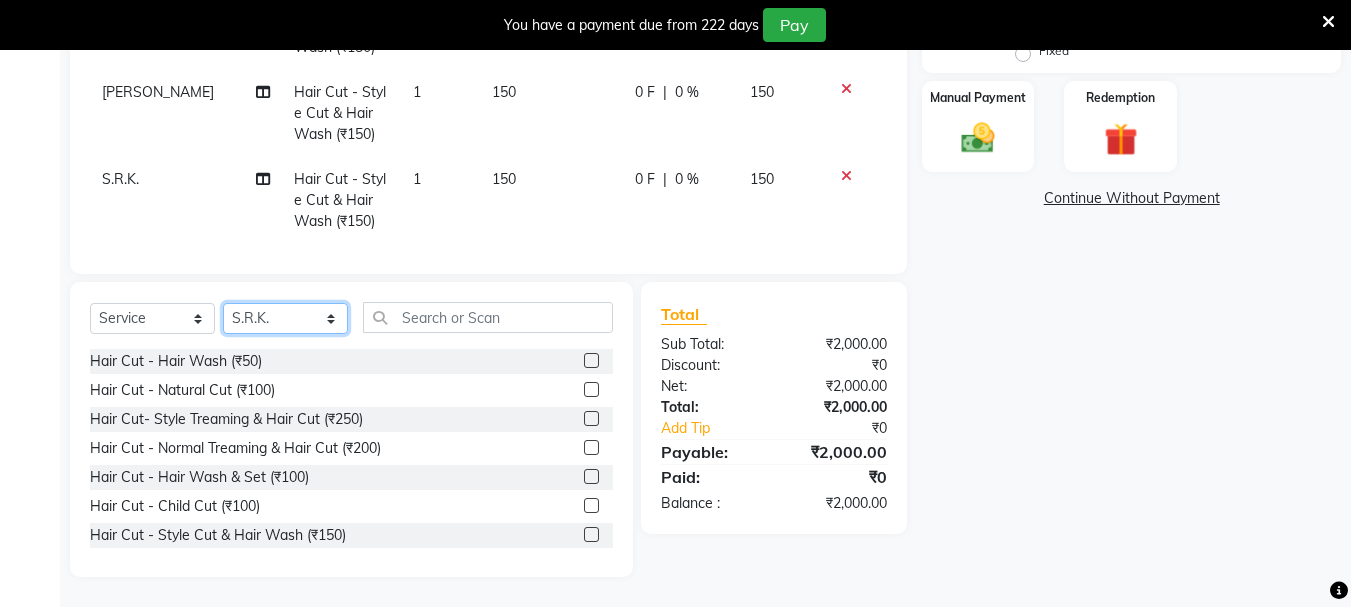 select on "51926" 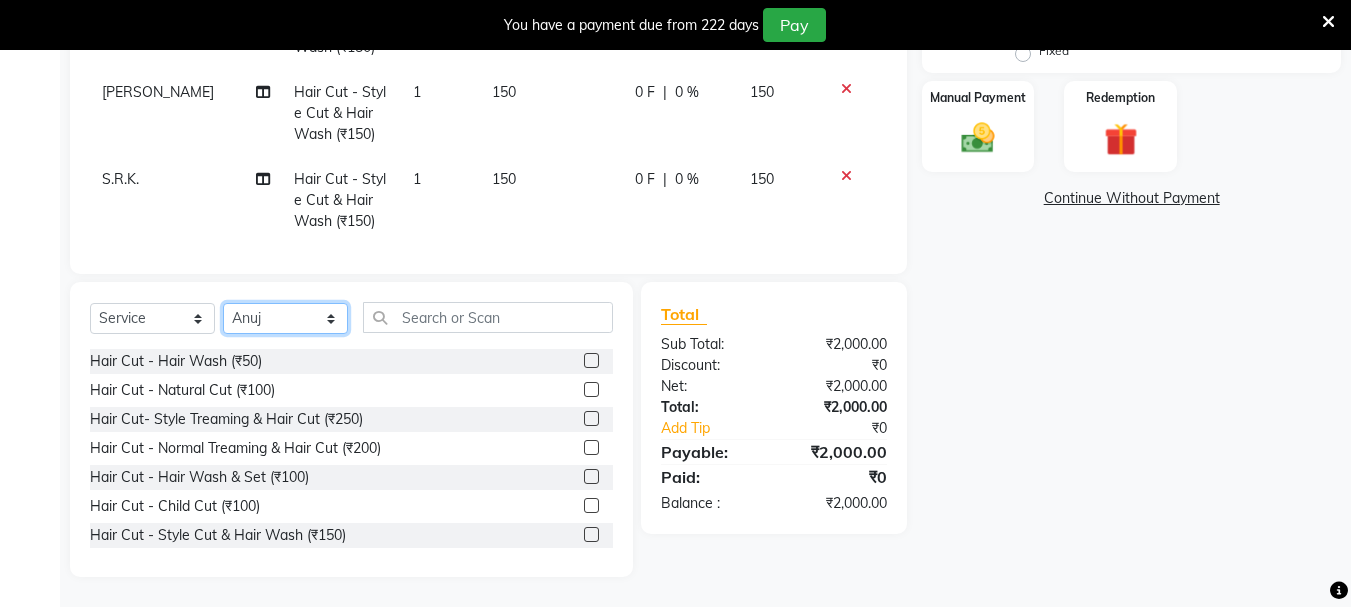 click on "Select Stylist abdul adil Anuj Azad Mahadev prem Shiva Sonu S.R.K. sunny Umesh thakur" 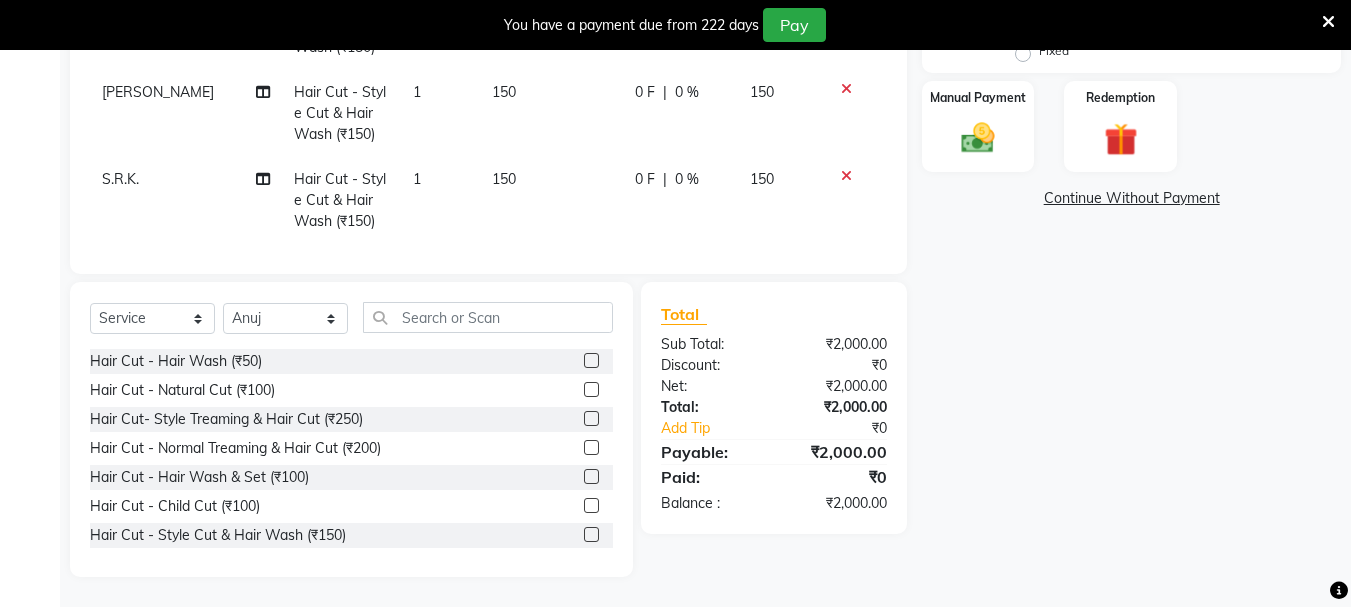 drag, startPoint x: 577, startPoint y: 533, endPoint x: 551, endPoint y: 286, distance: 248.36465 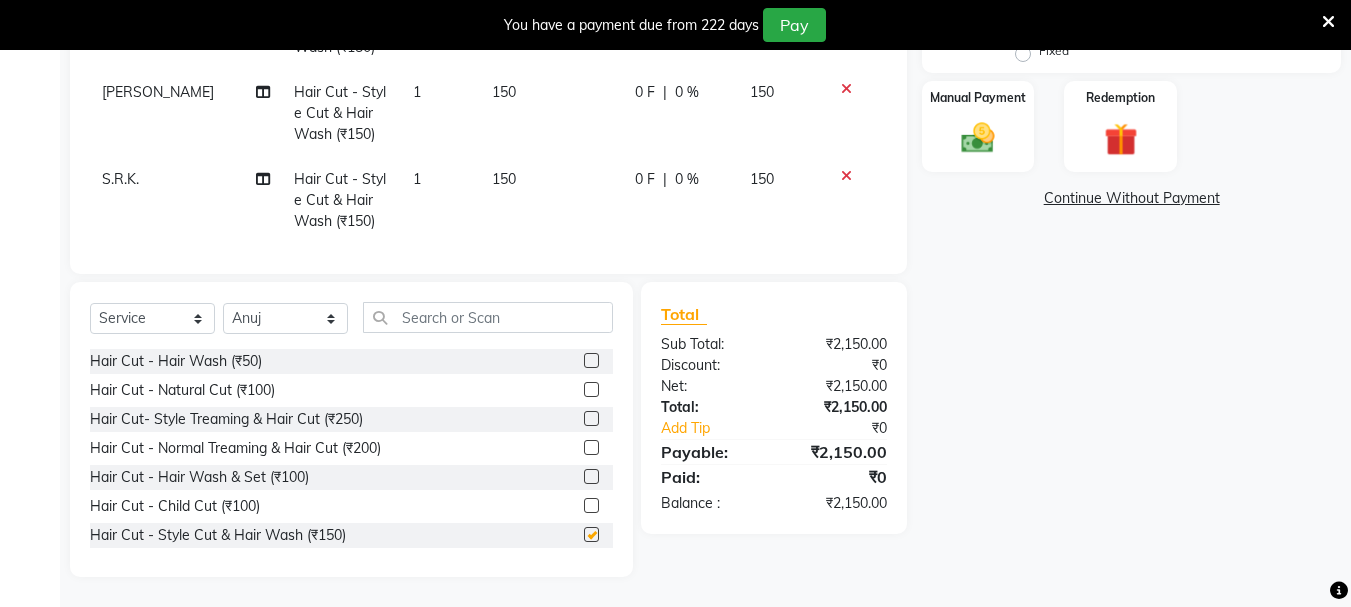 scroll, scrollTop: 528, scrollLeft: 0, axis: vertical 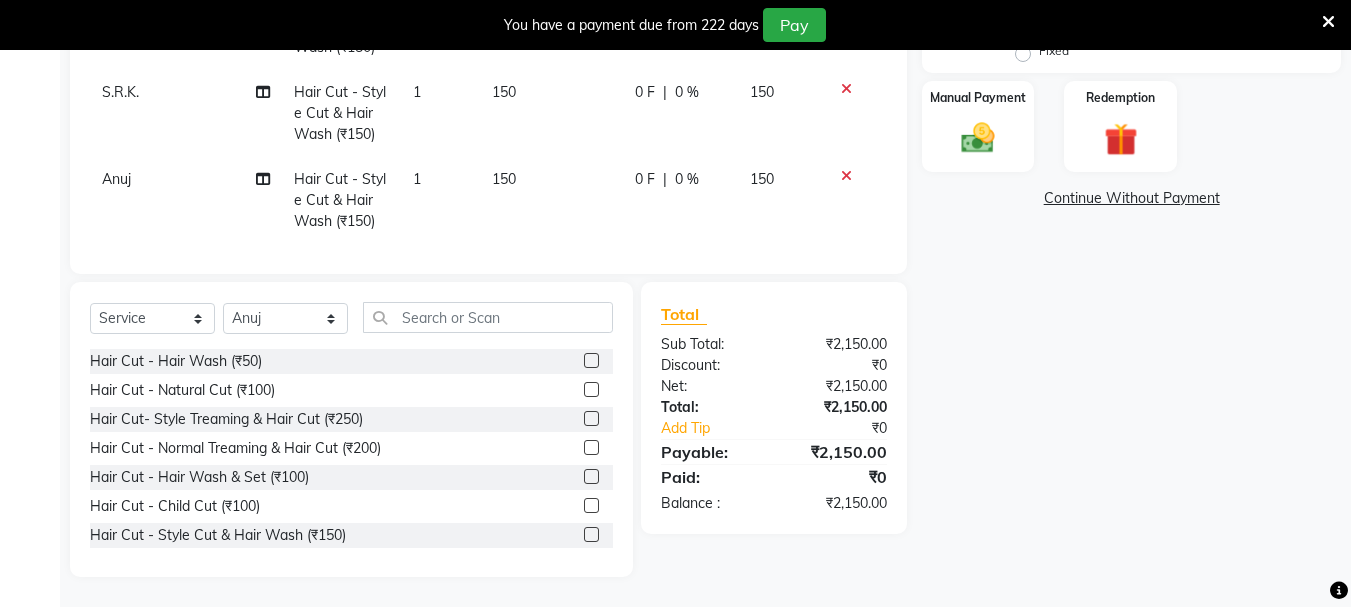 checkbox on "false" 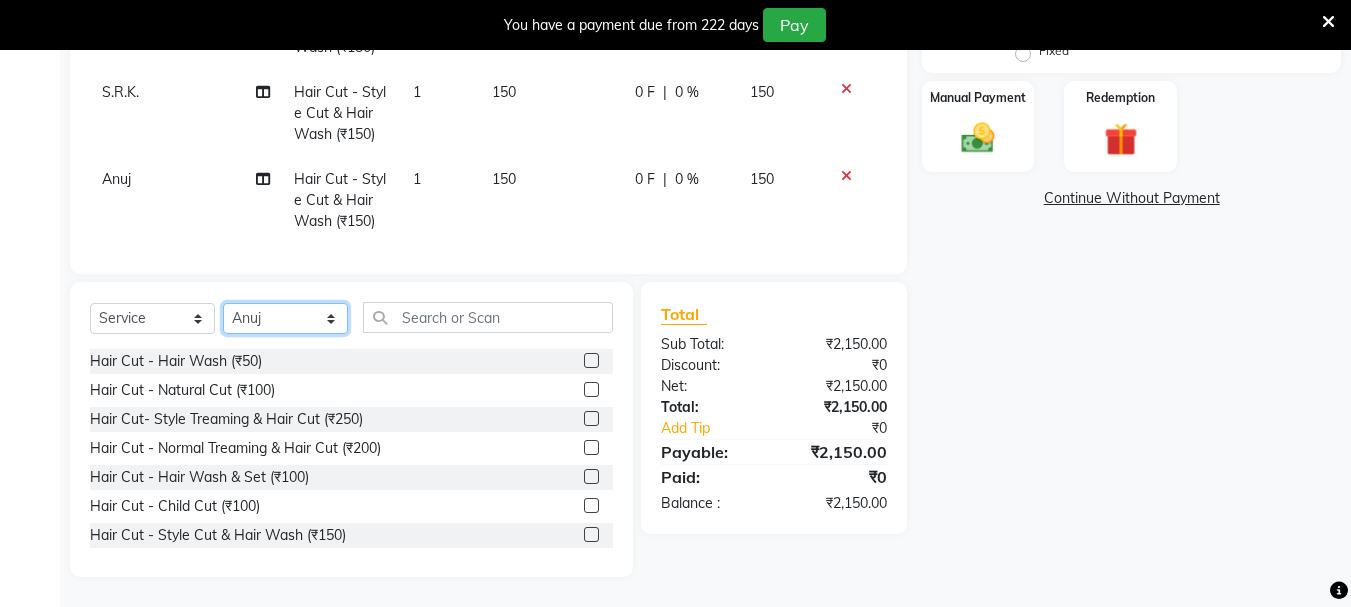click on "Select Stylist abdul adil Anuj Azad Mahadev prem Shiva Sonu S.R.K. sunny Umesh thakur" 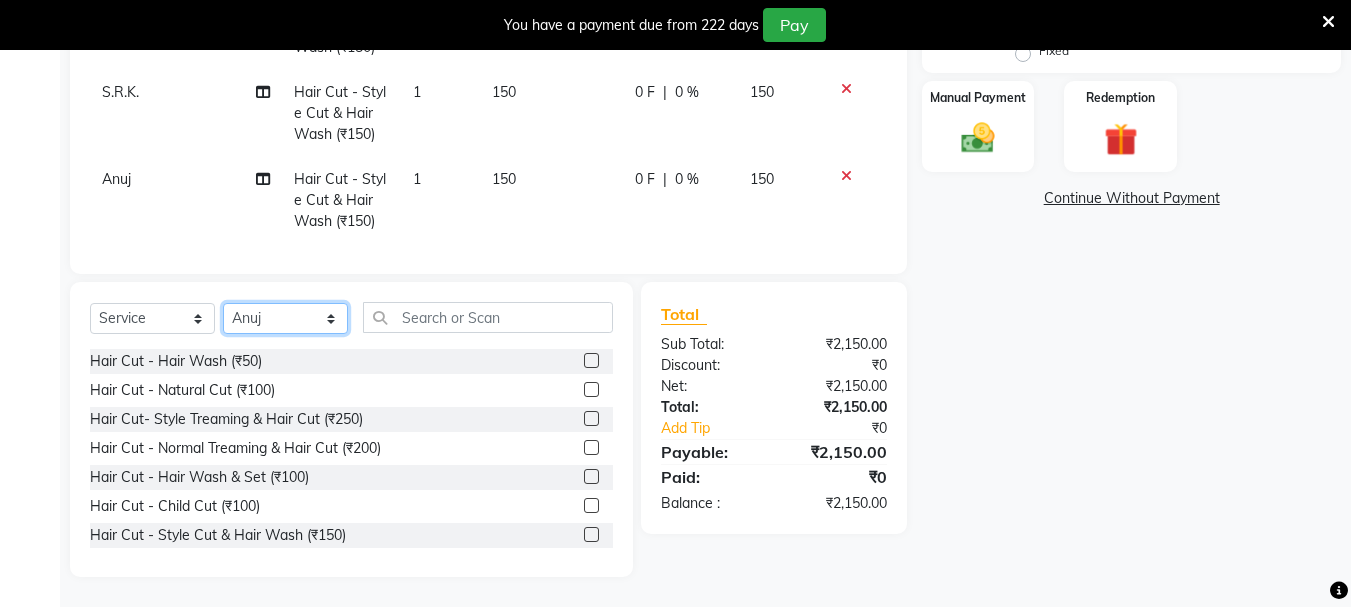 select on "51927" 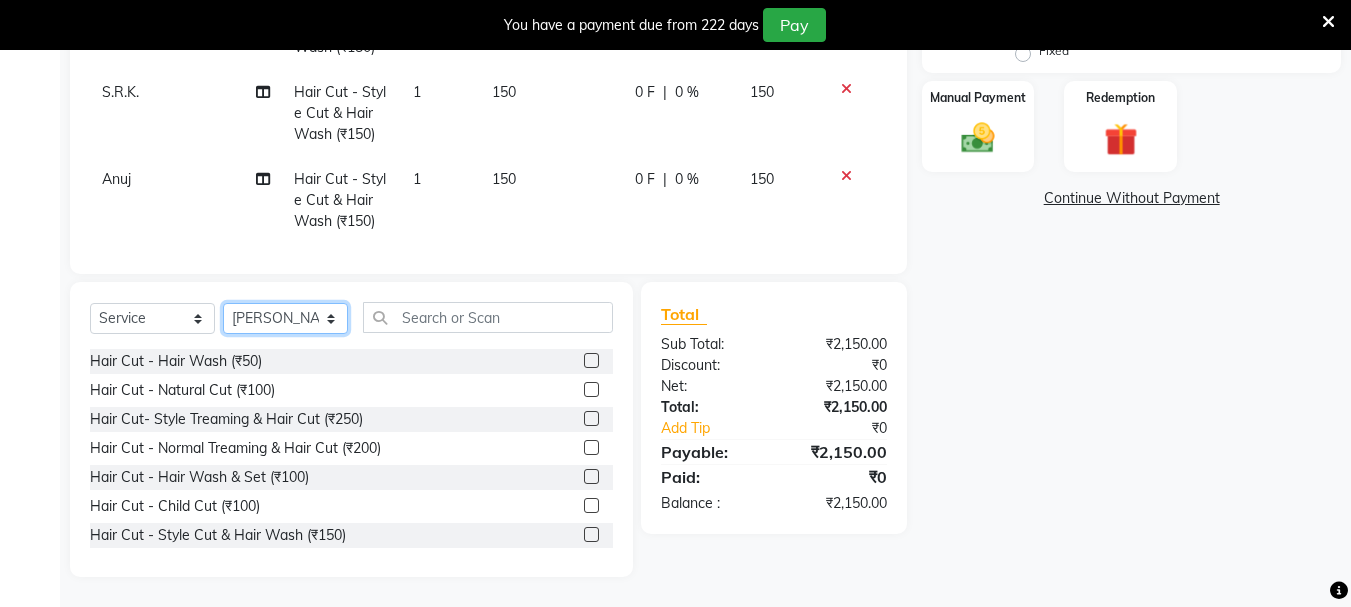 click on "Select Stylist abdul adil Anuj Azad Mahadev prem Shiva Sonu S.R.K. sunny Umesh thakur" 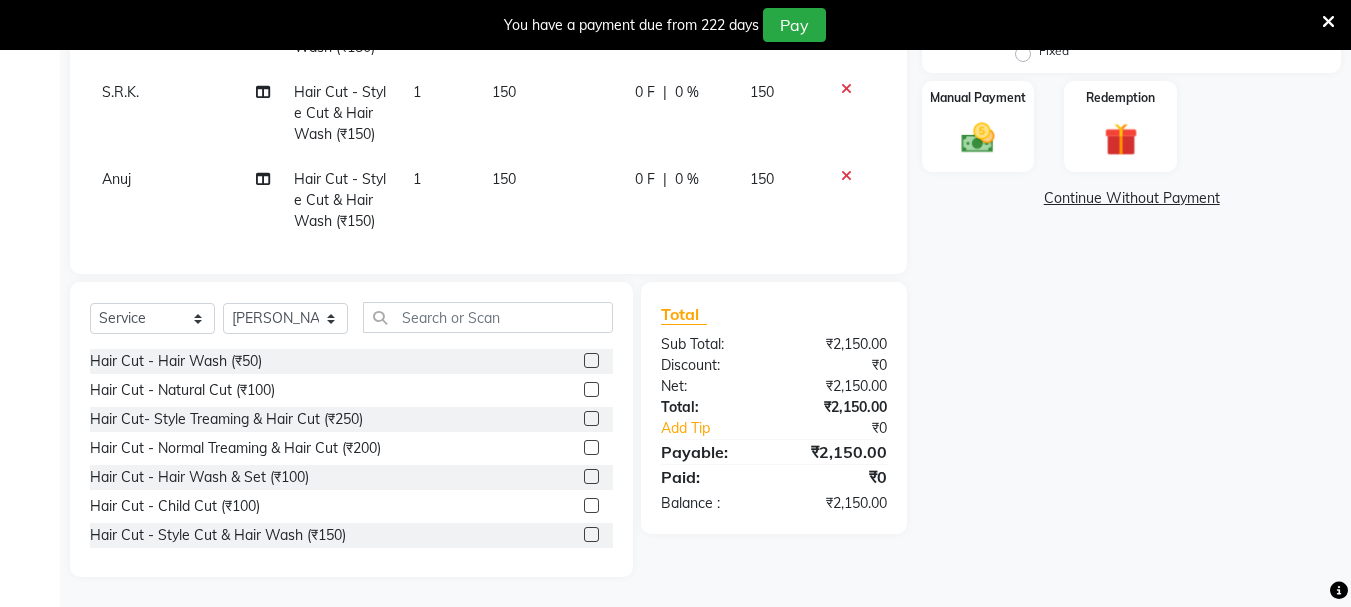 click 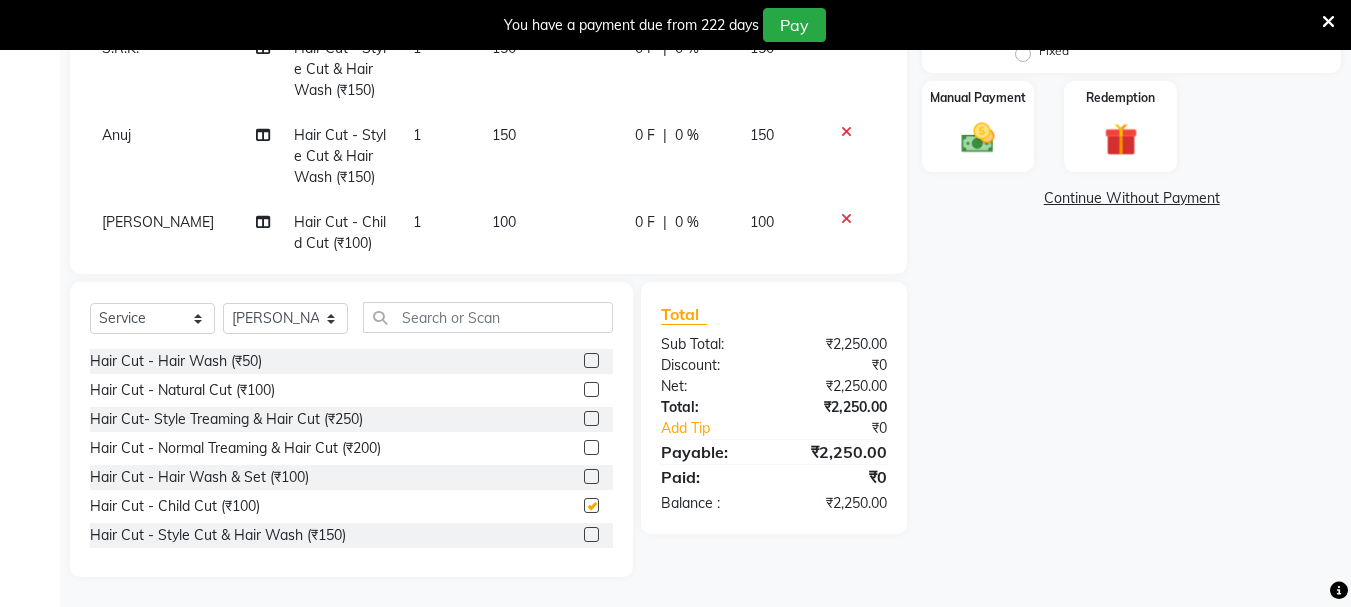 scroll, scrollTop: 594, scrollLeft: 0, axis: vertical 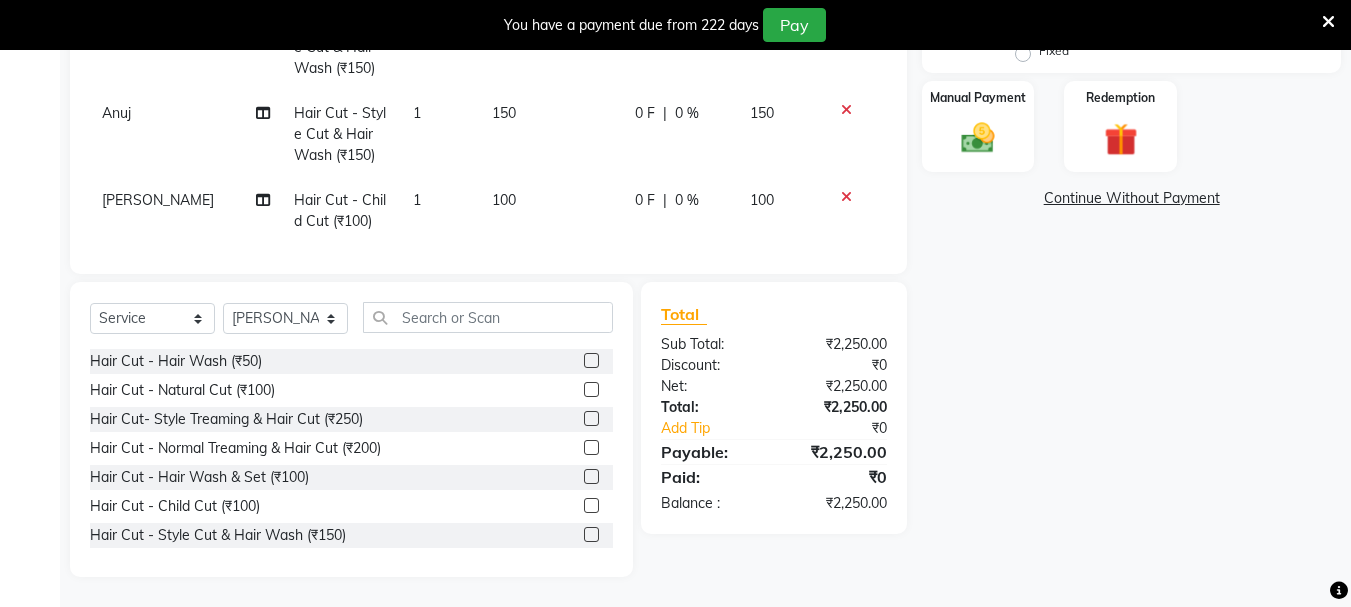checkbox on "false" 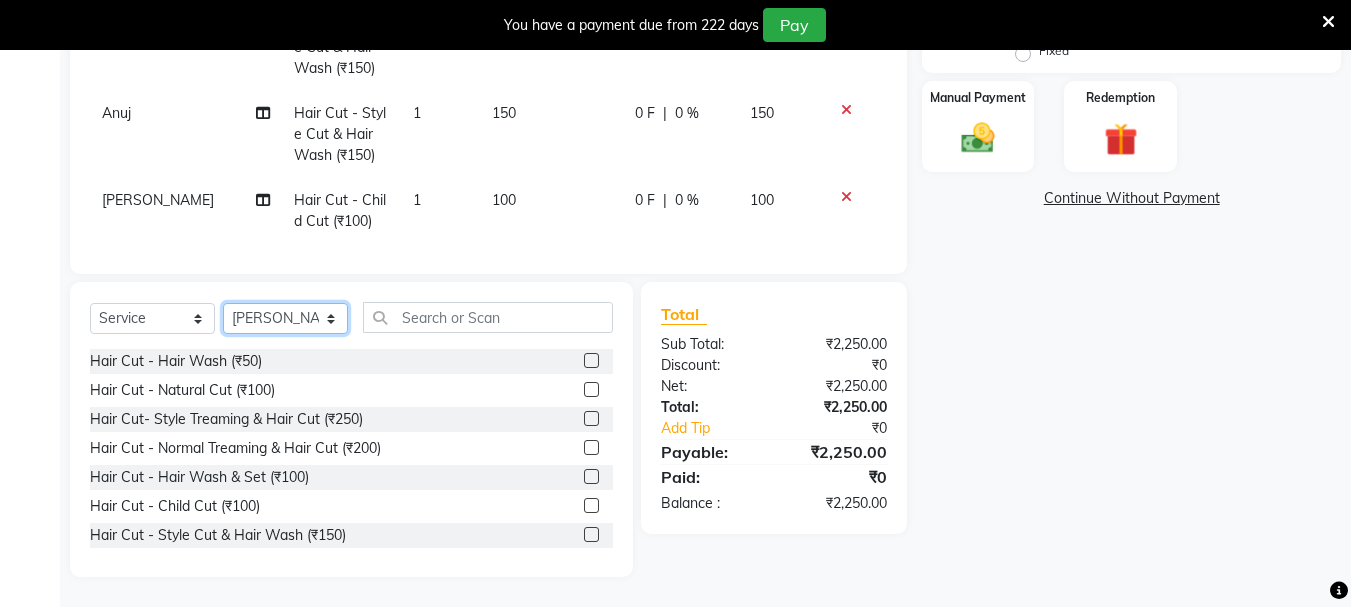 click on "Select Stylist abdul adil Anuj Azad Mahadev prem Shiva Sonu S.R.K. sunny Umesh thakur" 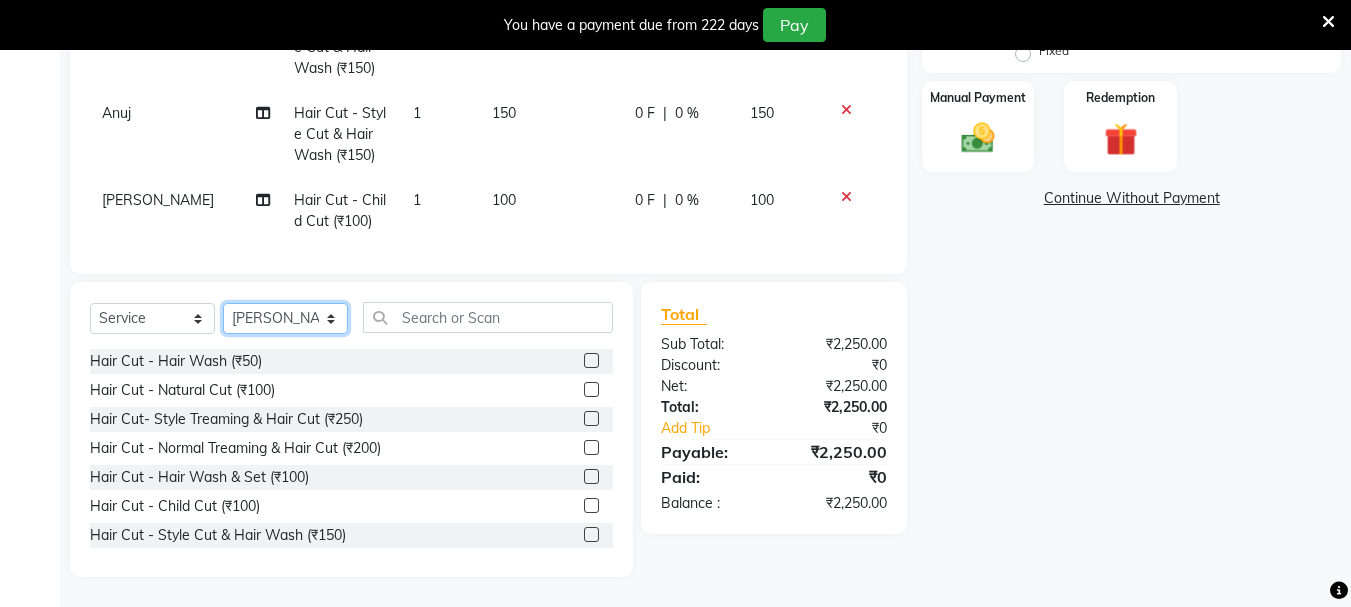 select on "7183" 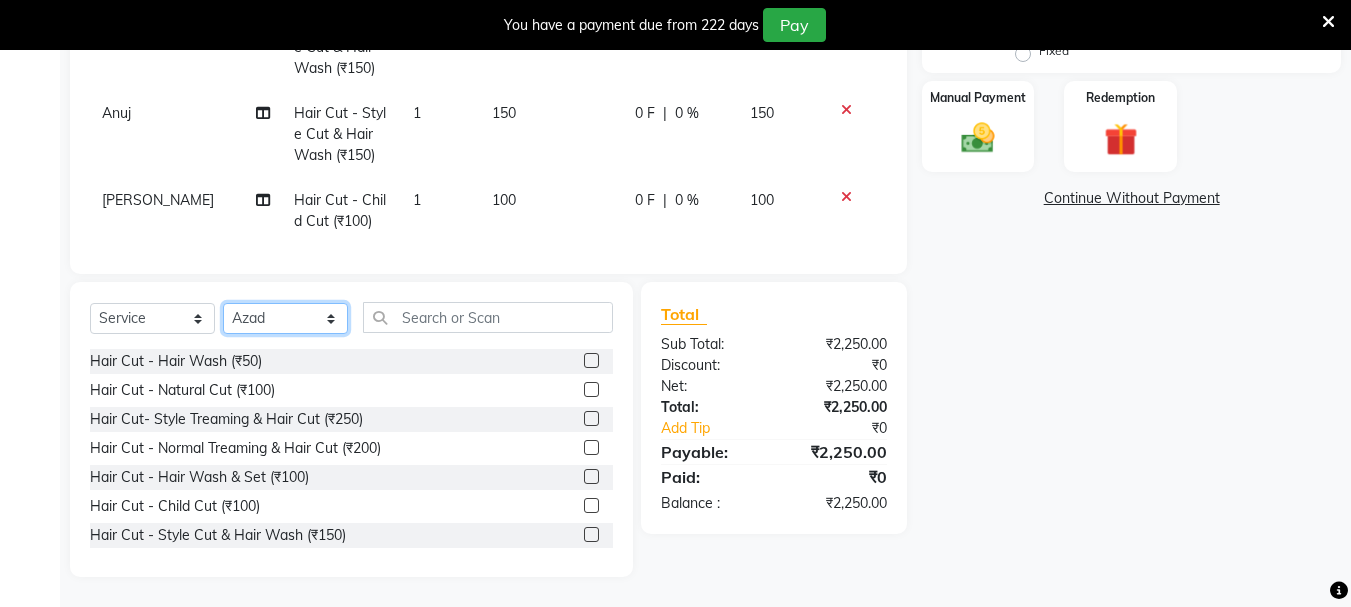 click on "Select Stylist abdul adil Anuj Azad Mahadev prem Shiva Sonu S.R.K. sunny Umesh thakur" 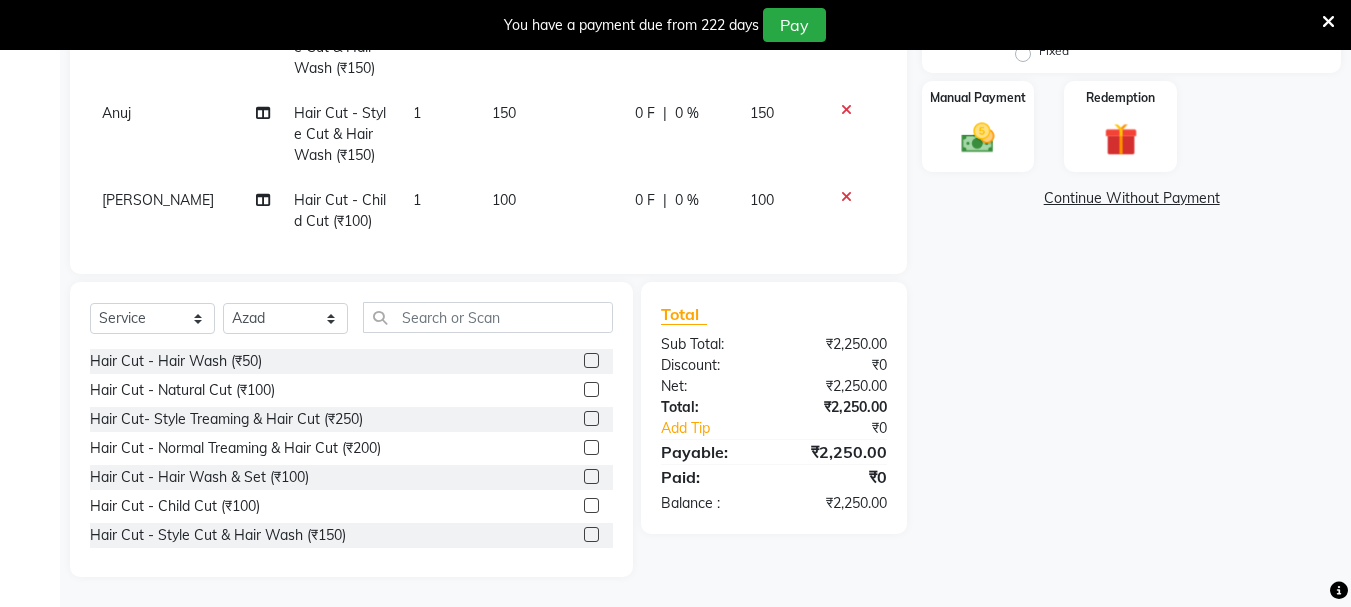 click 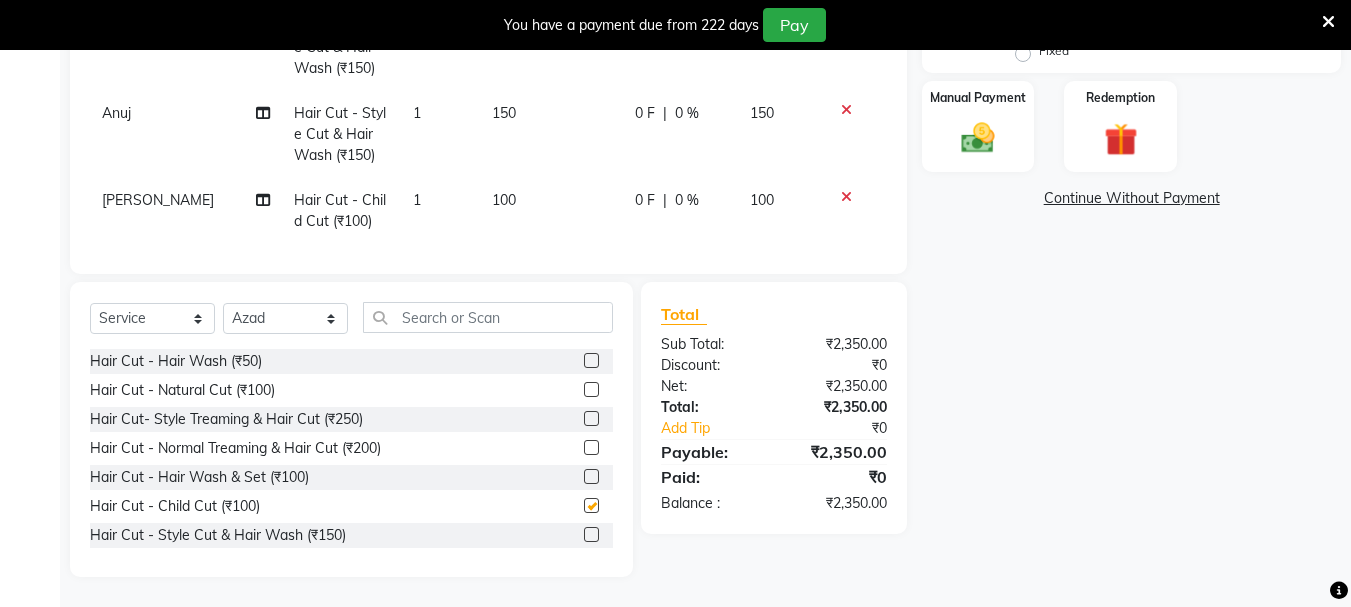 scroll, scrollTop: 660, scrollLeft: 0, axis: vertical 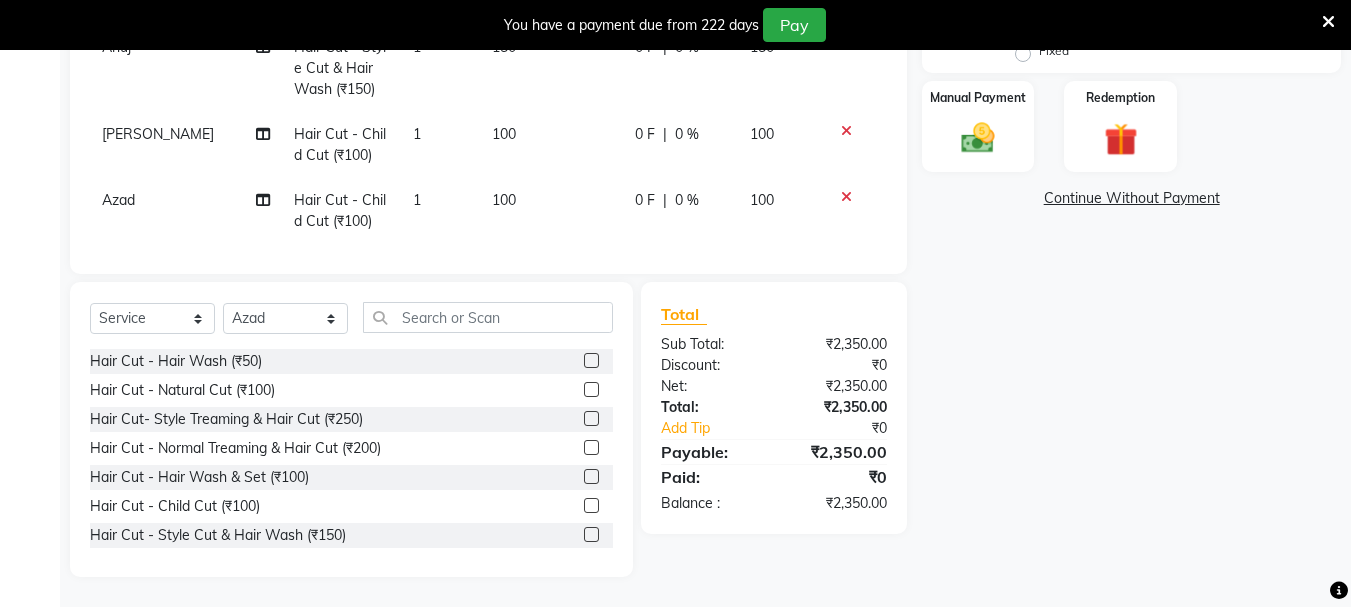 checkbox on "false" 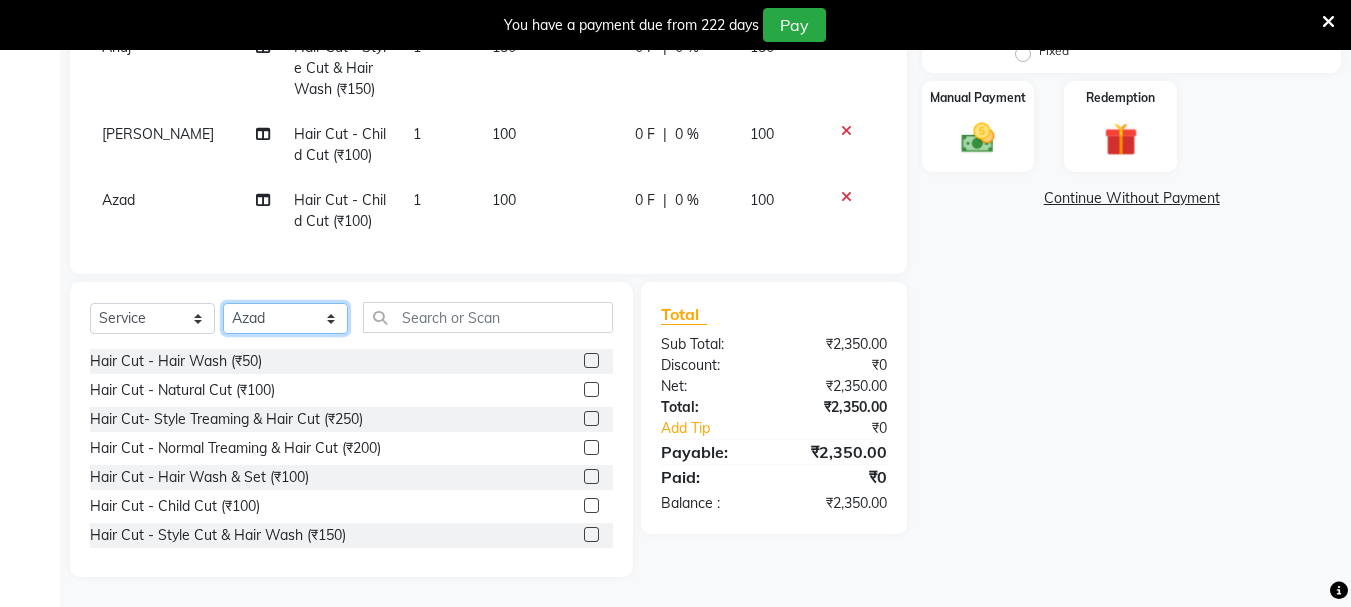 click on "Select Stylist abdul adil Anuj Azad Mahadev prem Shiva Sonu S.R.K. sunny Umesh thakur" 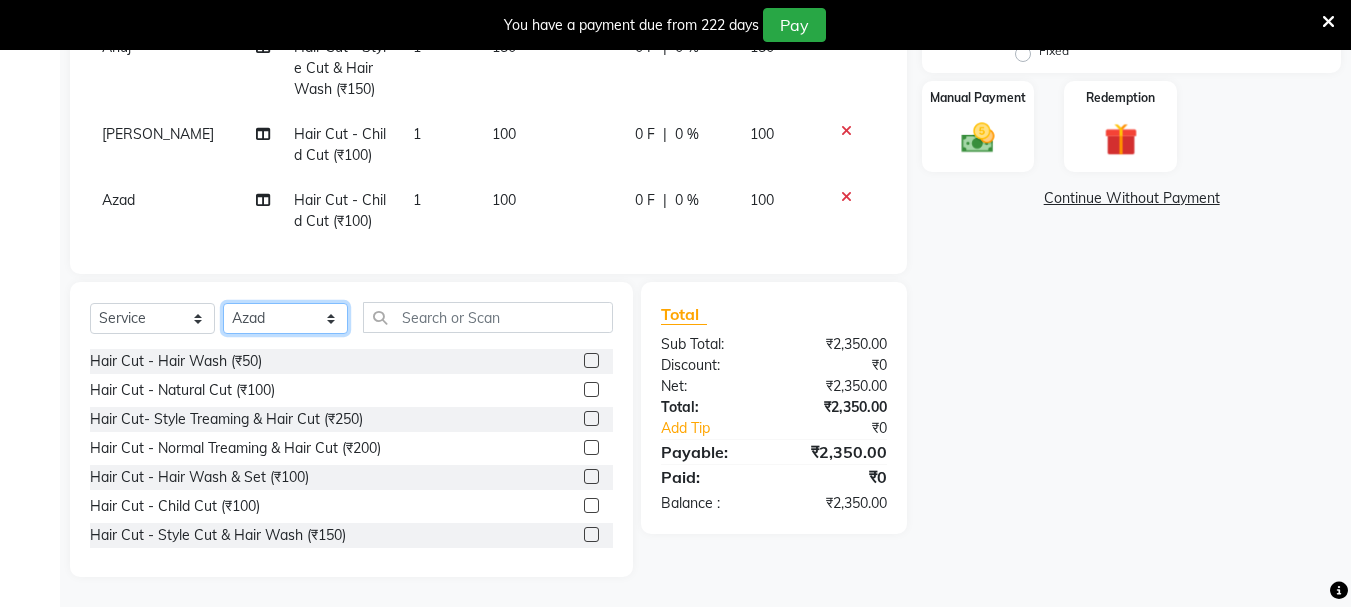 select on "15891" 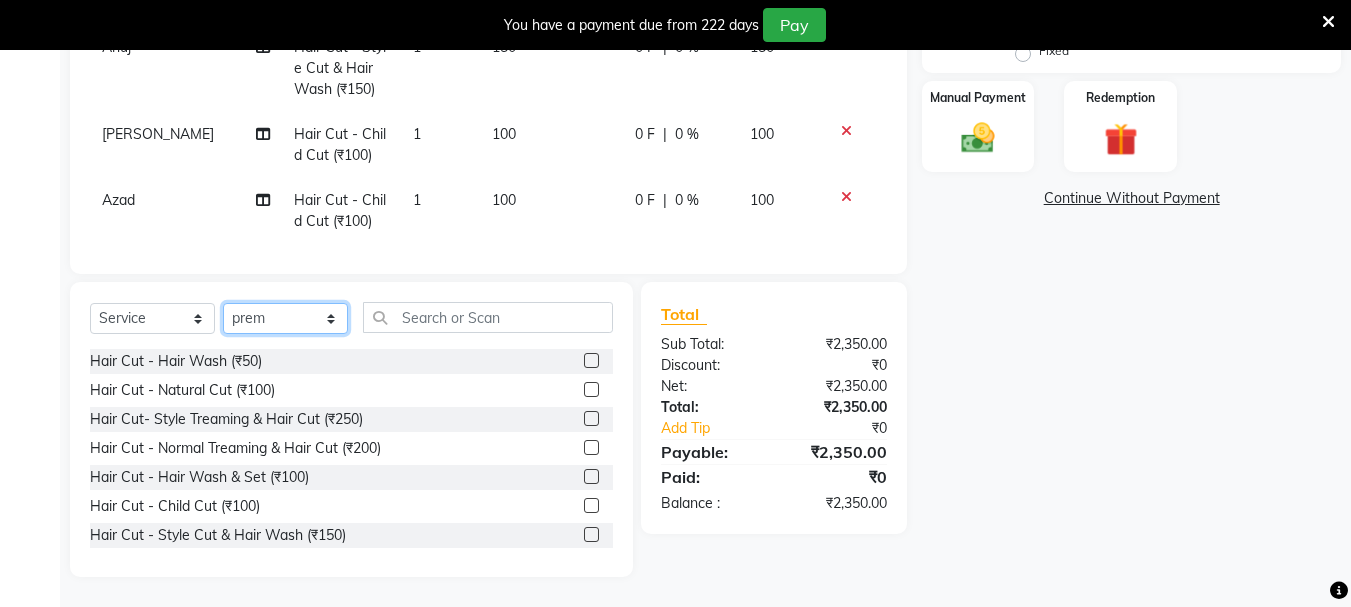 click on "Select Stylist abdul adil Anuj Azad Mahadev prem Shiva Sonu S.R.K. sunny Umesh thakur" 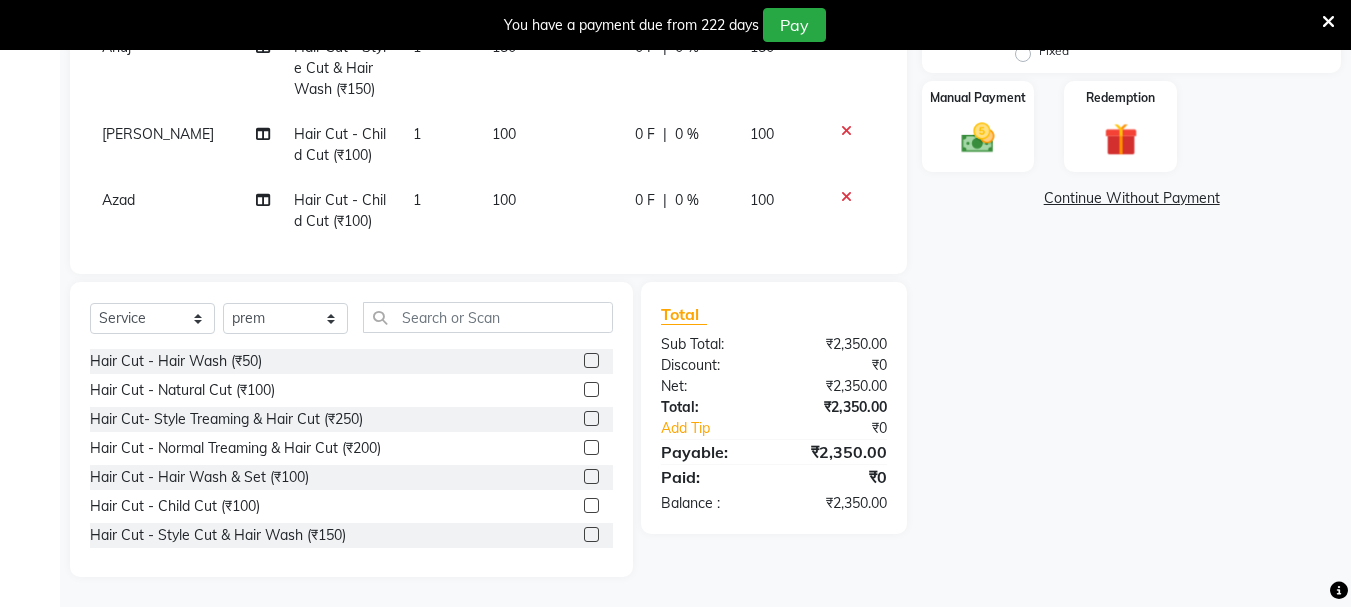 drag, startPoint x: 581, startPoint y: 416, endPoint x: 583, endPoint y: 404, distance: 12.165525 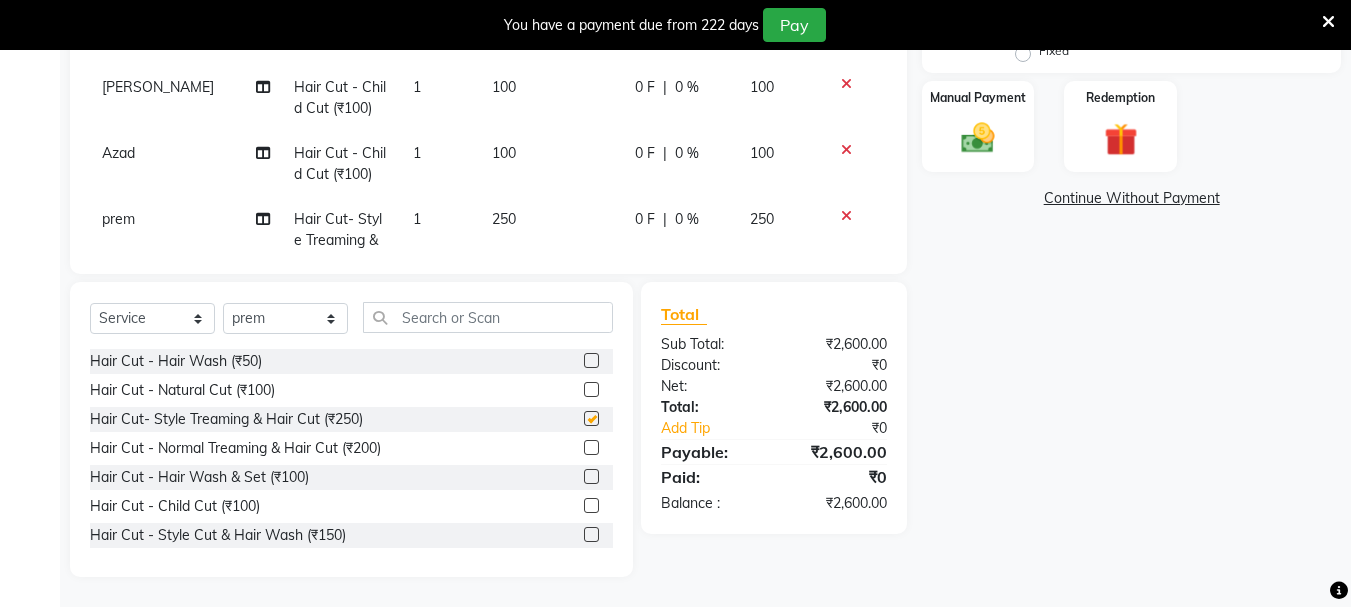 checkbox on "false" 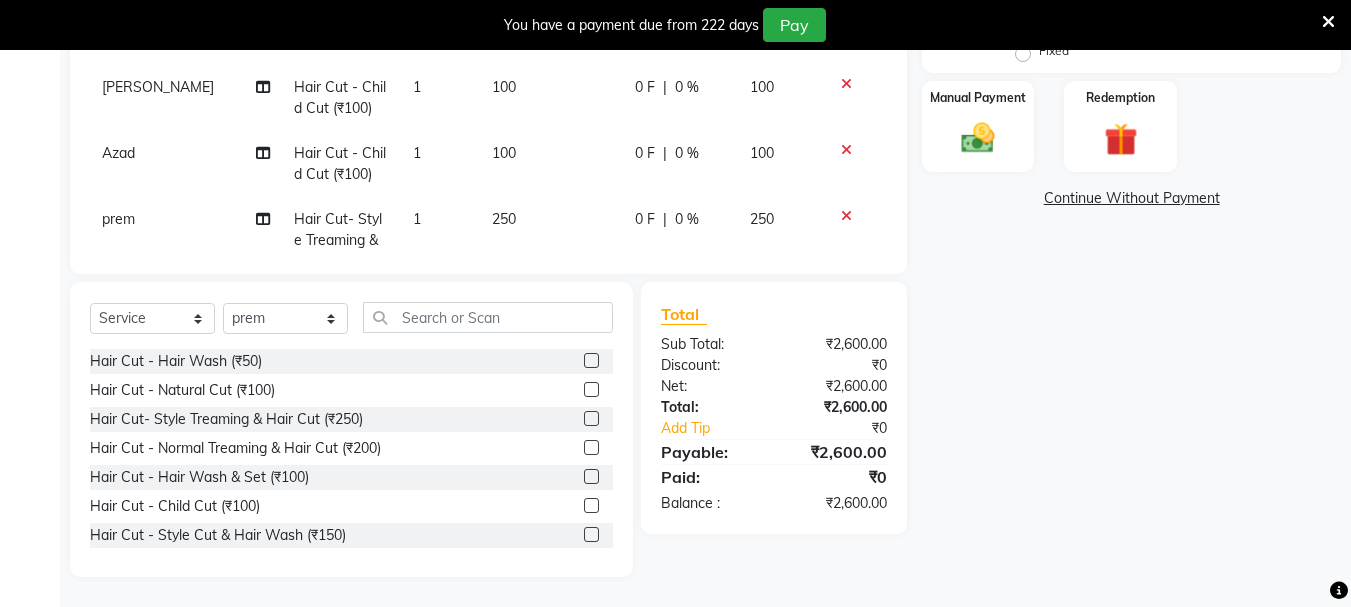 scroll, scrollTop: 747, scrollLeft: 0, axis: vertical 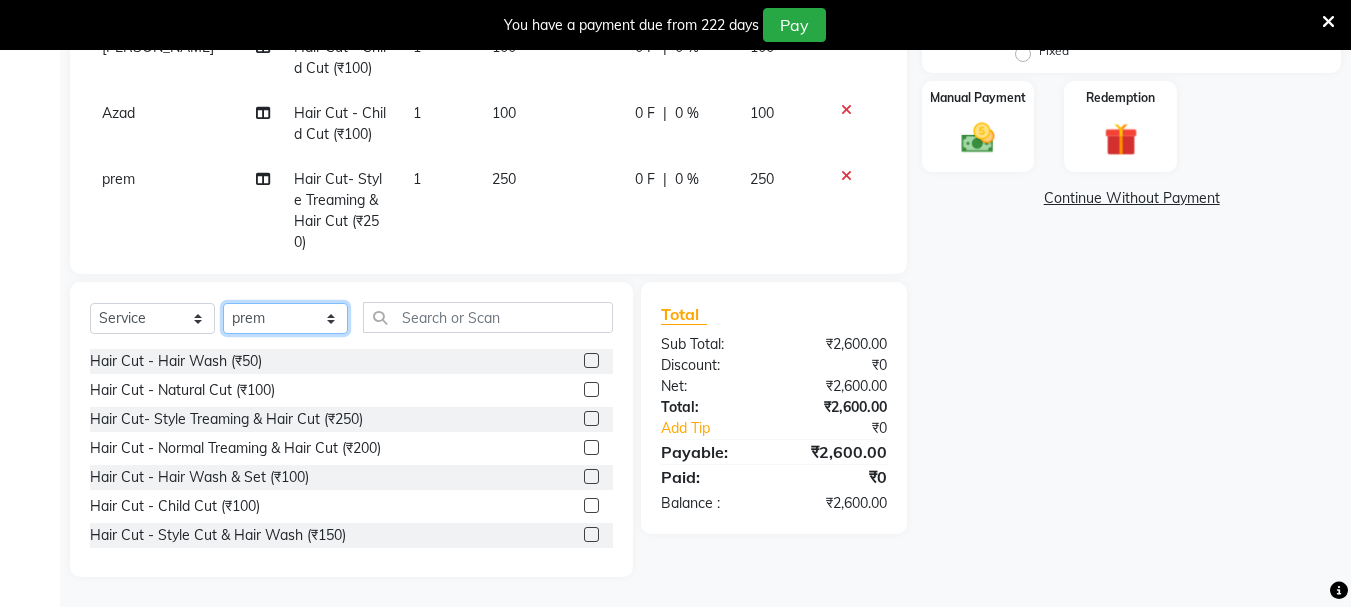 click on "Select Stylist abdul adil Anuj Azad Mahadev prem Shiva Sonu S.R.K. sunny Umesh thakur" 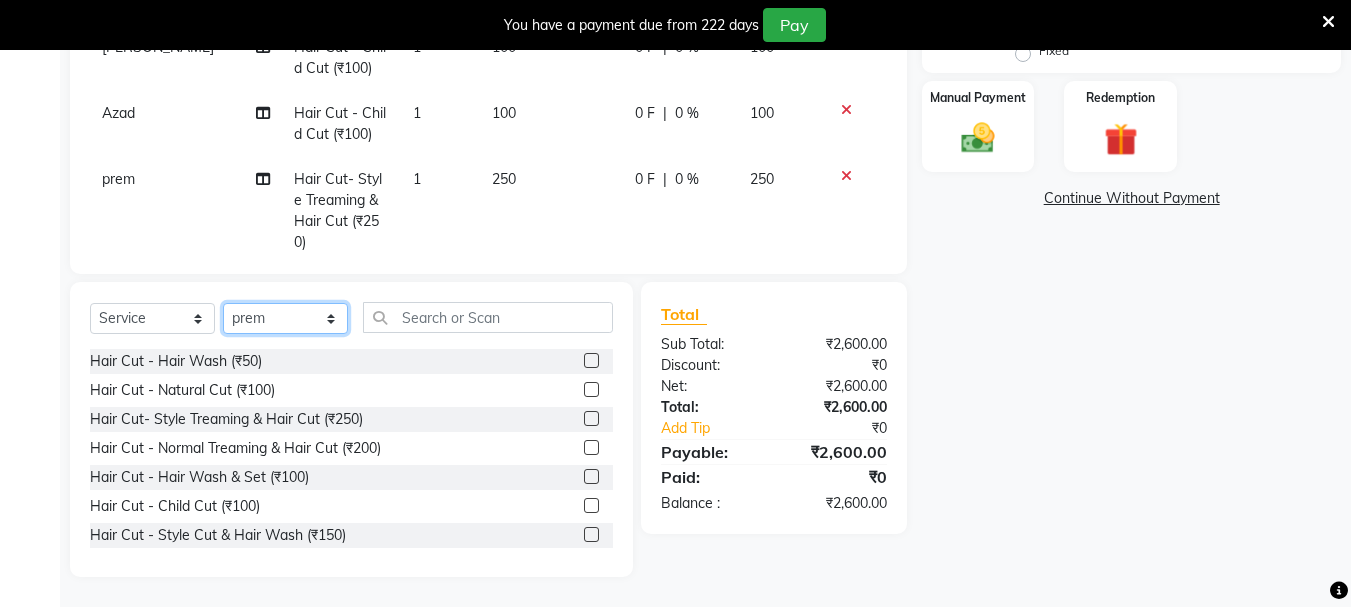 select on "63717" 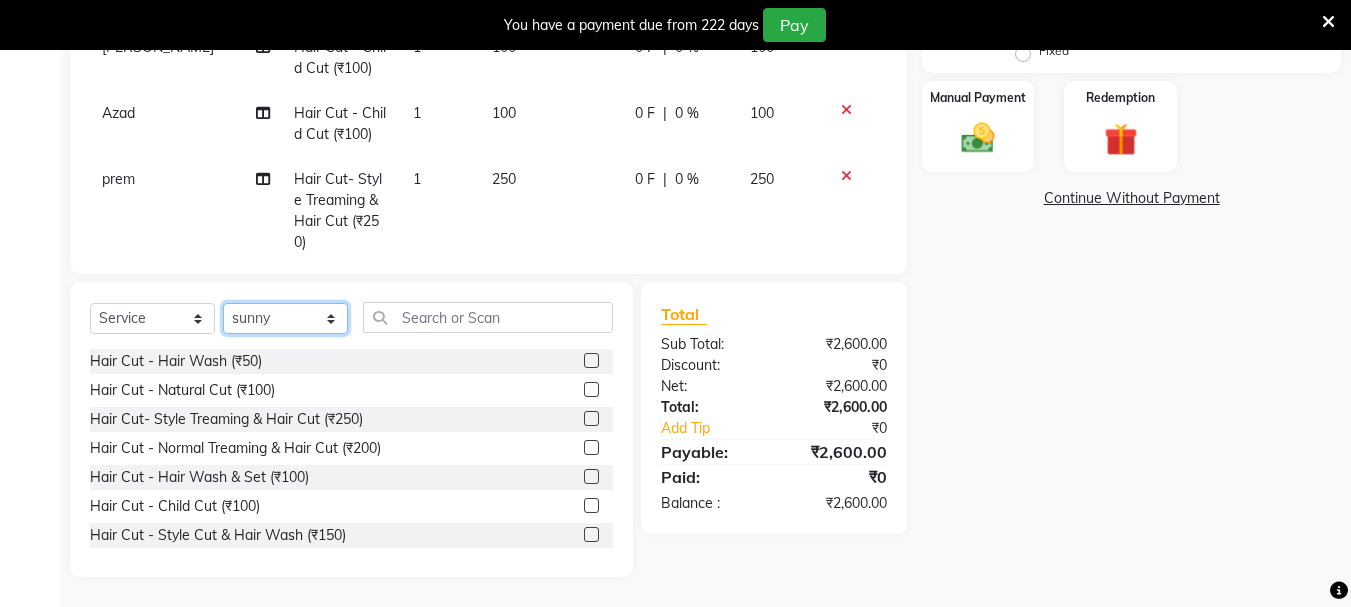 click on "Select Stylist abdul adil Anuj Azad Mahadev prem Shiva Sonu S.R.K. sunny Umesh thakur" 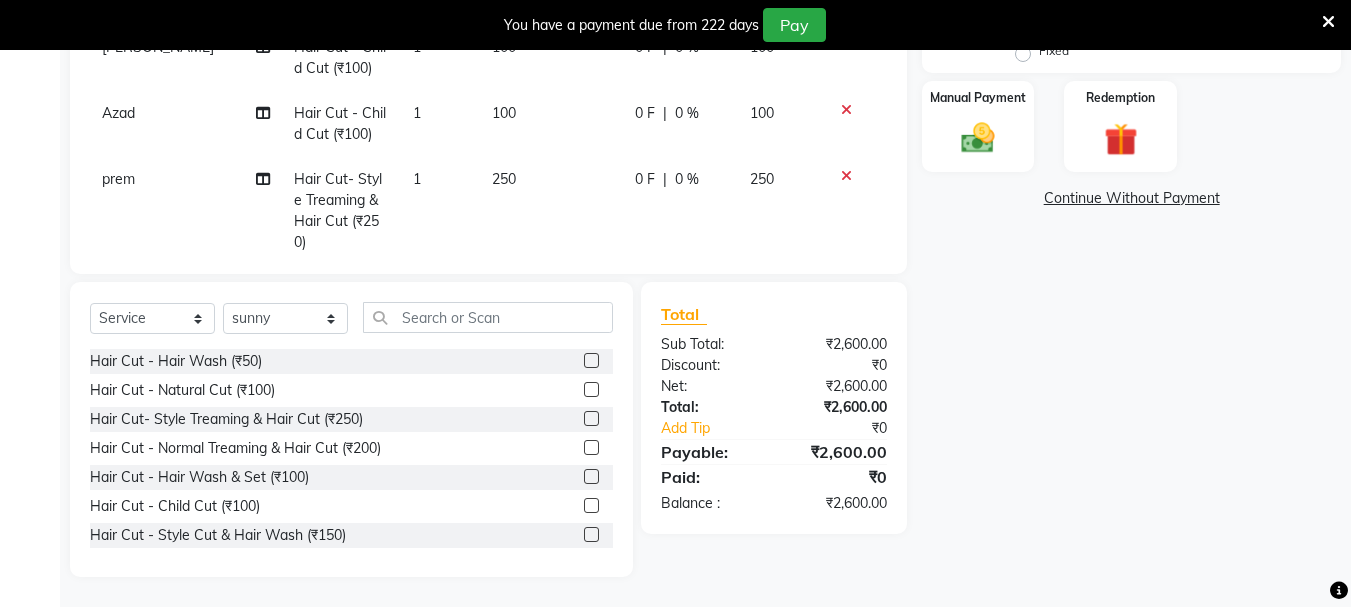 click 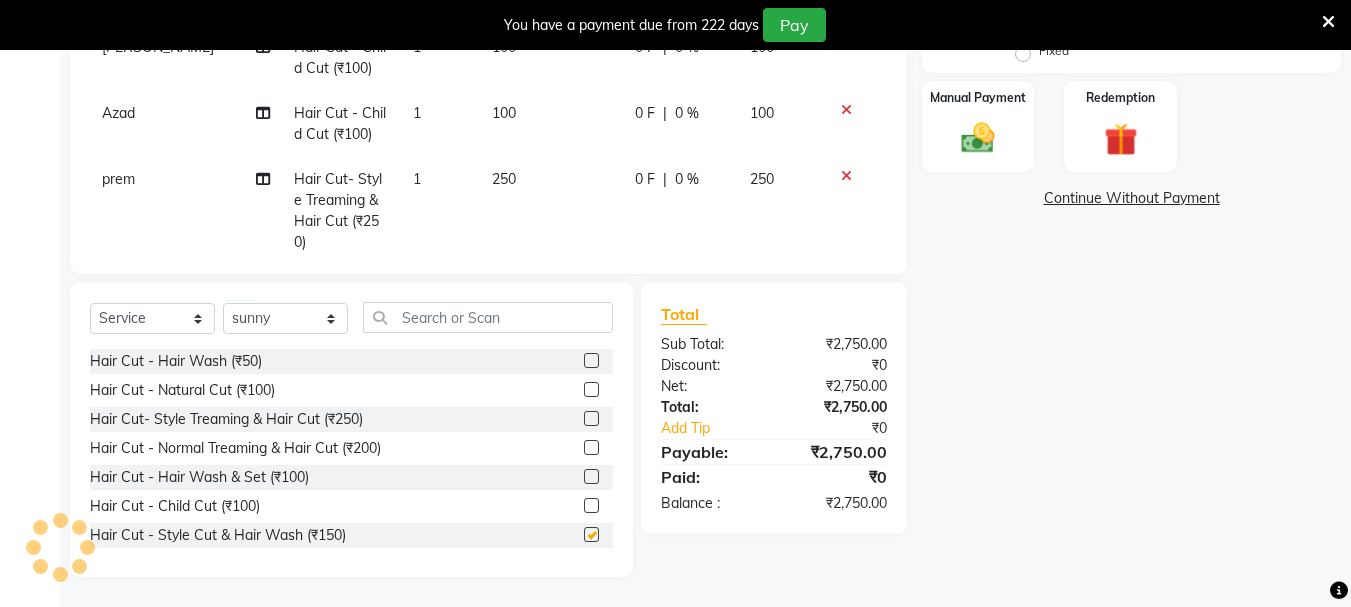 scroll, scrollTop: 834, scrollLeft: 0, axis: vertical 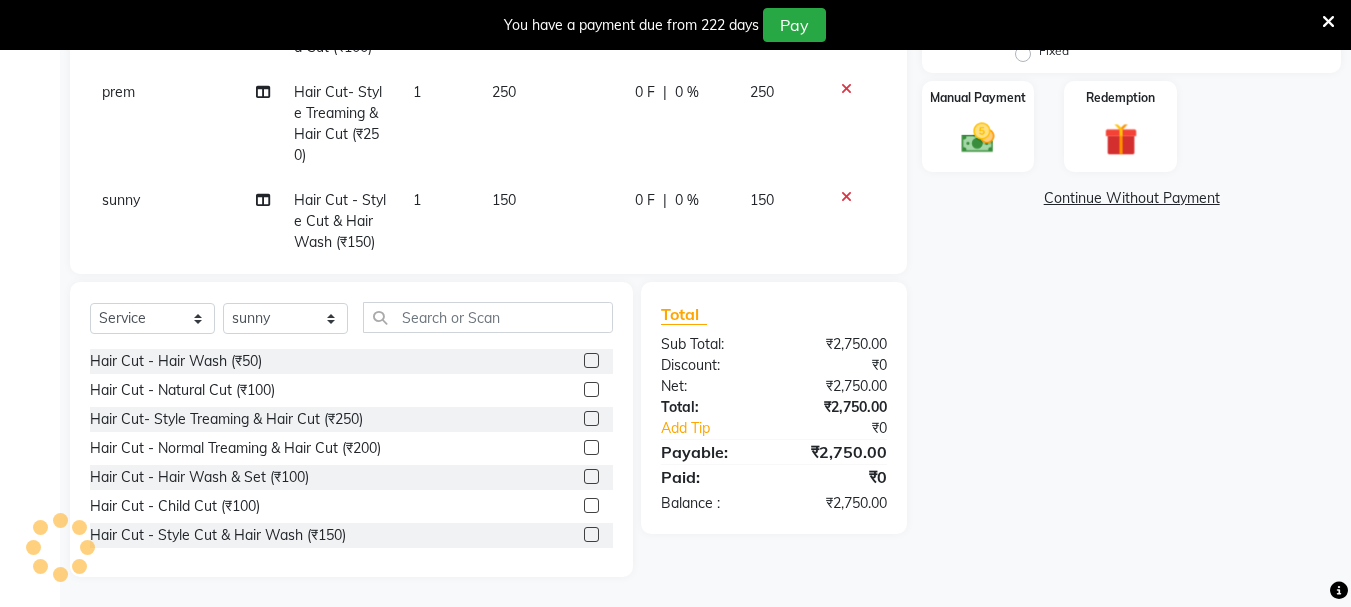 checkbox on "false" 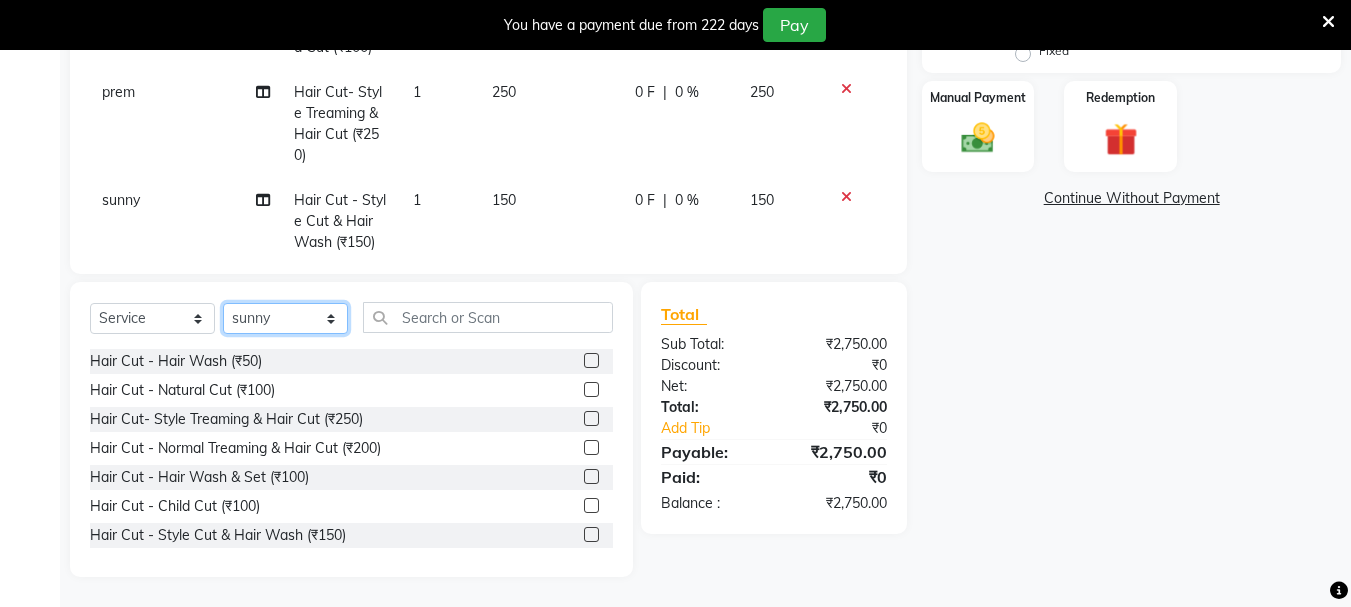 click on "Select Stylist abdul adil Anuj Azad Mahadev prem Shiva Sonu S.R.K. sunny Umesh thakur" 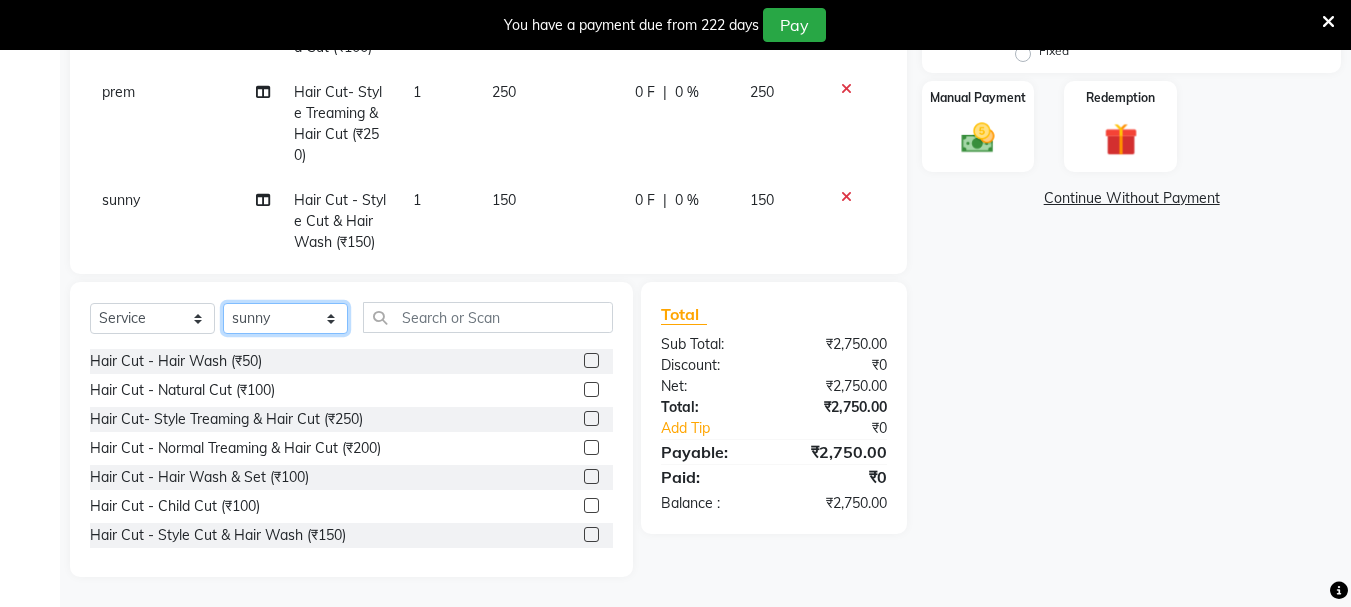 select on "51926" 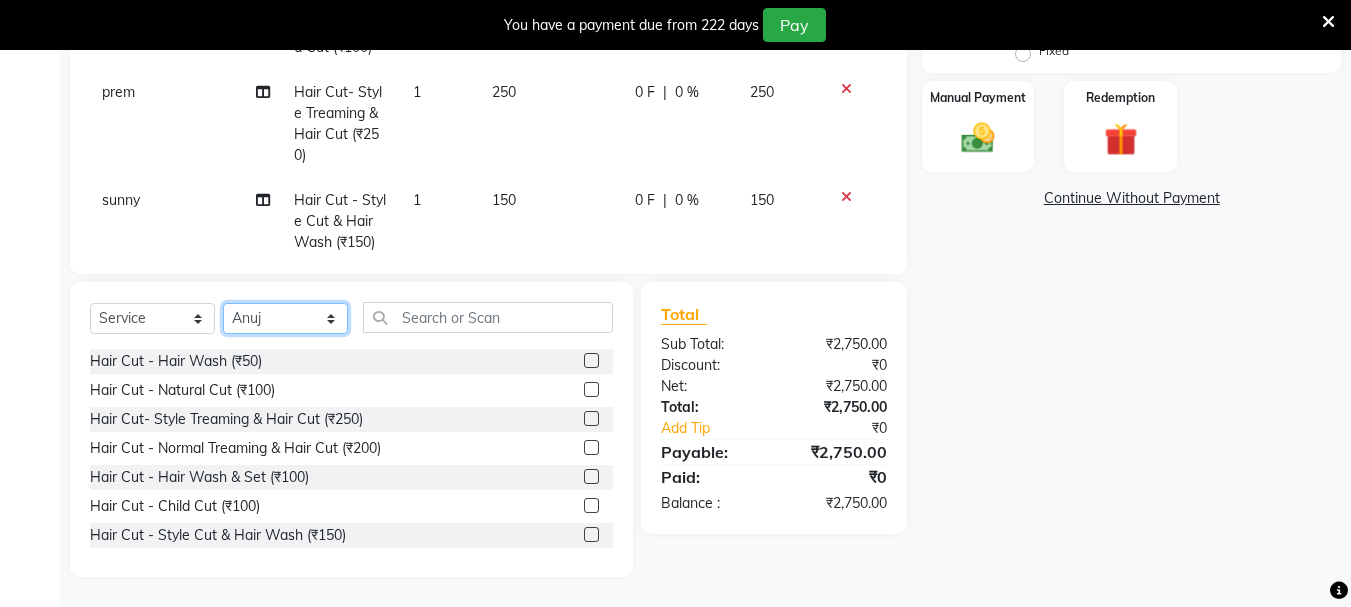 click on "Select Stylist abdul adil Anuj Azad Mahadev prem Shiva Sonu S.R.K. sunny Umesh thakur" 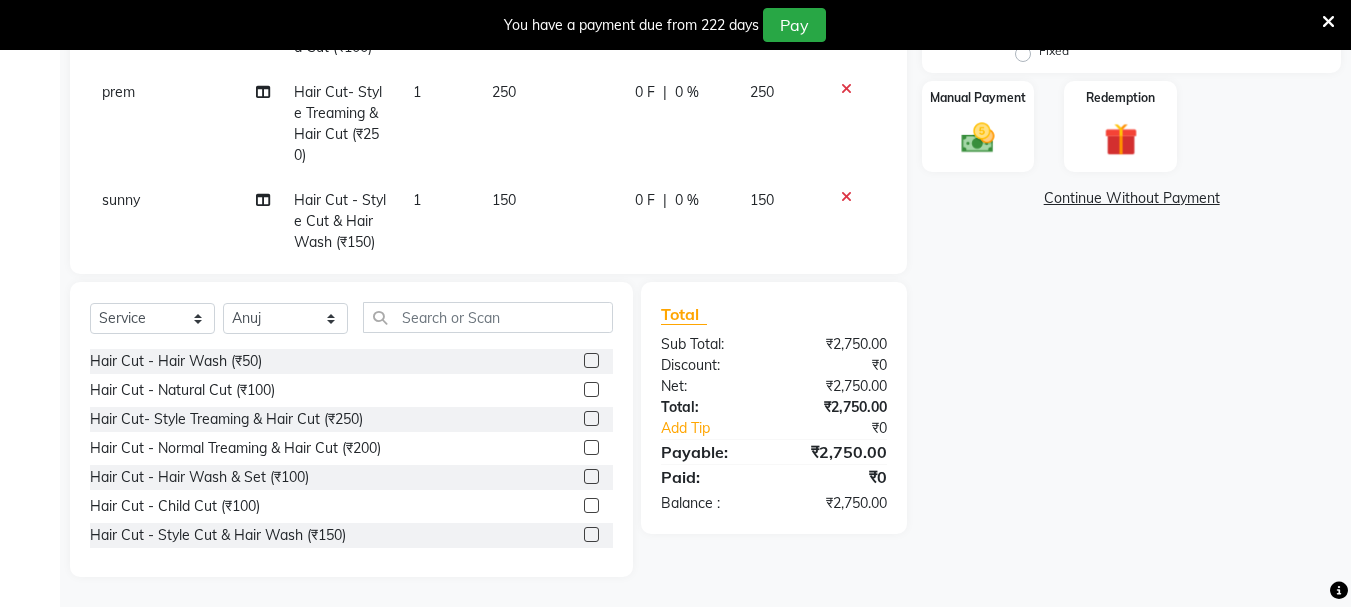 drag, startPoint x: 577, startPoint y: 535, endPoint x: 514, endPoint y: 384, distance: 163.6154 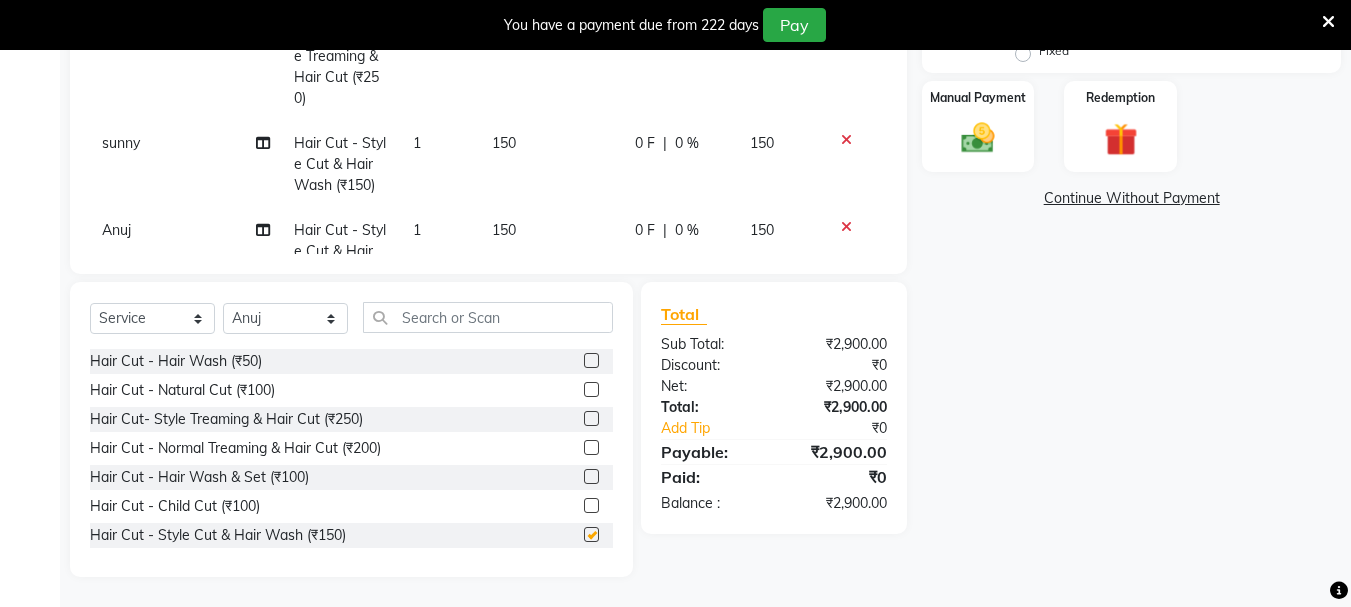 checkbox on "false" 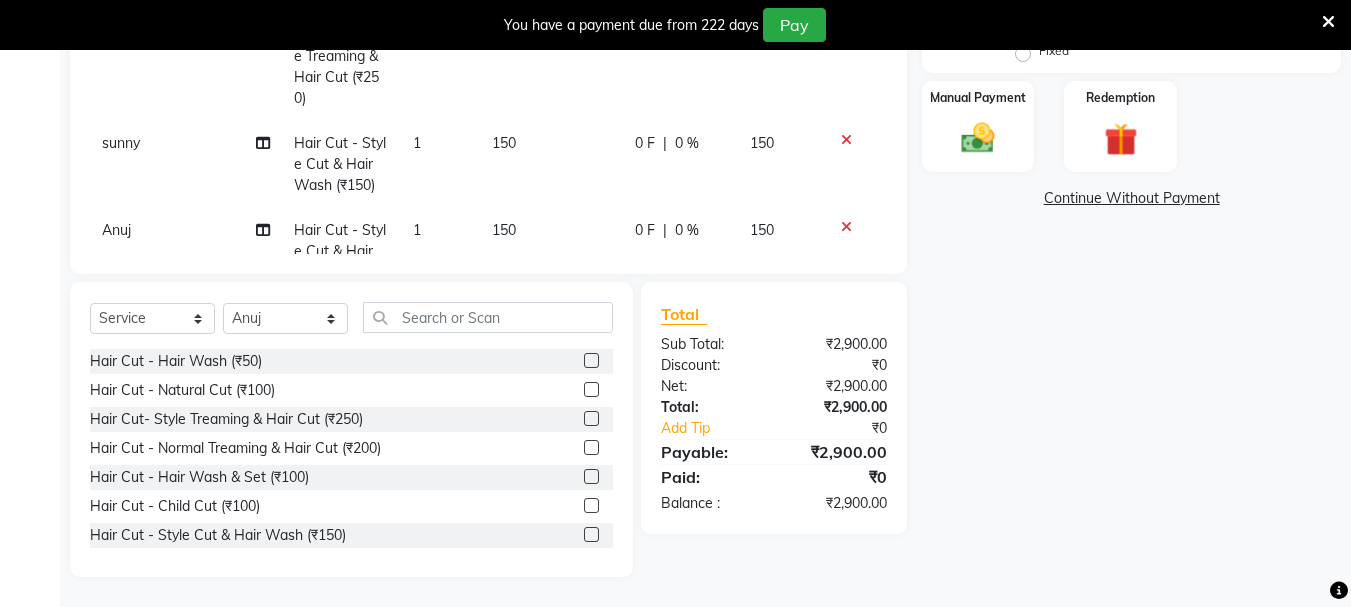 scroll, scrollTop: 921, scrollLeft: 0, axis: vertical 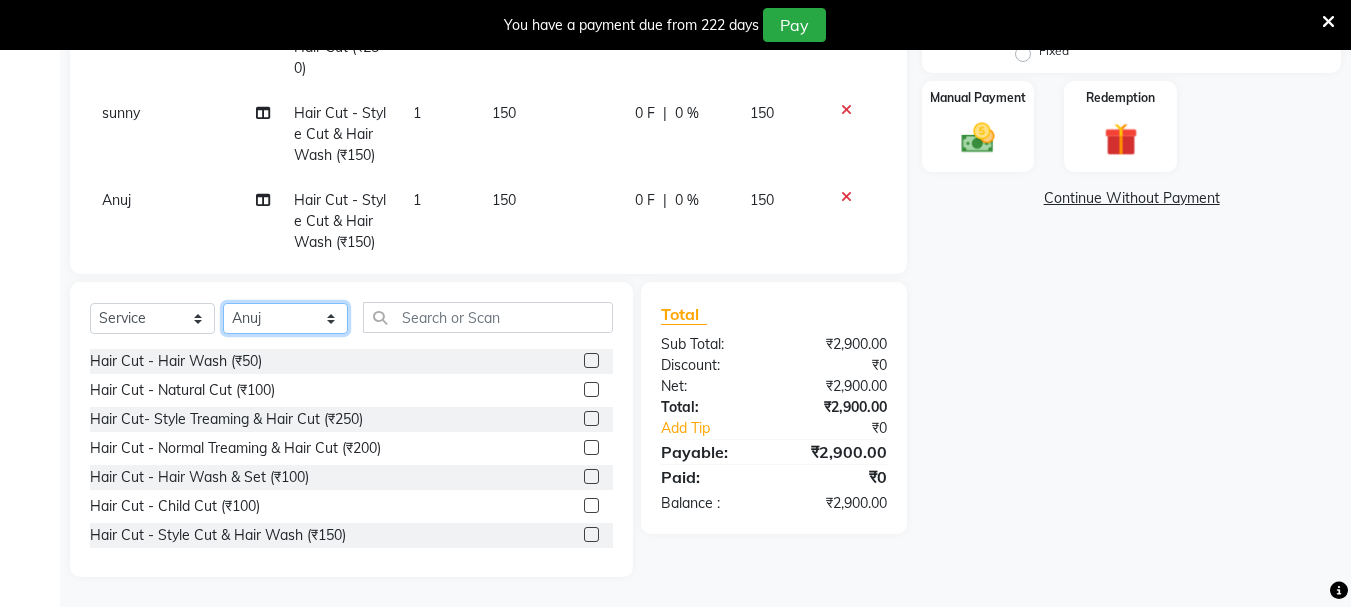 click on "Select Stylist abdul adil Anuj Azad Mahadev prem Shiva Sonu S.R.K. sunny Umesh thakur" 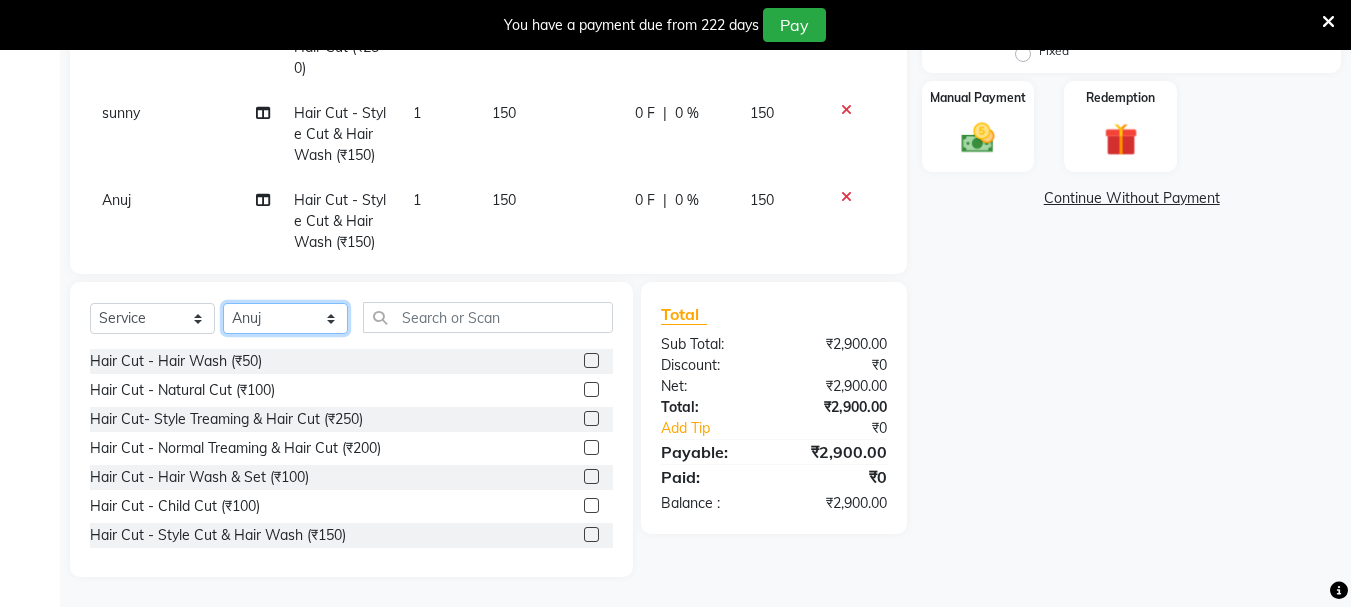 select on "7182" 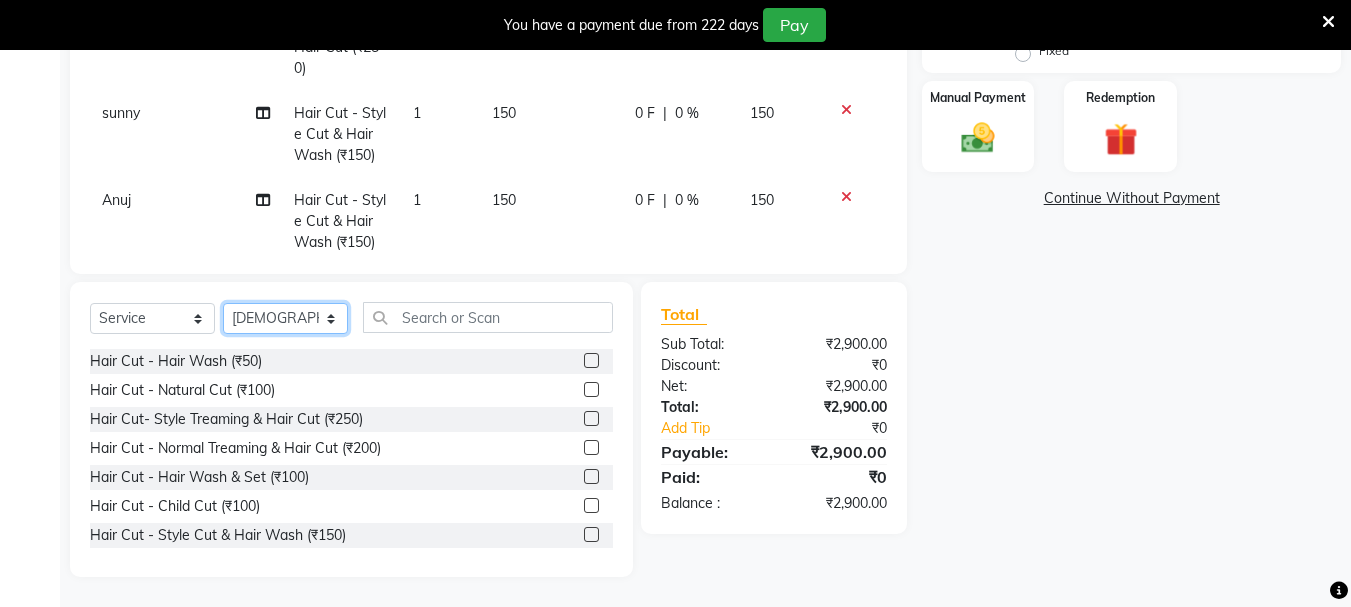 click on "Select Stylist abdul adil Anuj Azad Mahadev prem Shiva Sonu S.R.K. sunny Umesh thakur" 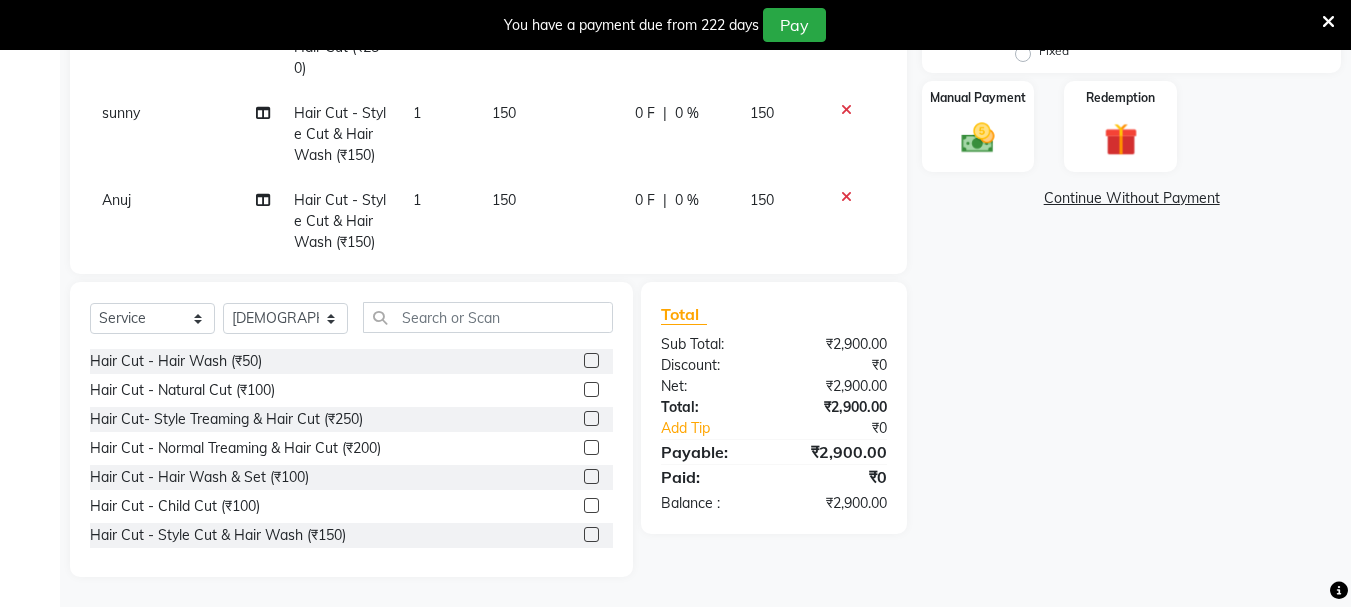 click 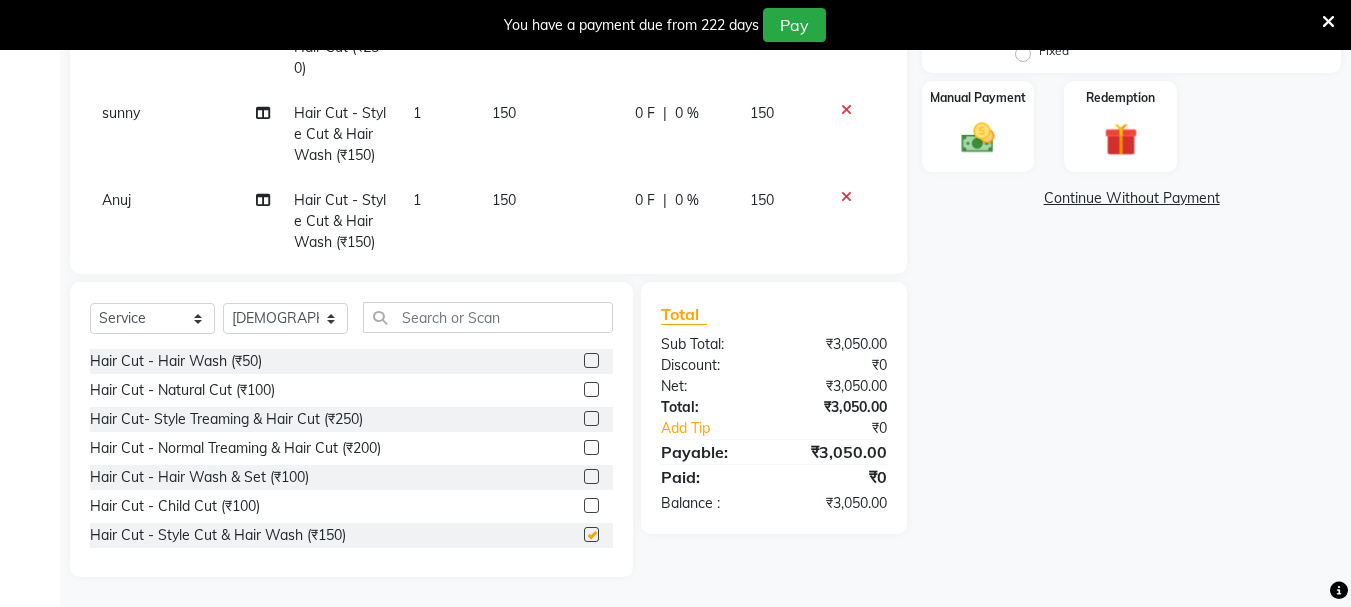 scroll, scrollTop: 1008, scrollLeft: 0, axis: vertical 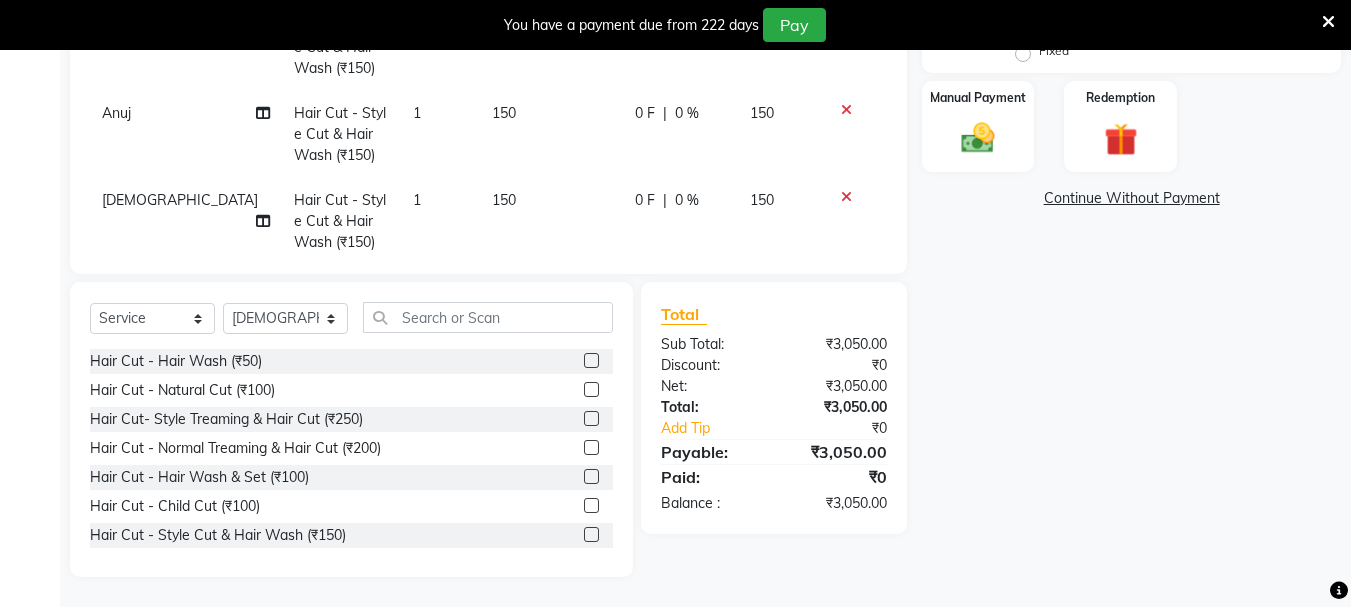 checkbox on "false" 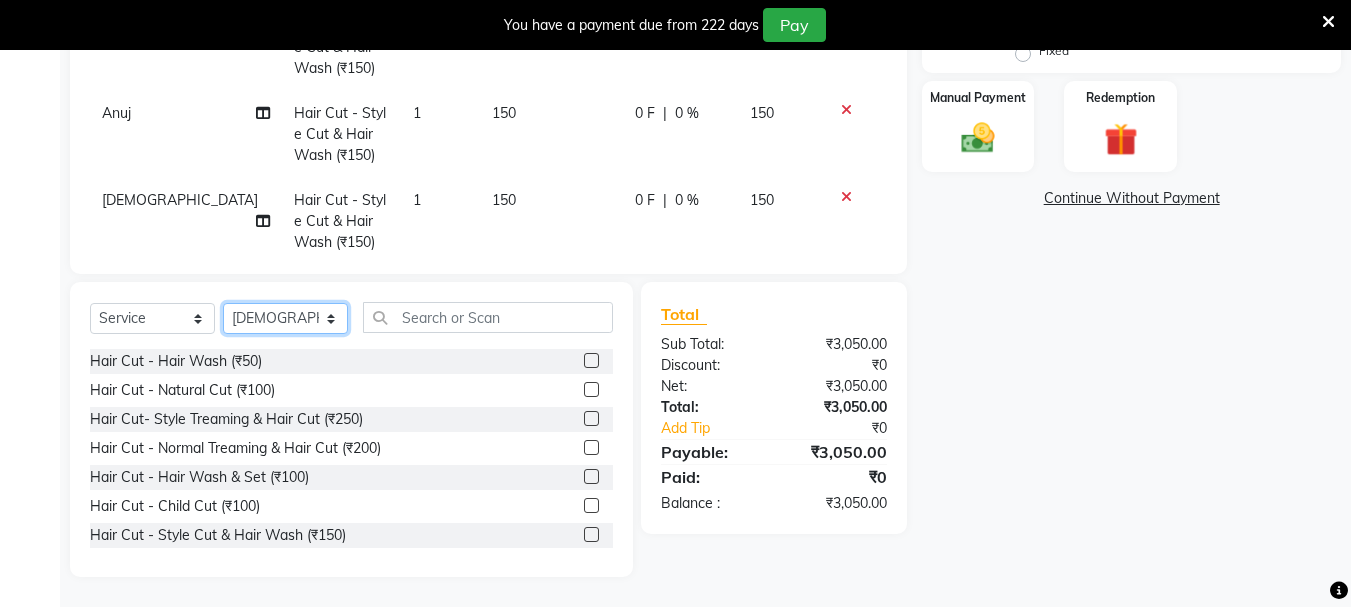 click on "Select Stylist abdul adil Anuj Azad Mahadev prem Shiva Sonu S.R.K. sunny Umesh thakur" 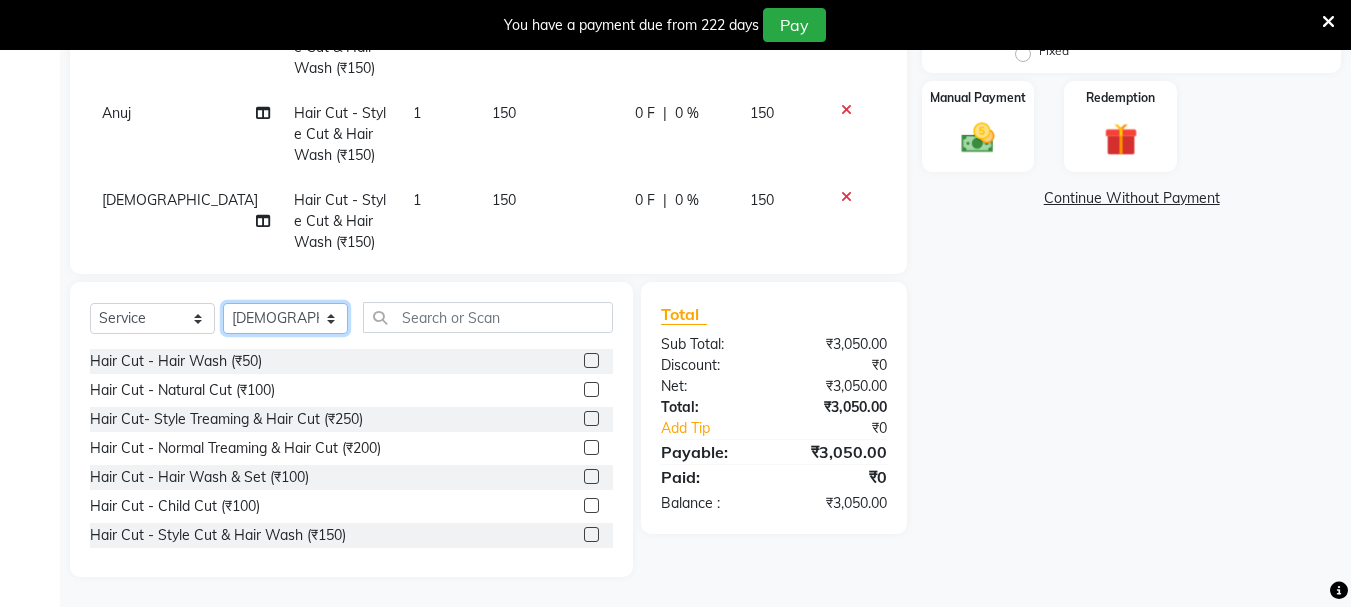 click on "Select Stylist abdul adil Anuj Azad Mahadev prem Shiva Sonu S.R.K. sunny Umesh thakur" 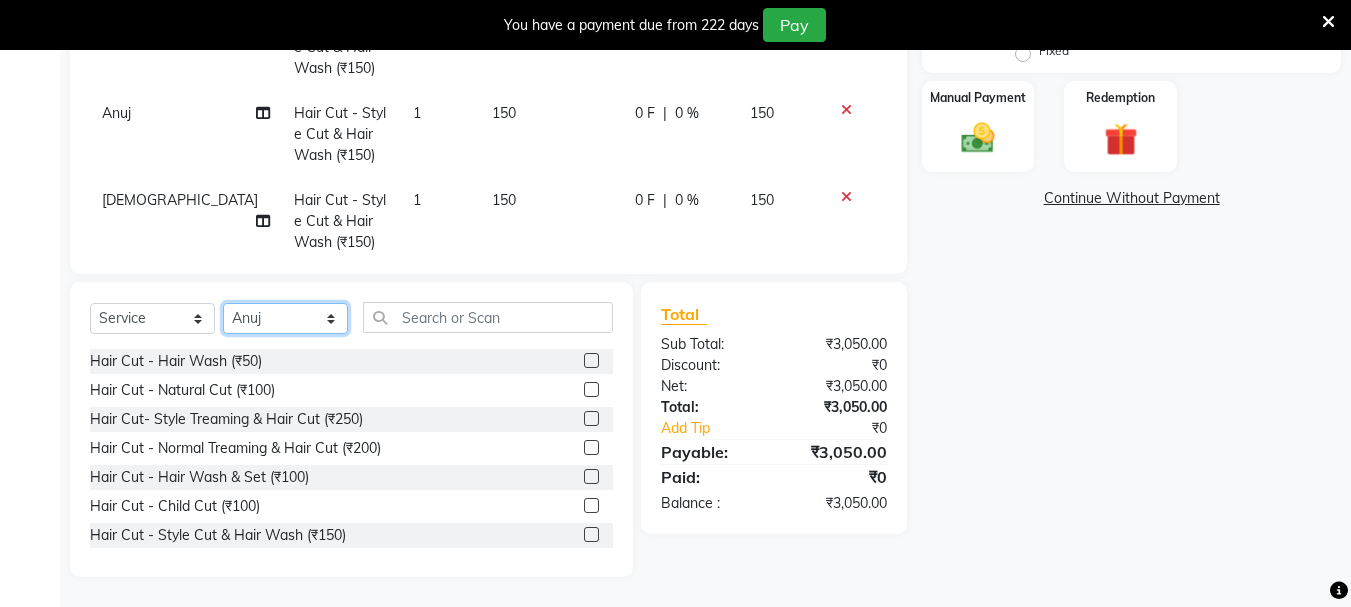click on "Select Stylist abdul adil Anuj Azad Mahadev prem Shiva Sonu S.R.K. sunny Umesh thakur" 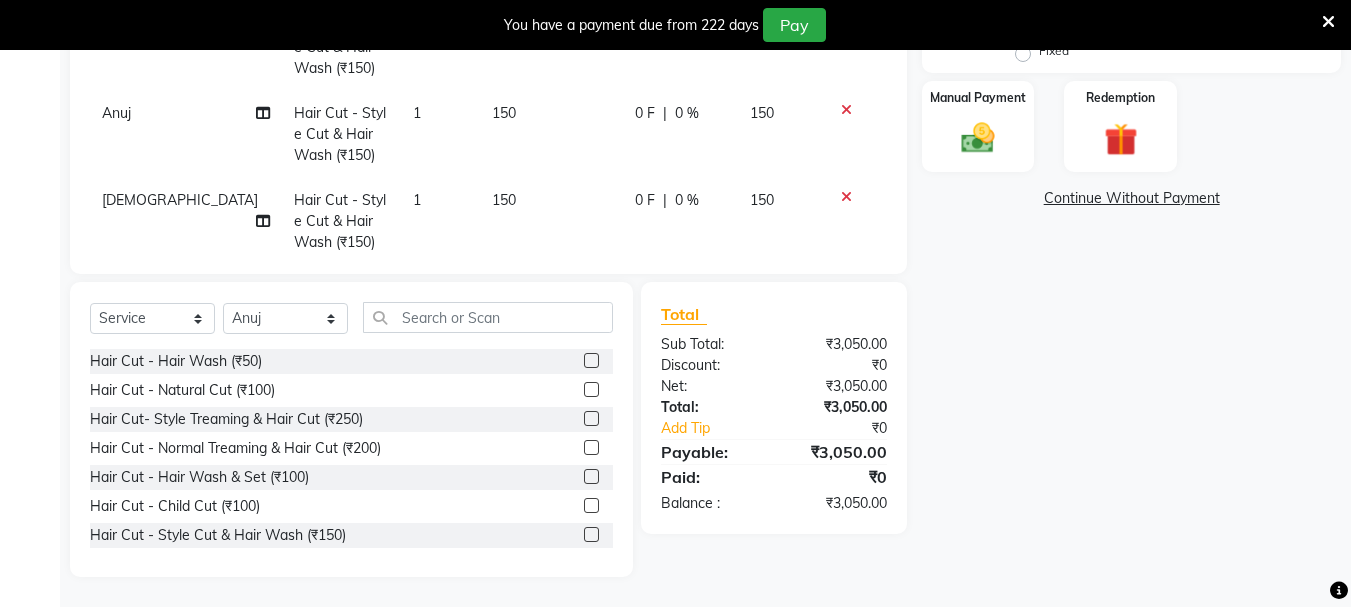 drag, startPoint x: 579, startPoint y: 418, endPoint x: 536, endPoint y: 263, distance: 160.85397 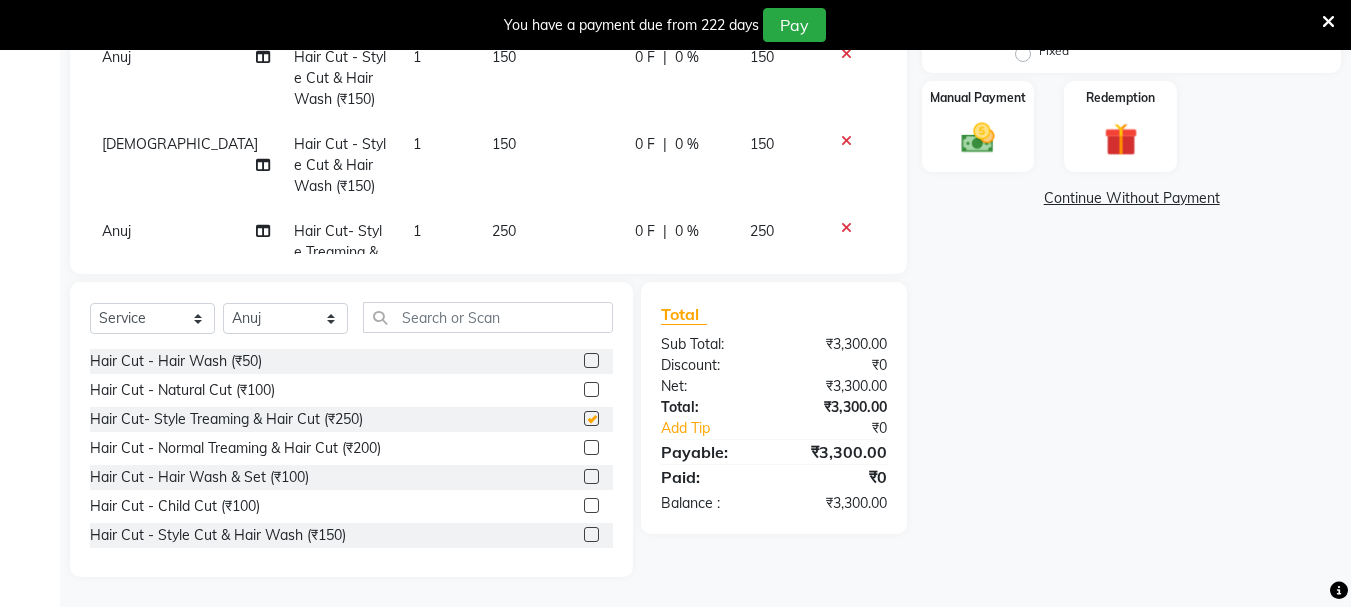 scroll, scrollTop: 1095, scrollLeft: 0, axis: vertical 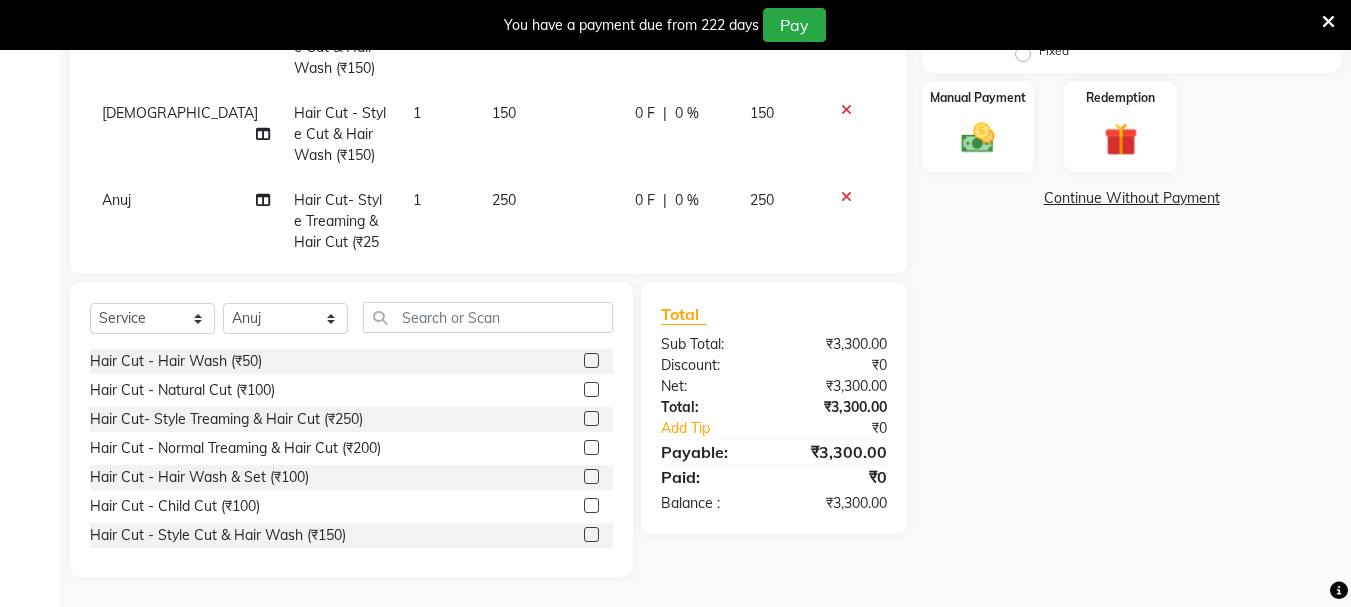 checkbox on "false" 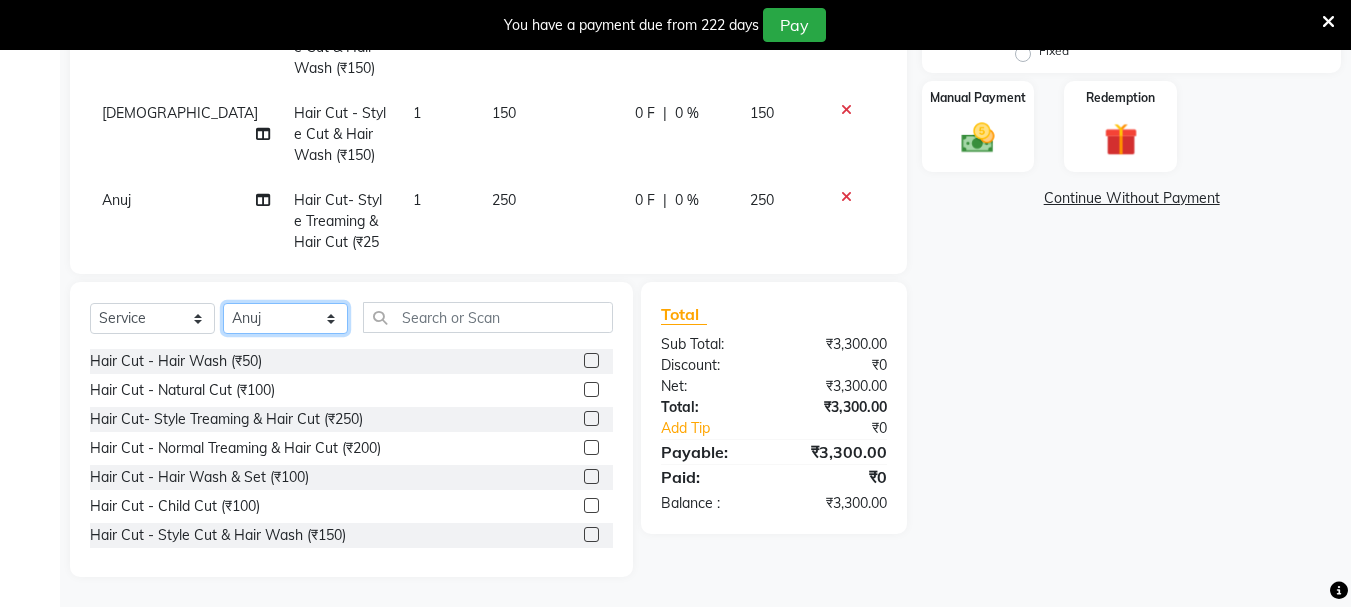 click on "Select Stylist abdul adil Anuj Azad Mahadev prem Shiva Sonu S.R.K. sunny Umesh thakur" 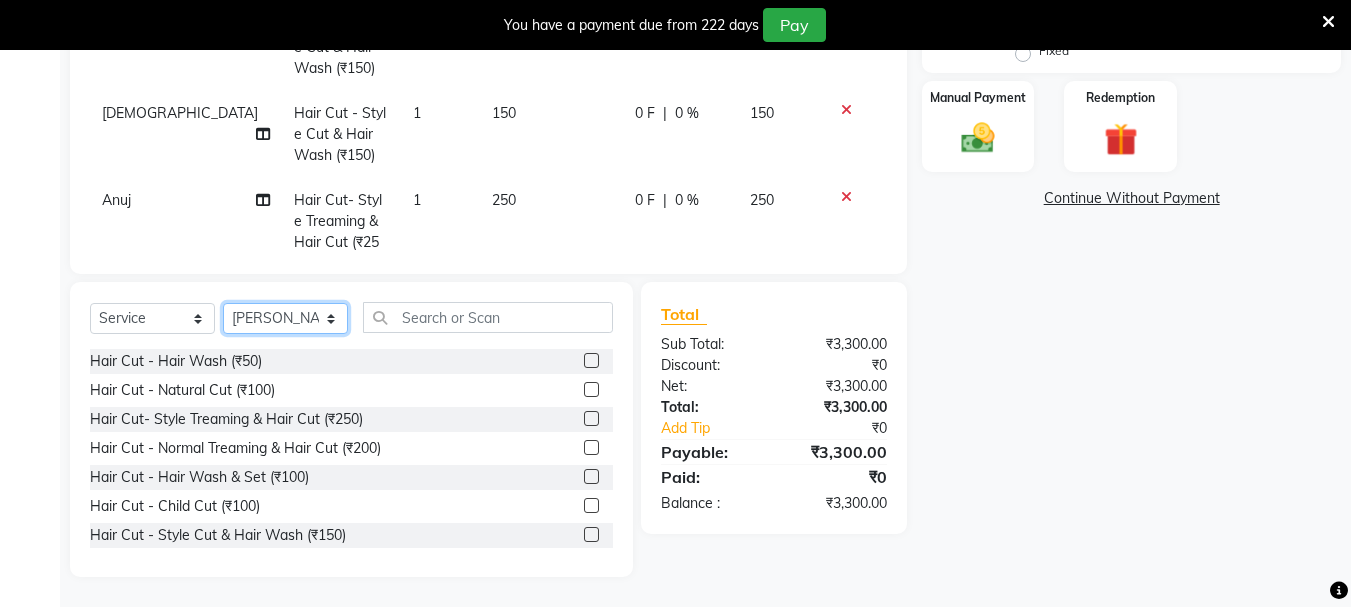 click on "Select Stylist abdul adil Anuj Azad Mahadev prem Shiva Sonu S.R.K. sunny Umesh thakur" 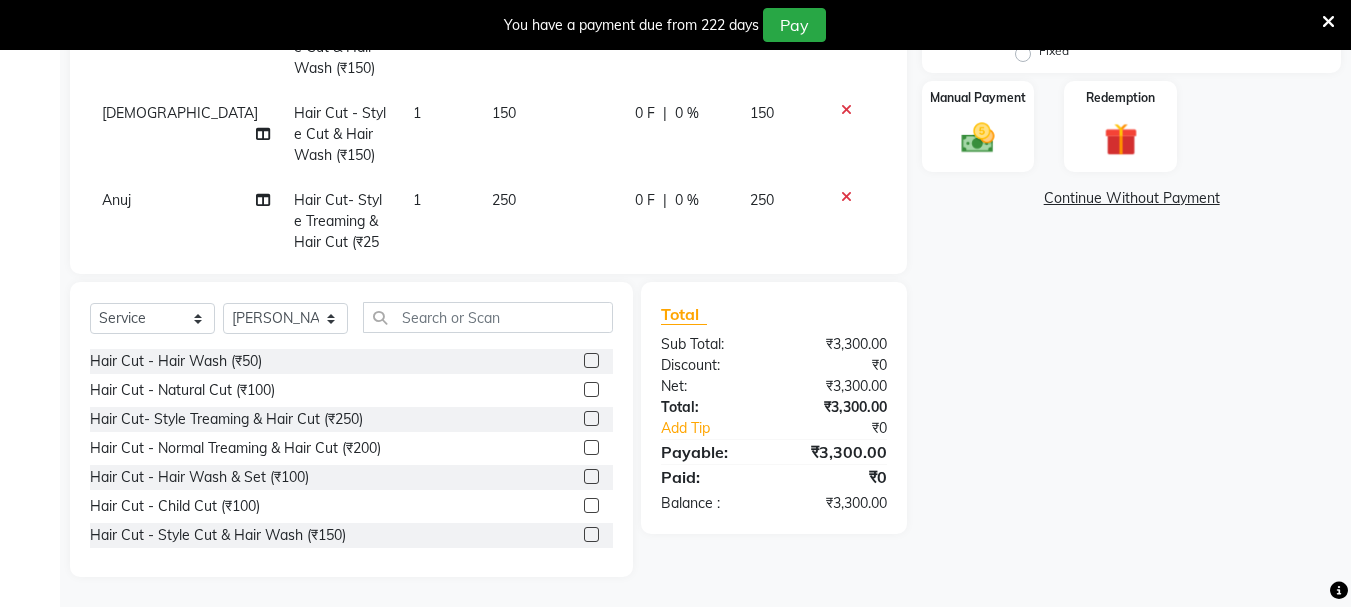 click 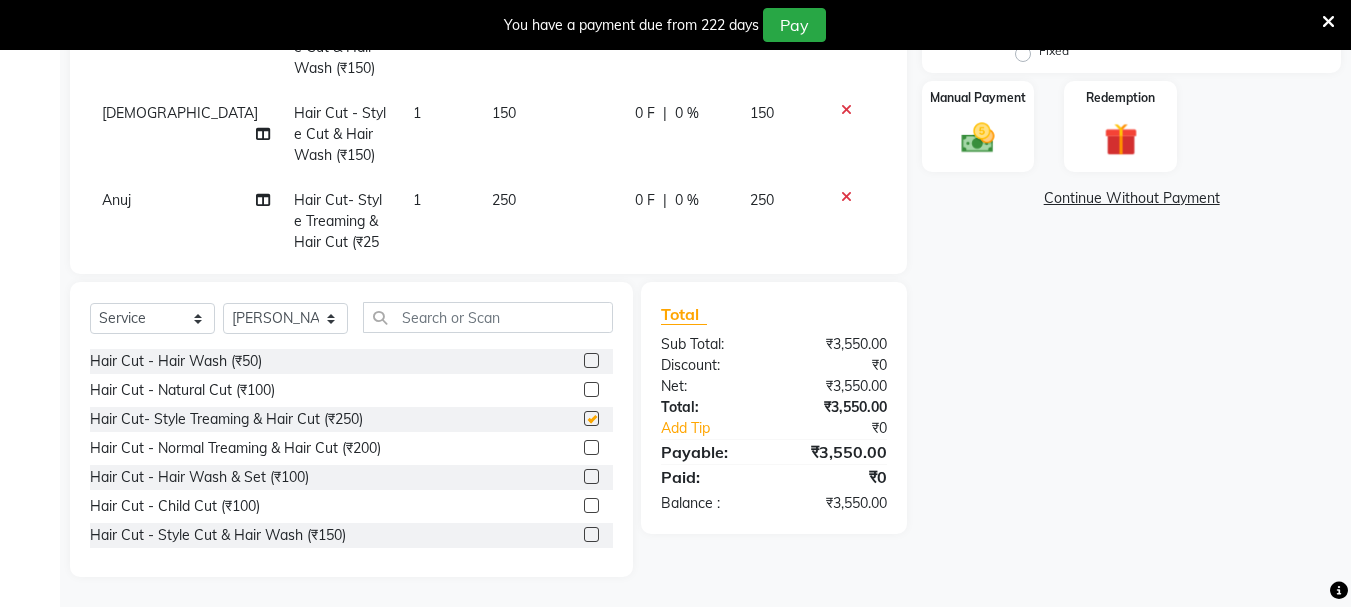 scroll, scrollTop: 1182, scrollLeft: 0, axis: vertical 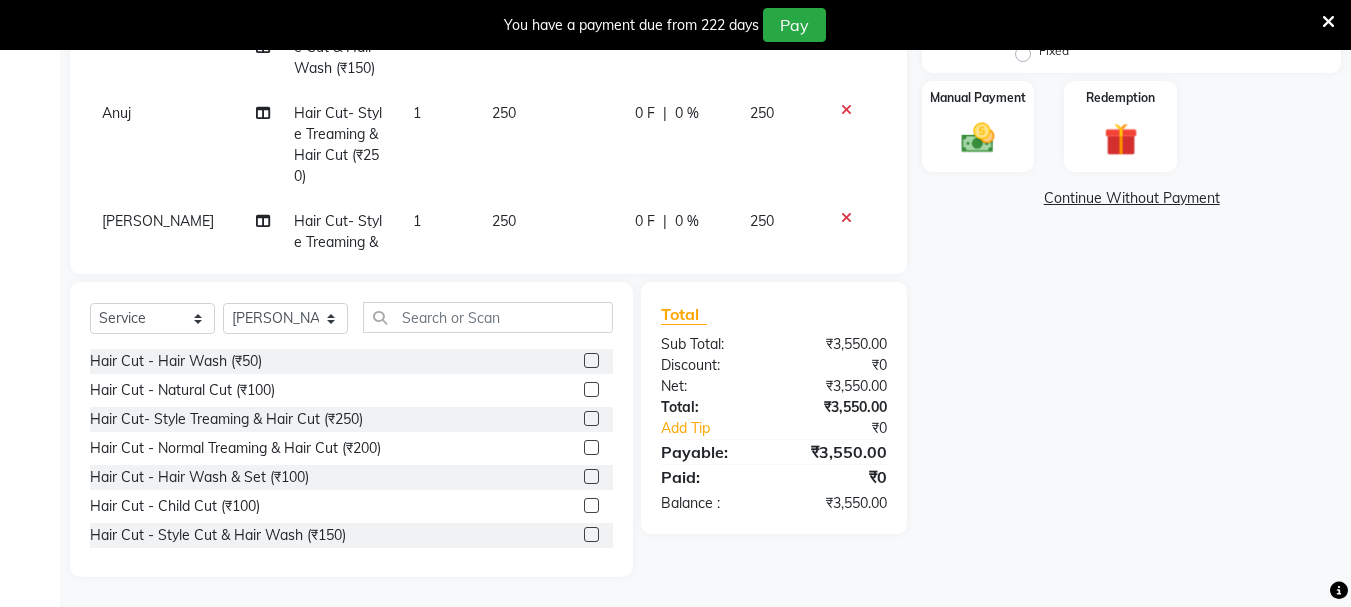checkbox on "false" 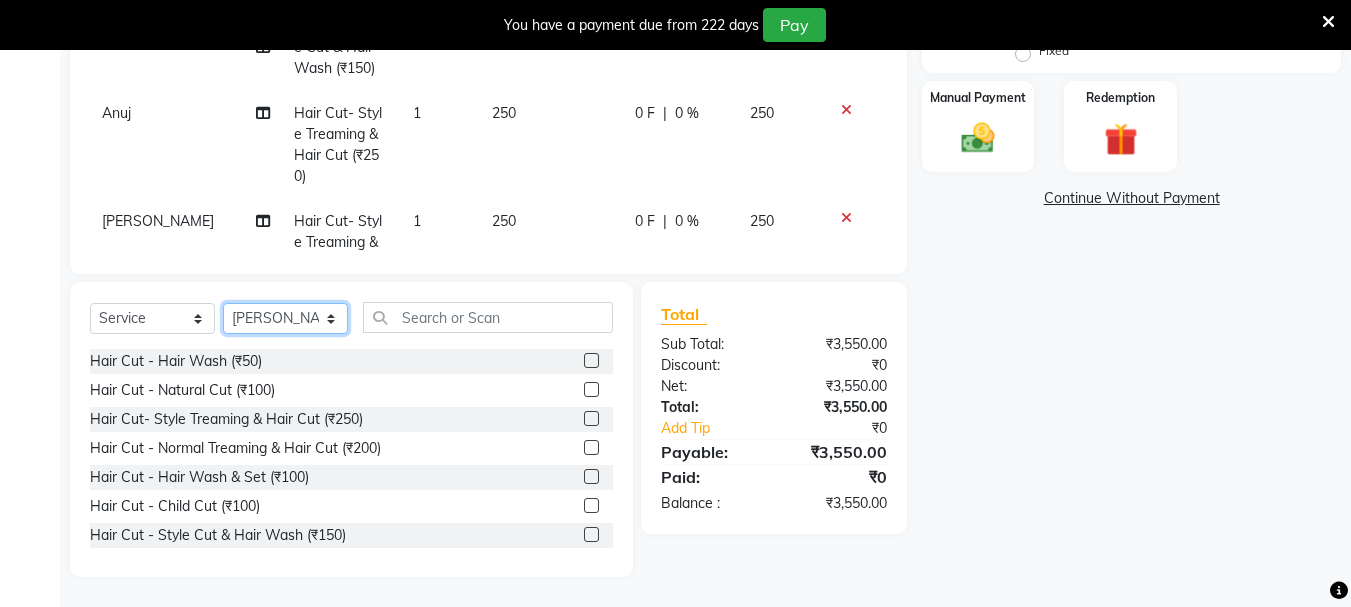 click on "Select Stylist abdul adil Anuj Azad Mahadev prem Shiva Sonu S.R.K. sunny Umesh thakur" 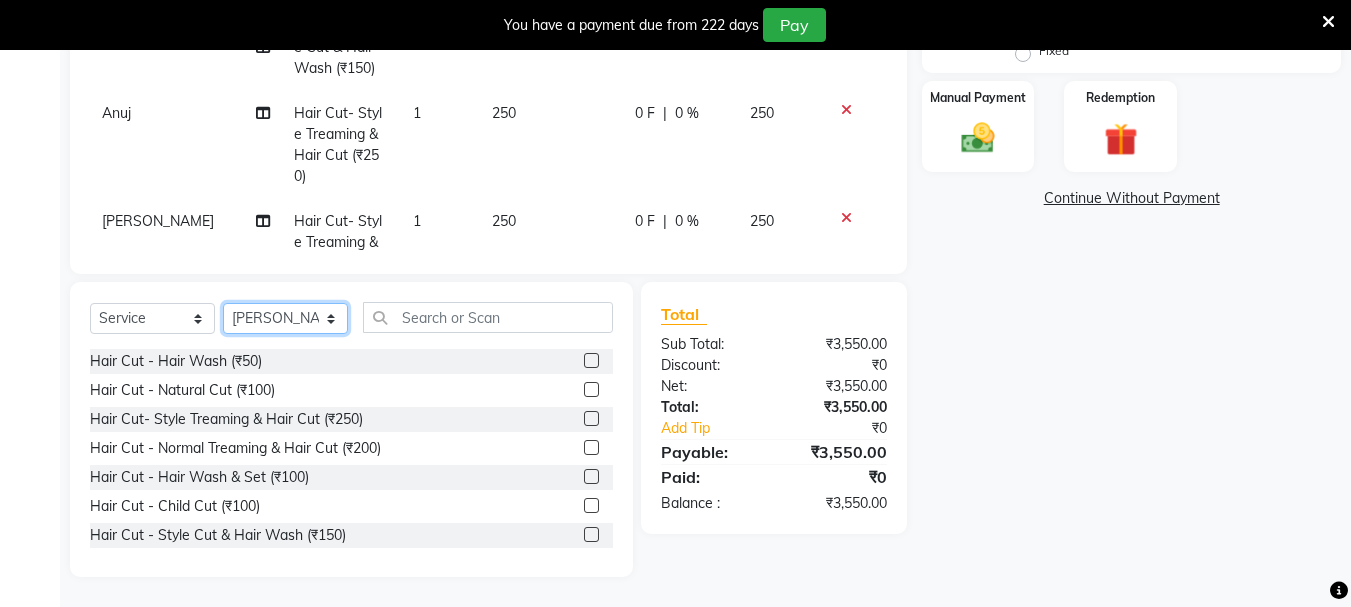 select on "79570" 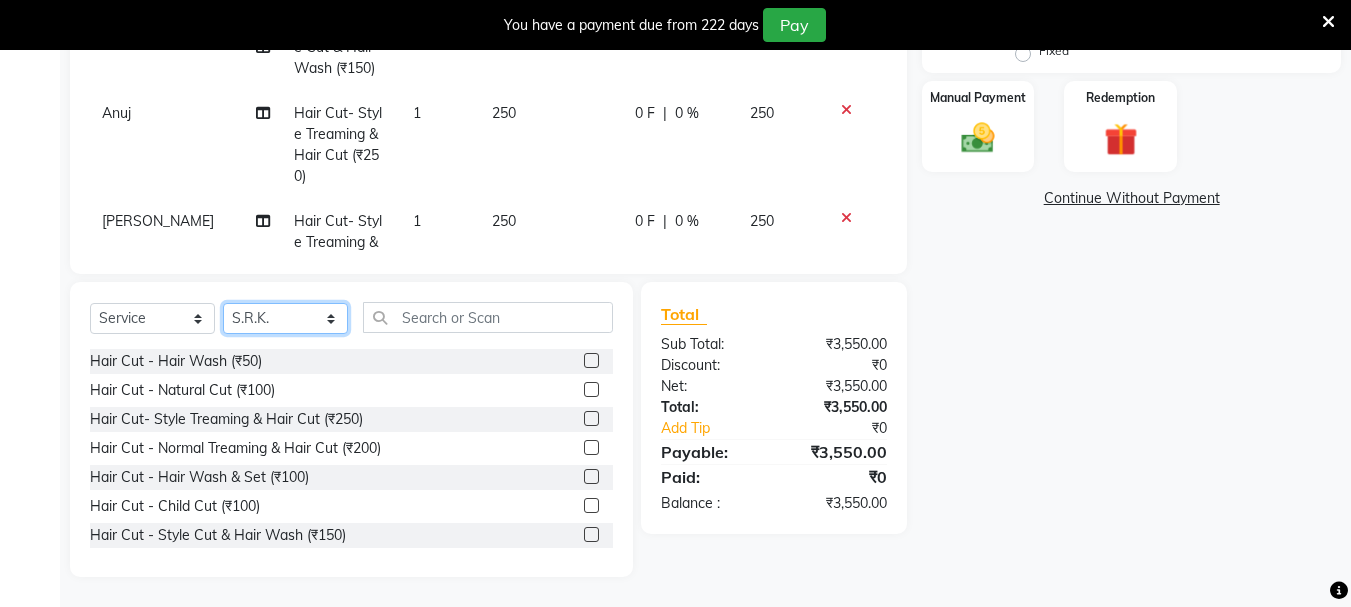 click on "Select Stylist abdul adil Anuj Azad Mahadev prem Shiva Sonu S.R.K. sunny Umesh thakur" 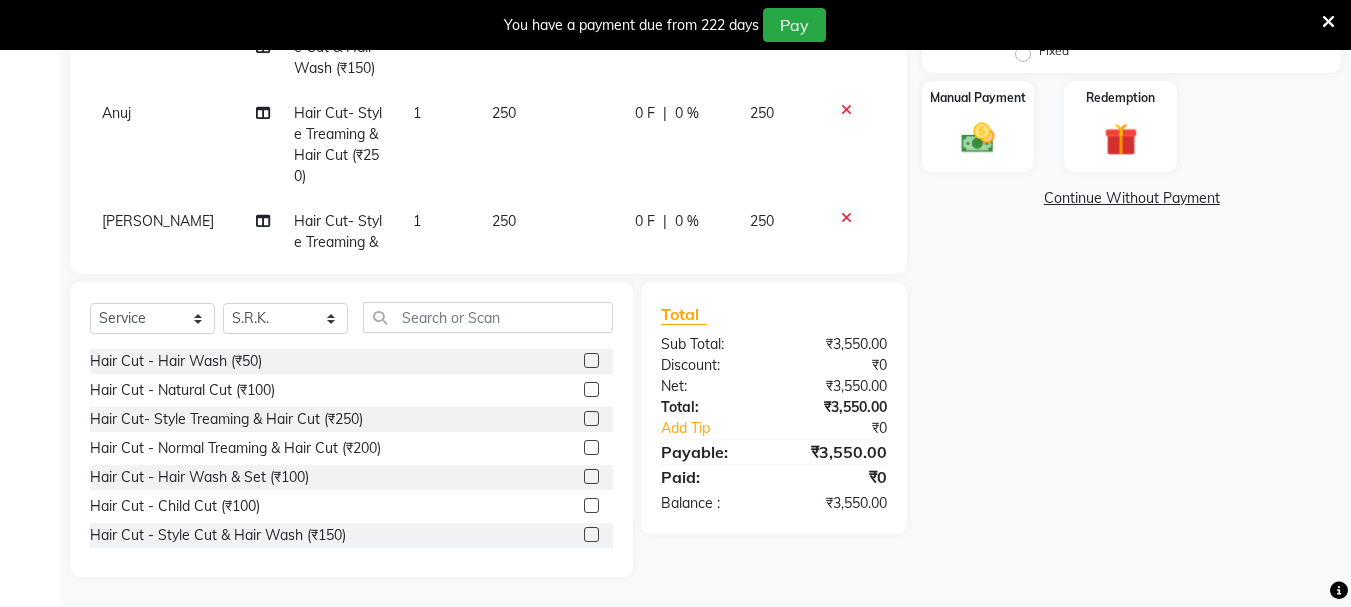 drag, startPoint x: 573, startPoint y: 391, endPoint x: 585, endPoint y: 338, distance: 54.34151 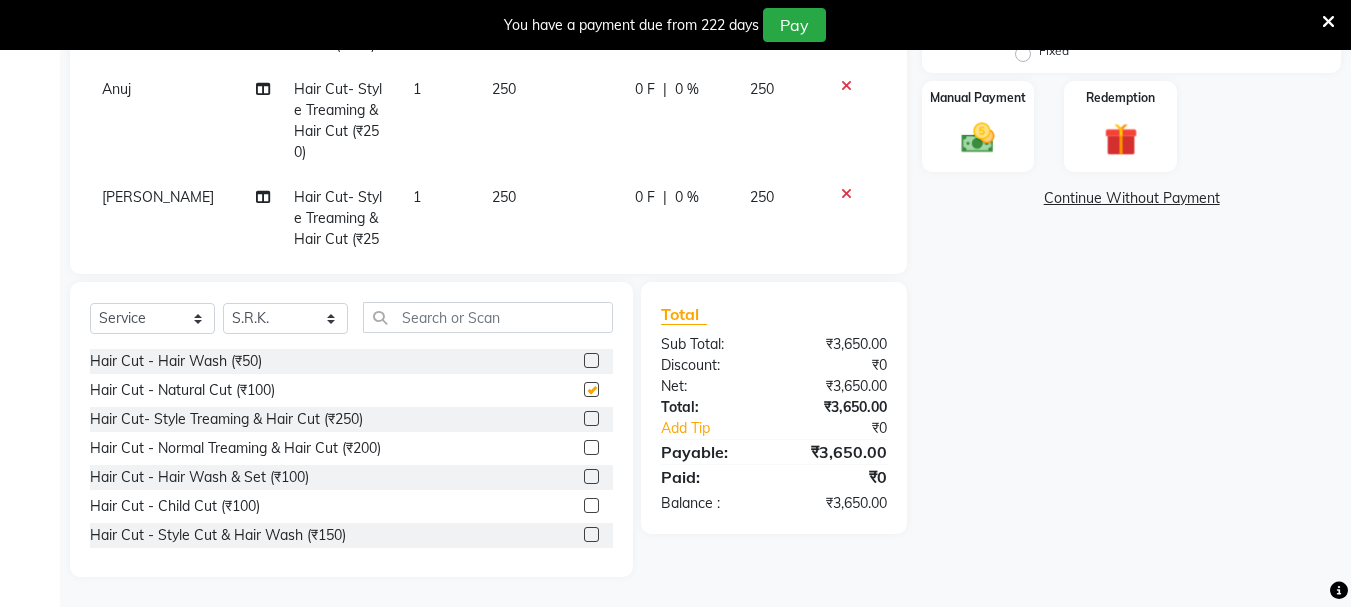 scroll, scrollTop: 1248, scrollLeft: 0, axis: vertical 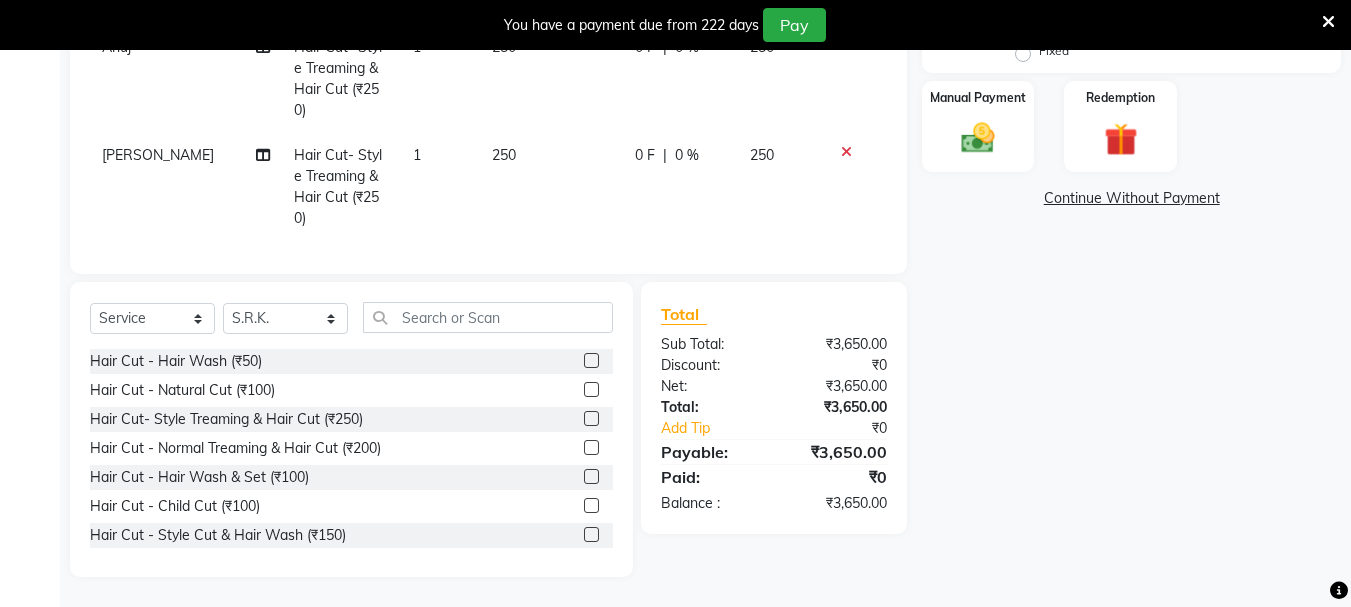 checkbox on "false" 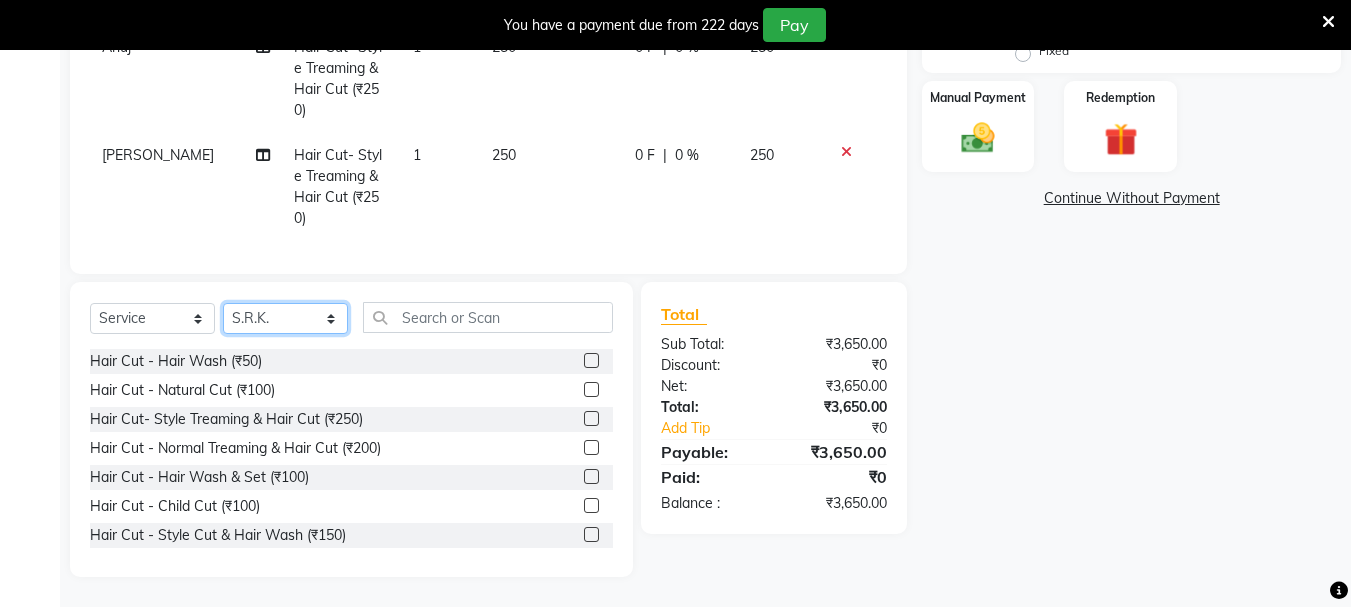 click on "Select Stylist abdul adil Anuj Azad Mahadev prem Shiva Sonu S.R.K. sunny Umesh thakur" 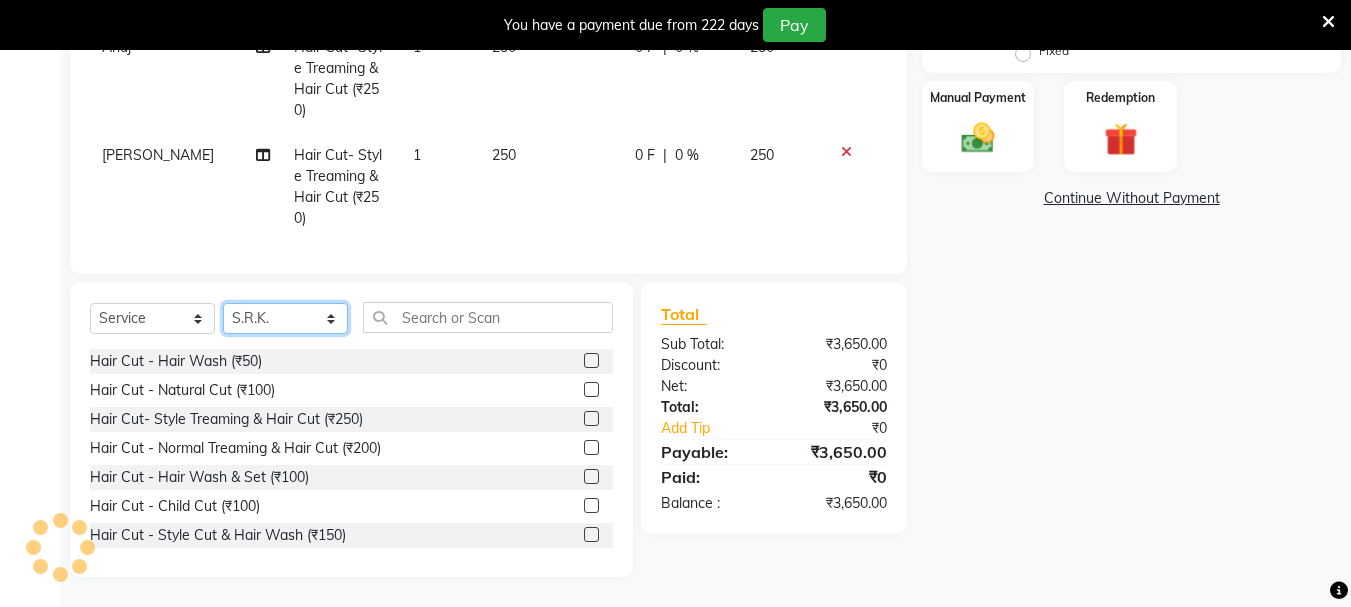 select on "79569" 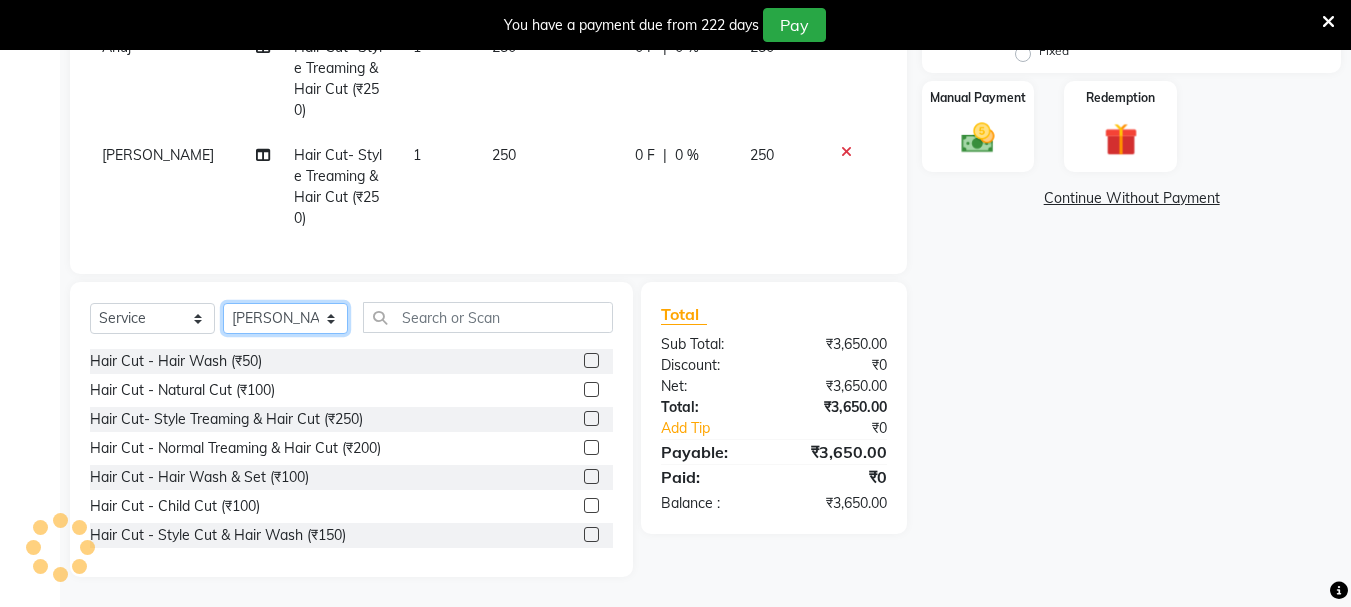 click on "Select Stylist abdul adil Anuj Azad Mahadev prem Shiva Sonu S.R.K. sunny Umesh thakur" 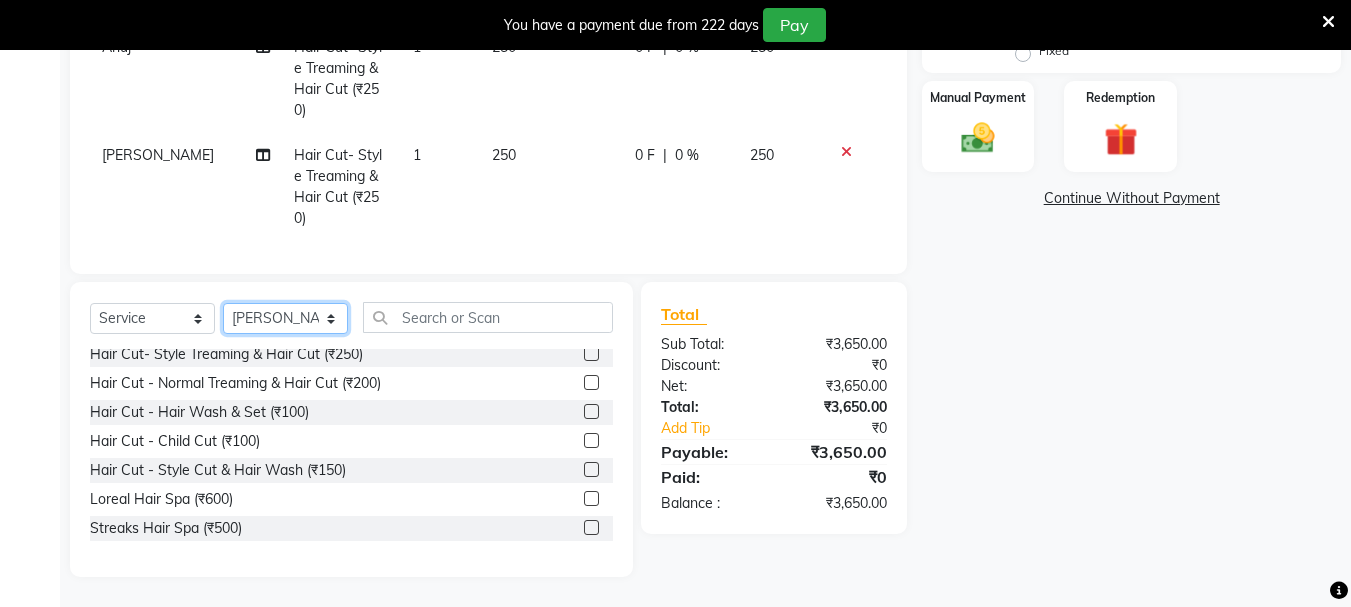 scroll, scrollTop: 100, scrollLeft: 0, axis: vertical 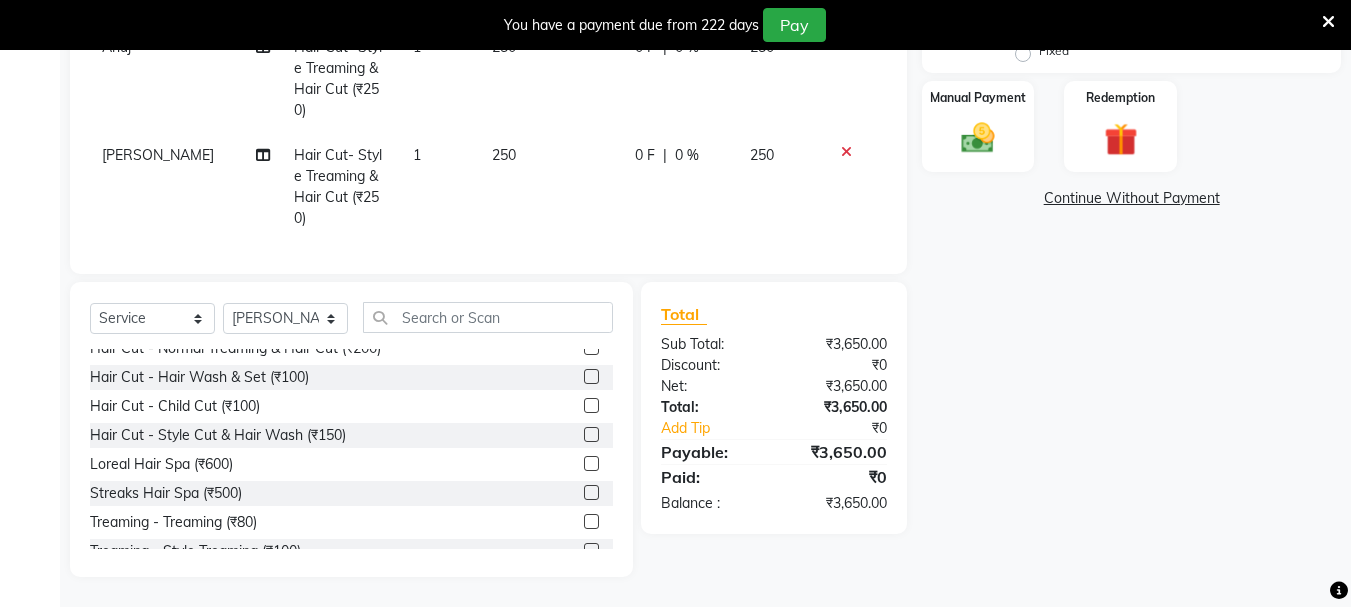 click 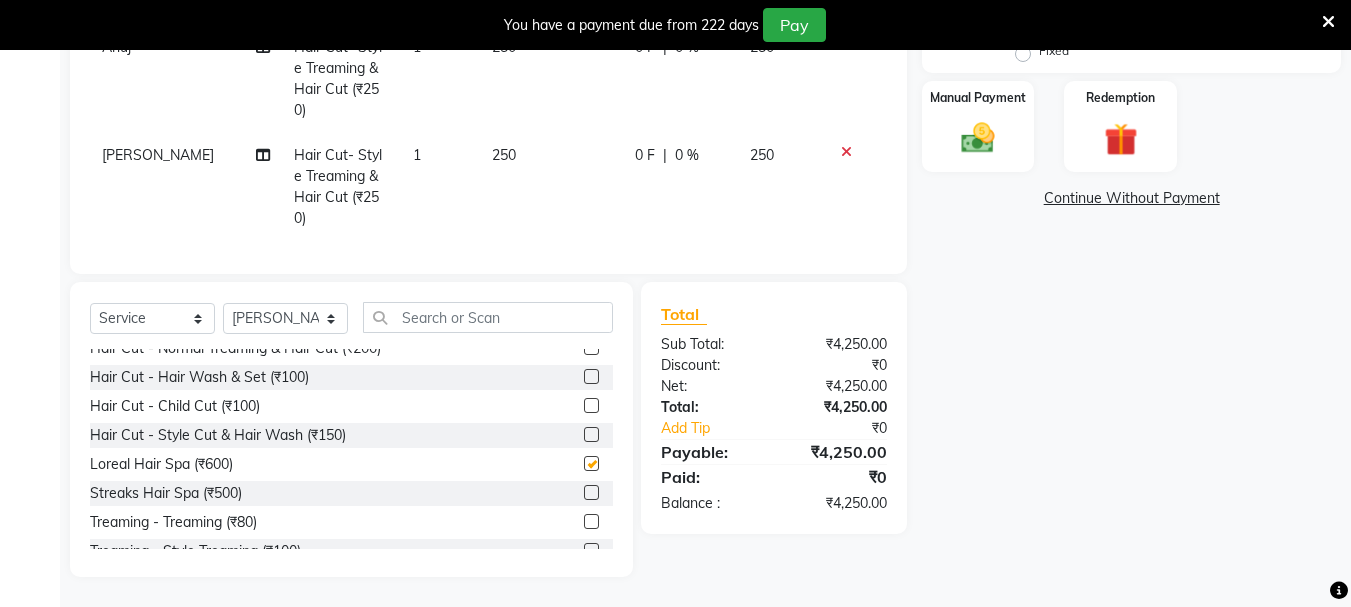 checkbox on "false" 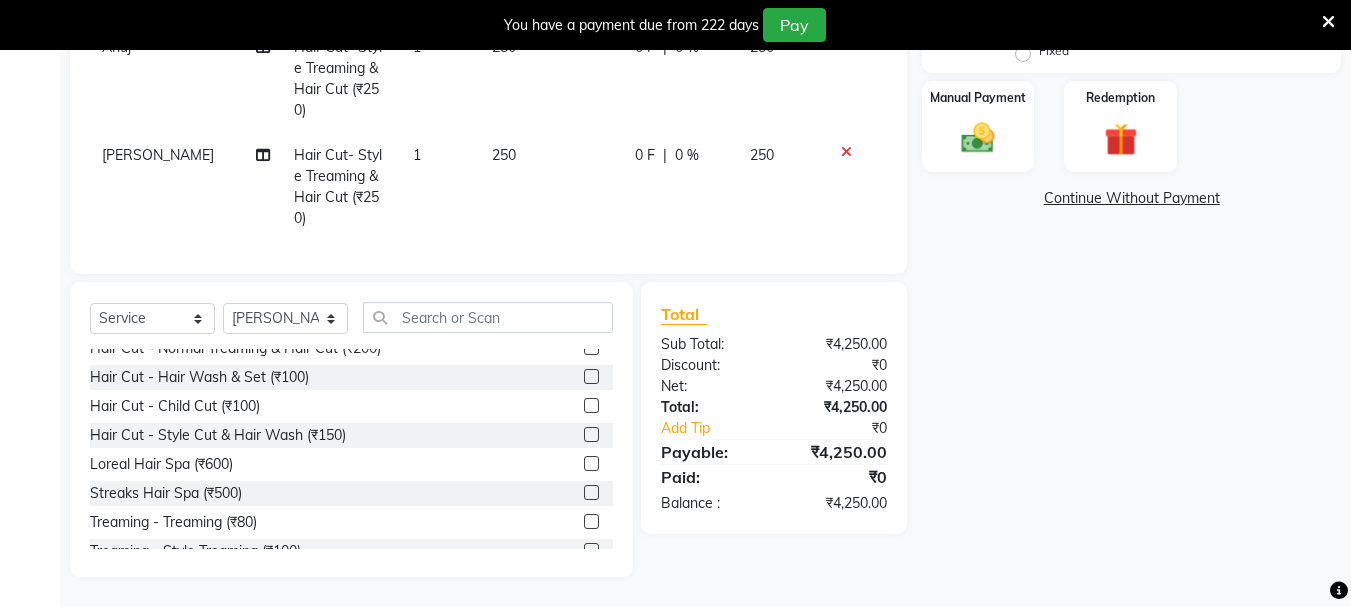 click 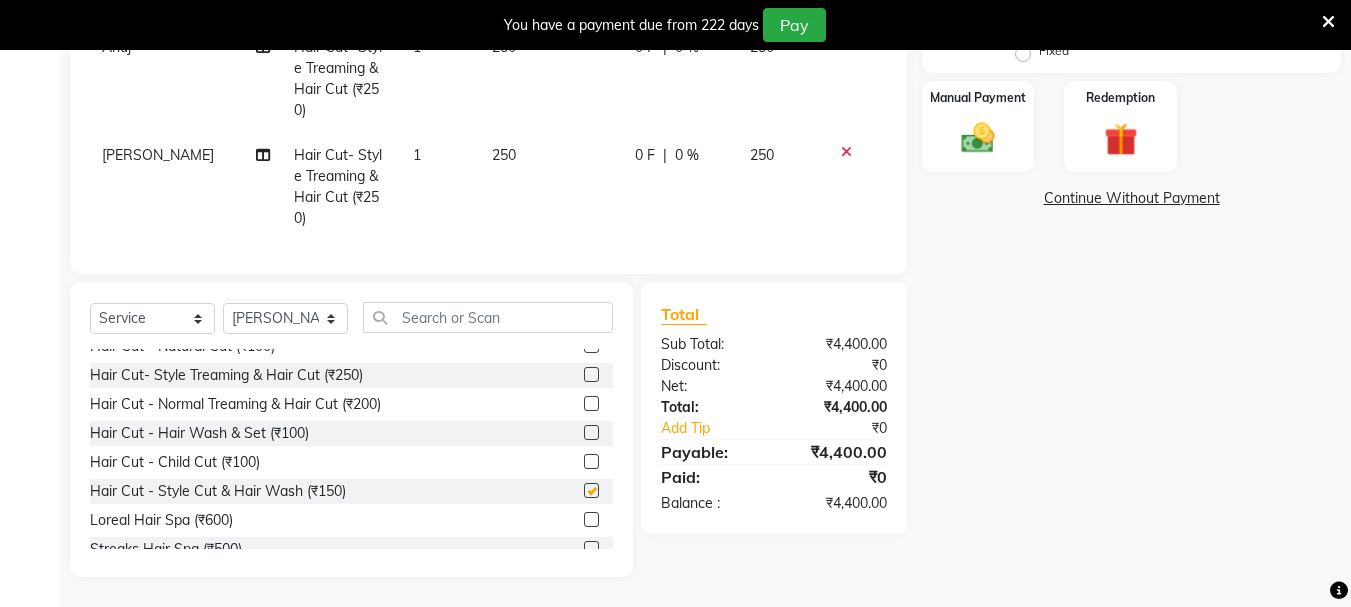 scroll, scrollTop: 0, scrollLeft: 0, axis: both 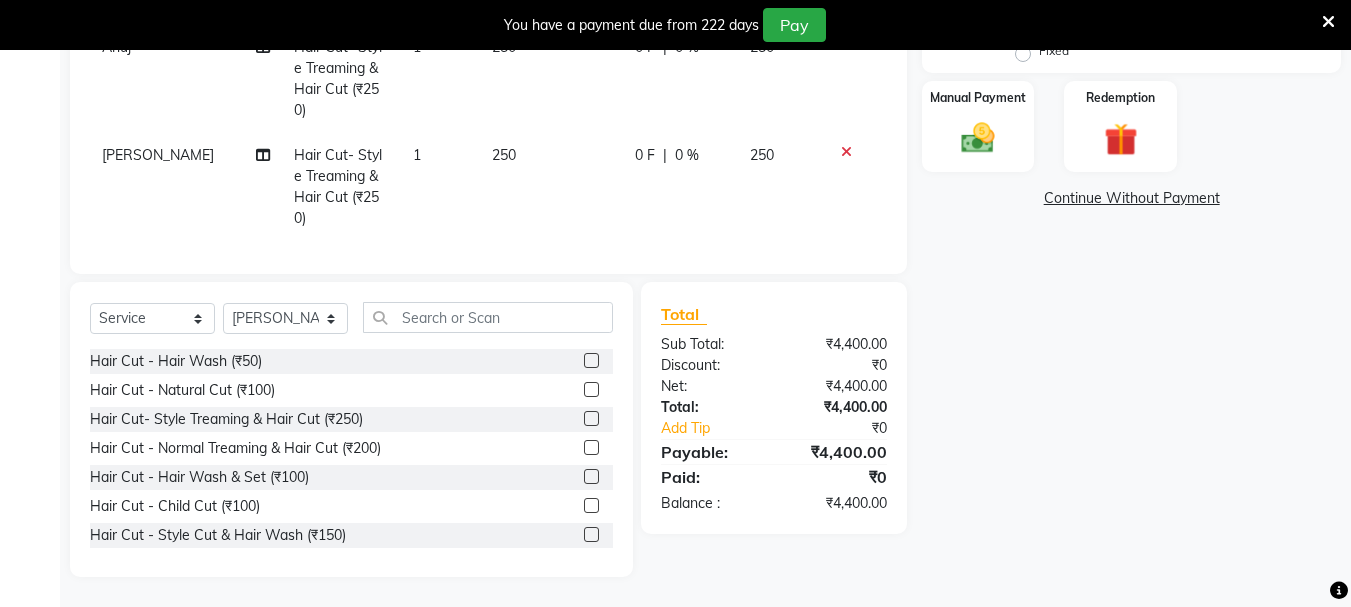 checkbox on "false" 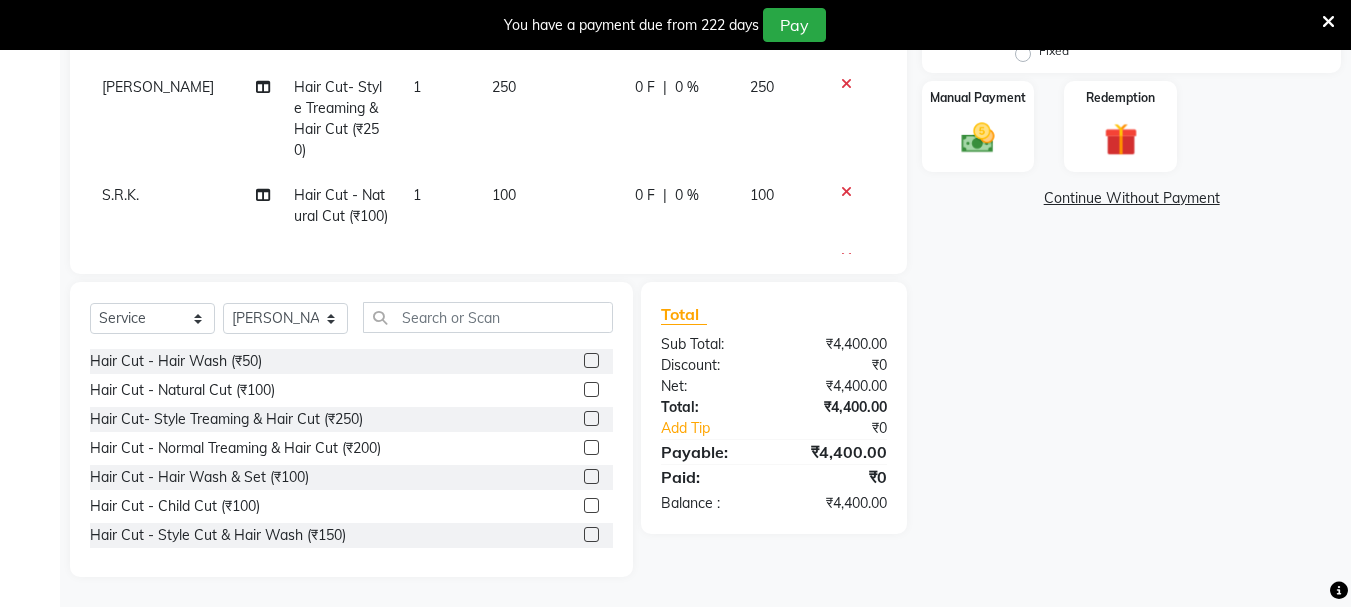 scroll, scrollTop: 1401, scrollLeft: 0, axis: vertical 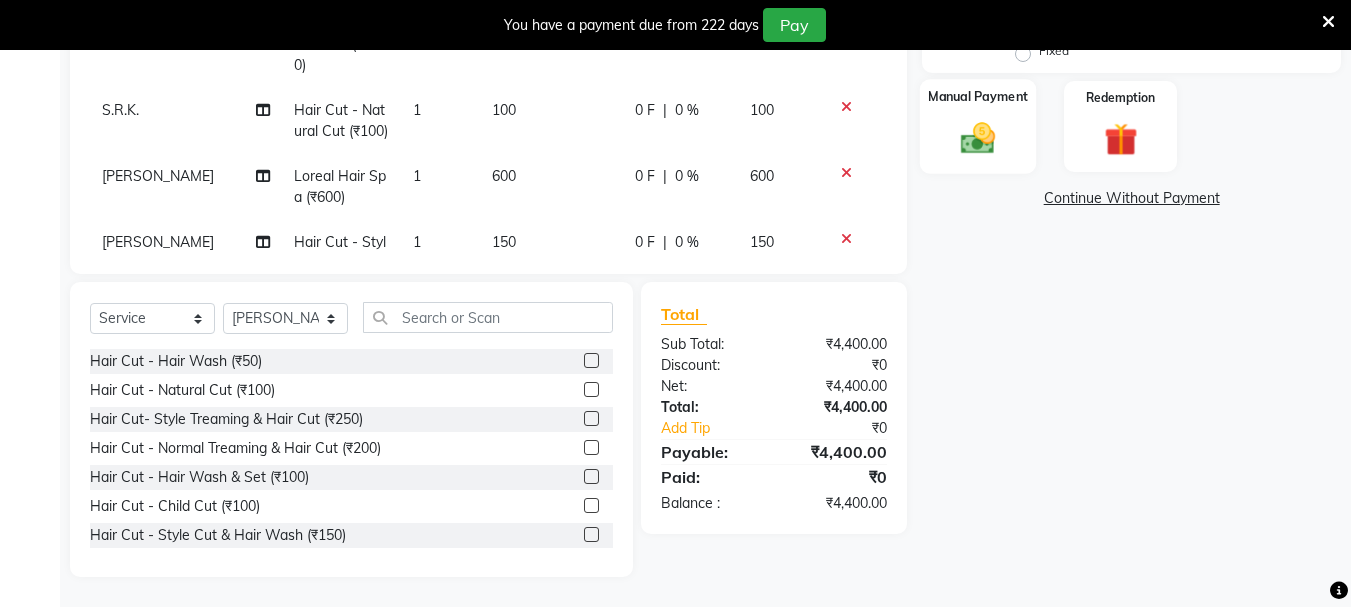 click 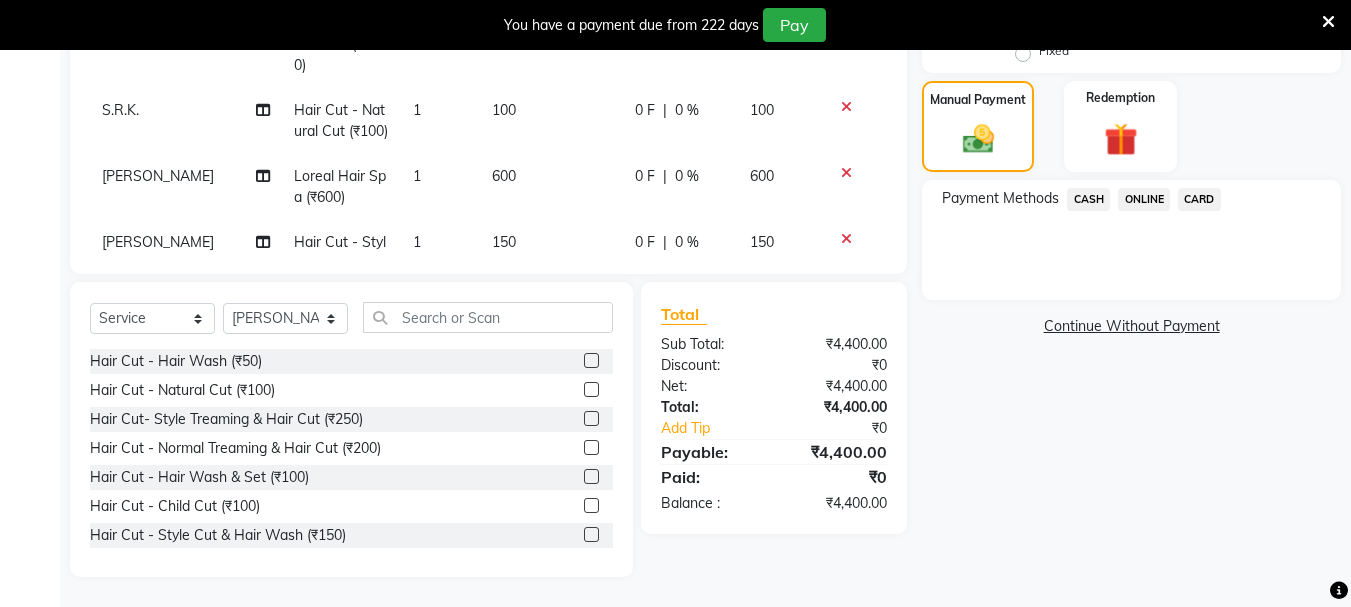 click on "CASH" 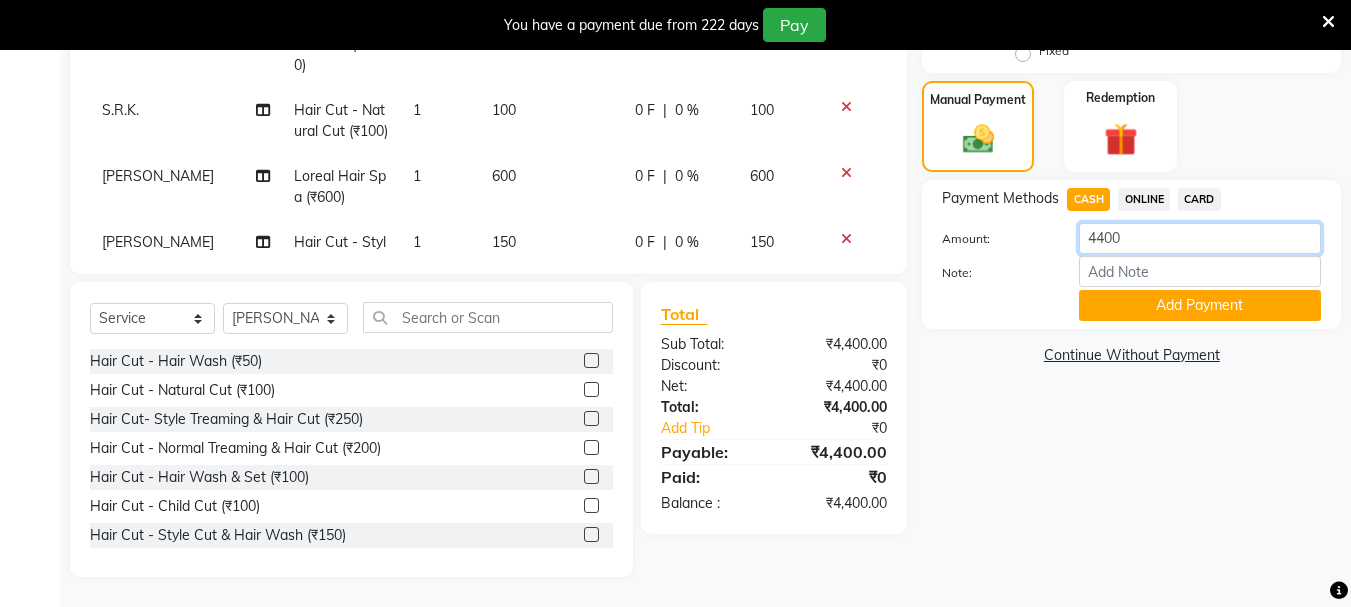 click on "4400" 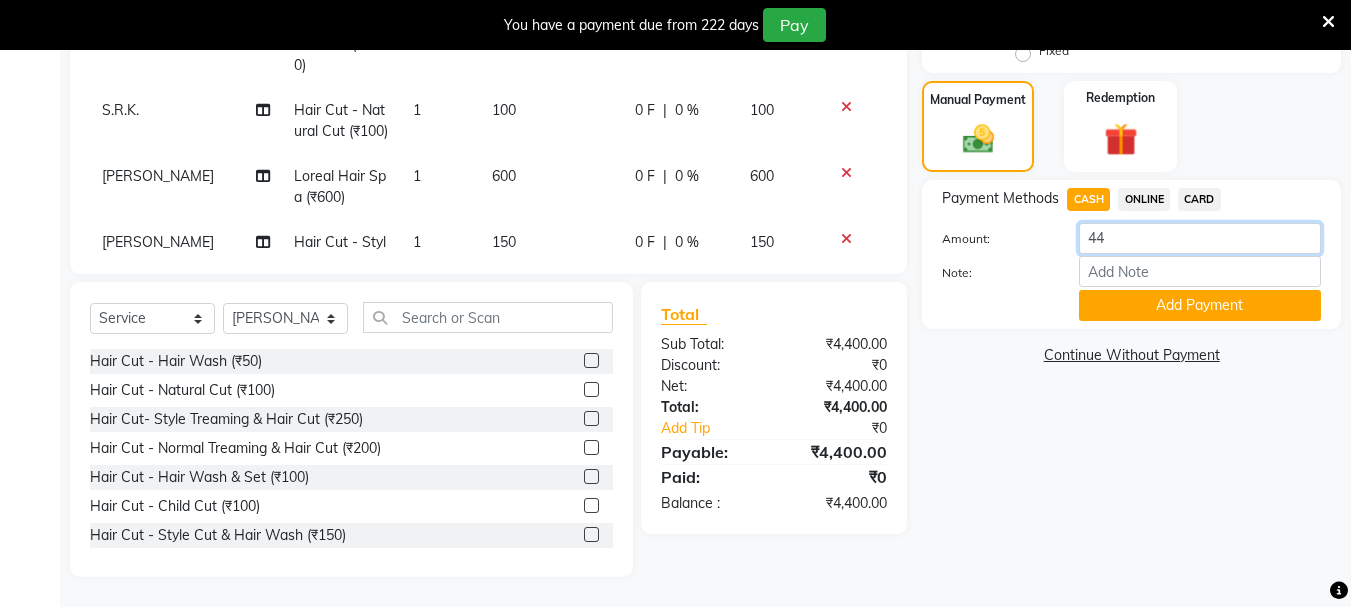 type on "4" 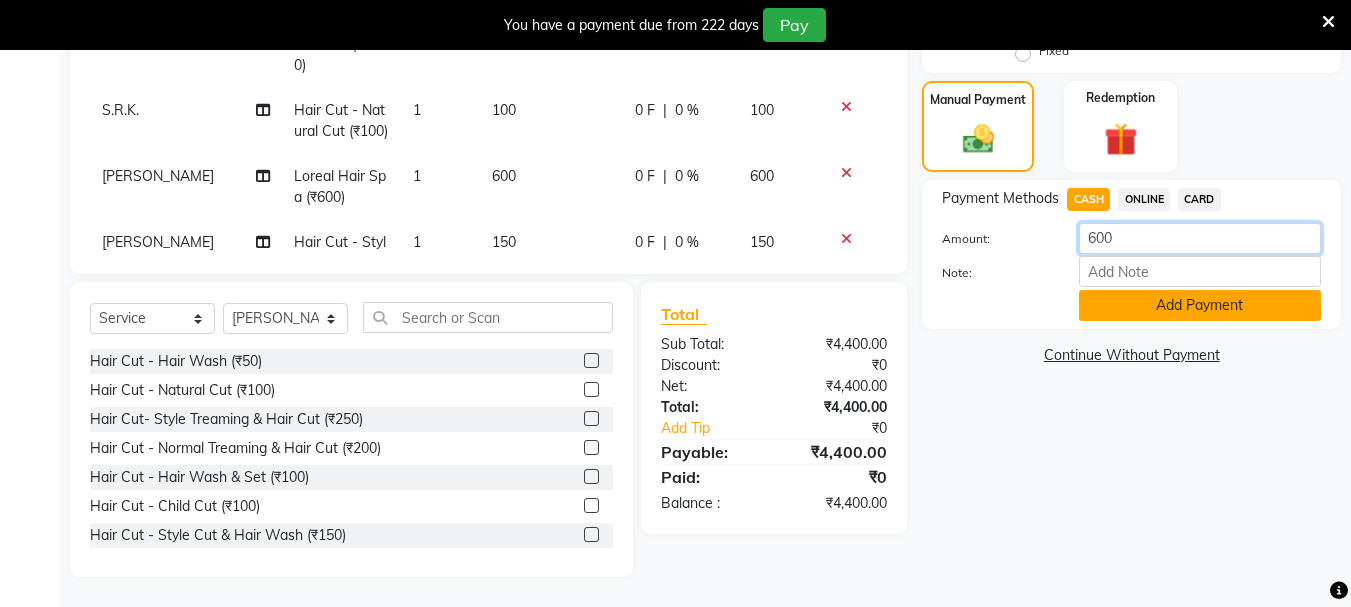 type on "600" 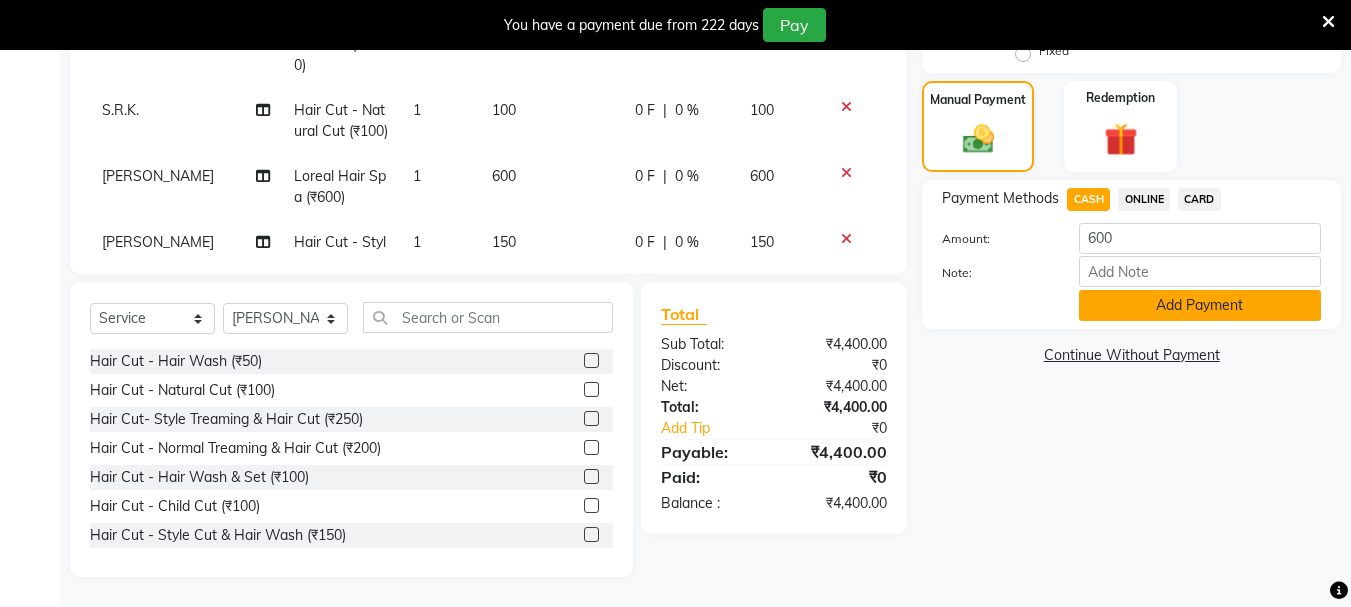click on "Add Payment" 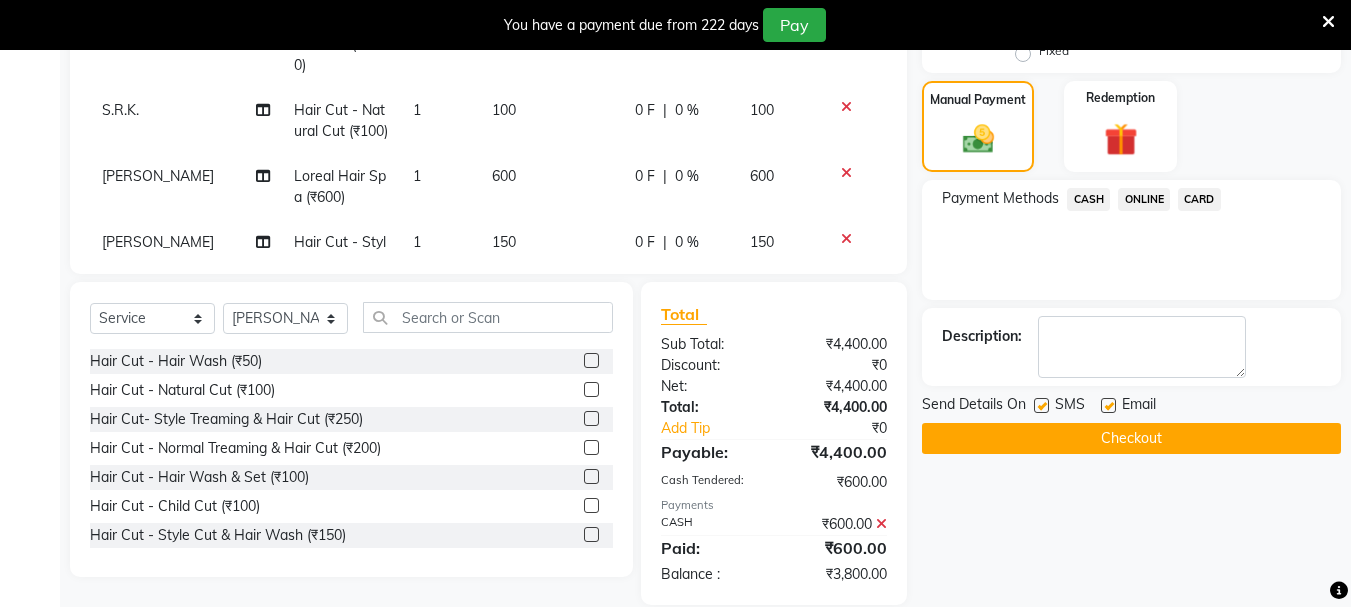 click on "ONLINE" 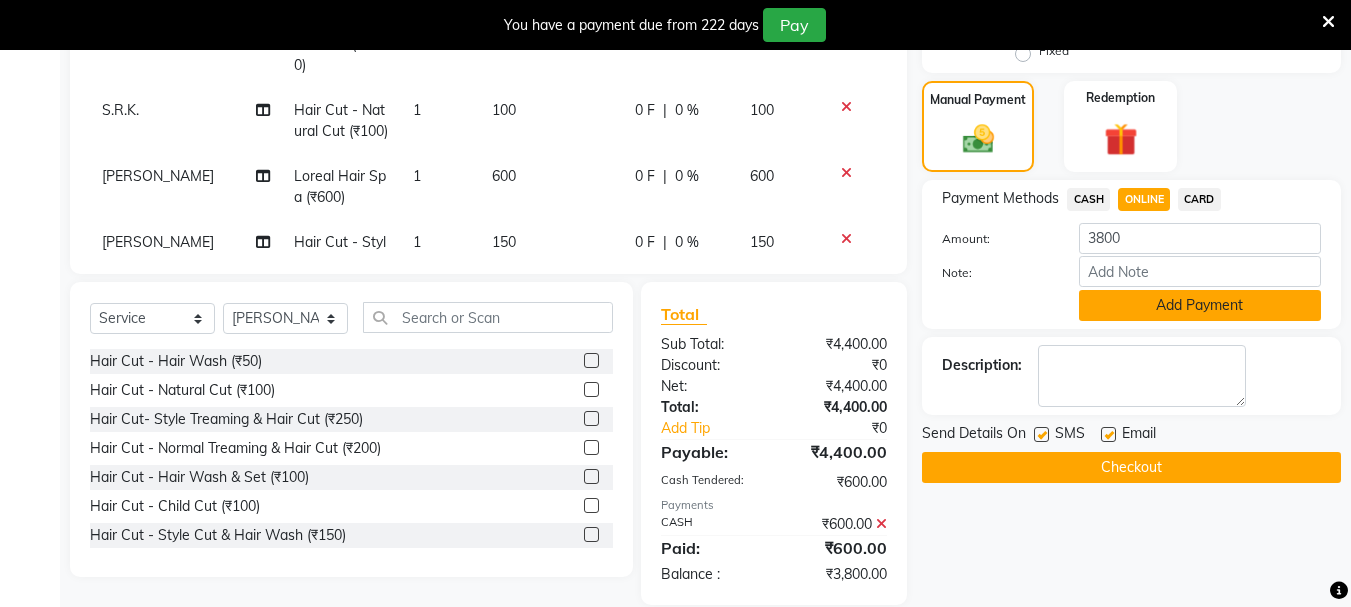 click on "Add Payment" 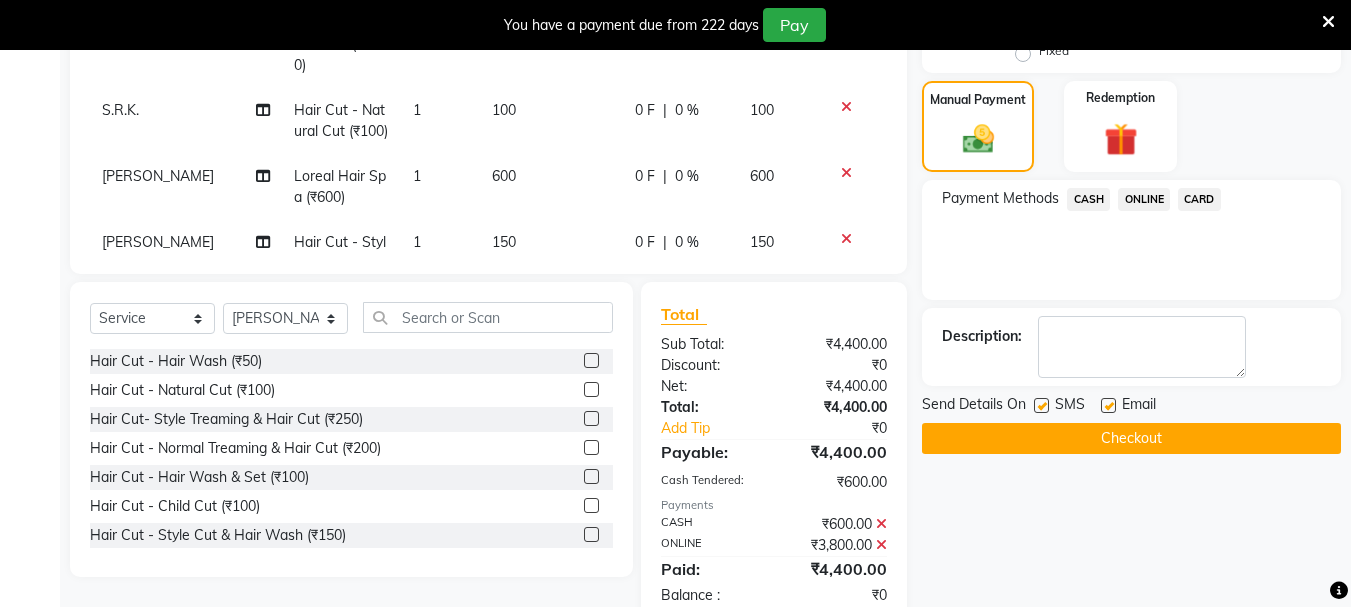 click on "Checkout" 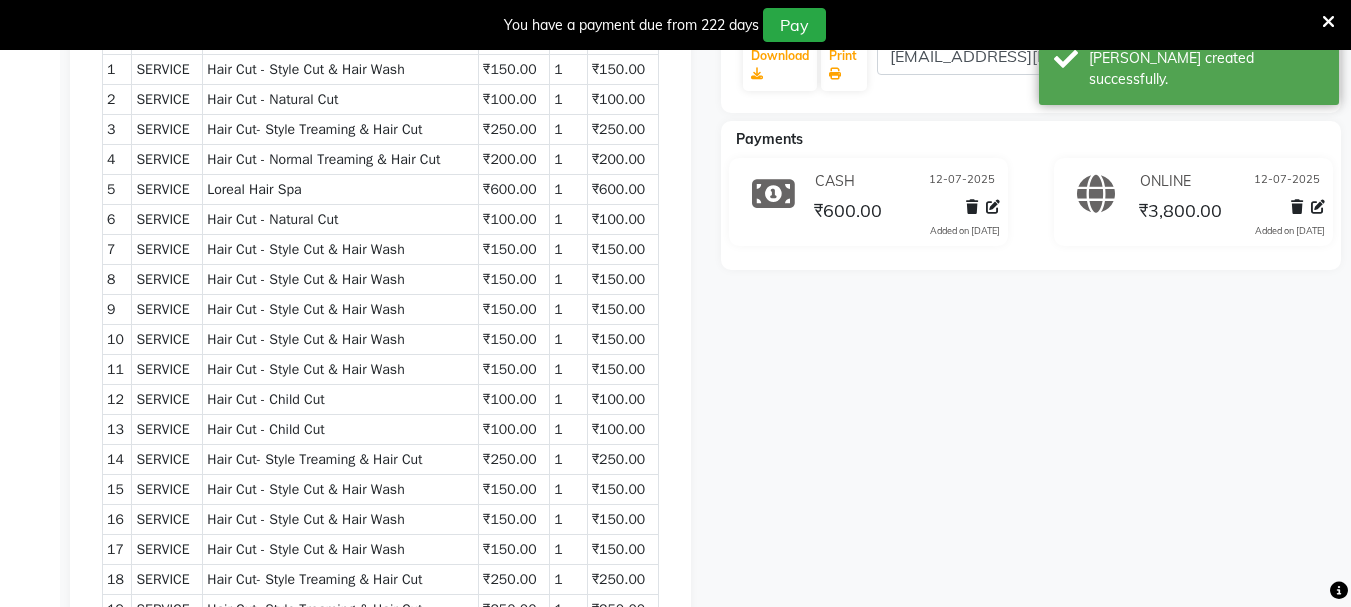 scroll, scrollTop: 0, scrollLeft: 0, axis: both 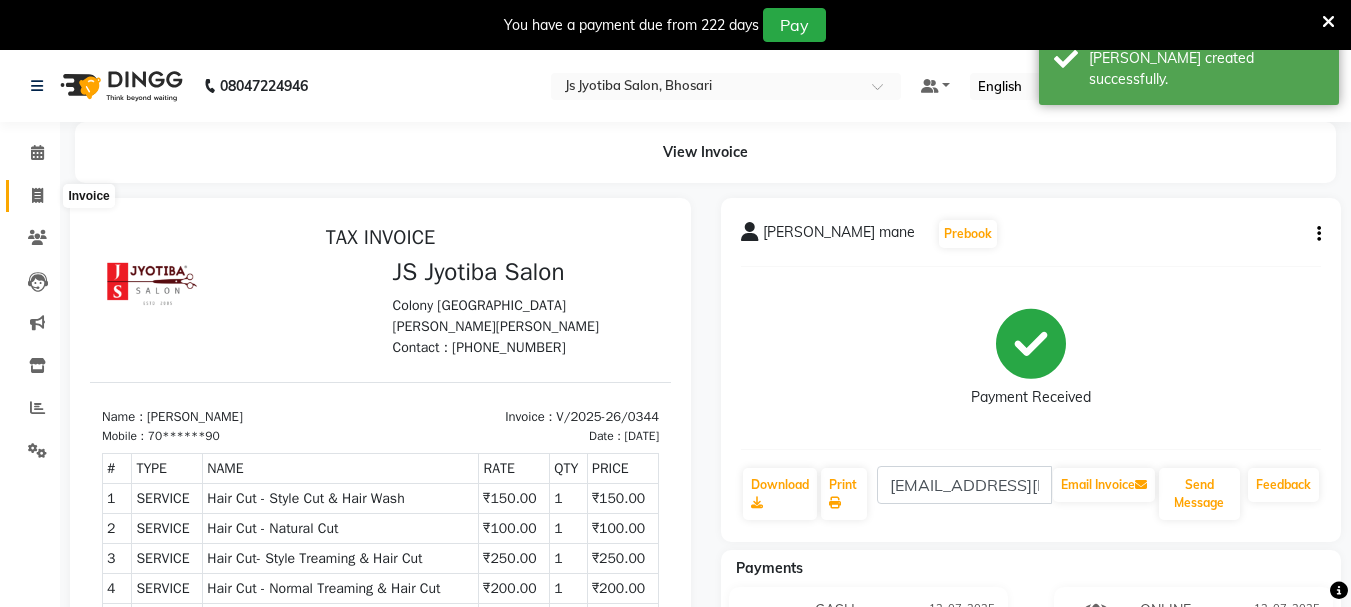 click 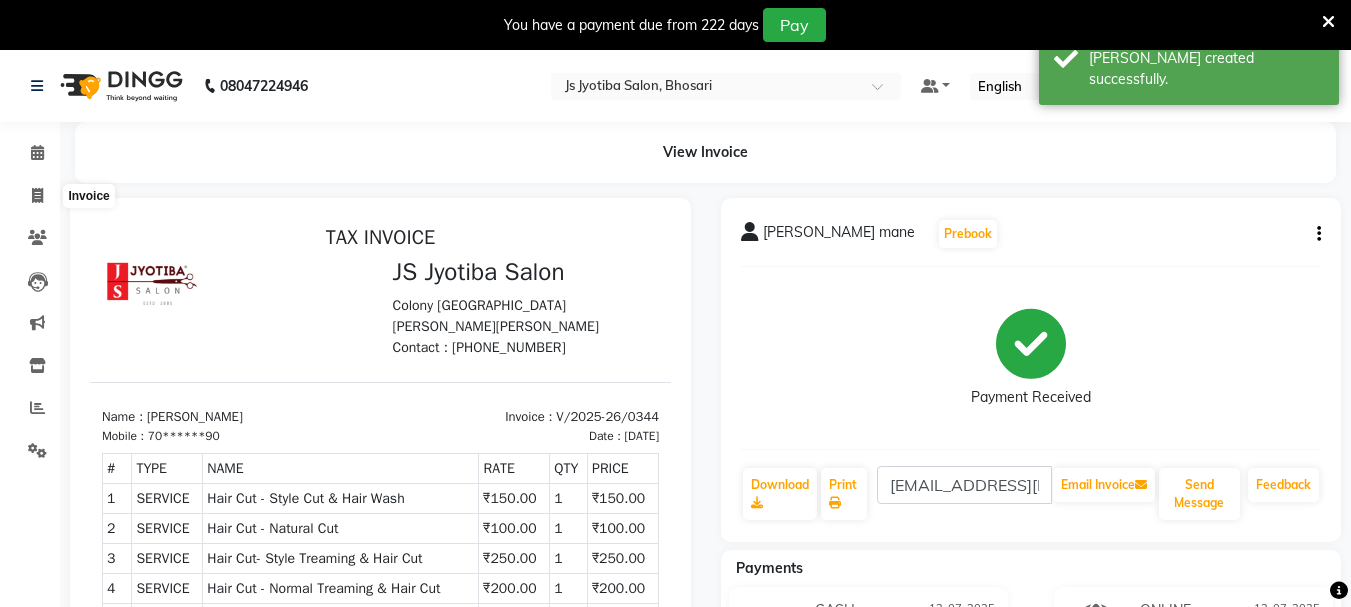 select on "service" 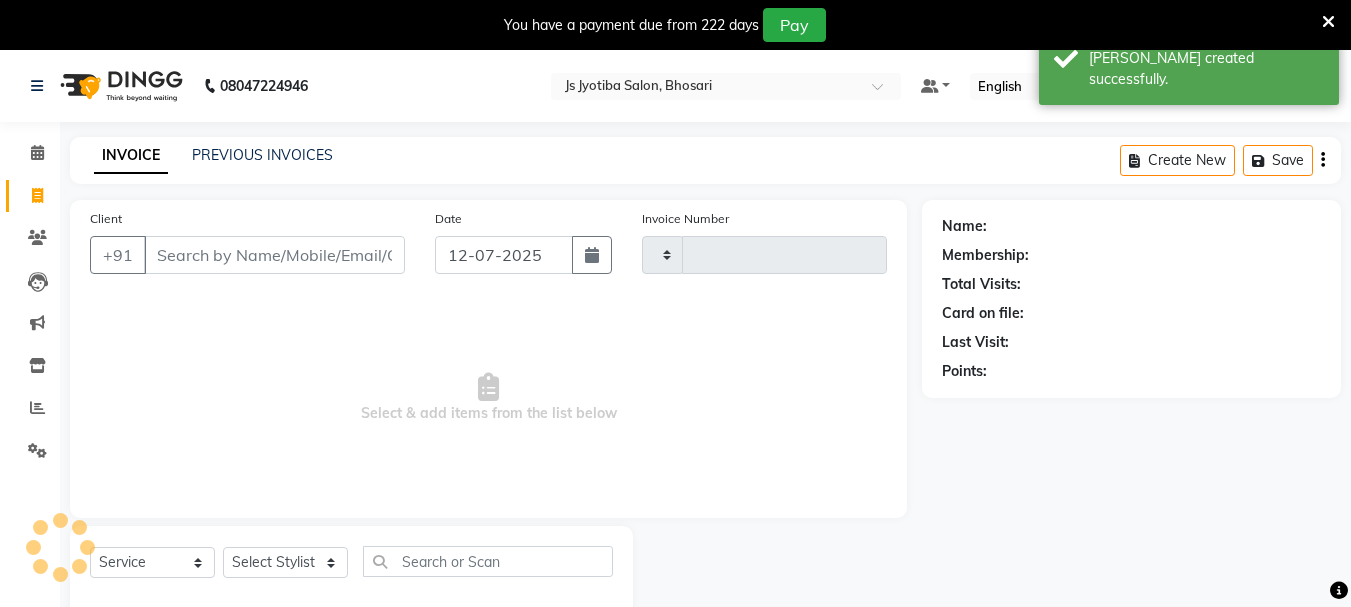 type on "0345" 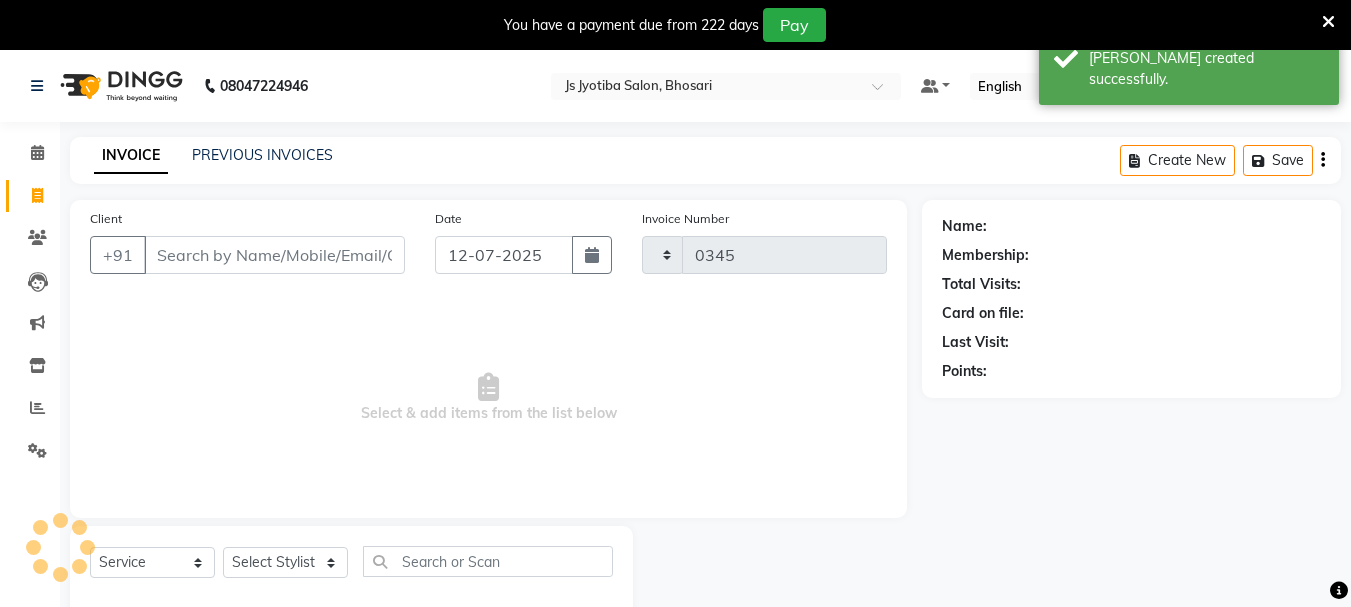 scroll, scrollTop: 50, scrollLeft: 0, axis: vertical 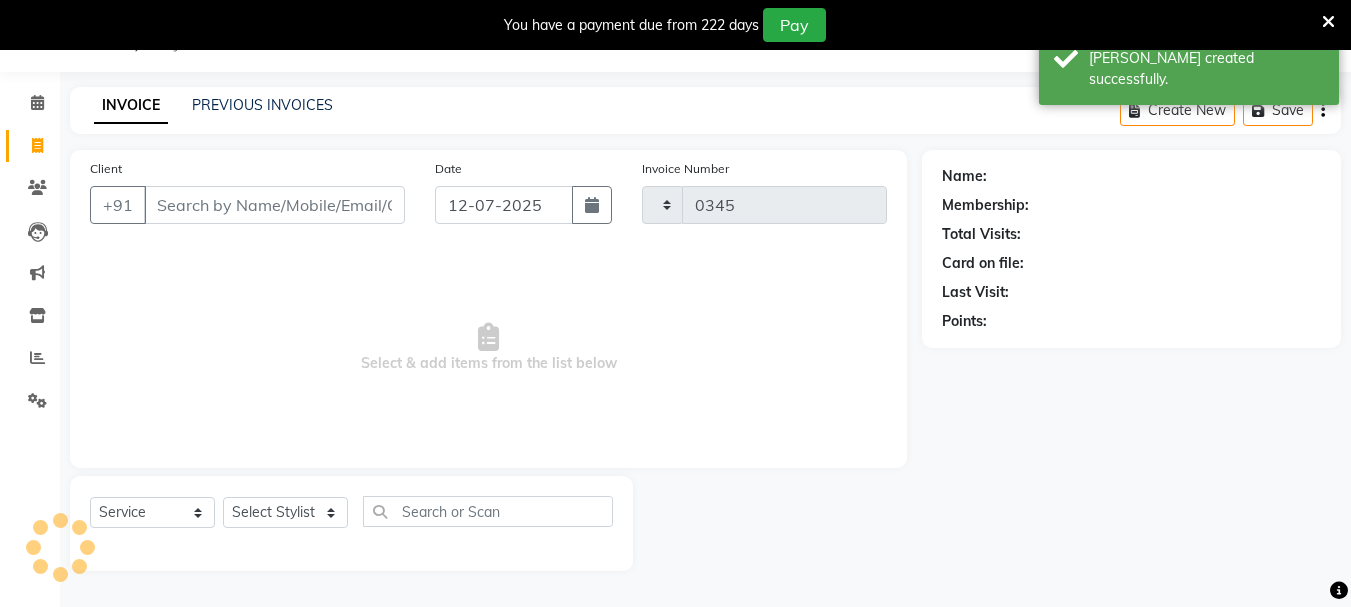select on "554" 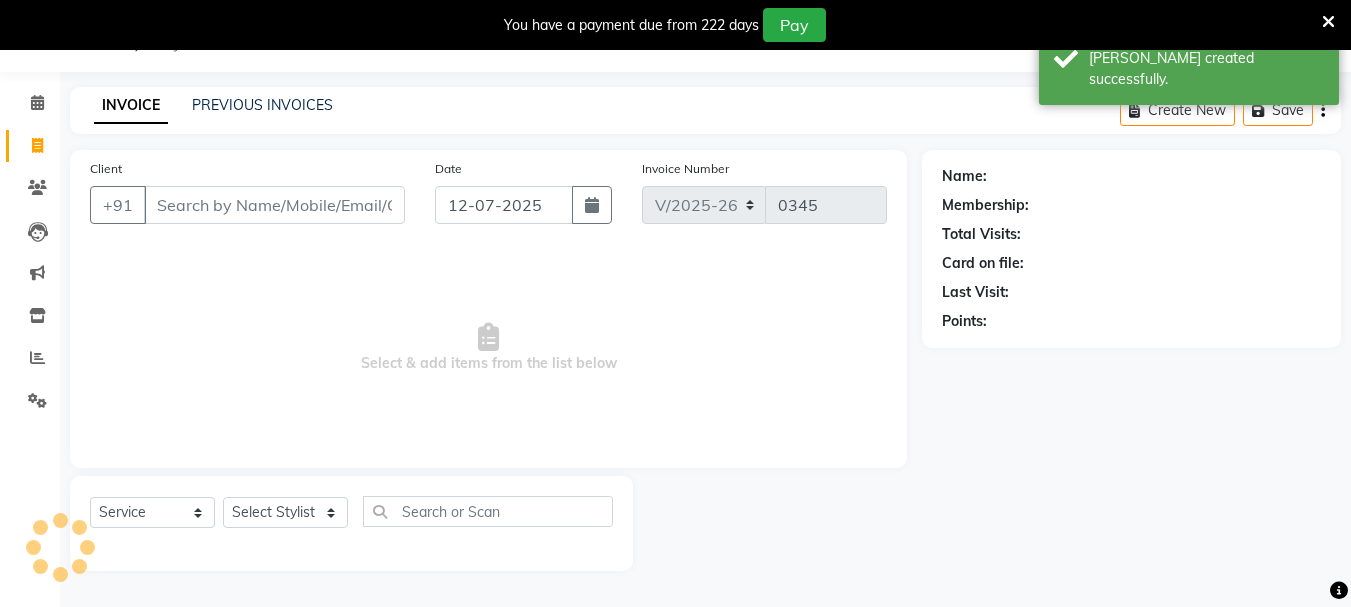 click on "Client" at bounding box center (274, 205) 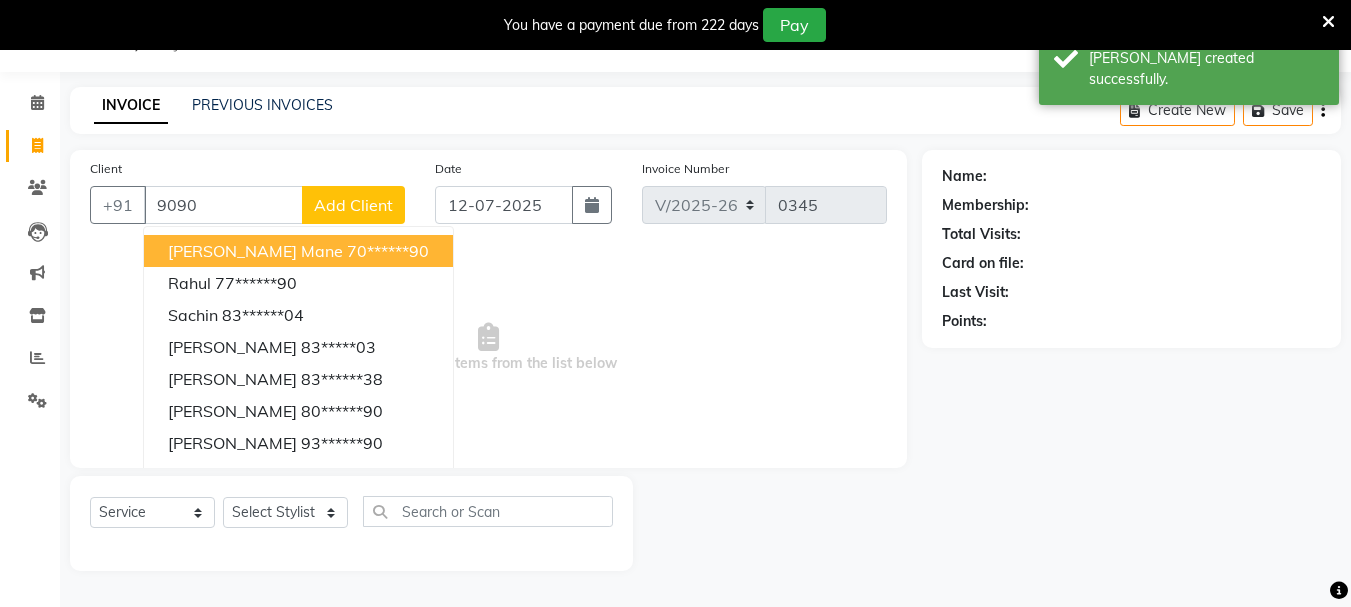 click on "shreenivas mane" at bounding box center (255, 251) 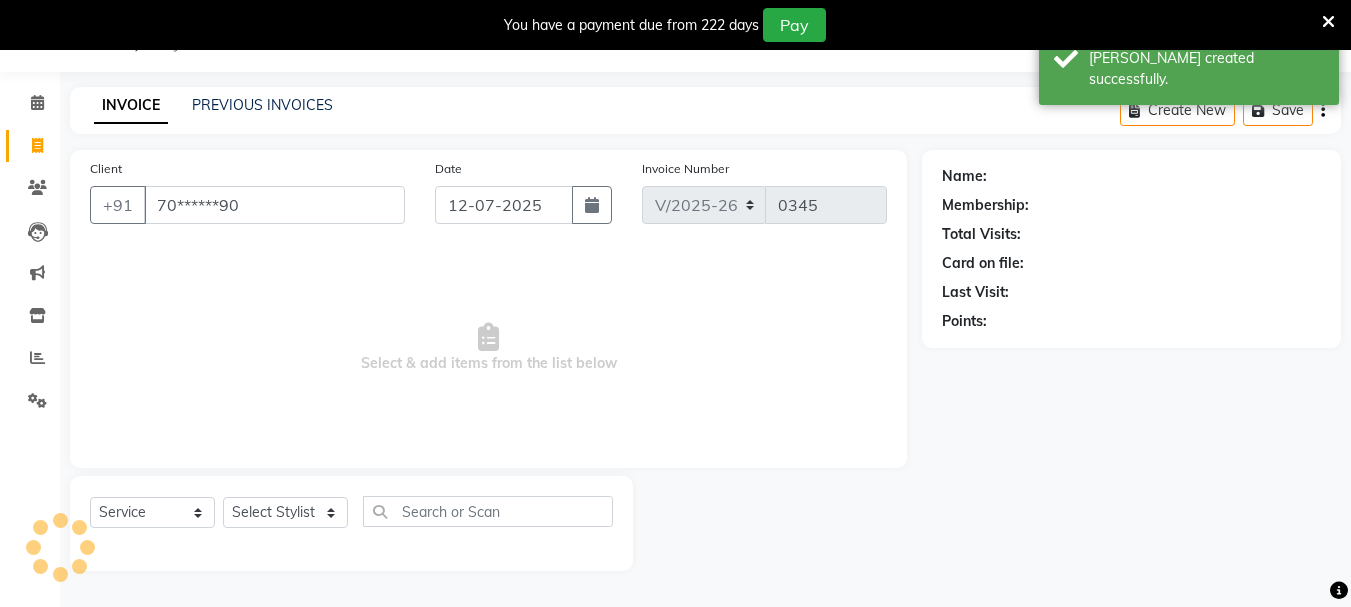 type on "70******90" 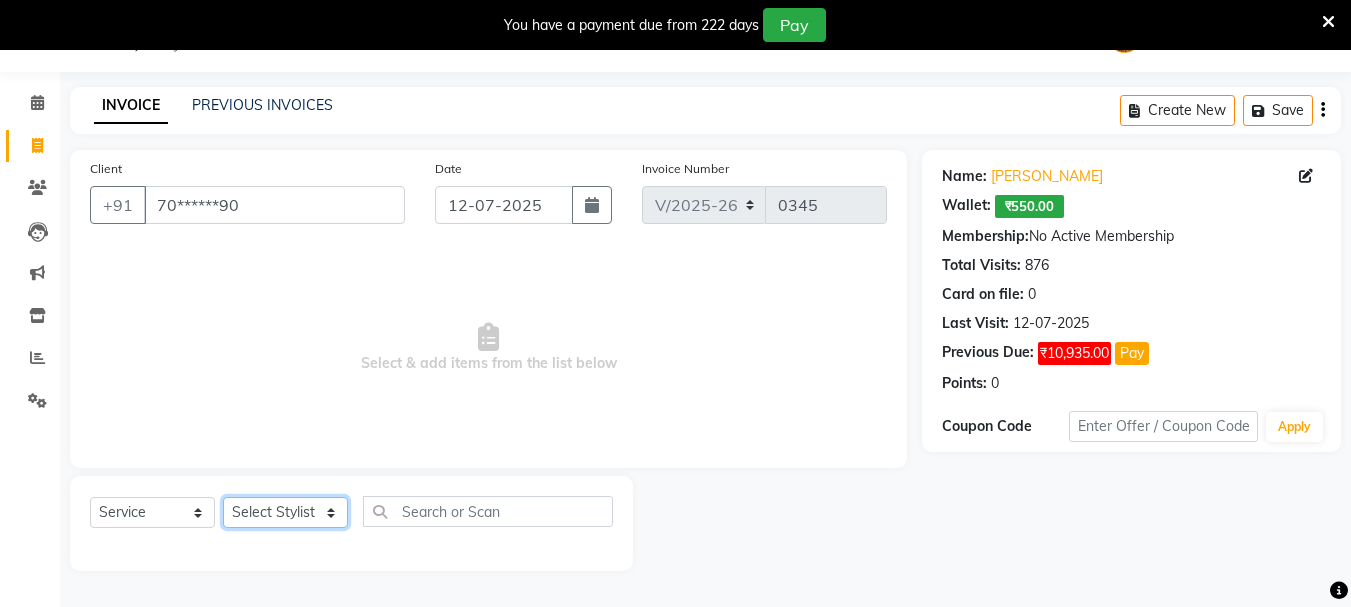 click on "Select Stylist abdul adil Anuj Azad Mahadev prem Shiva Sonu S.R.K. sunny Umesh thakur" 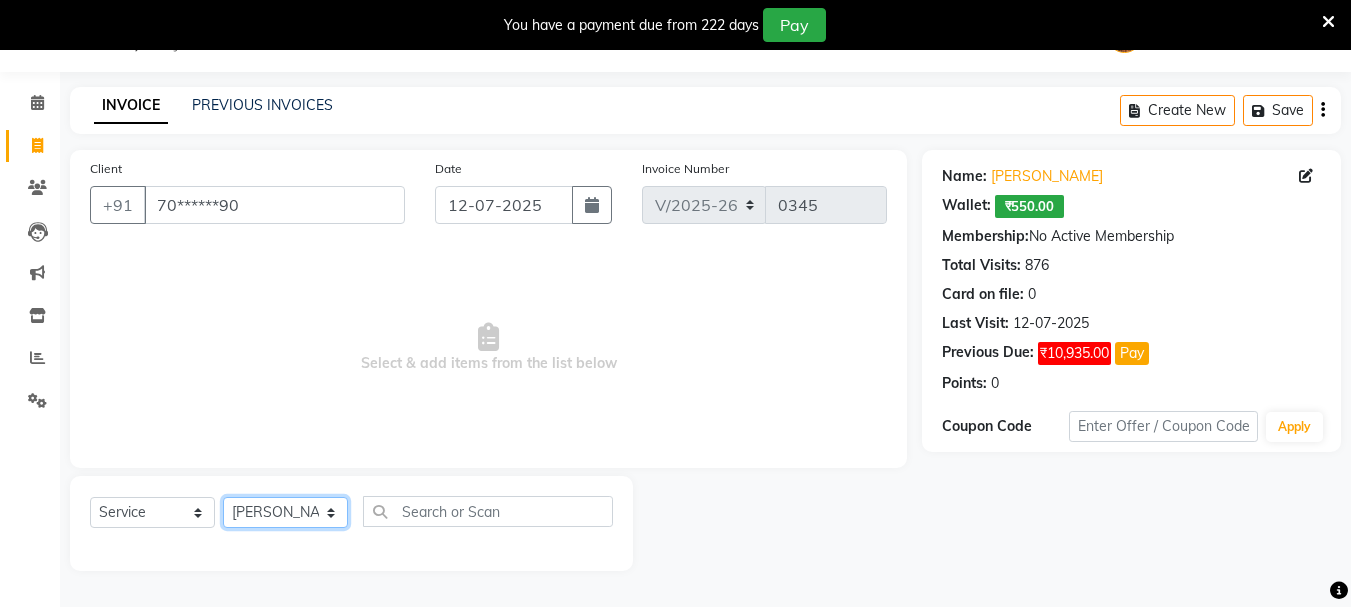 click on "Select Stylist abdul adil Anuj Azad Mahadev prem Shiva Sonu S.R.K. sunny Umesh thakur" 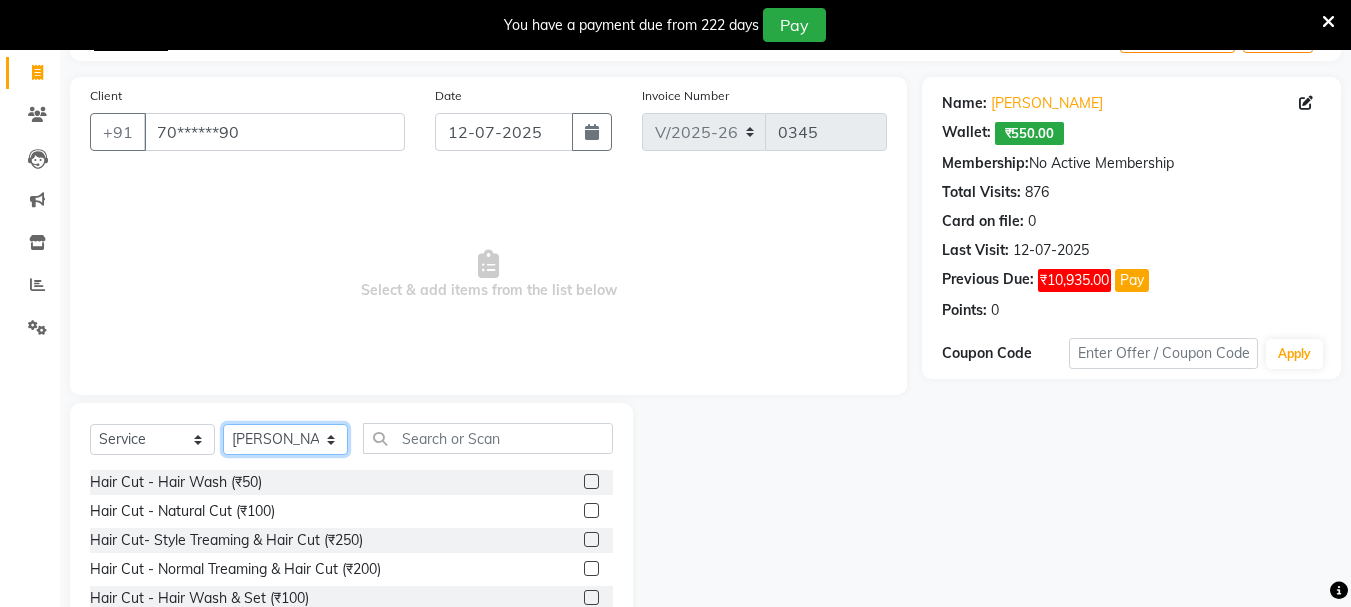 scroll, scrollTop: 244, scrollLeft: 0, axis: vertical 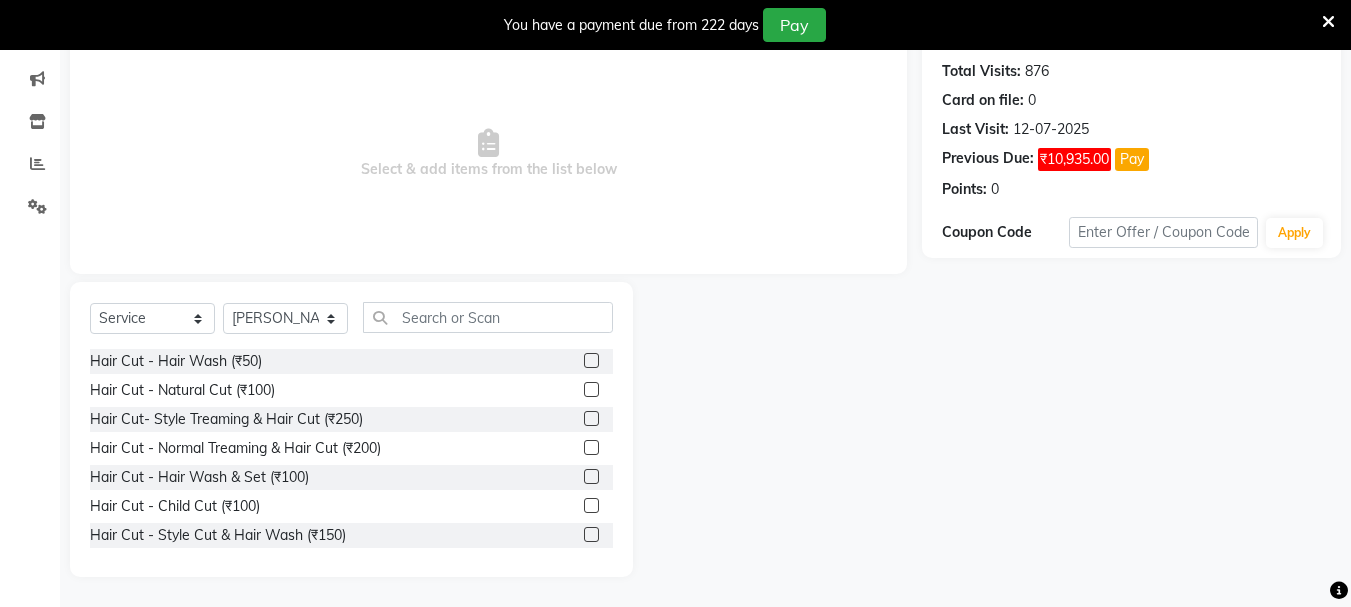 click 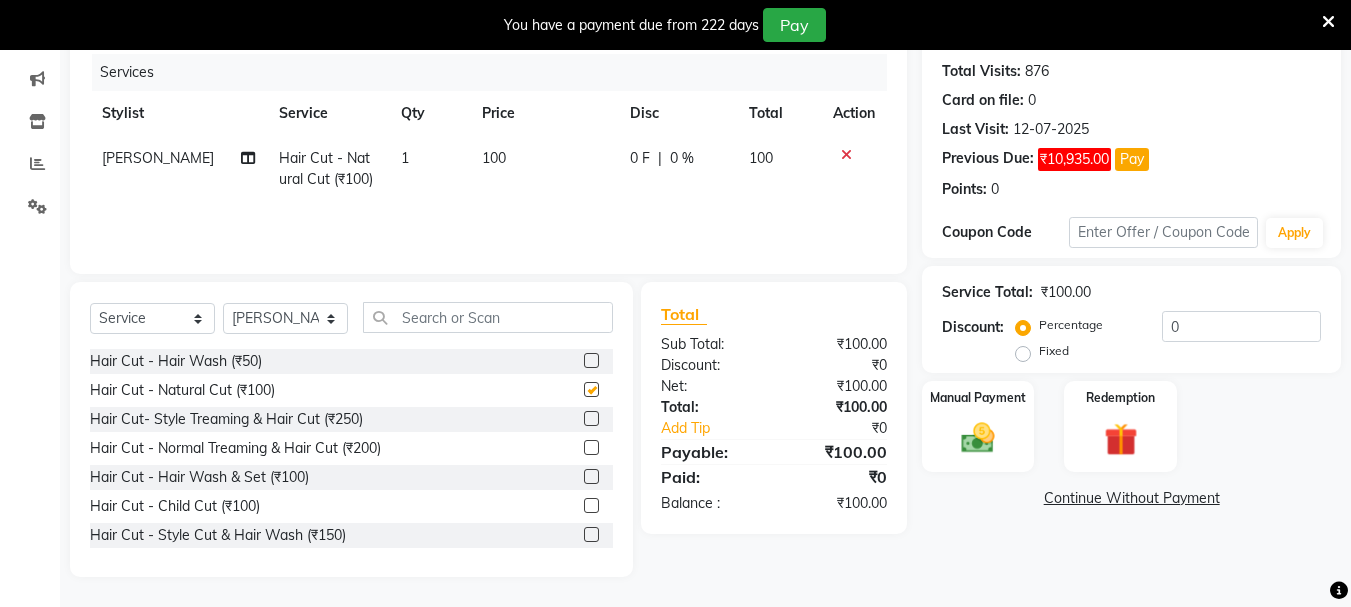 checkbox on "false" 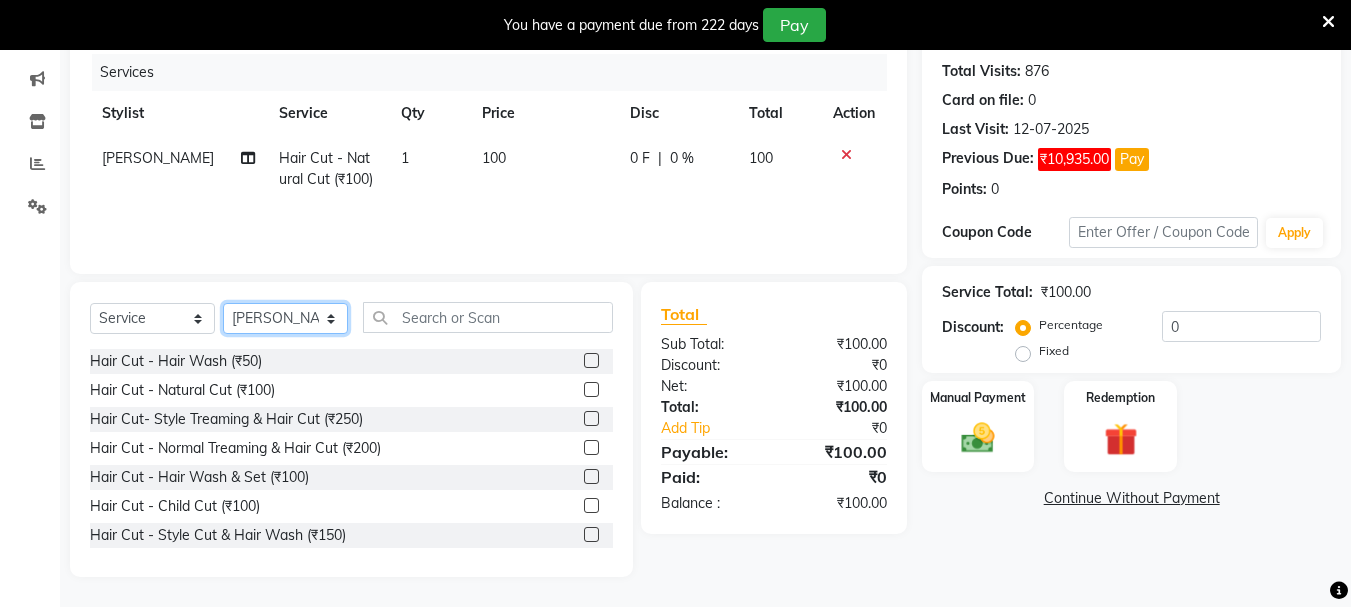 click on "Select Stylist abdul adil Anuj Azad Mahadev prem Shiva Sonu S.R.K. sunny Umesh thakur" 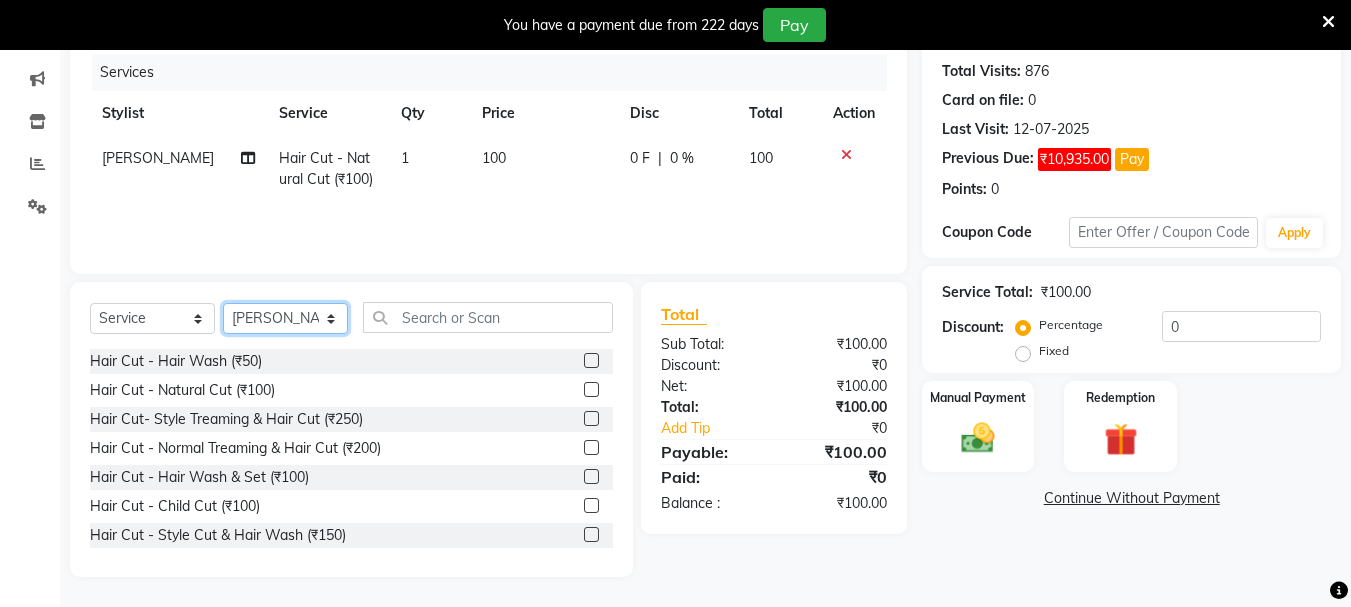 select on "7183" 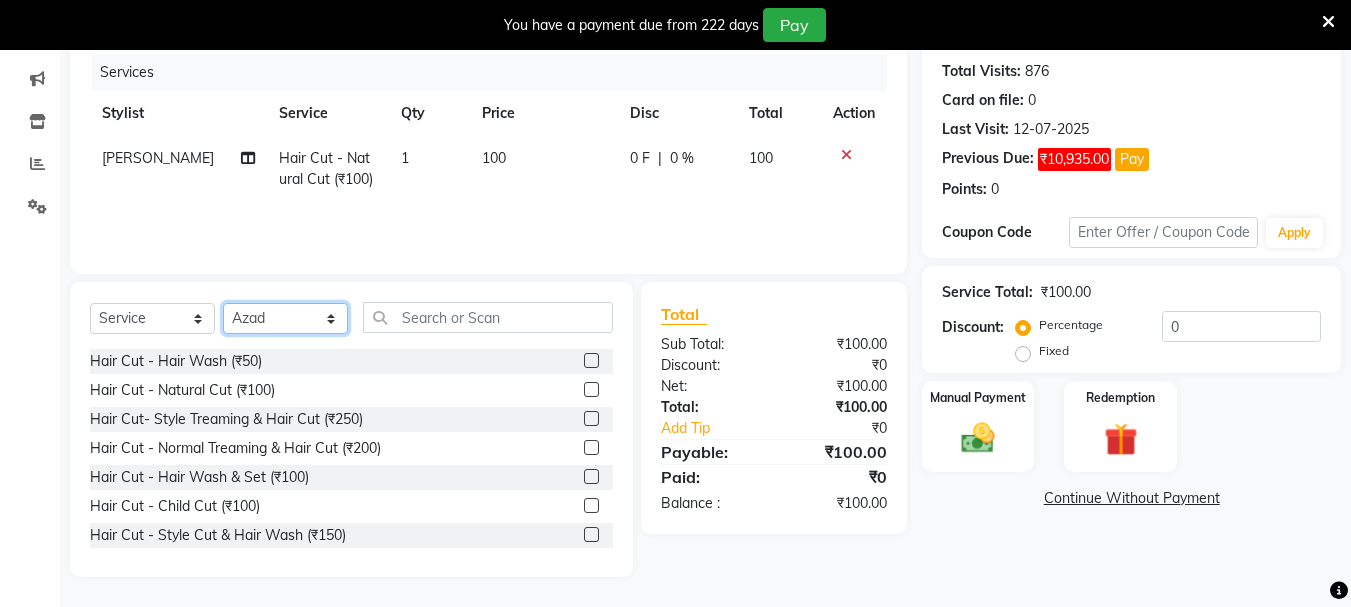 click on "Select Stylist abdul adil Anuj Azad Mahadev prem Shiva Sonu S.R.K. sunny Umesh thakur" 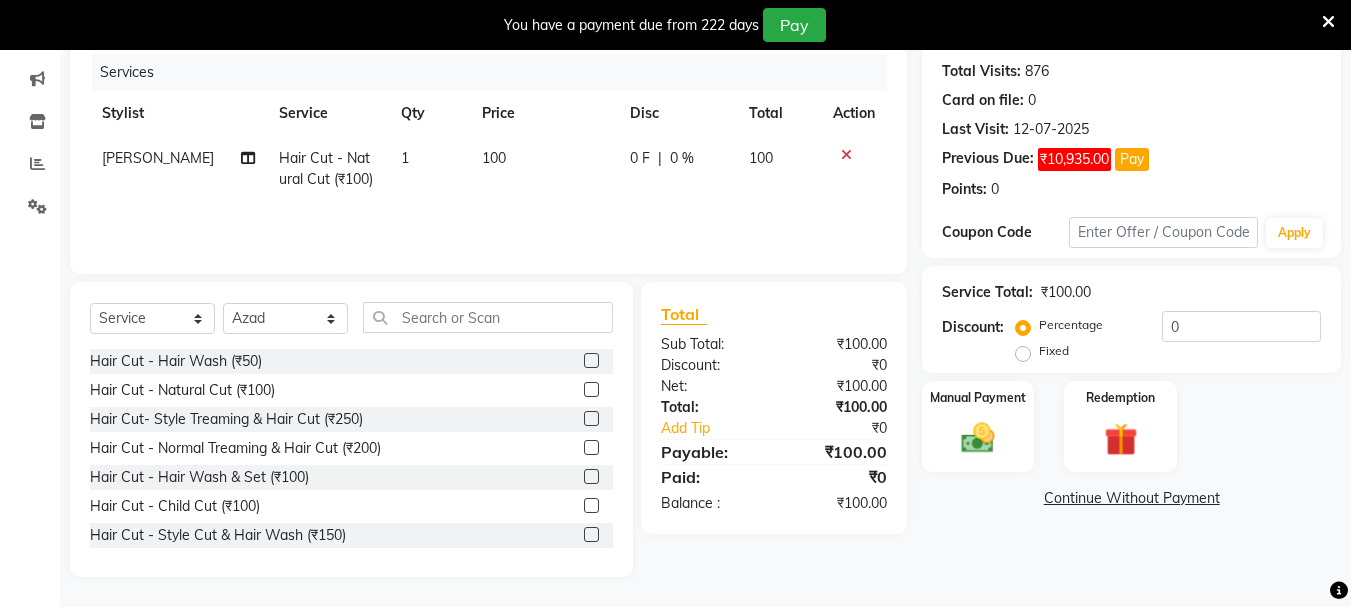 drag, startPoint x: 578, startPoint y: 392, endPoint x: 545, endPoint y: 274, distance: 122.52755 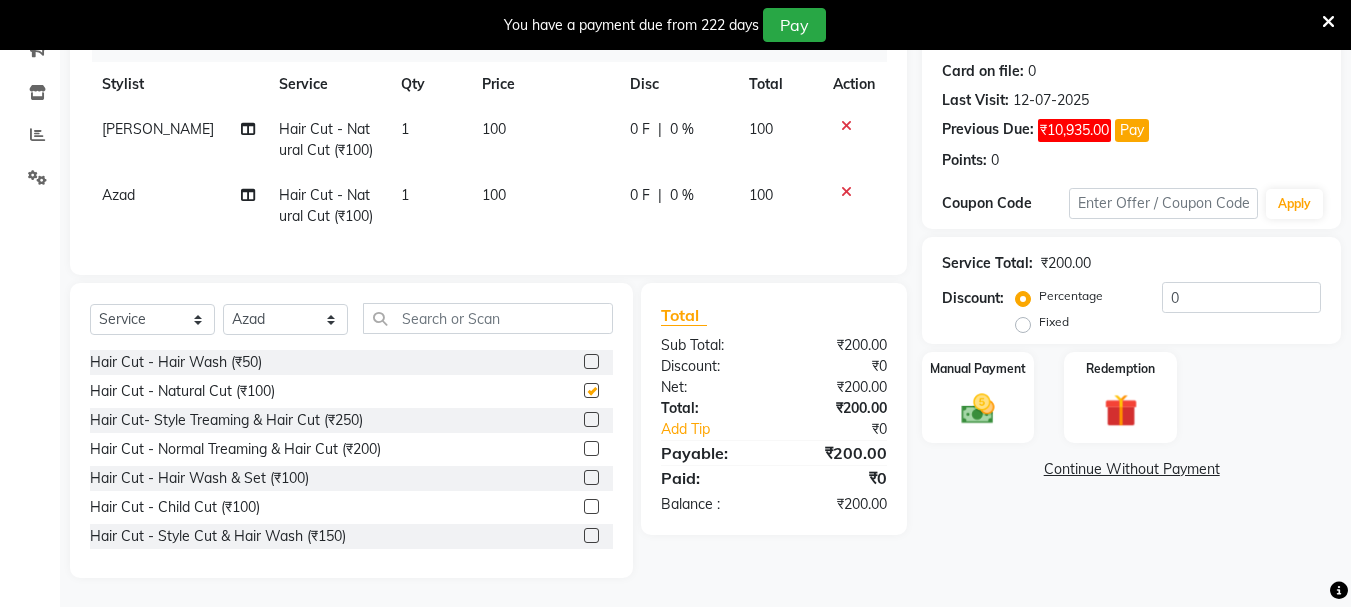 scroll, scrollTop: 289, scrollLeft: 0, axis: vertical 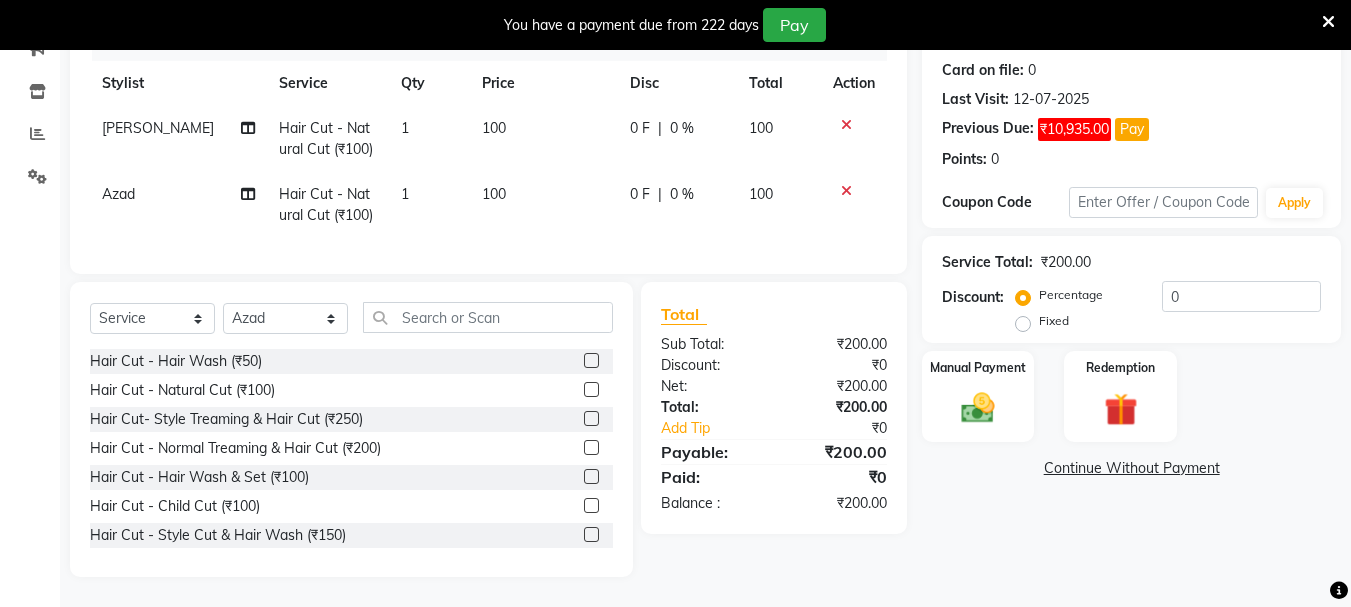 checkbox on "false" 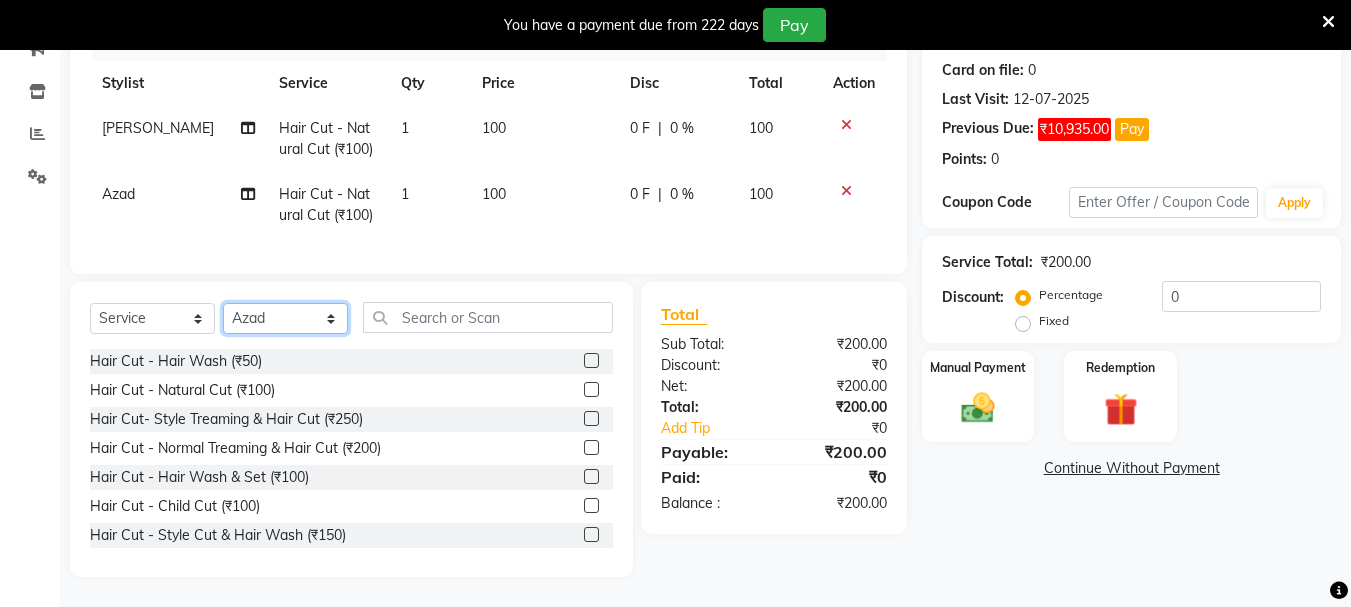click on "Select Stylist abdul adil Anuj Azad Mahadev prem Shiva Sonu S.R.K. sunny Umesh thakur" 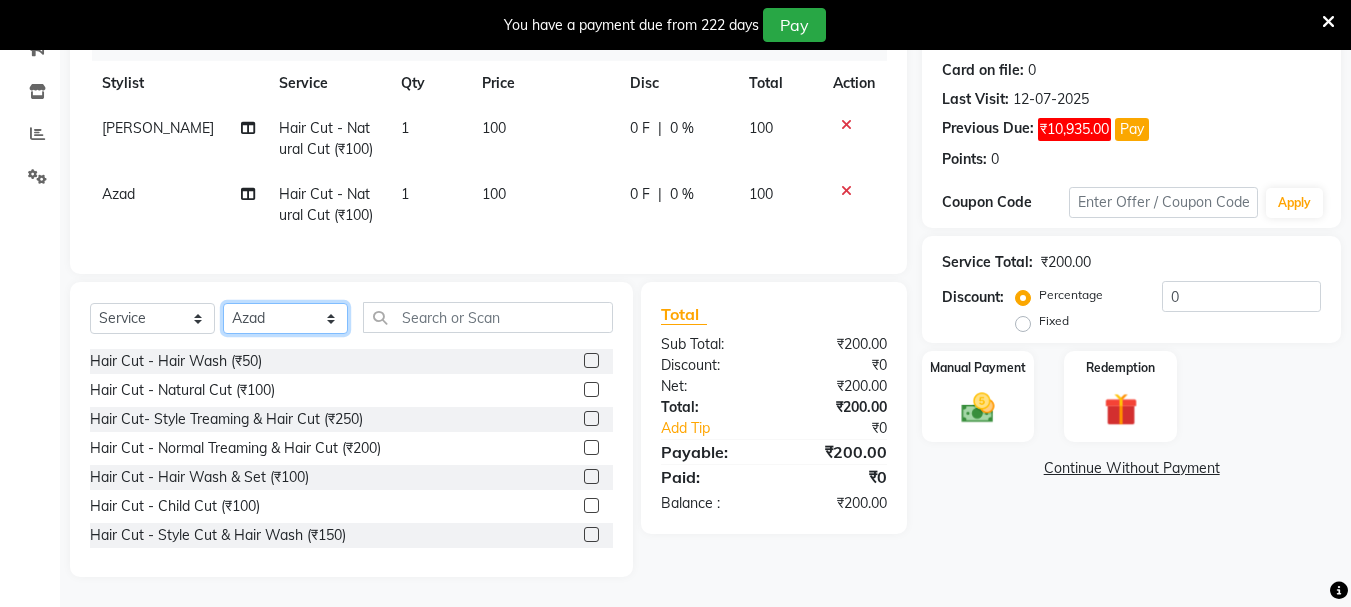 select on "63717" 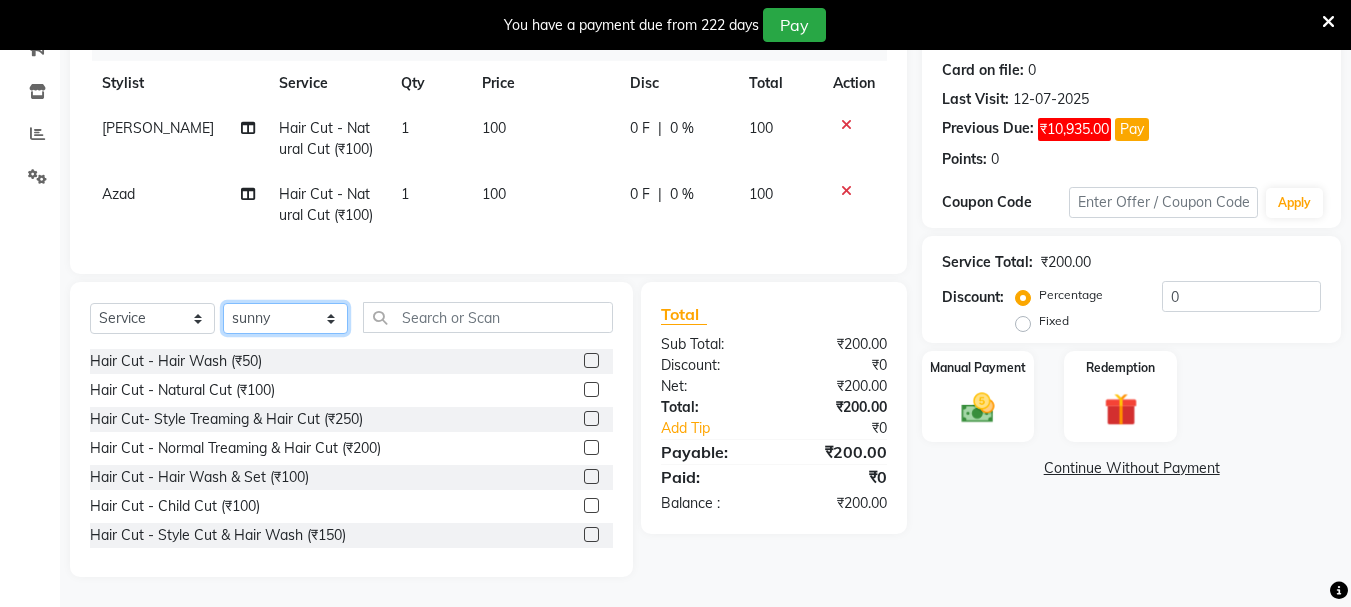 click on "Select Stylist abdul adil Anuj Azad Mahadev prem Shiva Sonu S.R.K. sunny Umesh thakur" 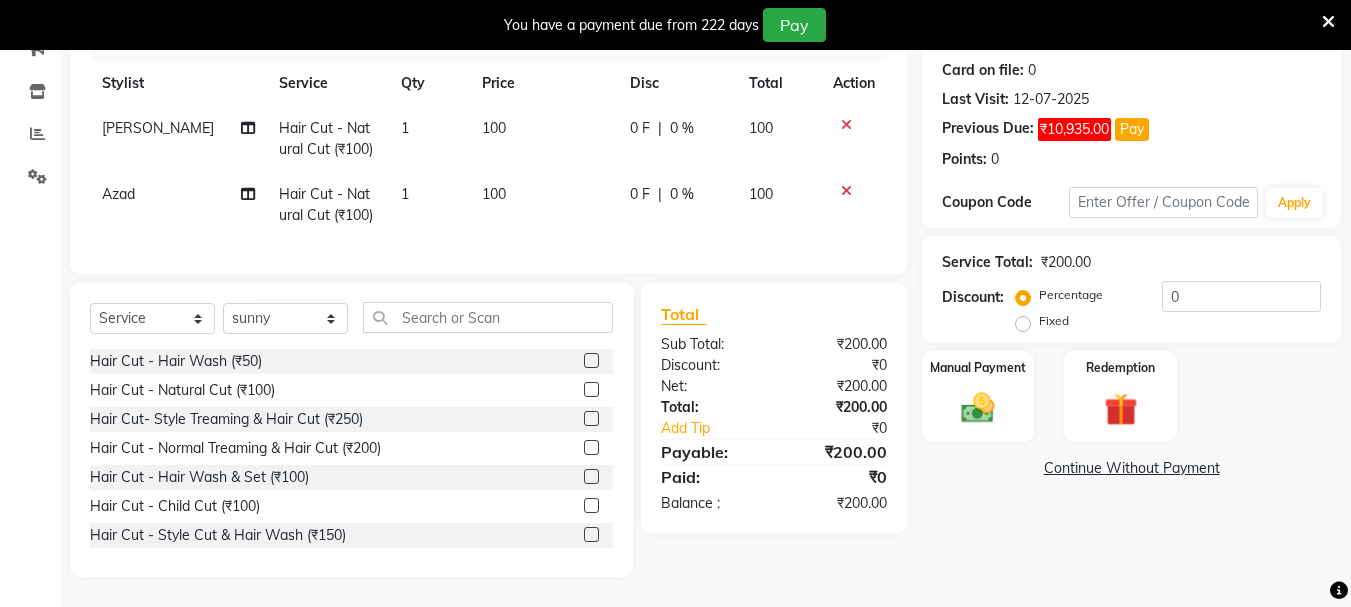 drag, startPoint x: 576, startPoint y: 415, endPoint x: 580, endPoint y: 404, distance: 11.7046995 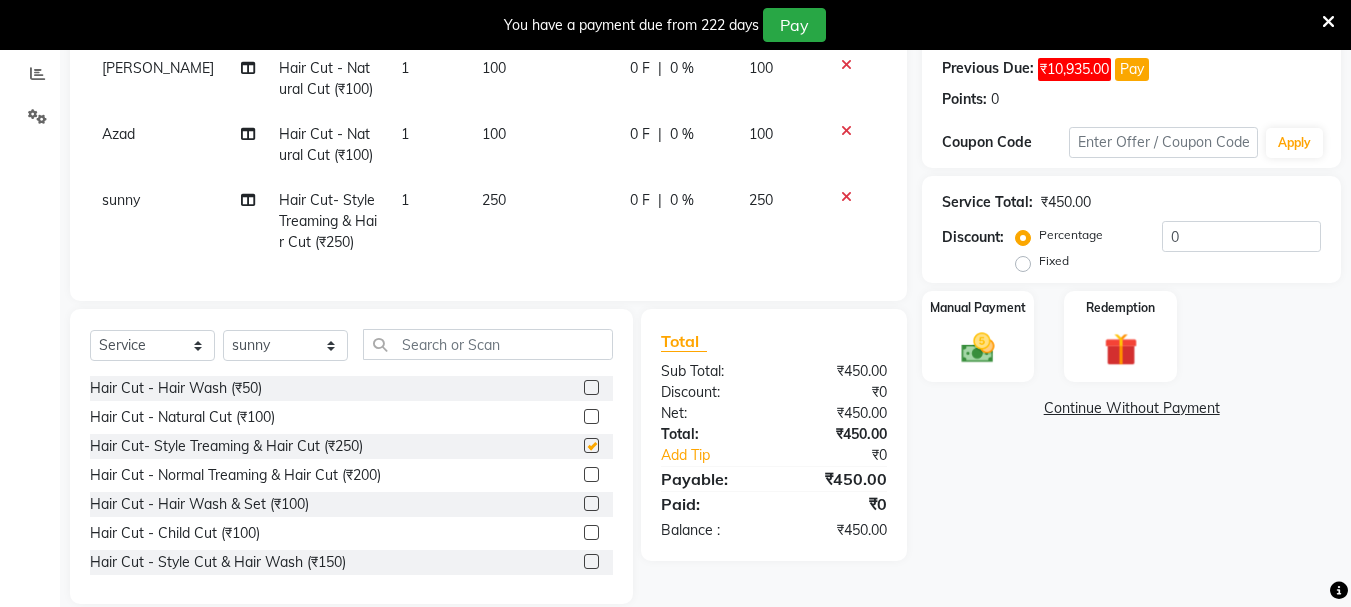 scroll, scrollTop: 376, scrollLeft: 0, axis: vertical 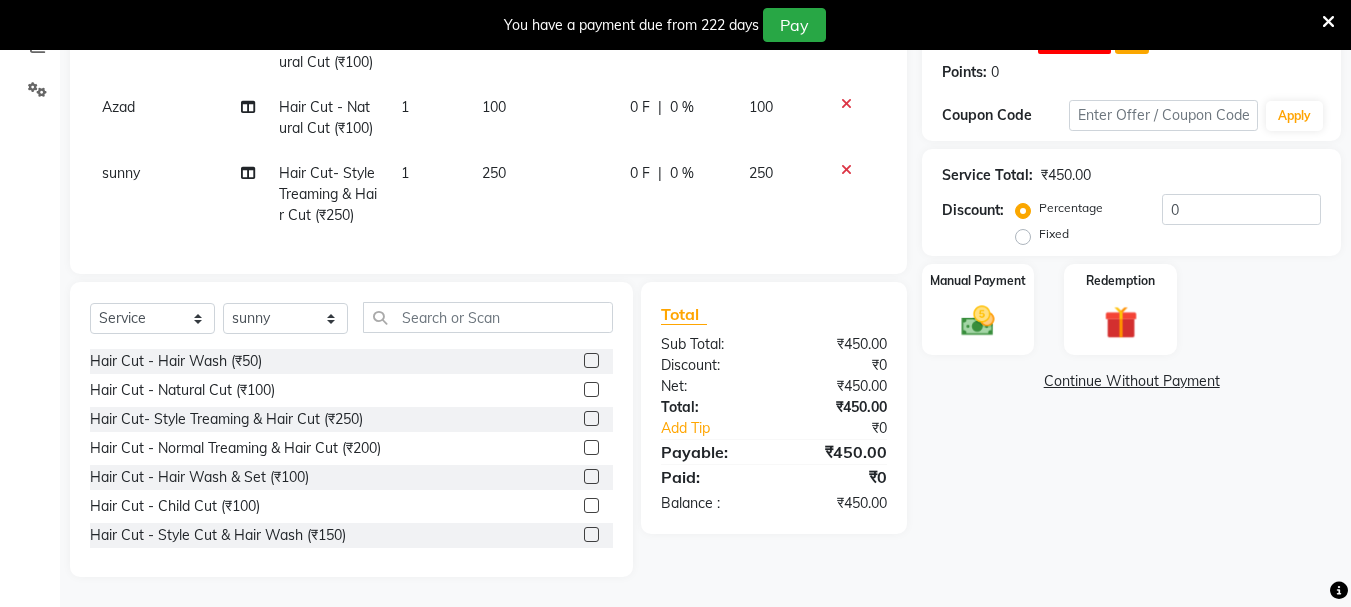 checkbox on "false" 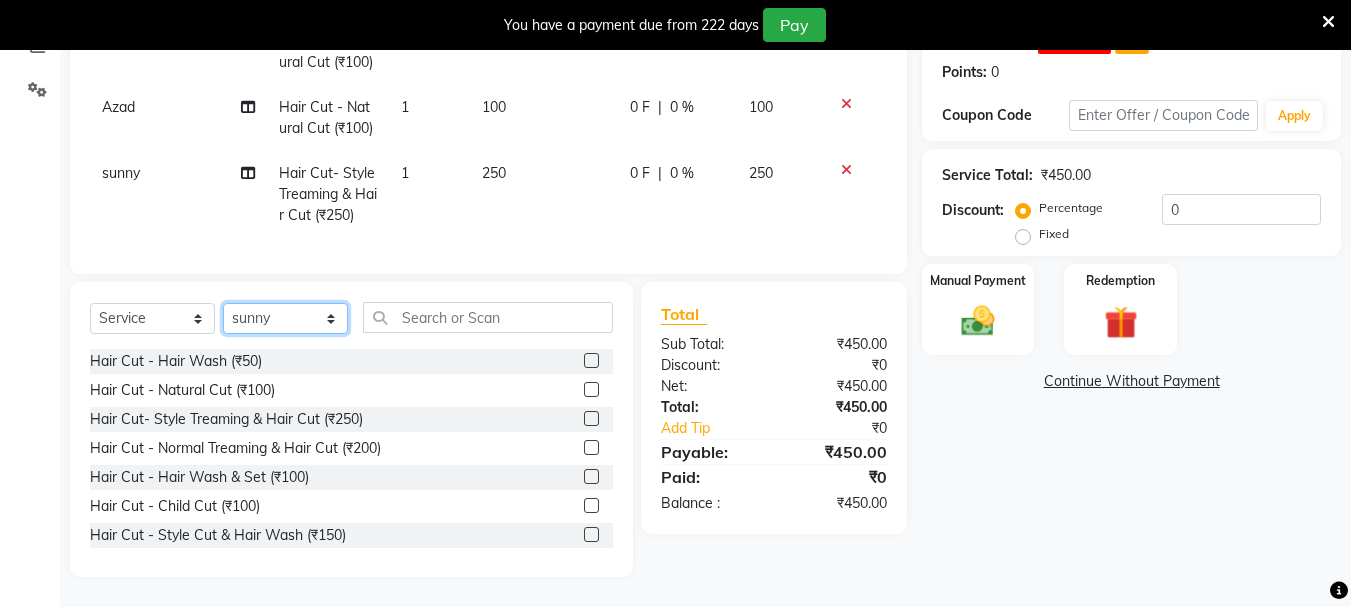 click on "Select Stylist abdul adil Anuj Azad Mahadev prem Shiva Sonu S.R.K. sunny Umesh thakur" 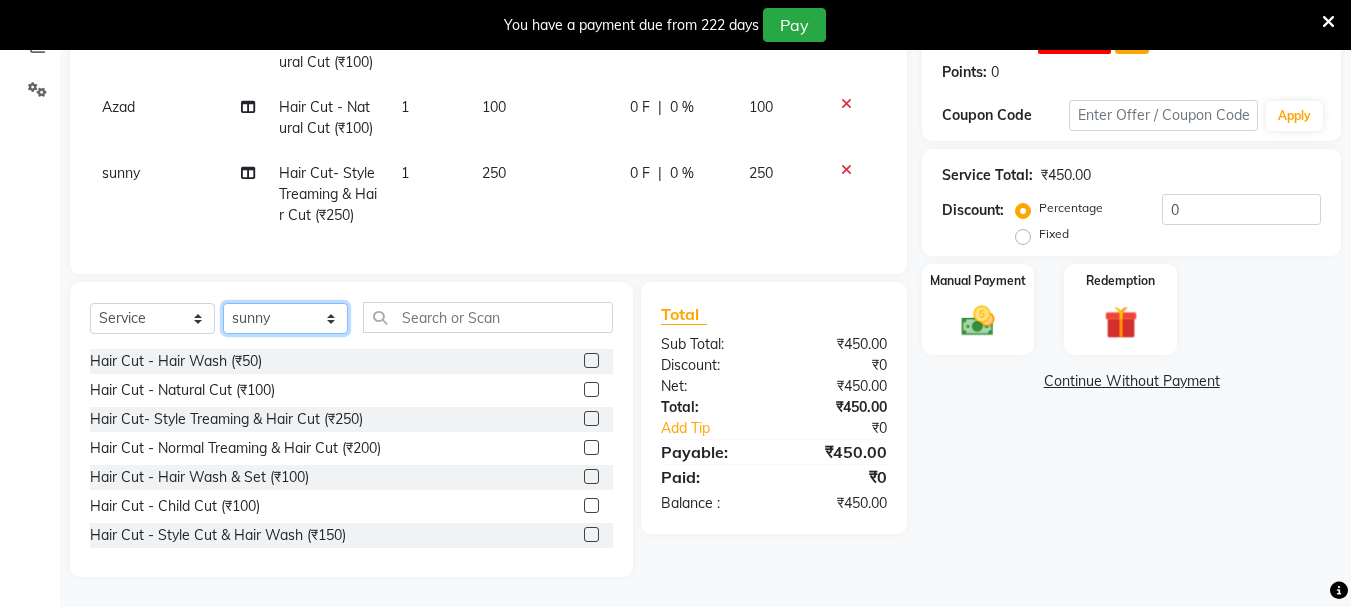 select on "7182" 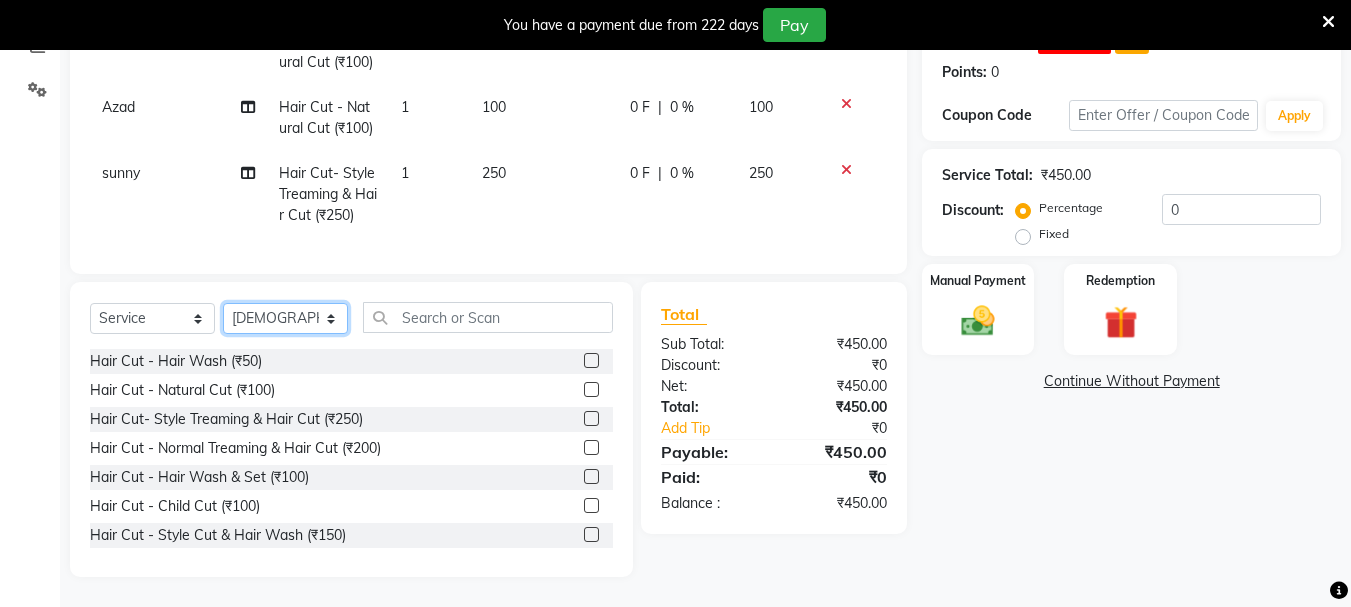 click on "Select Stylist abdul adil Anuj Azad Mahadev prem Shiva Sonu S.R.K. sunny Umesh thakur" 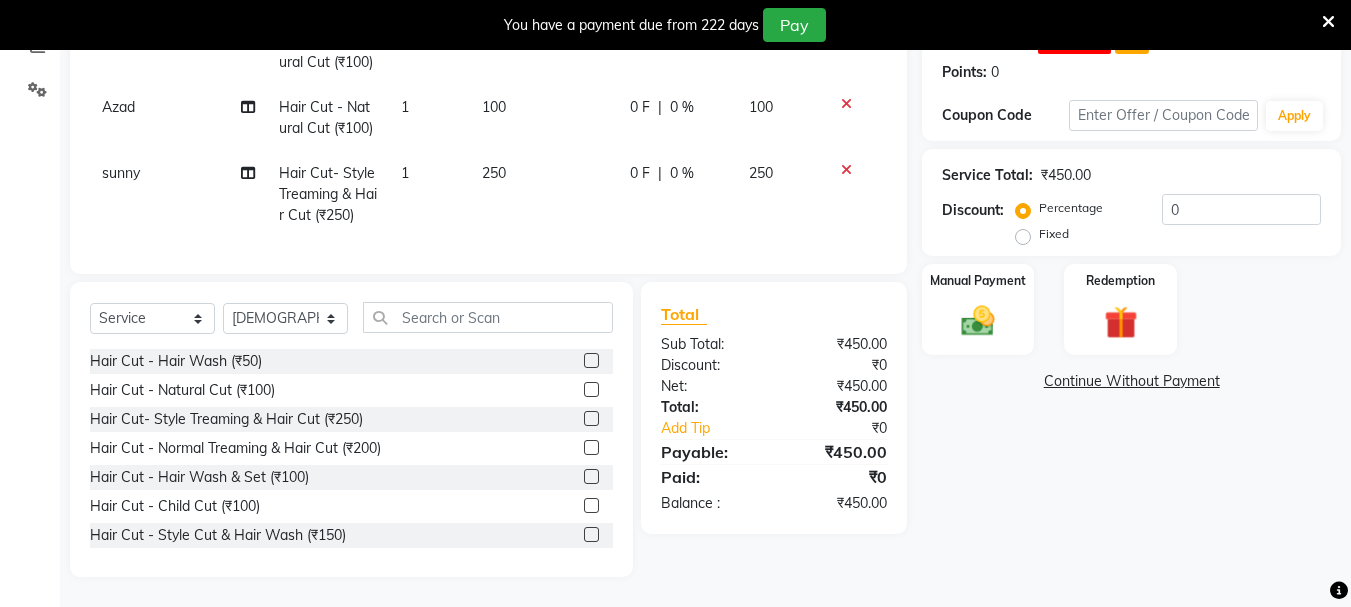 click 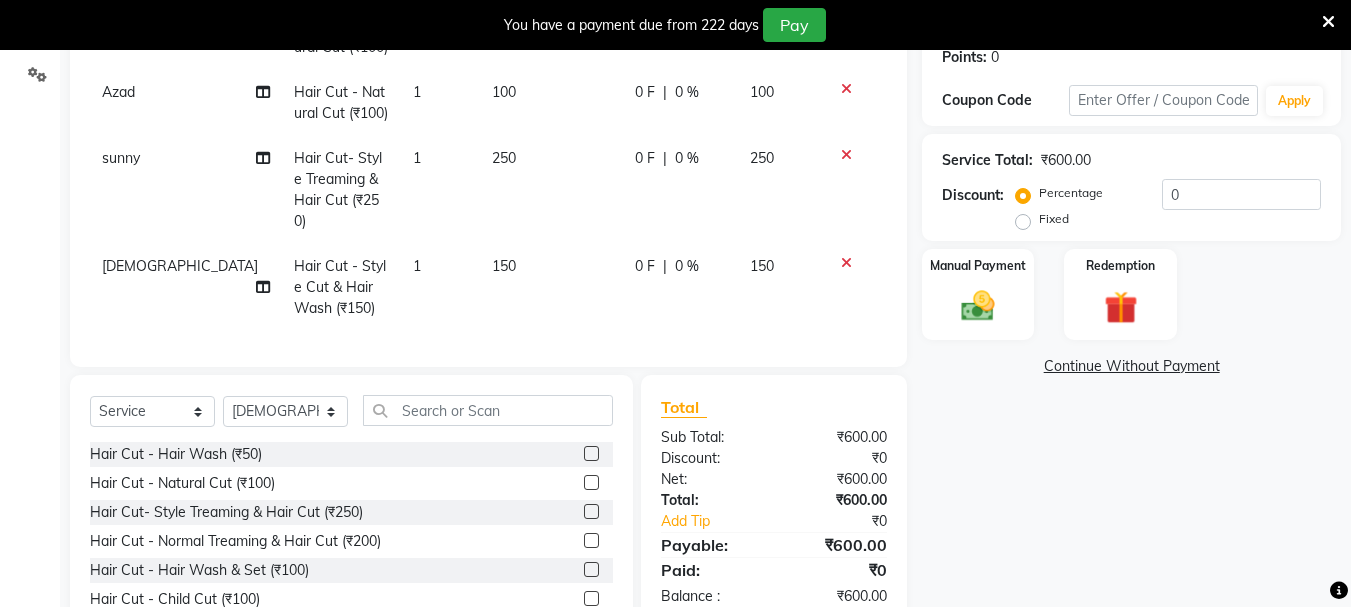 checkbox on "false" 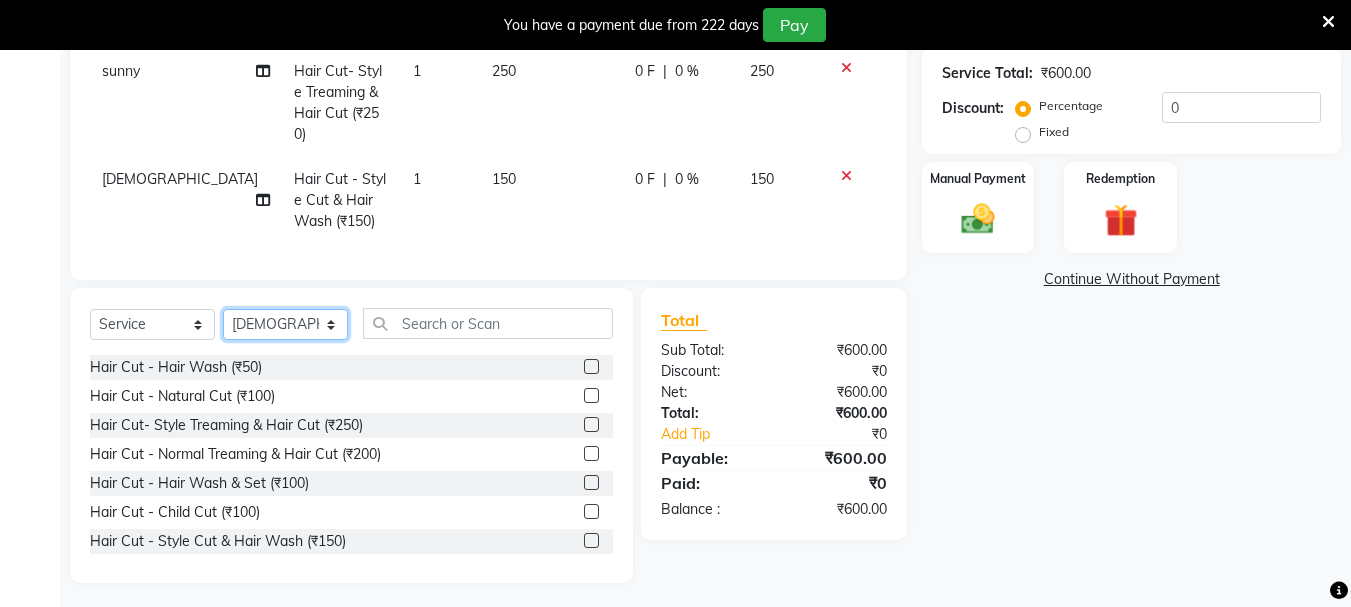 click on "Select Stylist abdul adil Anuj Azad Mahadev prem Shiva Sonu S.R.K. sunny Umesh thakur" 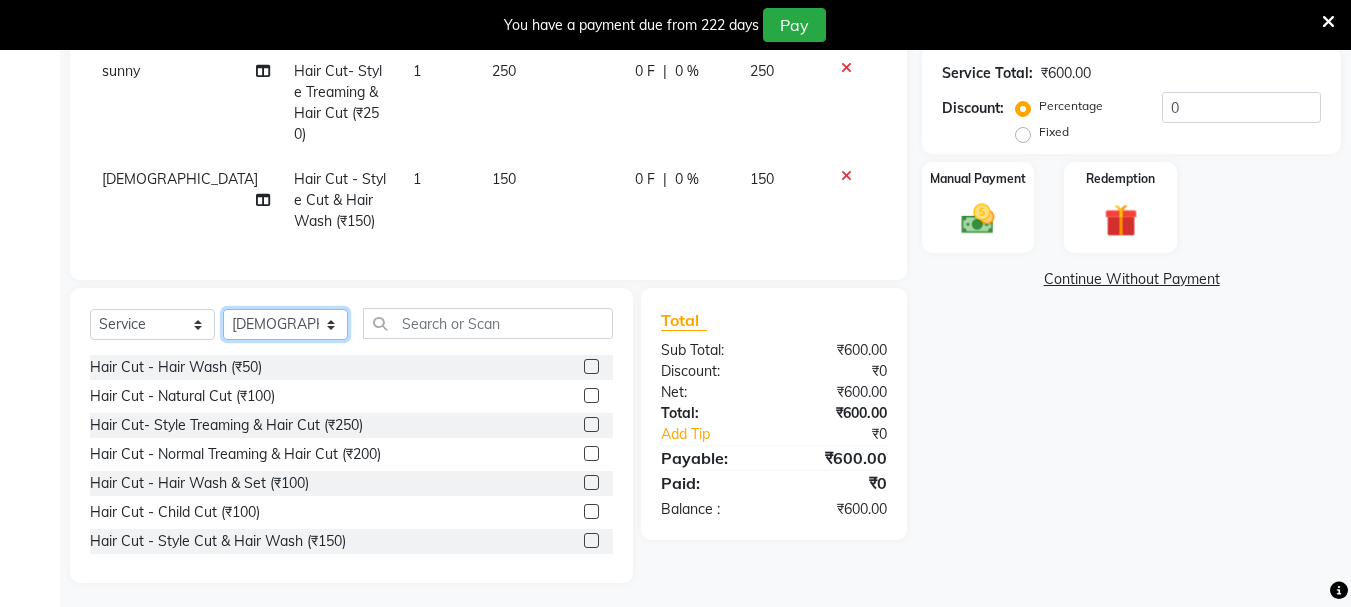 select on "7183" 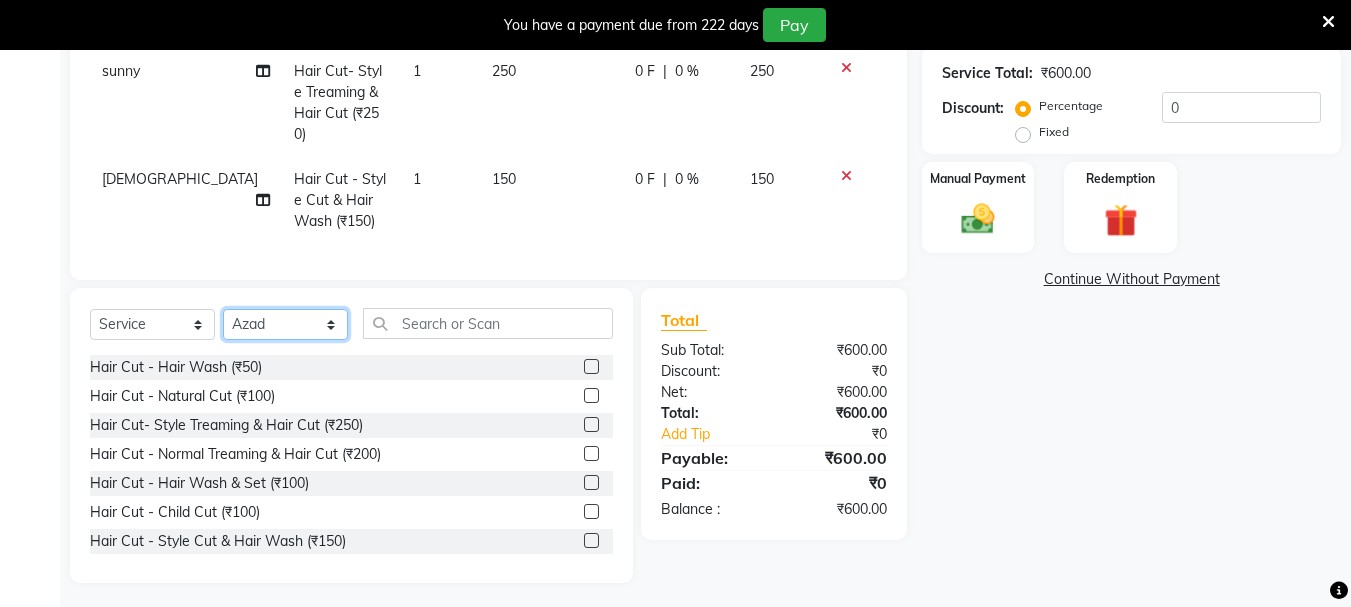 click on "Select Stylist abdul adil Anuj Azad Mahadev prem Shiva Sonu S.R.K. sunny Umesh thakur" 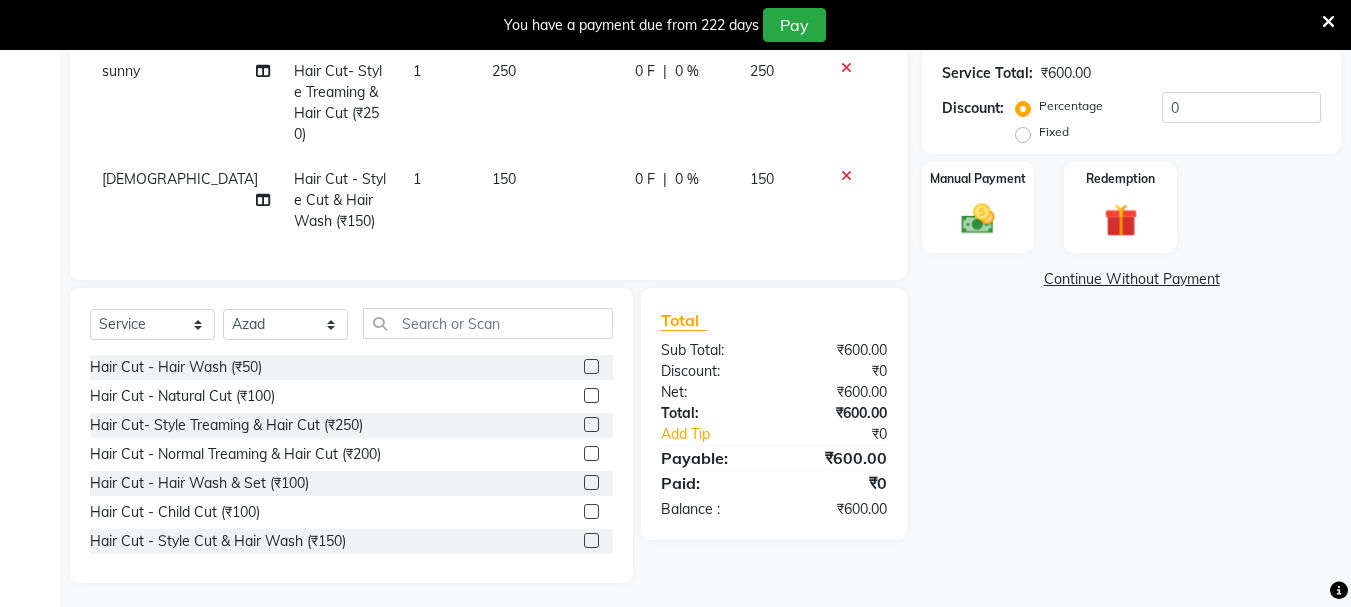 click 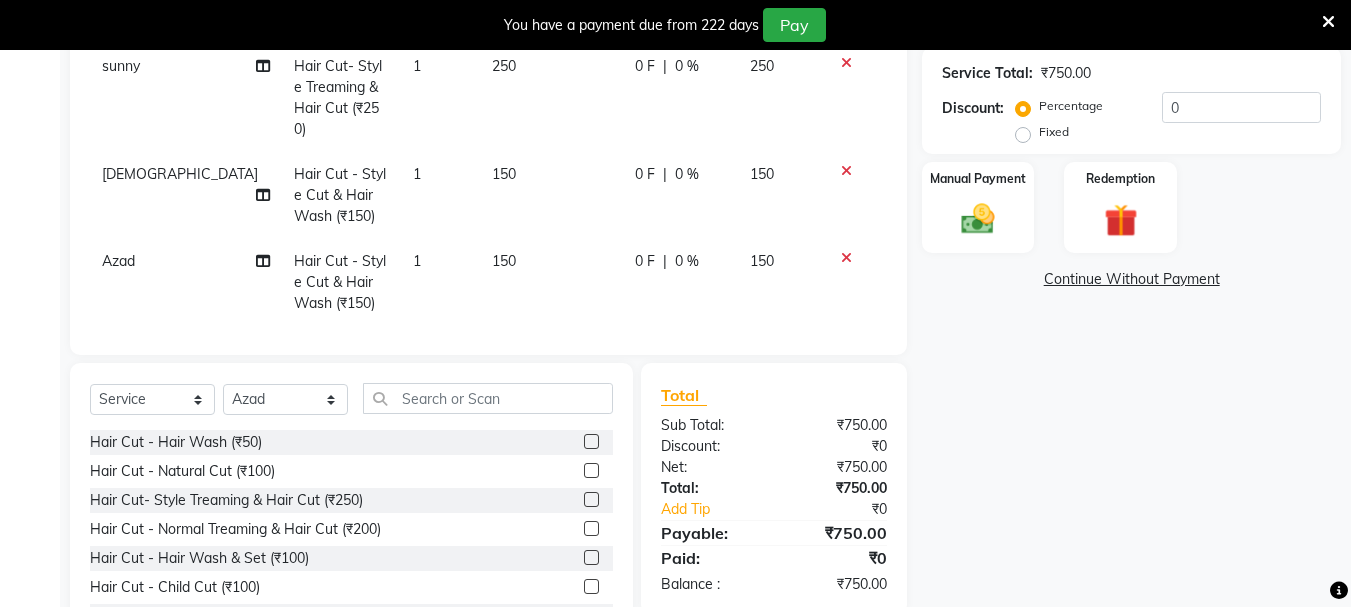 scroll, scrollTop: 6, scrollLeft: 0, axis: vertical 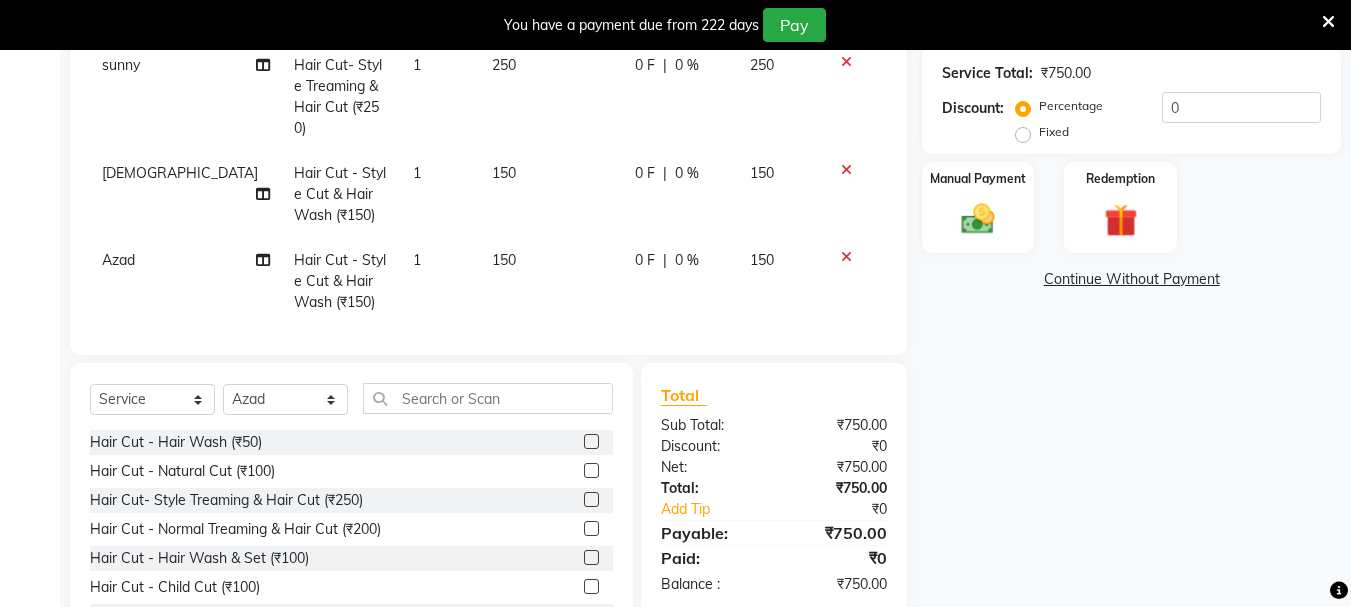 checkbox on "false" 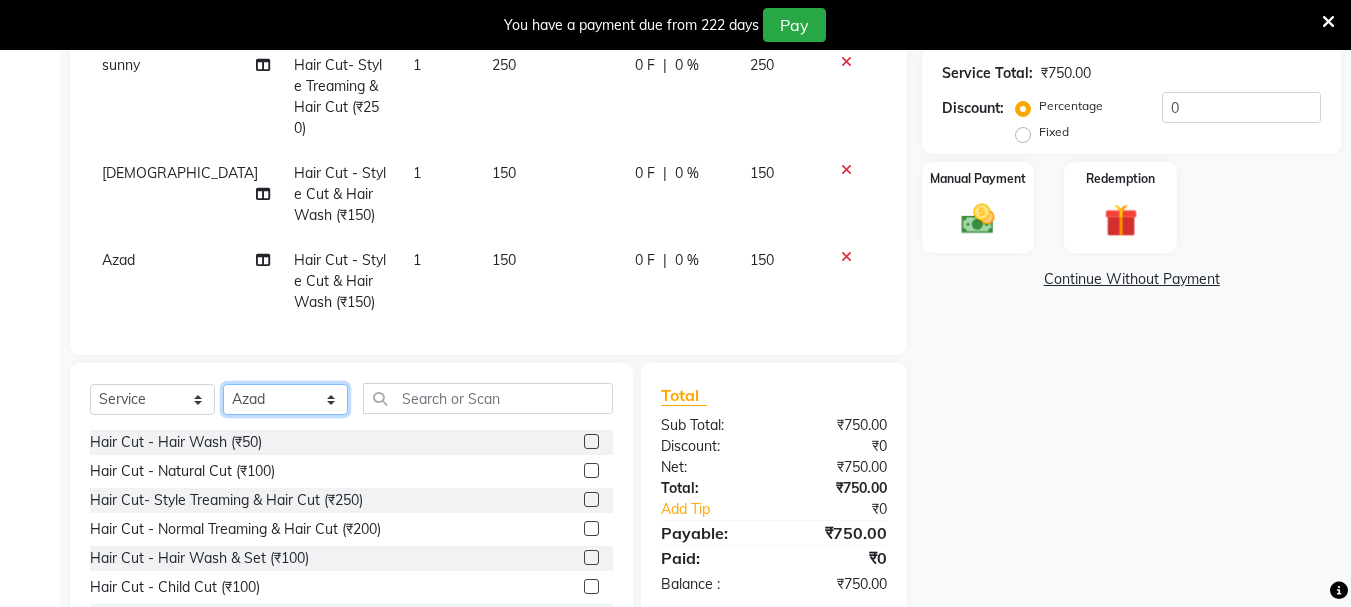 click on "Select Stylist abdul adil Anuj Azad Mahadev prem Shiva Sonu S.R.K. sunny Umesh thakur" 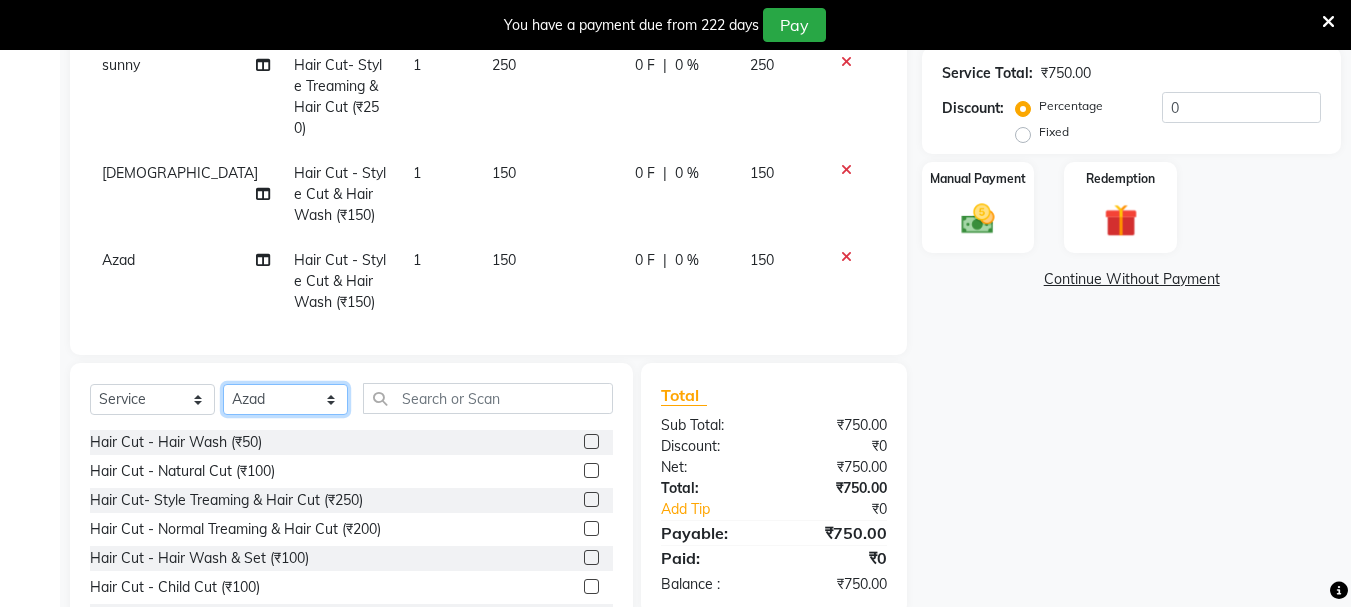 select on "15891" 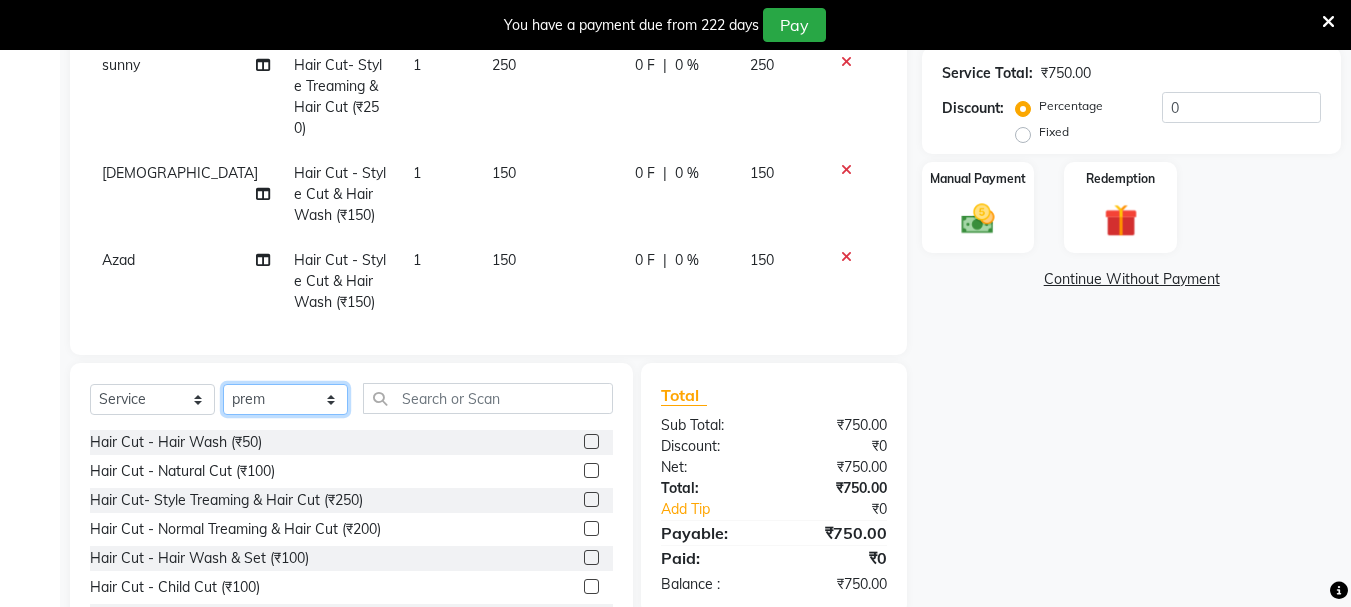 click on "Select Stylist abdul adil Anuj Azad Mahadev prem Shiva Sonu S.R.K. sunny Umesh thakur" 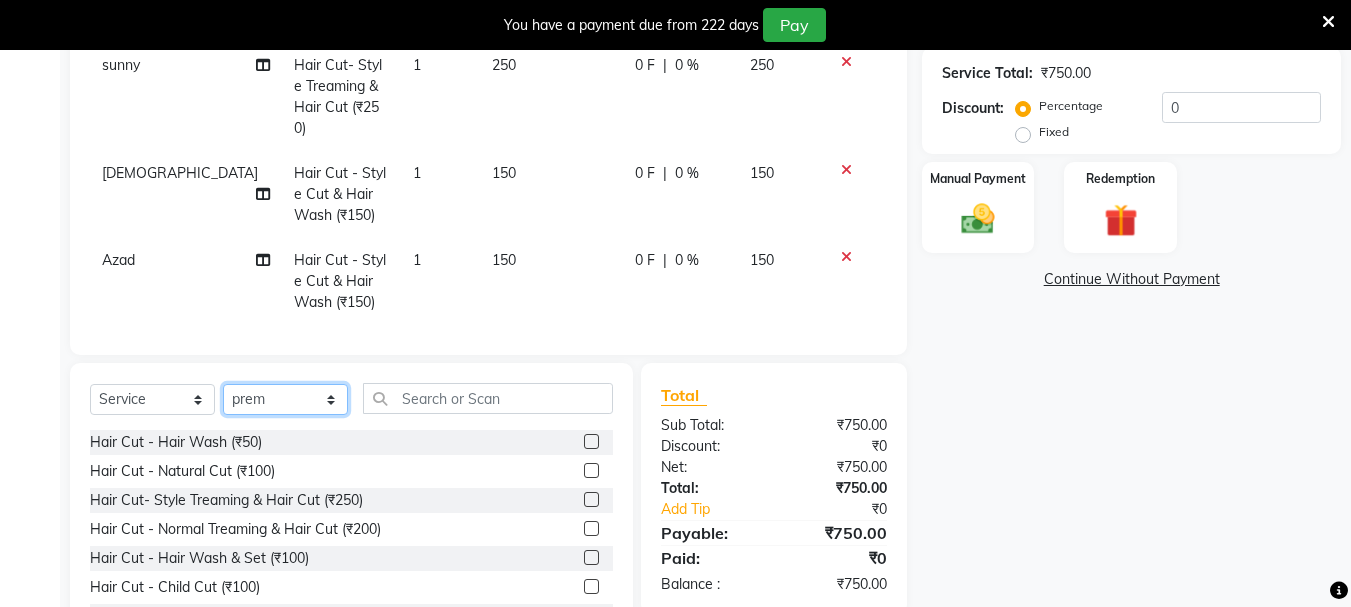 scroll, scrollTop: 544, scrollLeft: 0, axis: vertical 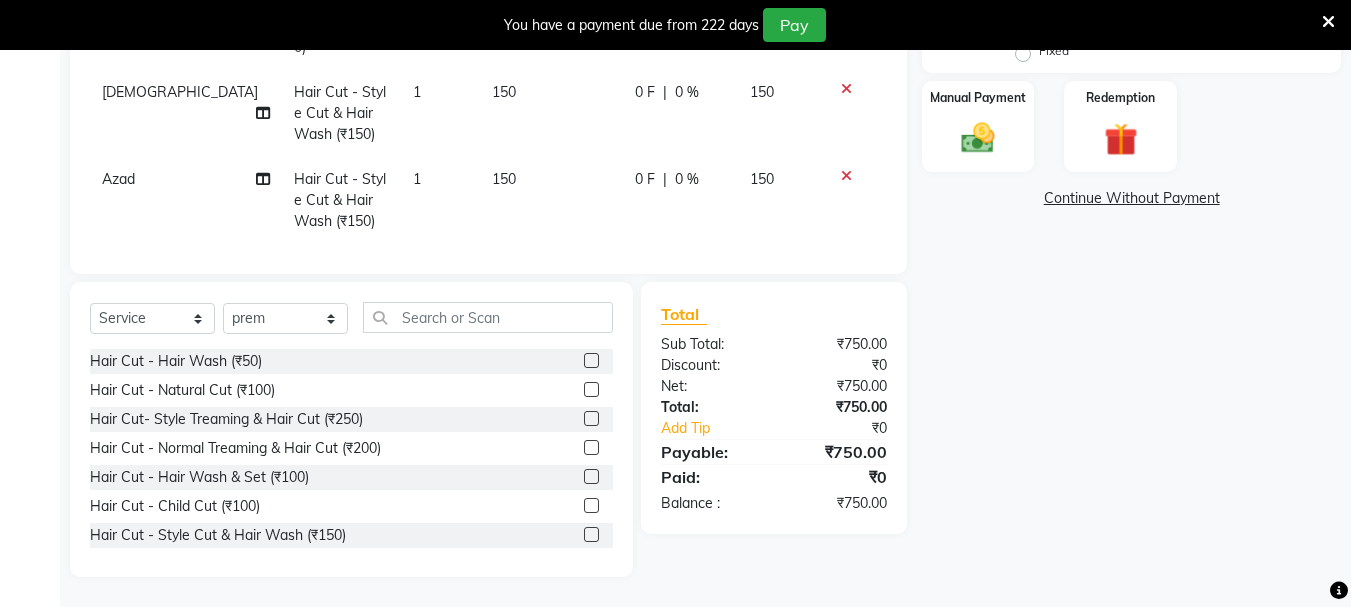 click 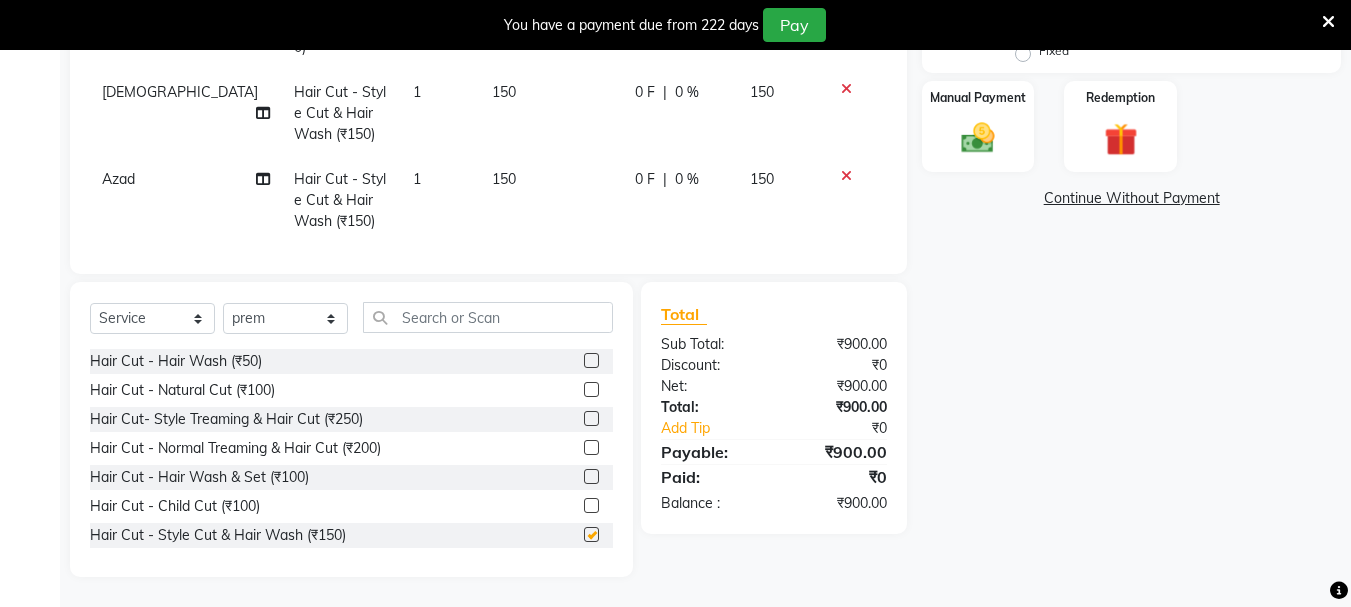 checkbox on "false" 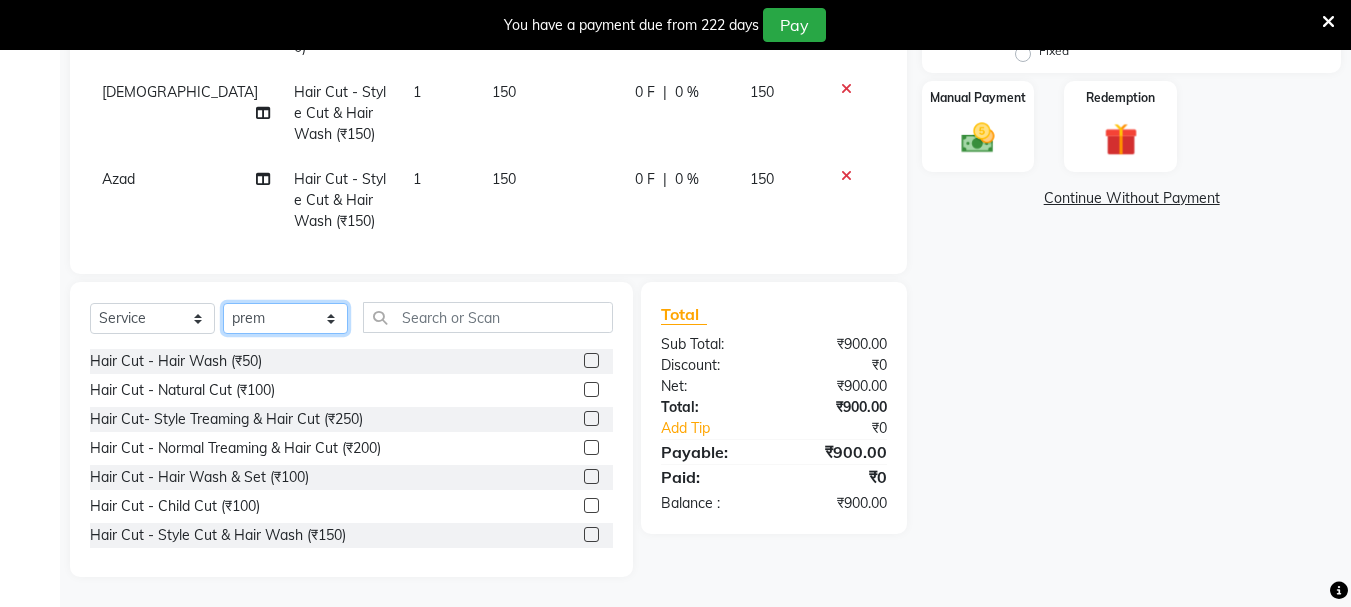 click on "Select Stylist abdul adil Anuj Azad Mahadev prem Shiva Sonu S.R.K. sunny Umesh thakur" 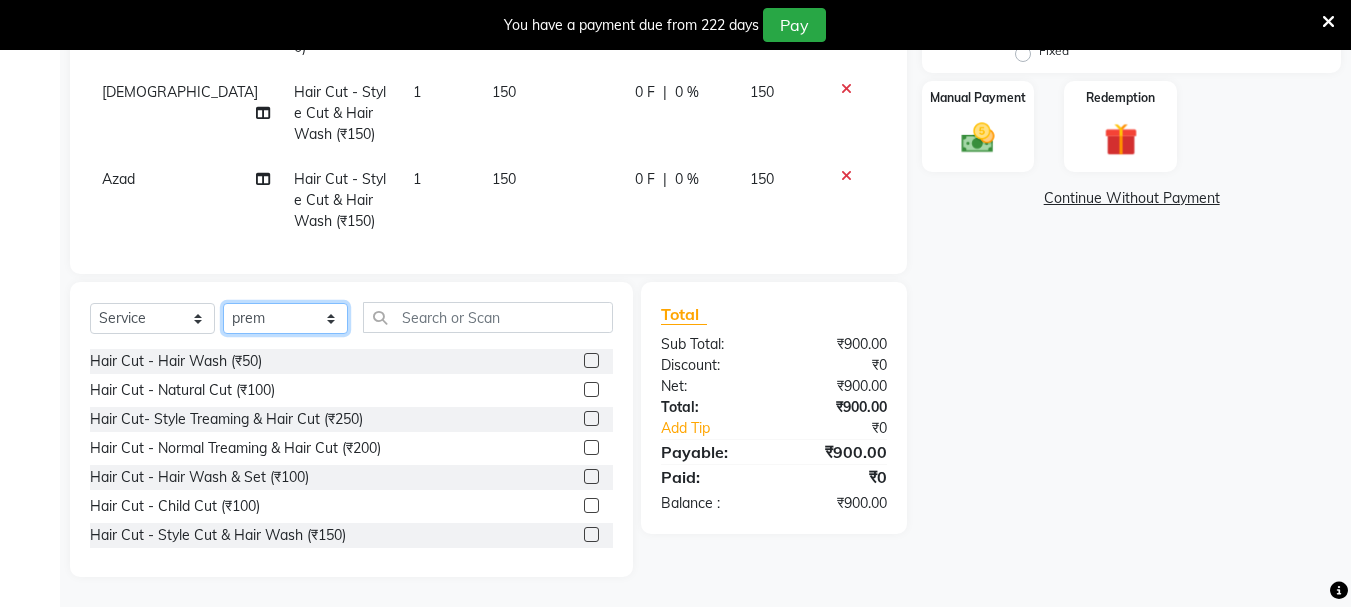 select on "7183" 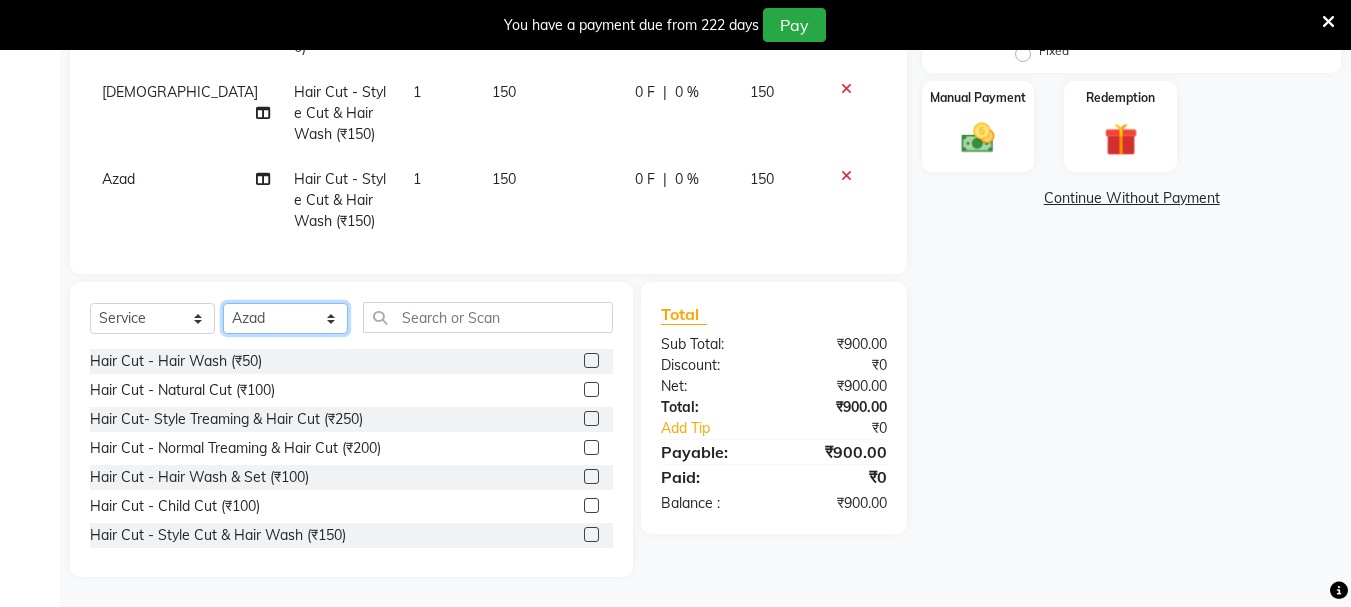click on "Select Stylist abdul adil Anuj Azad Mahadev prem Shiva Sonu S.R.K. sunny Umesh thakur" 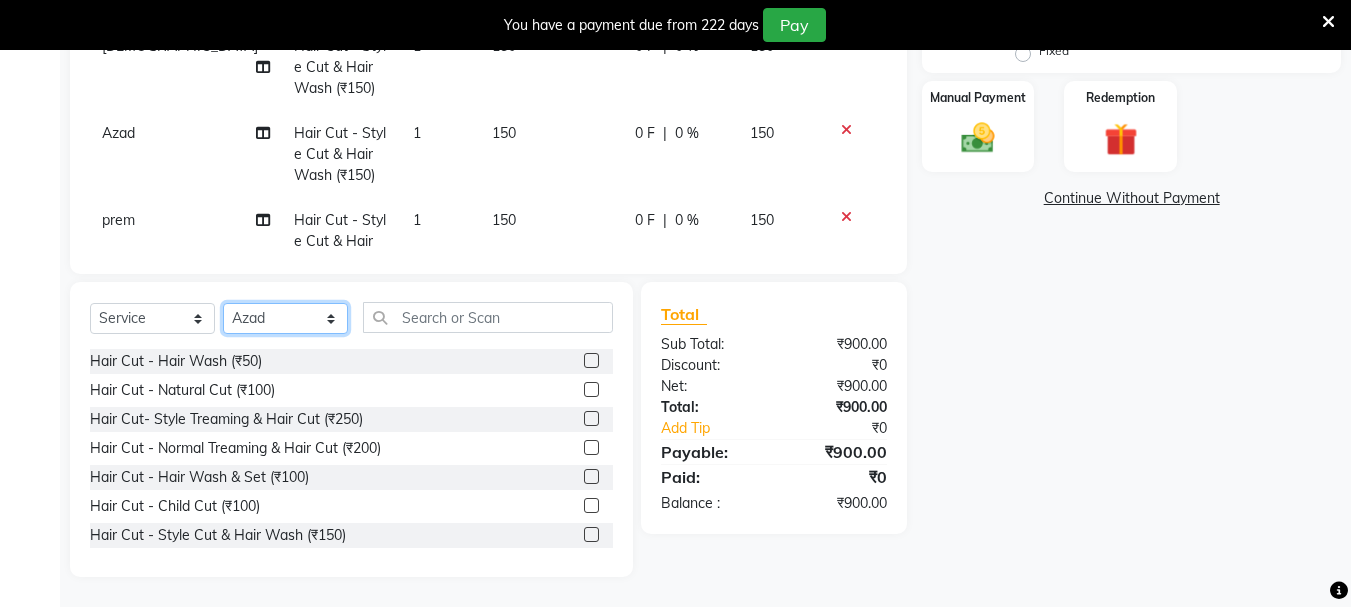 scroll, scrollTop: 93, scrollLeft: 0, axis: vertical 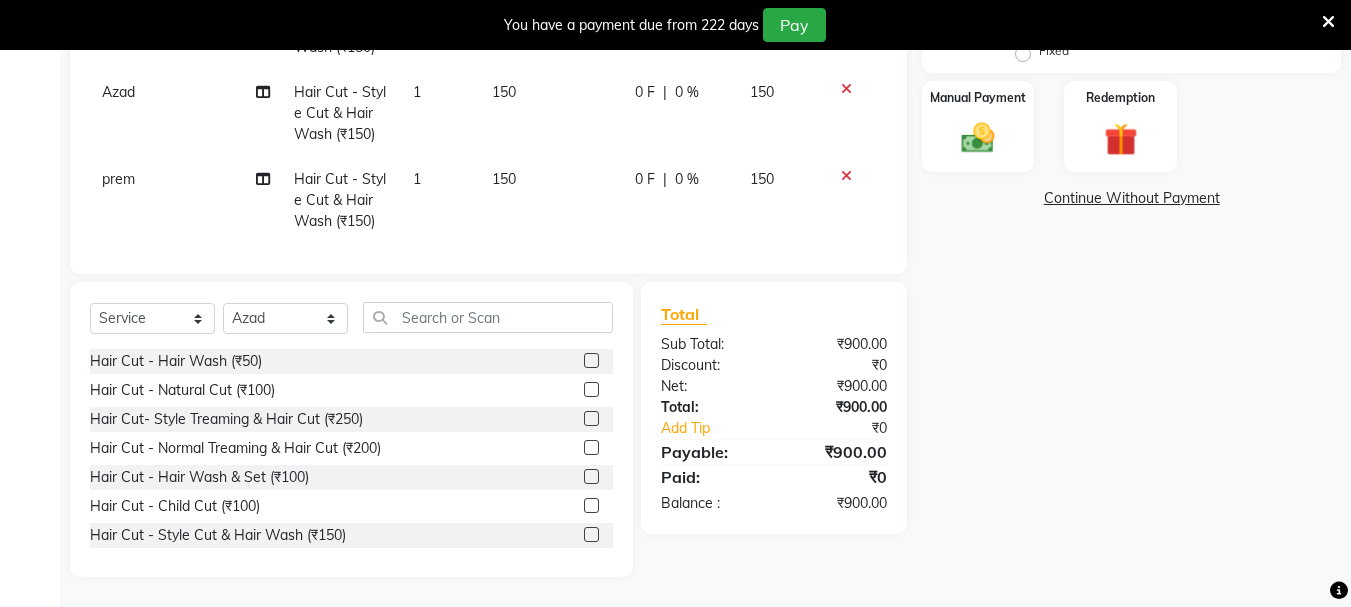 drag, startPoint x: 573, startPoint y: 533, endPoint x: 483, endPoint y: 301, distance: 248.84534 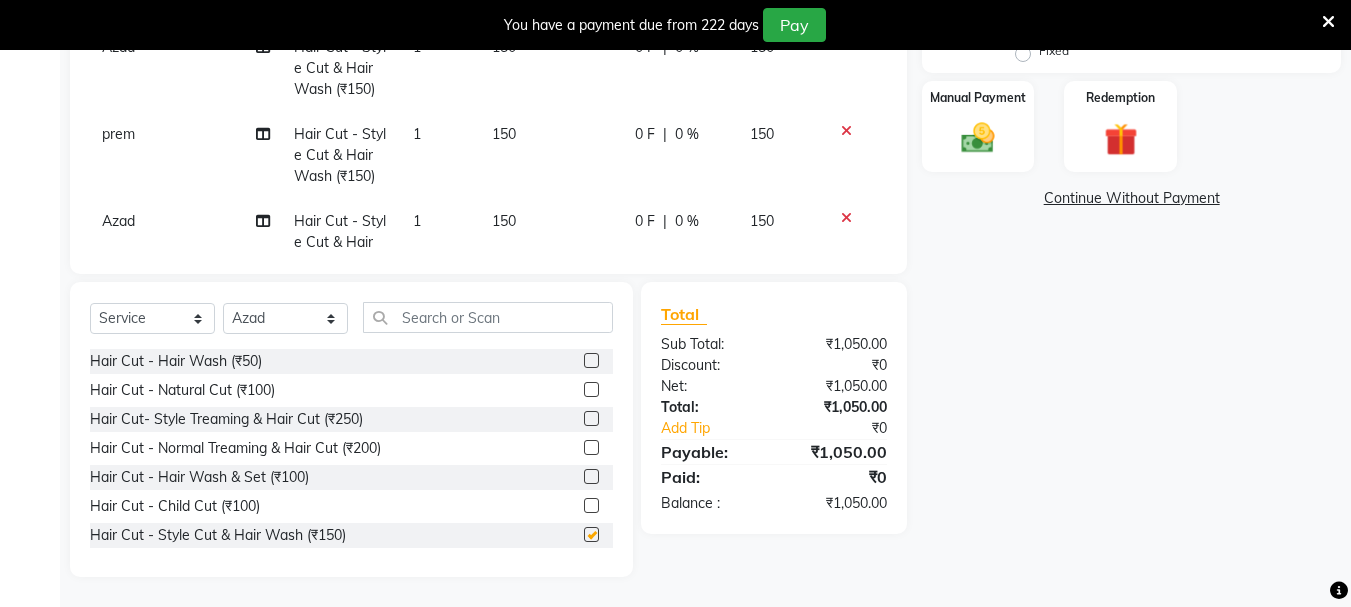 scroll, scrollTop: 180, scrollLeft: 0, axis: vertical 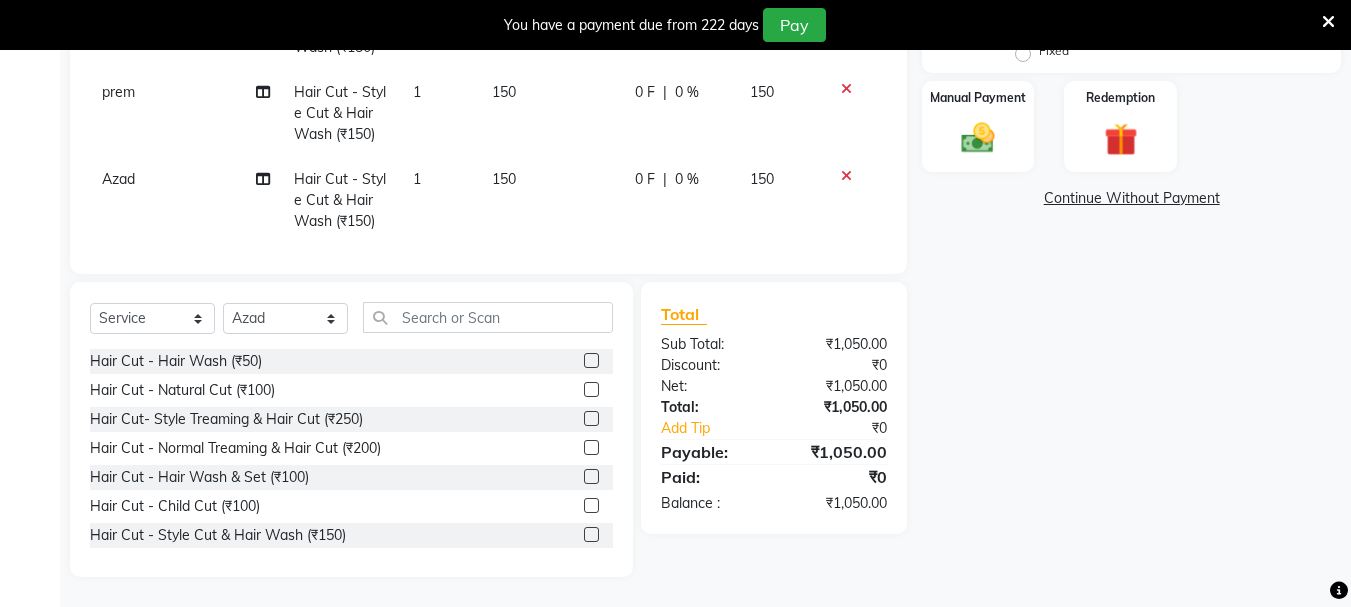 checkbox on "false" 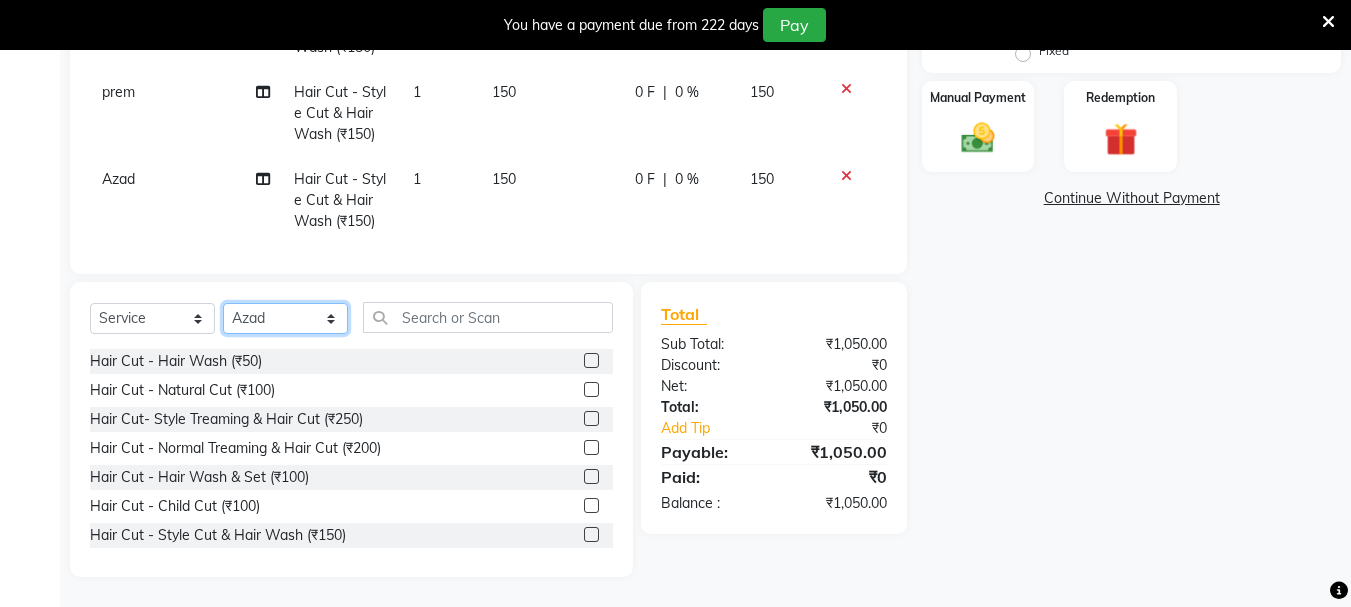 click on "Select Stylist abdul adil Anuj Azad Mahadev prem Shiva Sonu S.R.K. sunny Umesh thakur" 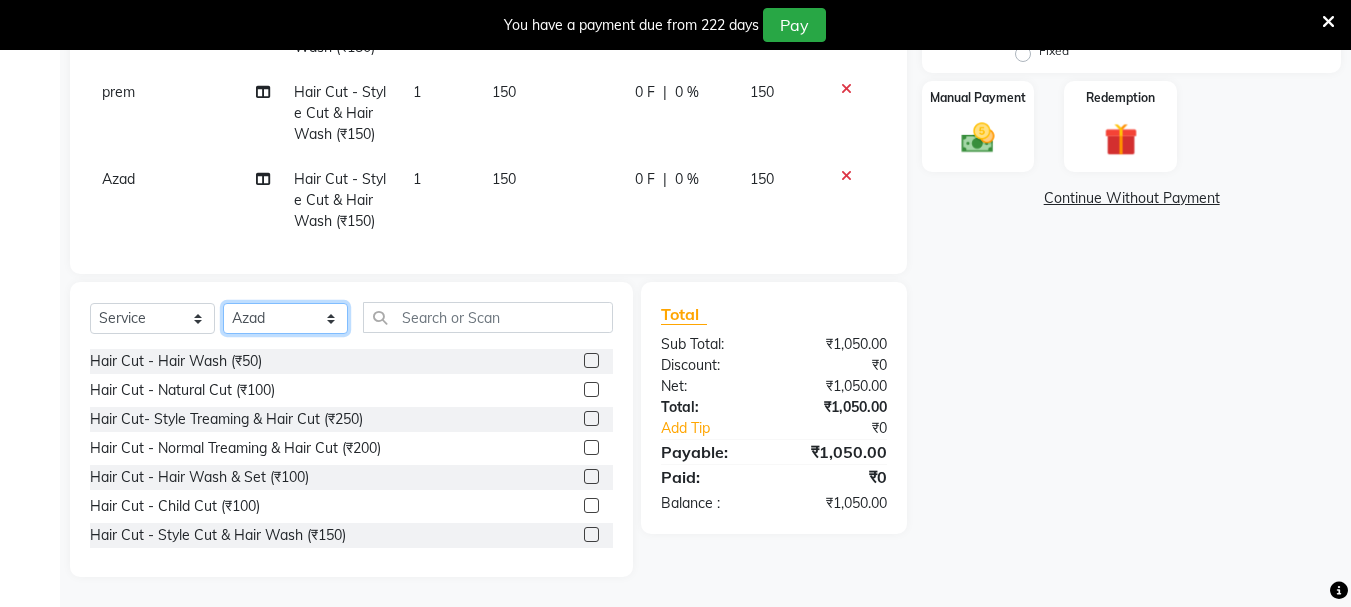 select on "51926" 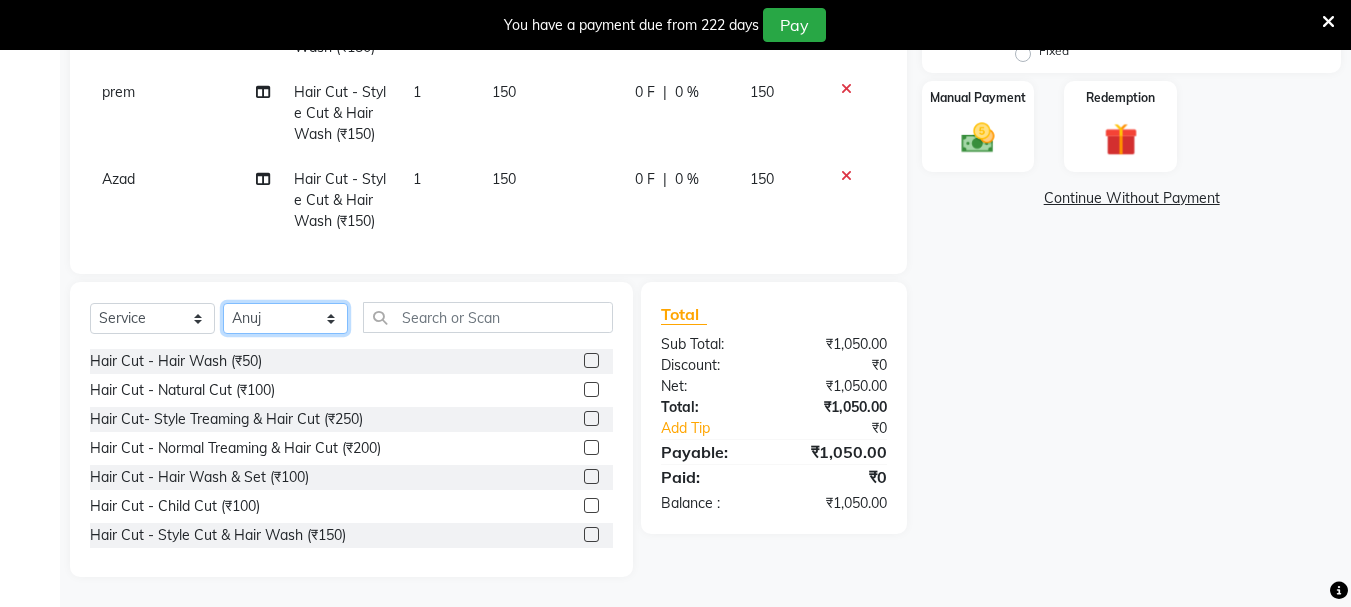 click on "Select Stylist abdul adil Anuj Azad Mahadev prem Shiva Sonu S.R.K. sunny Umesh thakur" 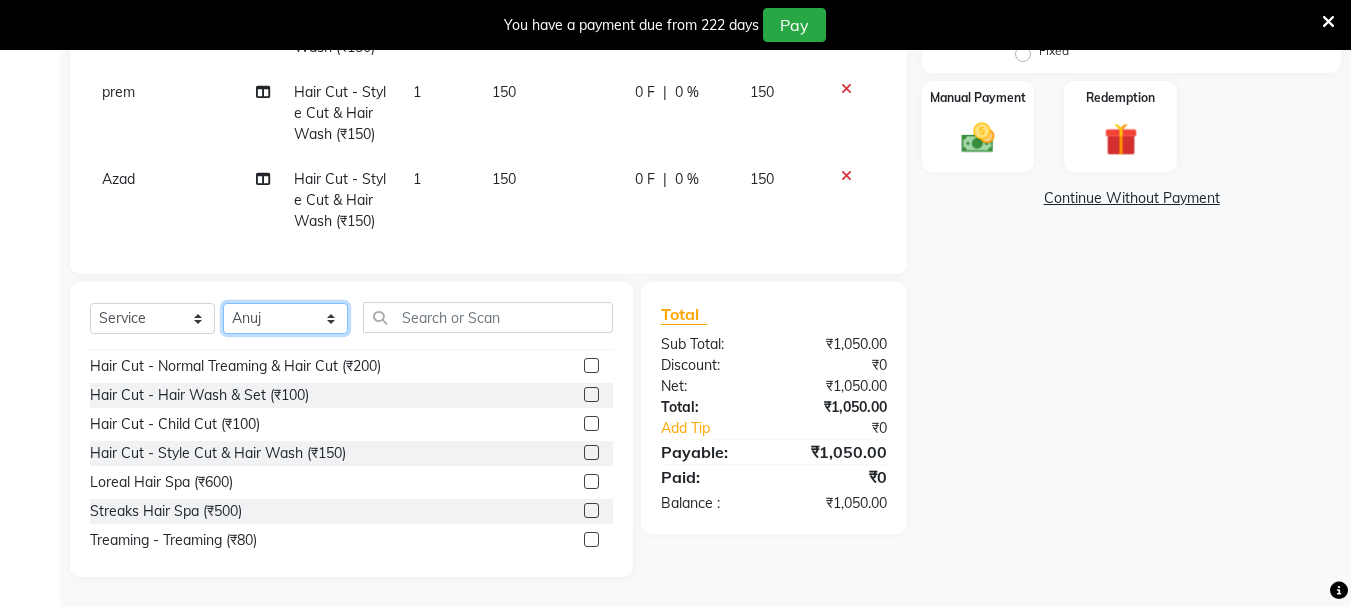 scroll, scrollTop: 100, scrollLeft: 0, axis: vertical 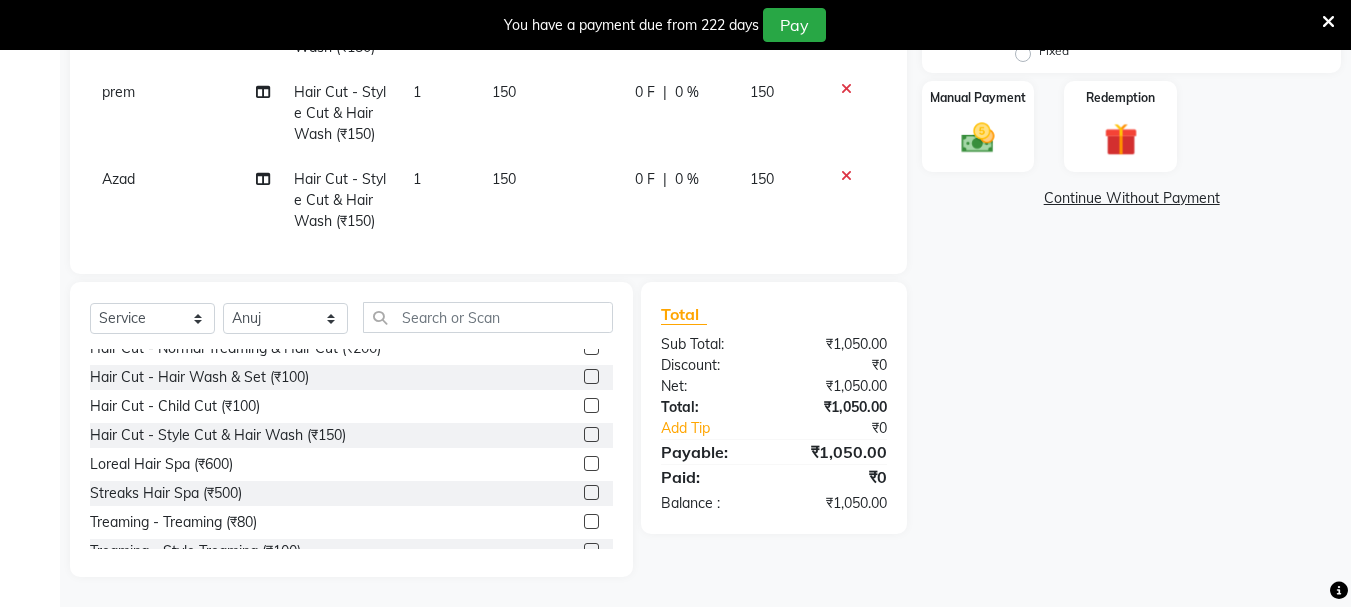 click 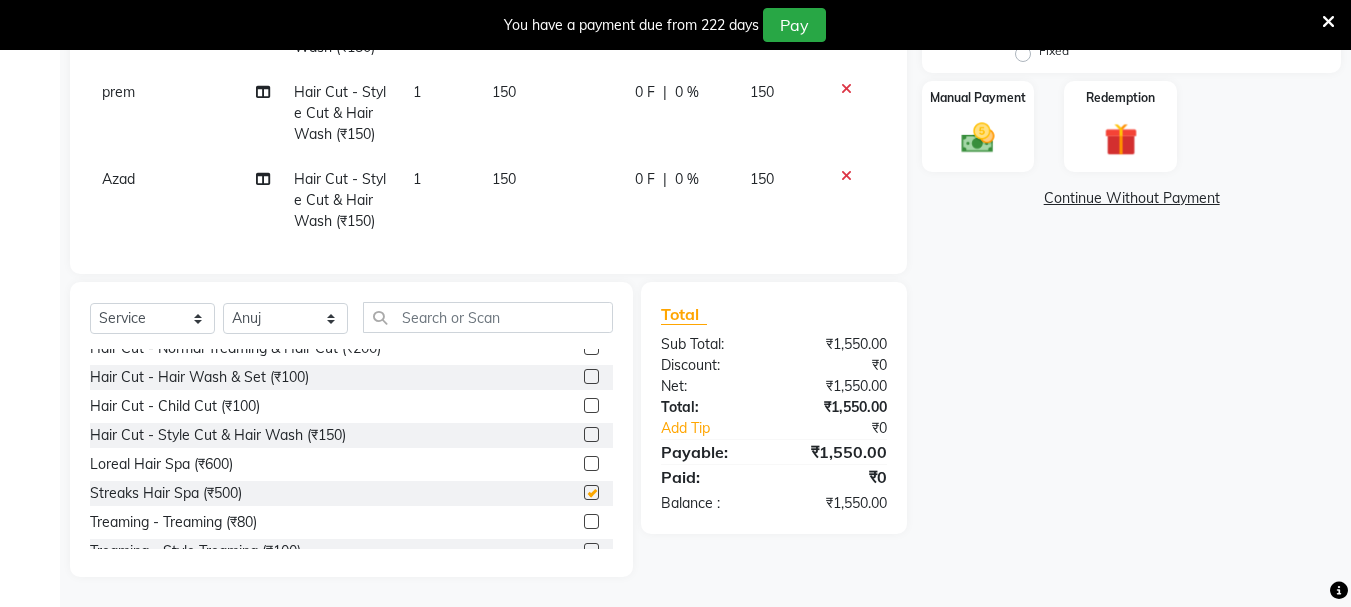 scroll, scrollTop: 0, scrollLeft: 0, axis: both 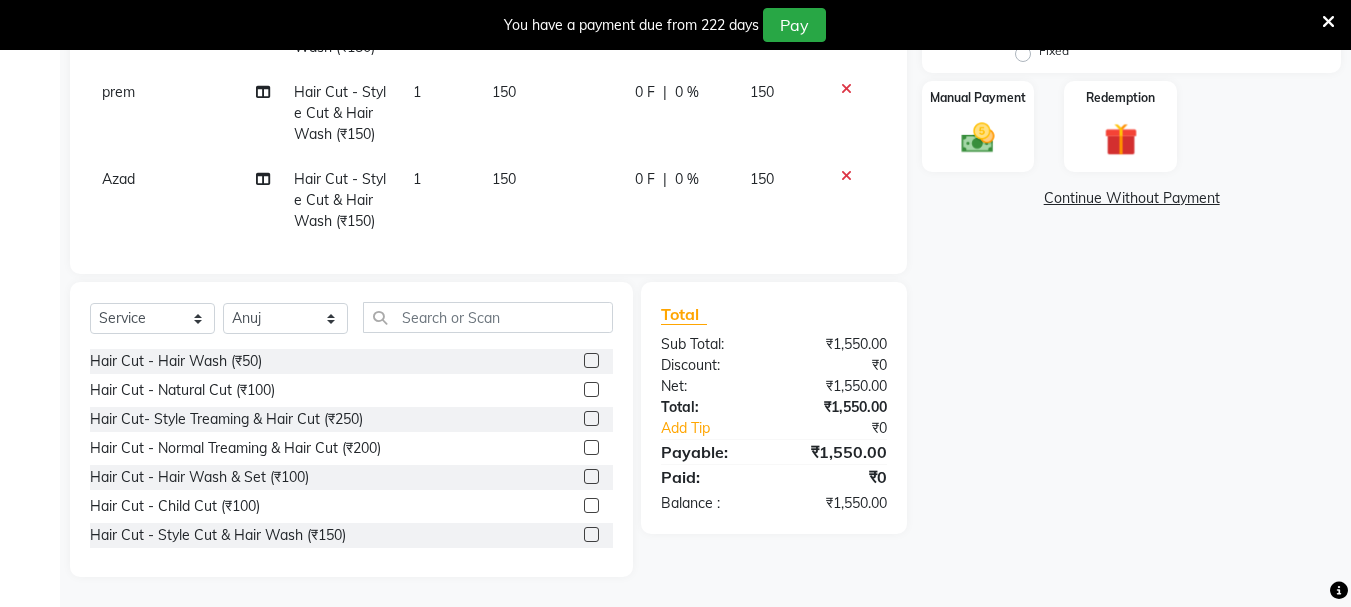 checkbox on "false" 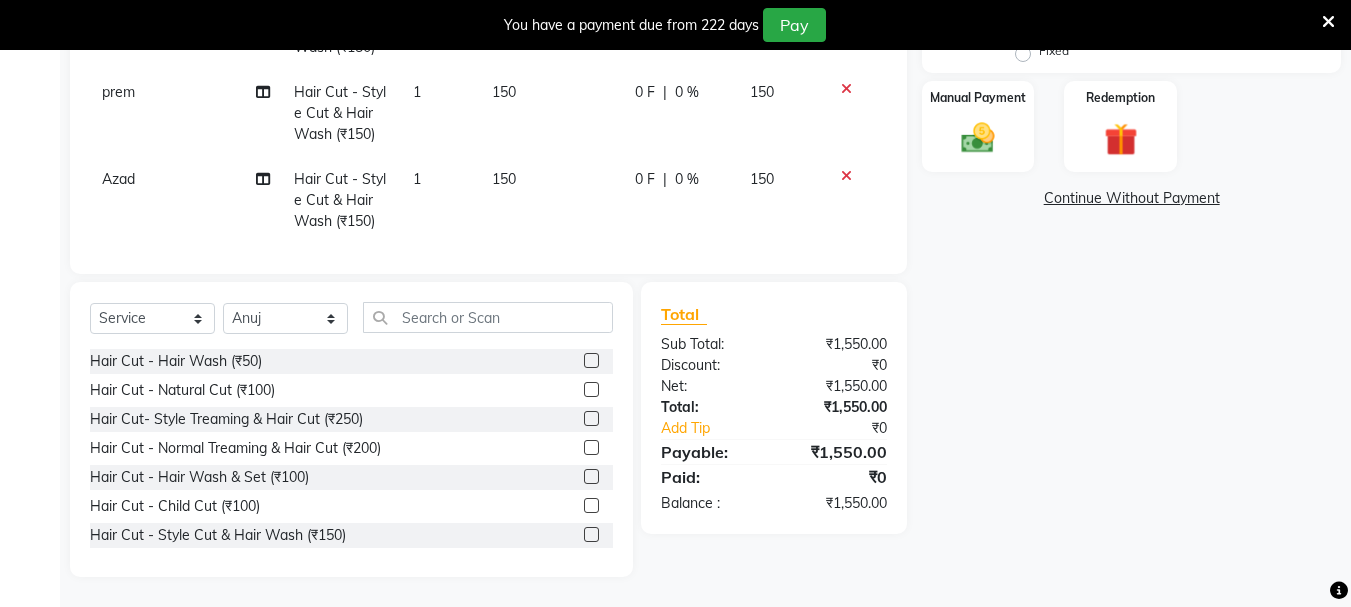 click 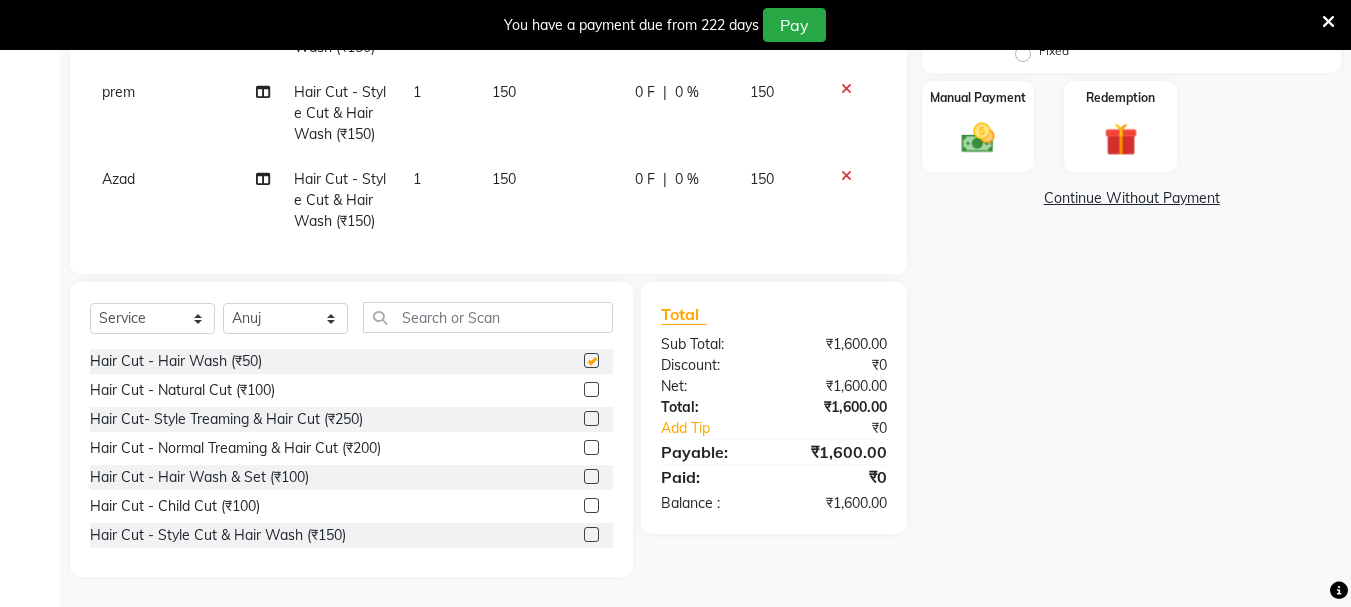 scroll, scrollTop: 312, scrollLeft: 0, axis: vertical 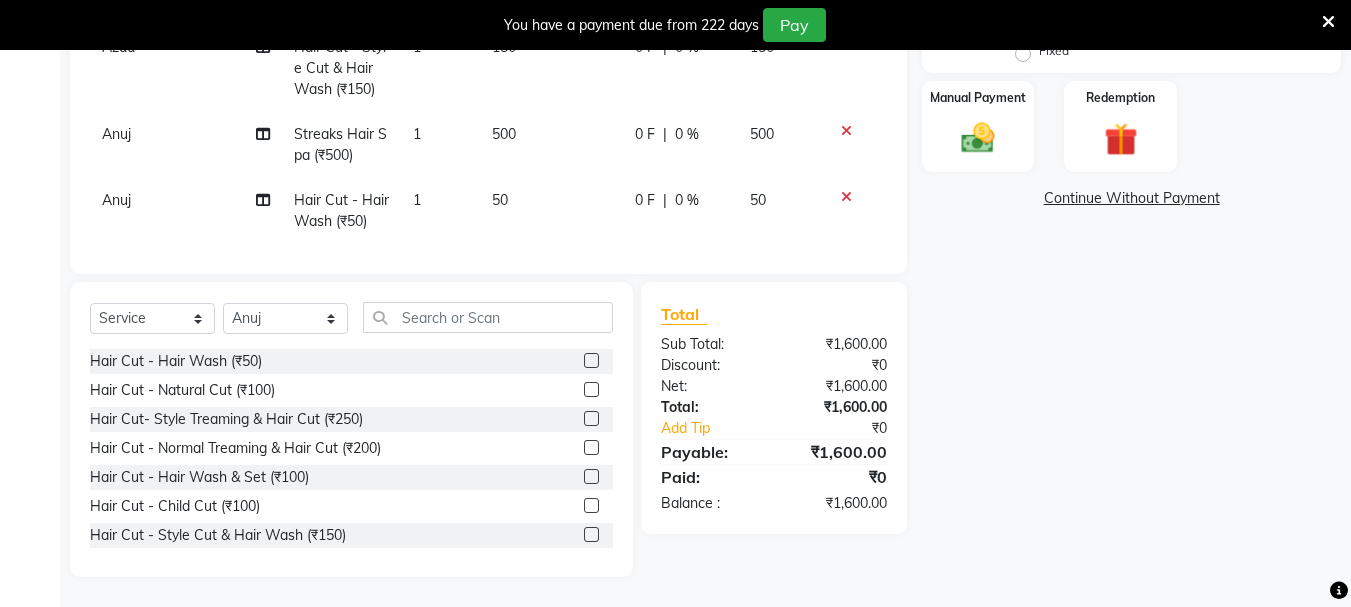 checkbox on "false" 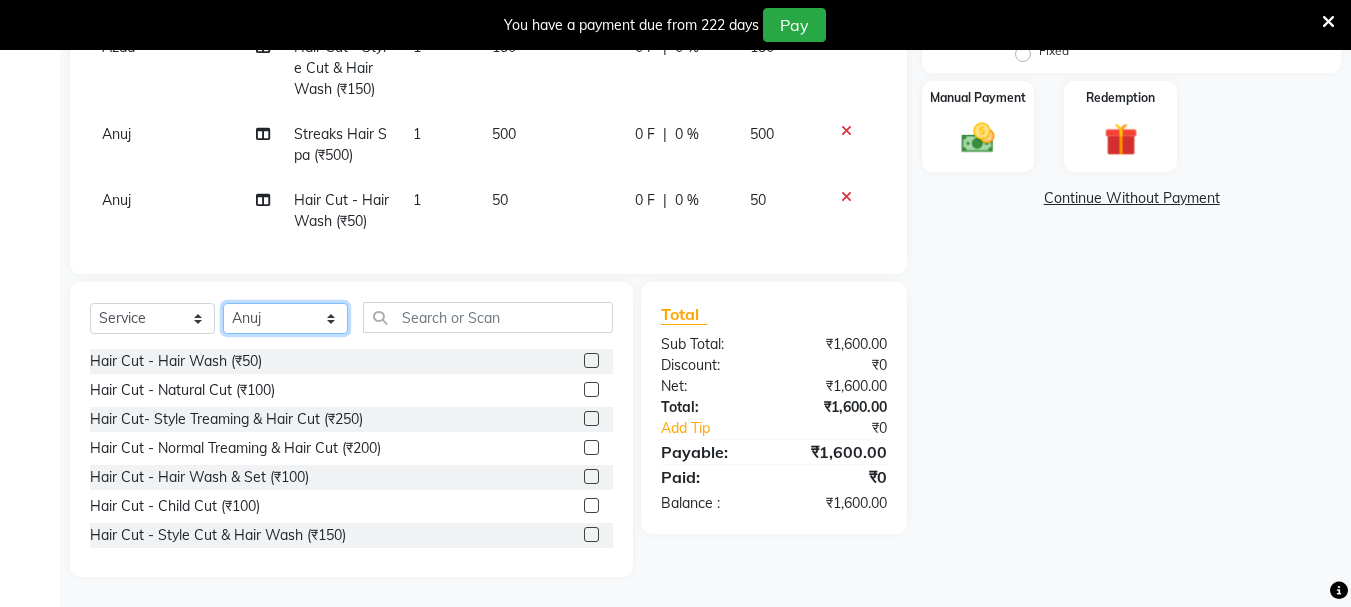 click on "Select Stylist abdul adil Anuj Azad Mahadev prem Shiva Sonu S.R.K. sunny Umesh thakur" 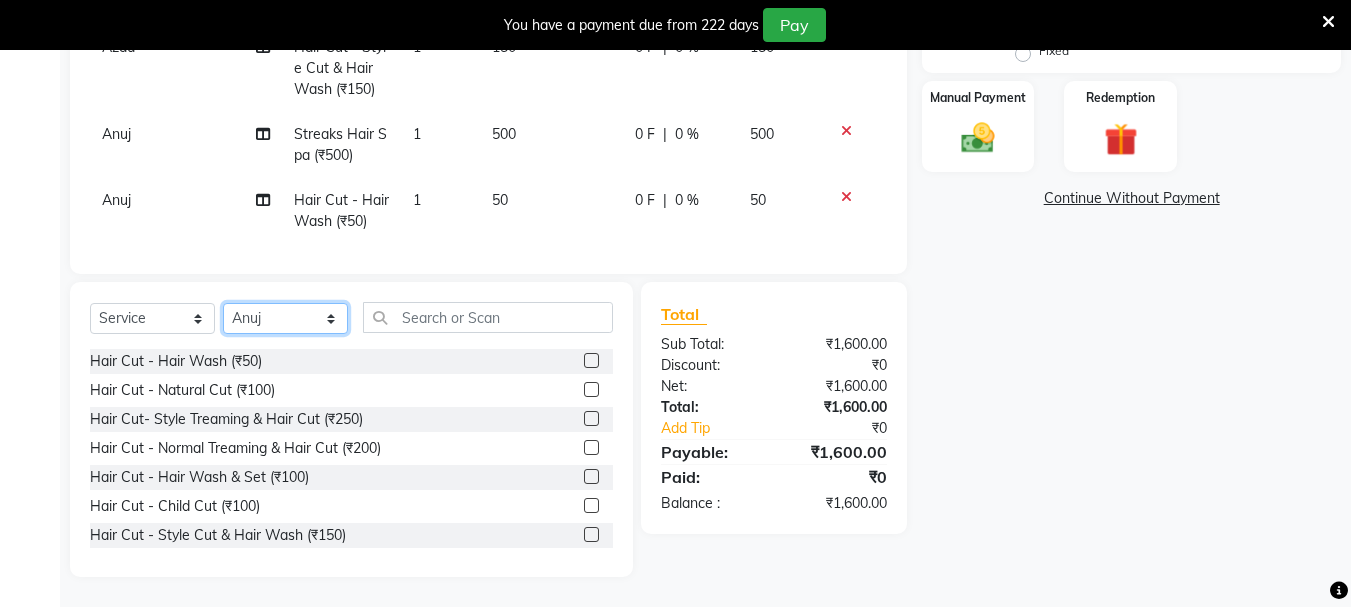 select on "51927" 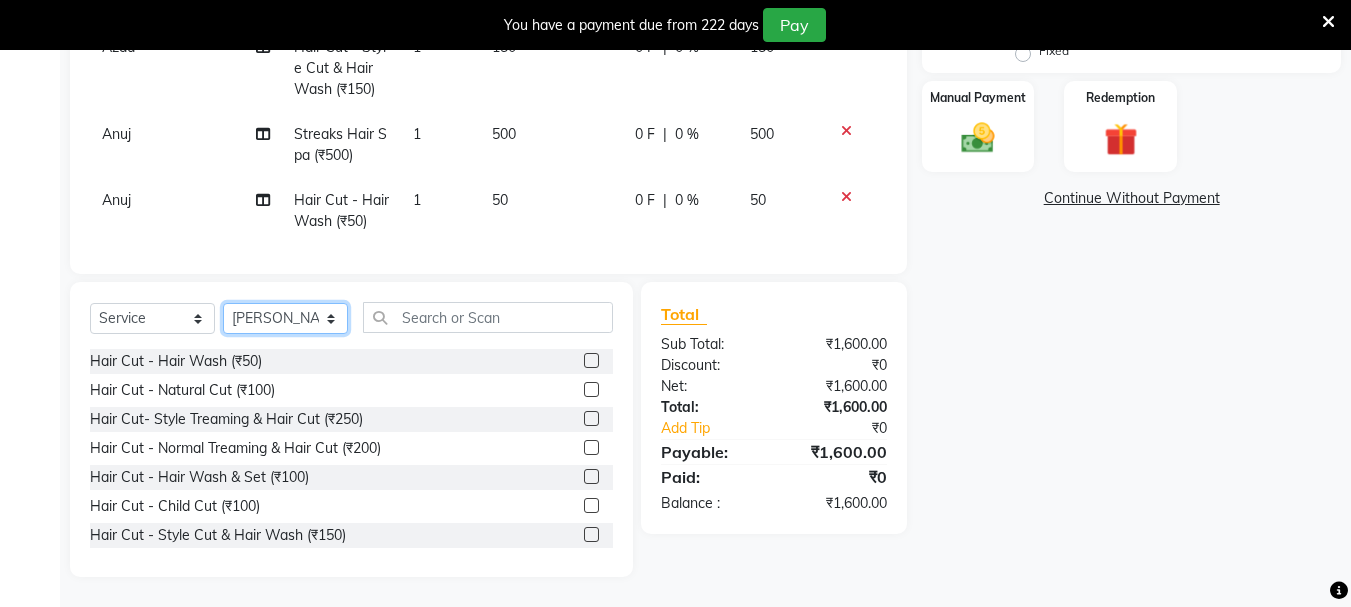 click on "Select Stylist abdul adil Anuj Azad Mahadev prem Shiva Sonu S.R.K. sunny Umesh thakur" 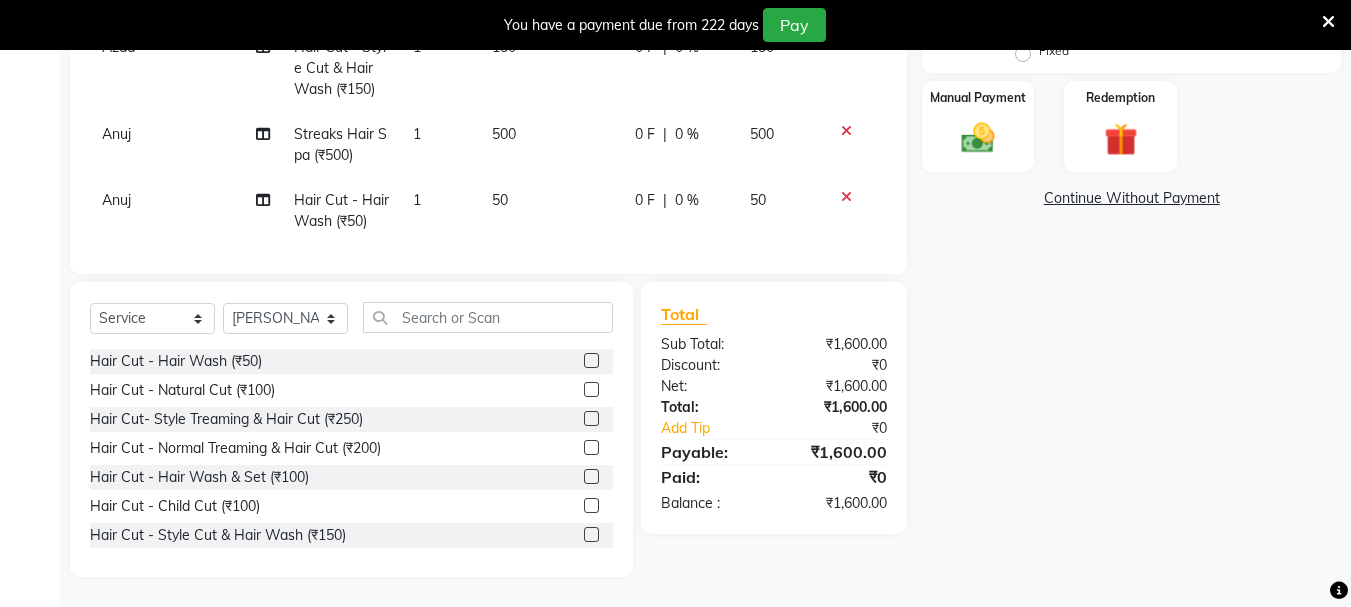 click 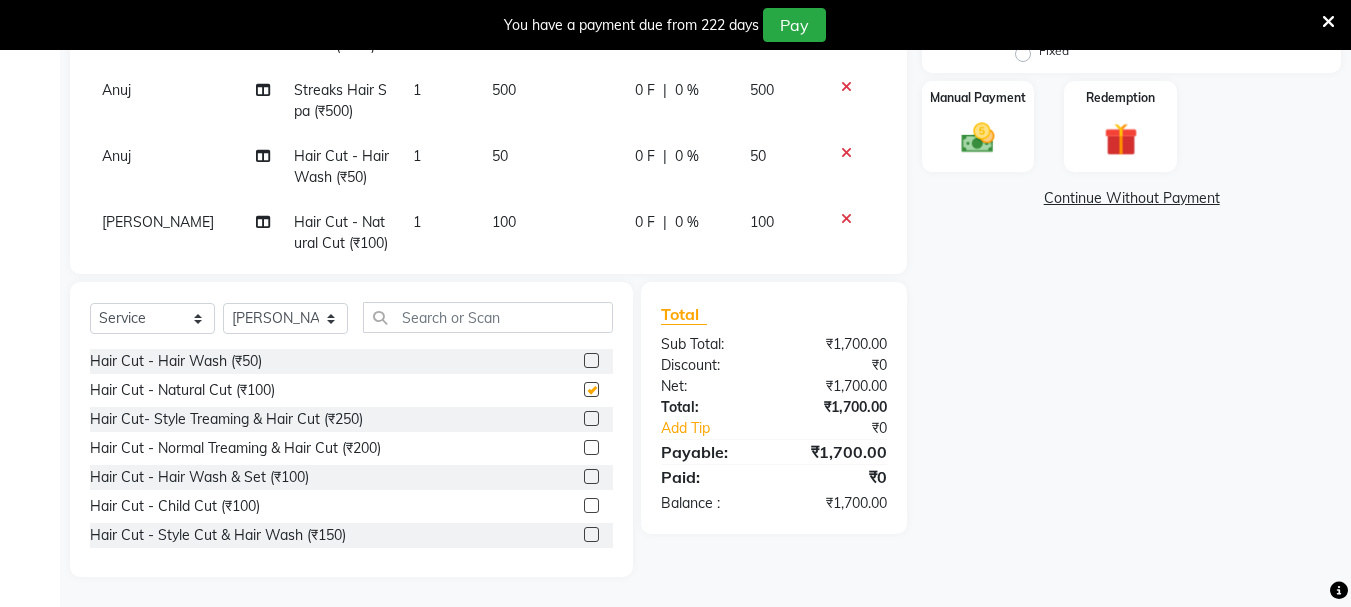 scroll, scrollTop: 378, scrollLeft: 0, axis: vertical 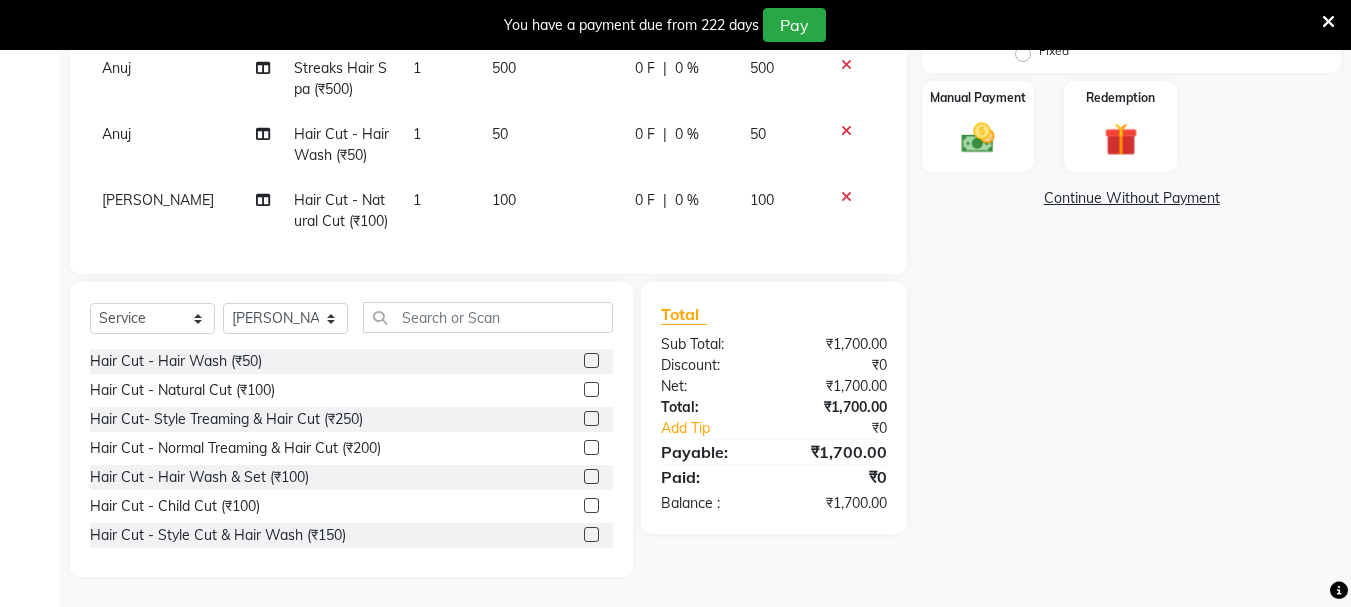 checkbox on "false" 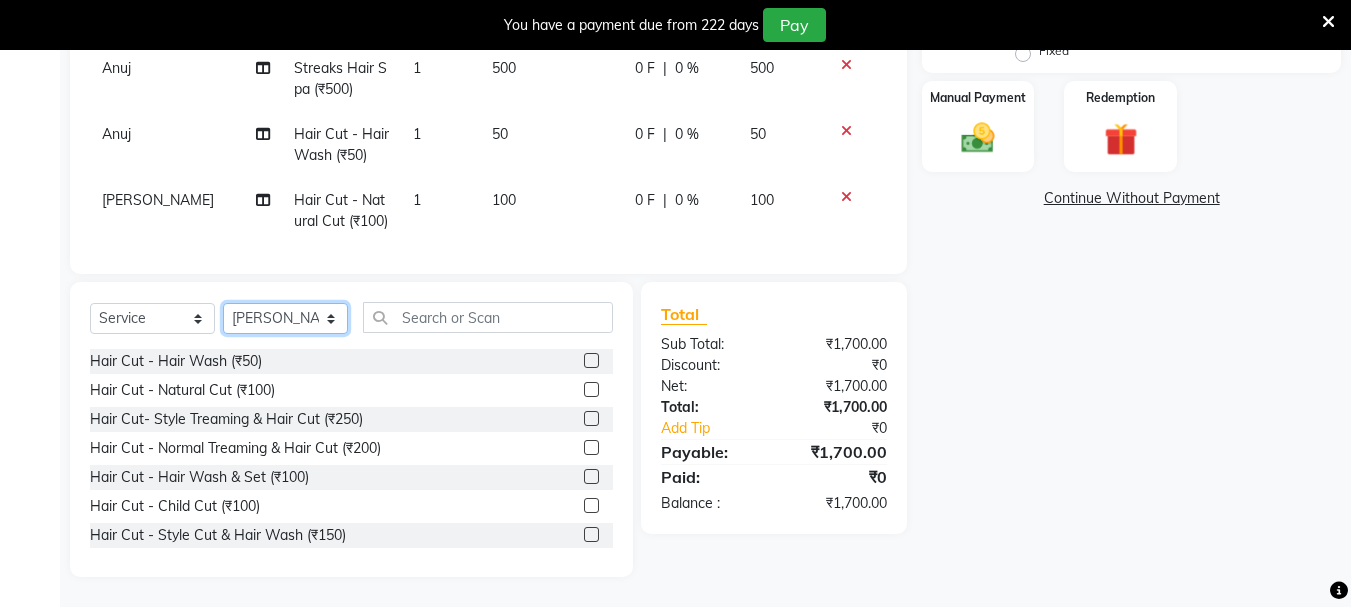 click on "Select Stylist abdul adil Anuj Azad Mahadev prem Shiva Sonu S.R.K. sunny Umesh thakur" 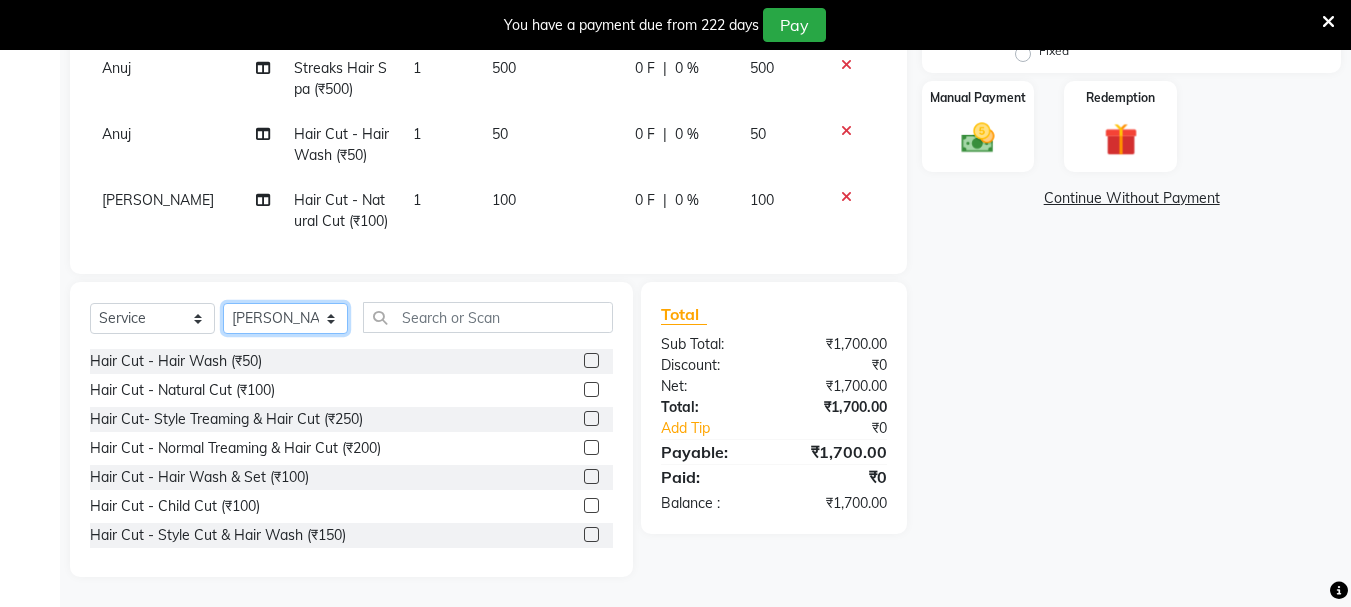 select on "79570" 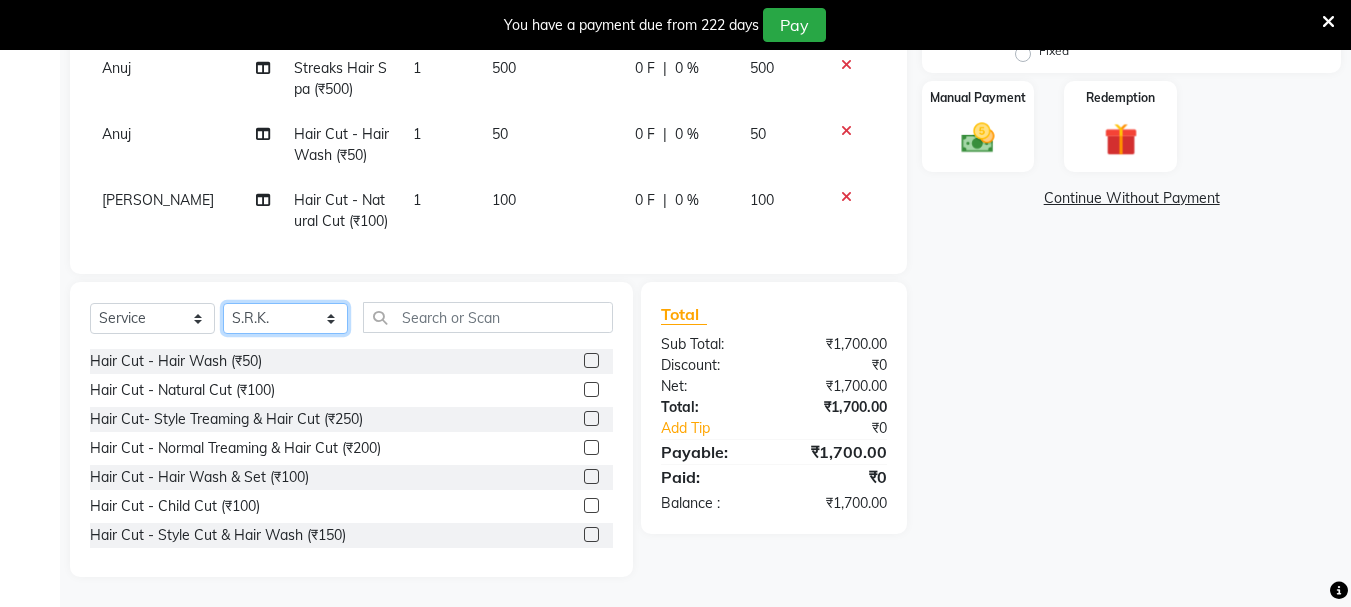 click on "Select Stylist abdul adil Anuj Azad Mahadev prem Shiva Sonu S.R.K. sunny Umesh thakur" 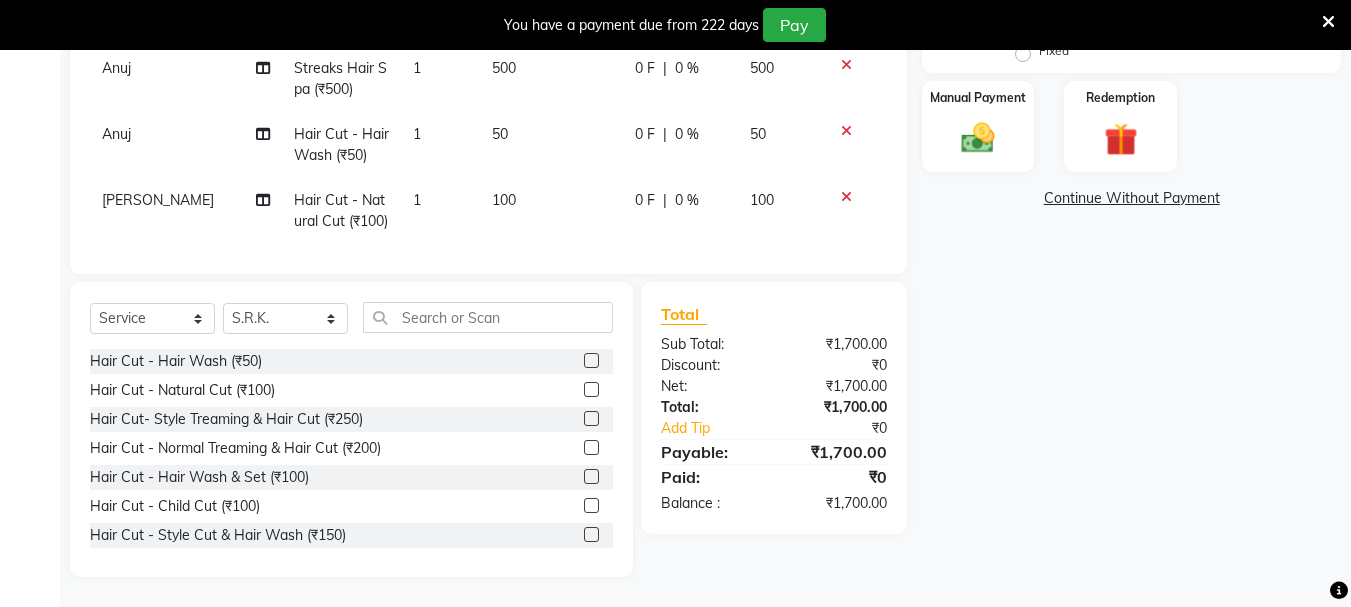 drag, startPoint x: 575, startPoint y: 534, endPoint x: 496, endPoint y: 313, distance: 234.69554 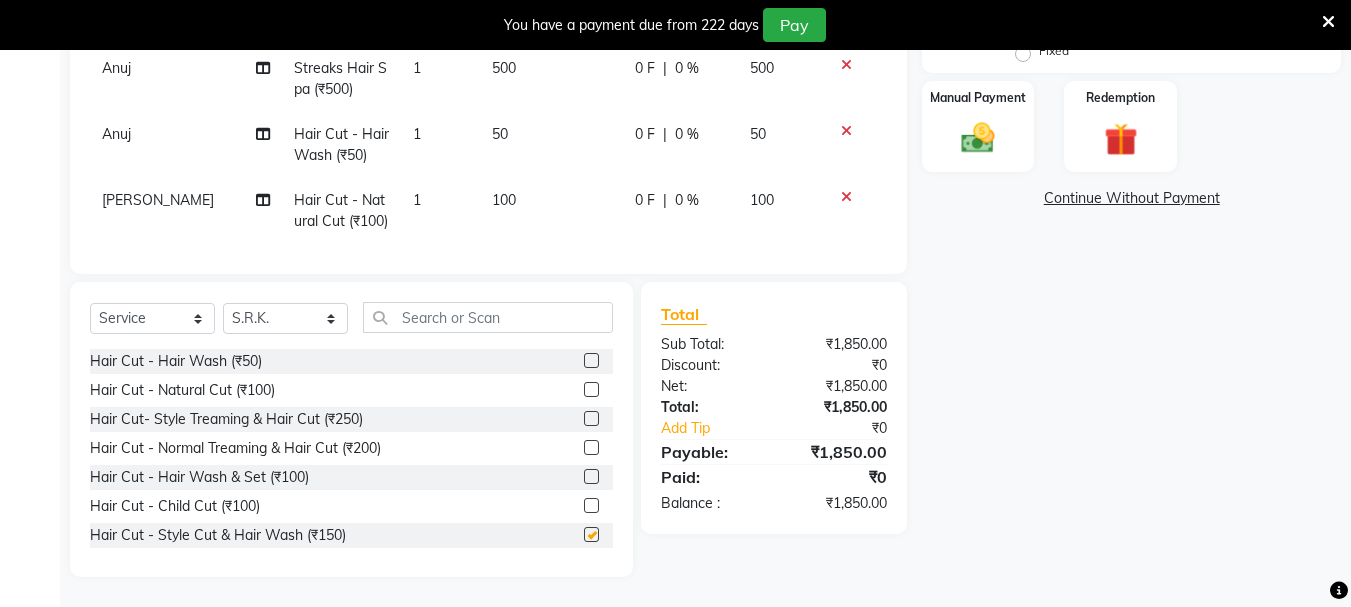 checkbox on "false" 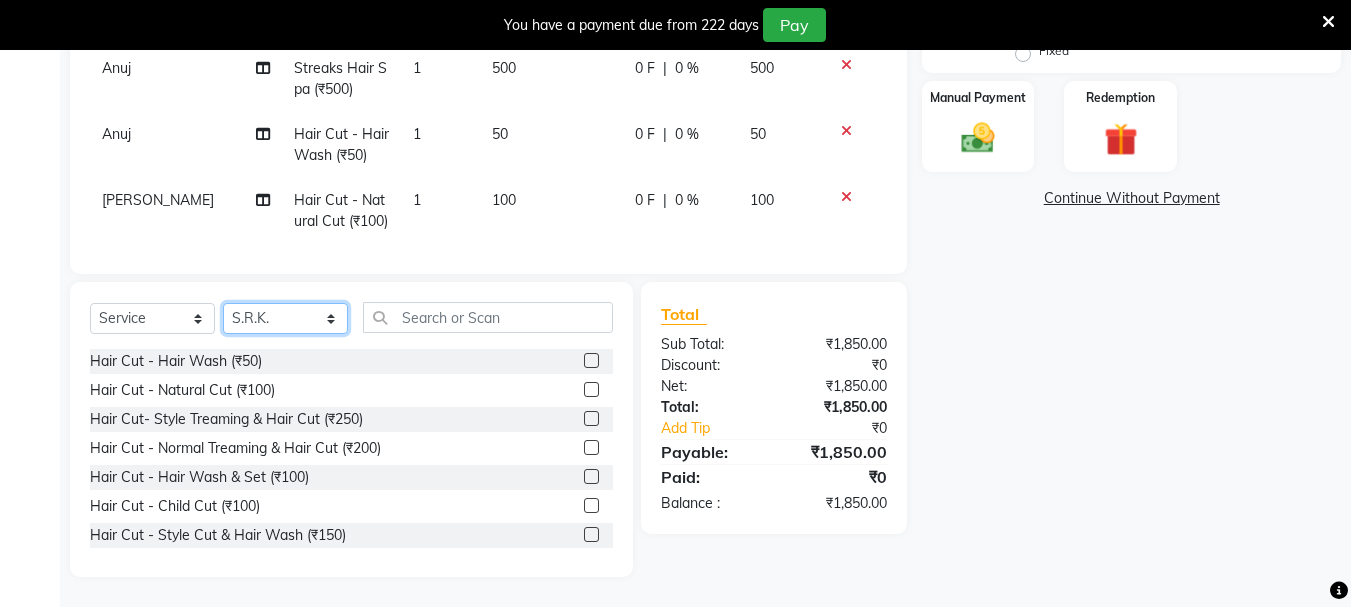 click on "Select Stylist abdul adil Anuj Azad Mahadev prem Shiva Sonu S.R.K. sunny Umesh thakur" 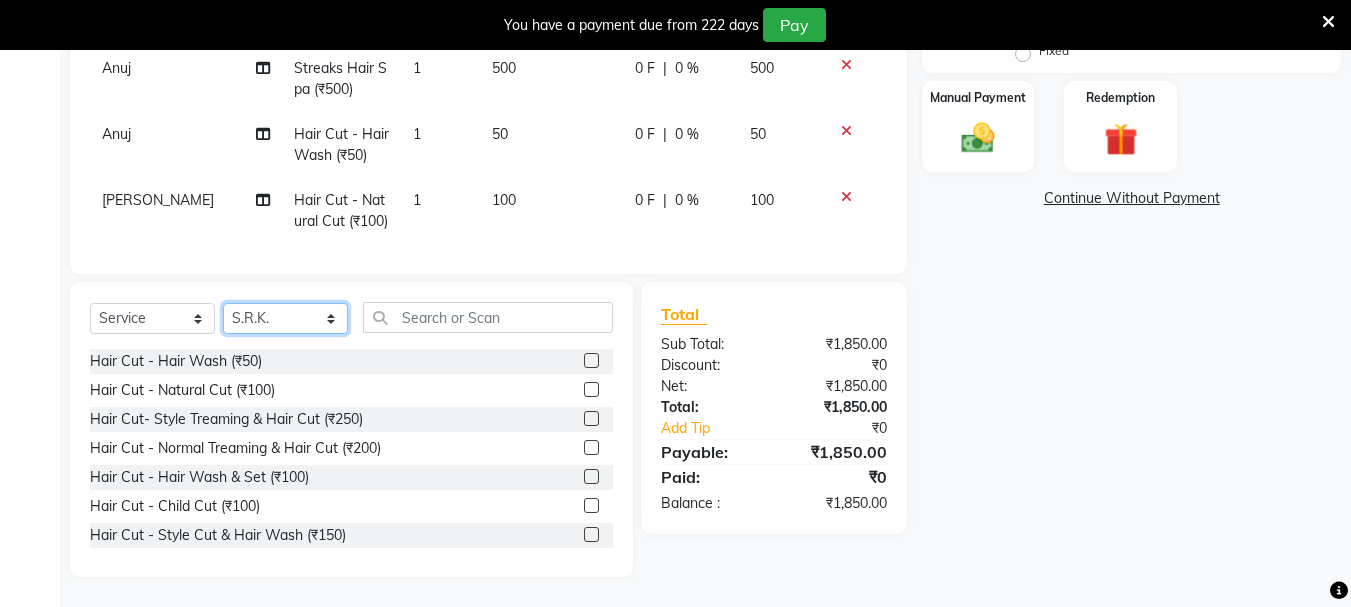 select on "15891" 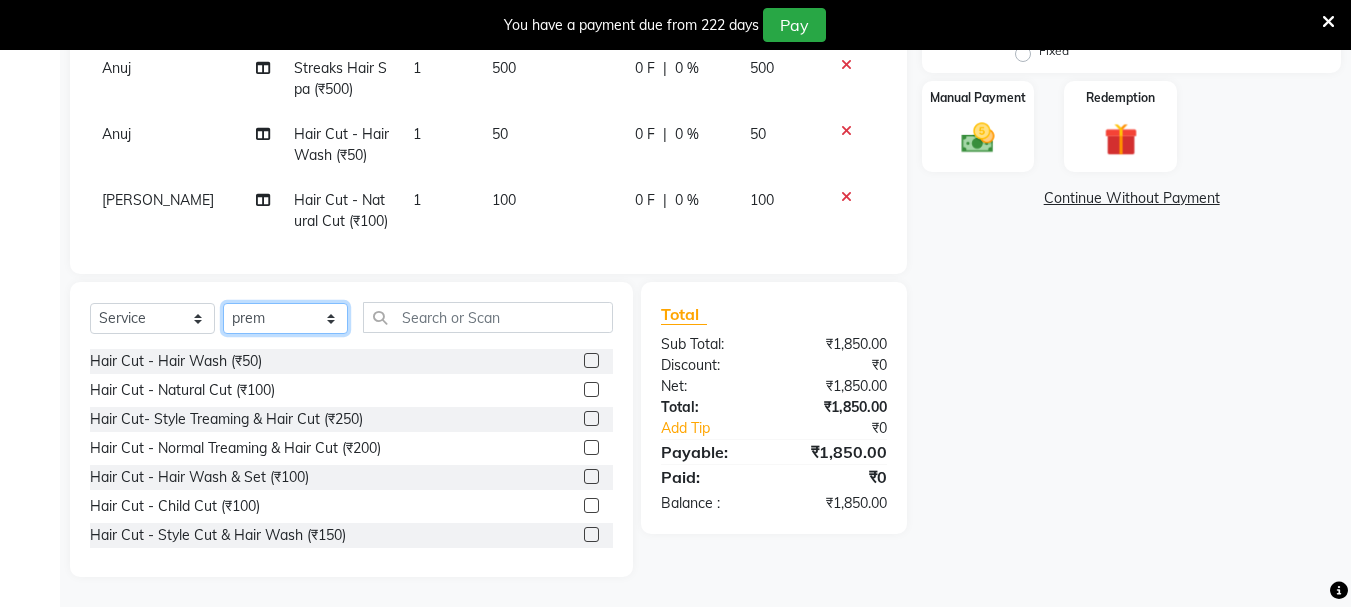 click on "Select Stylist abdul adil Anuj Azad Mahadev prem Shiva Sonu S.R.K. sunny Umesh thakur" 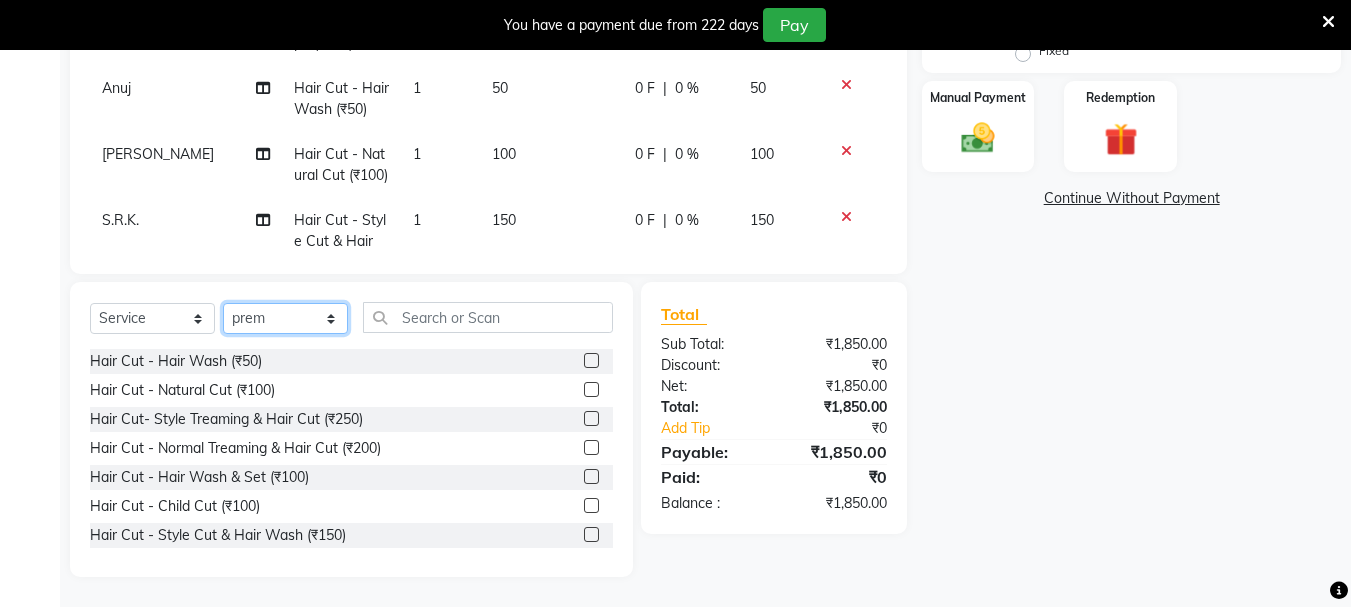 scroll, scrollTop: 465, scrollLeft: 0, axis: vertical 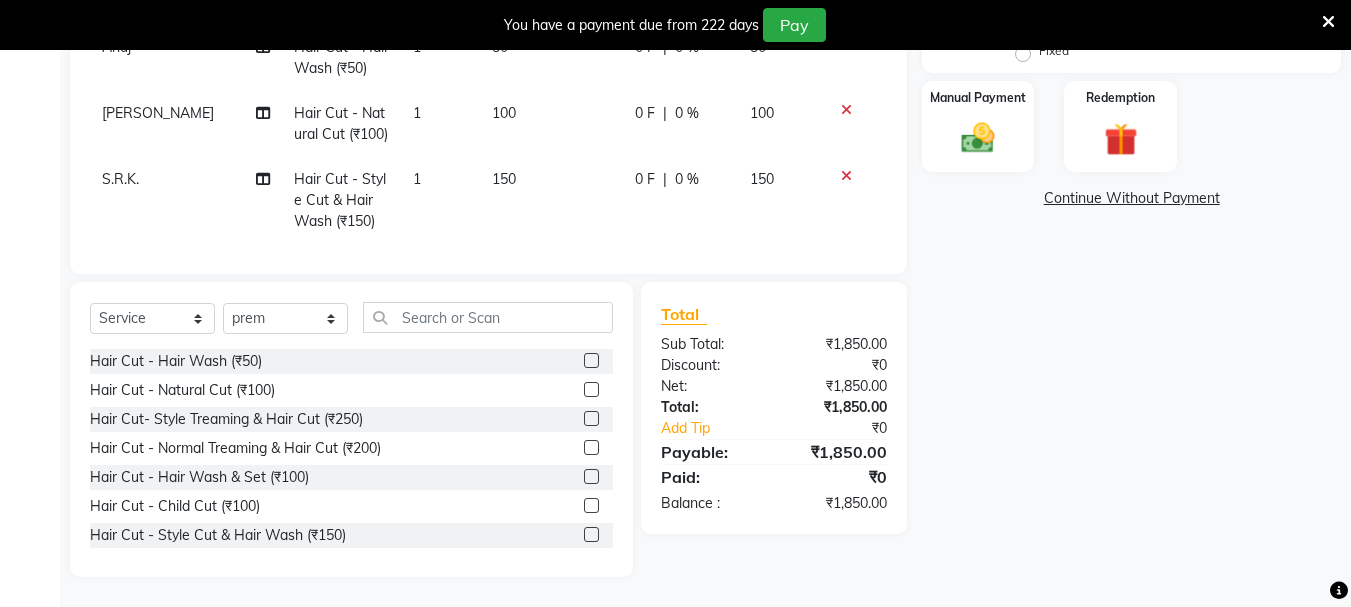click 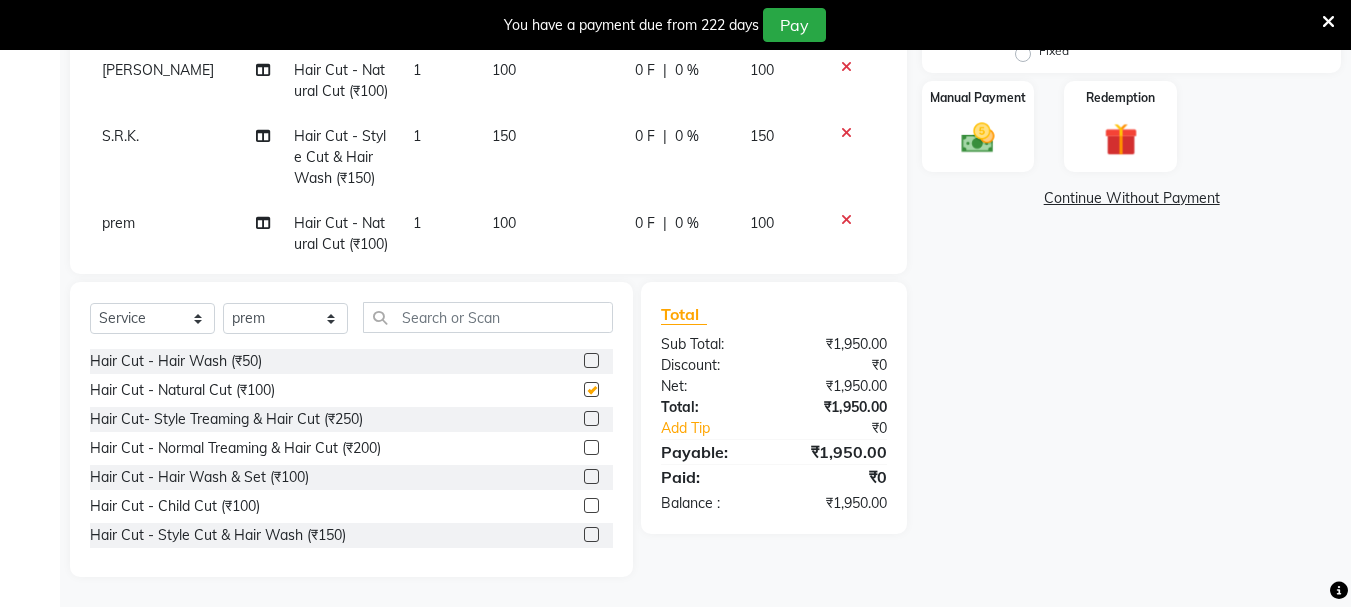 scroll, scrollTop: 531, scrollLeft: 0, axis: vertical 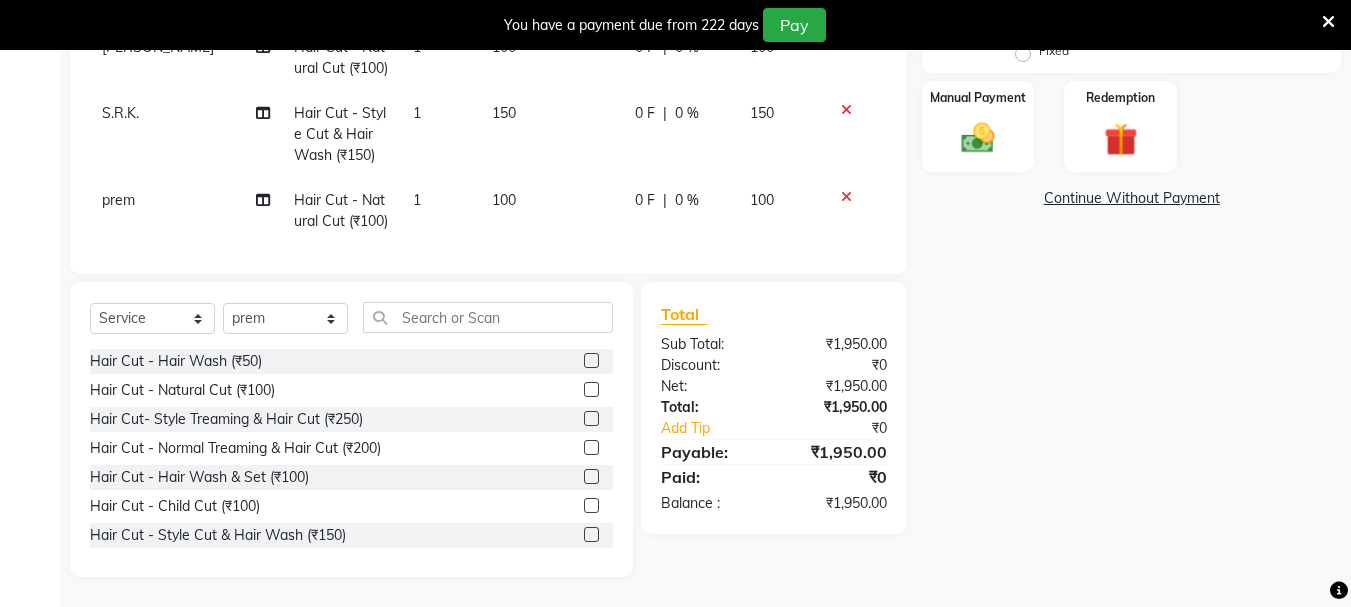 checkbox on "false" 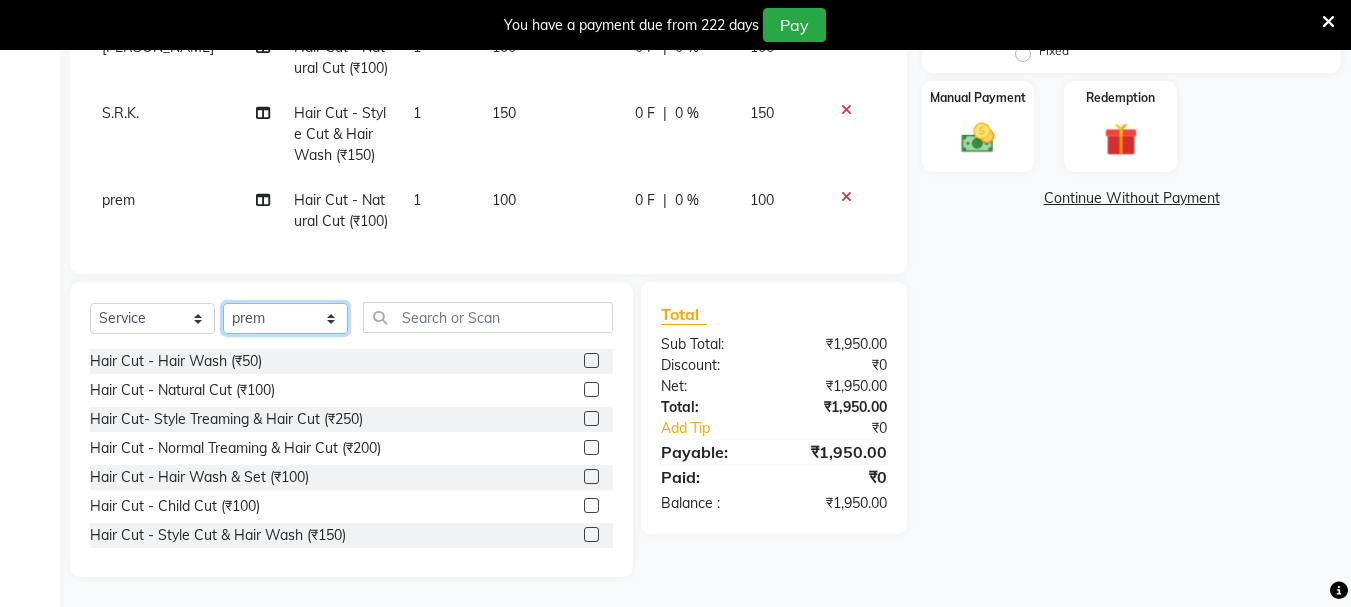 click on "Select Stylist abdul adil Anuj Azad Mahadev prem Shiva Sonu S.R.K. sunny Umesh thakur" 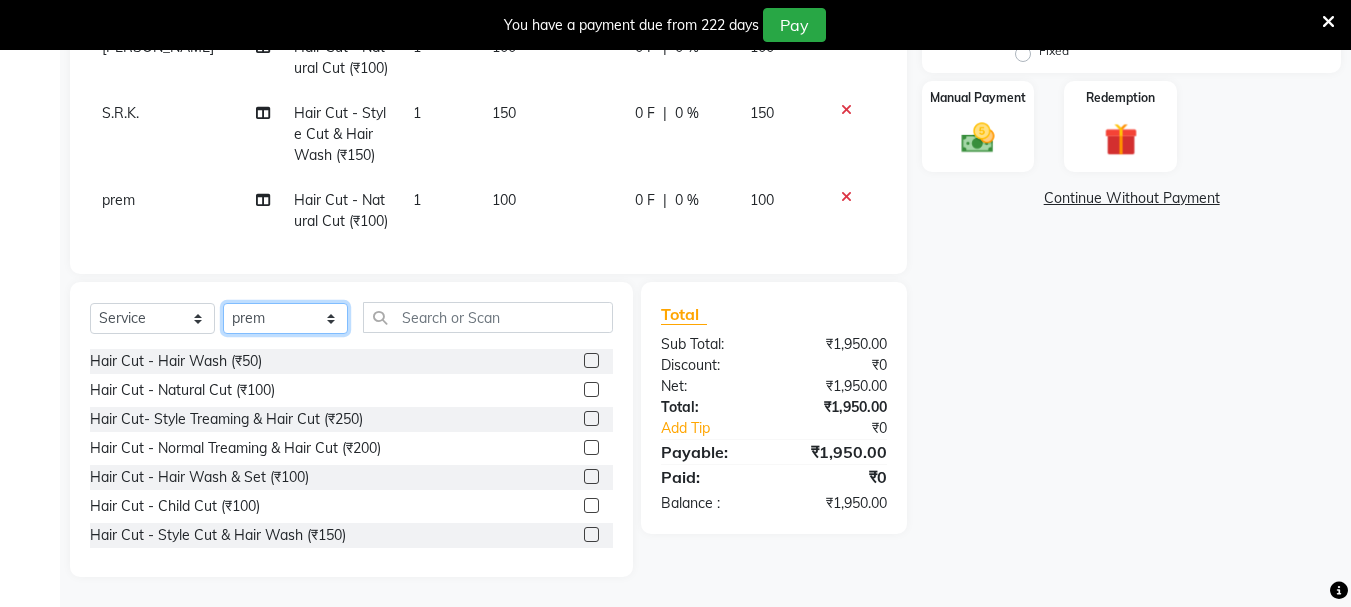 select on "51927" 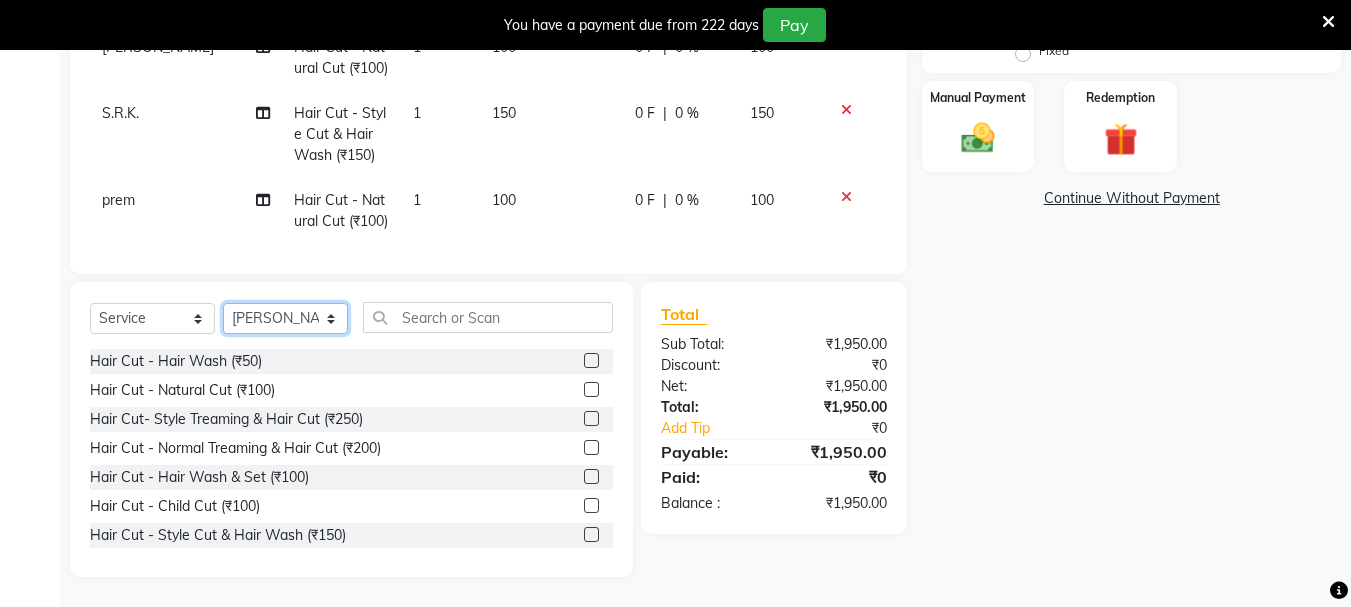 click on "Select Stylist abdul adil Anuj Azad Mahadev prem Shiva Sonu S.R.K. sunny Umesh thakur" 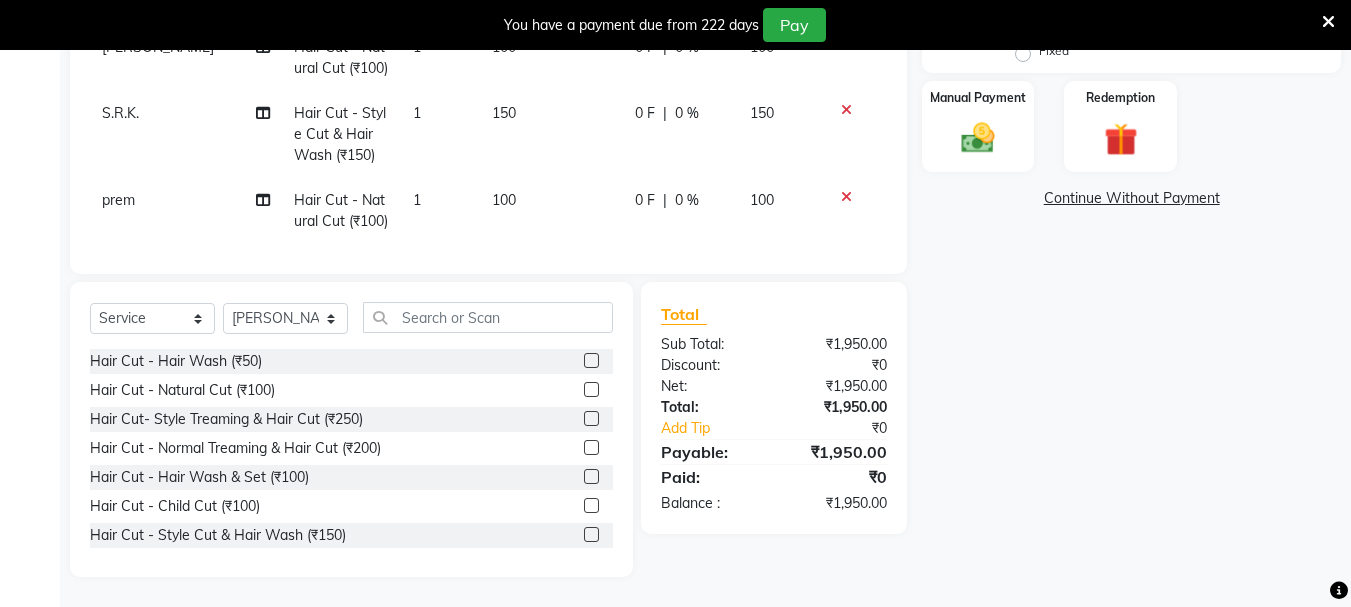 click 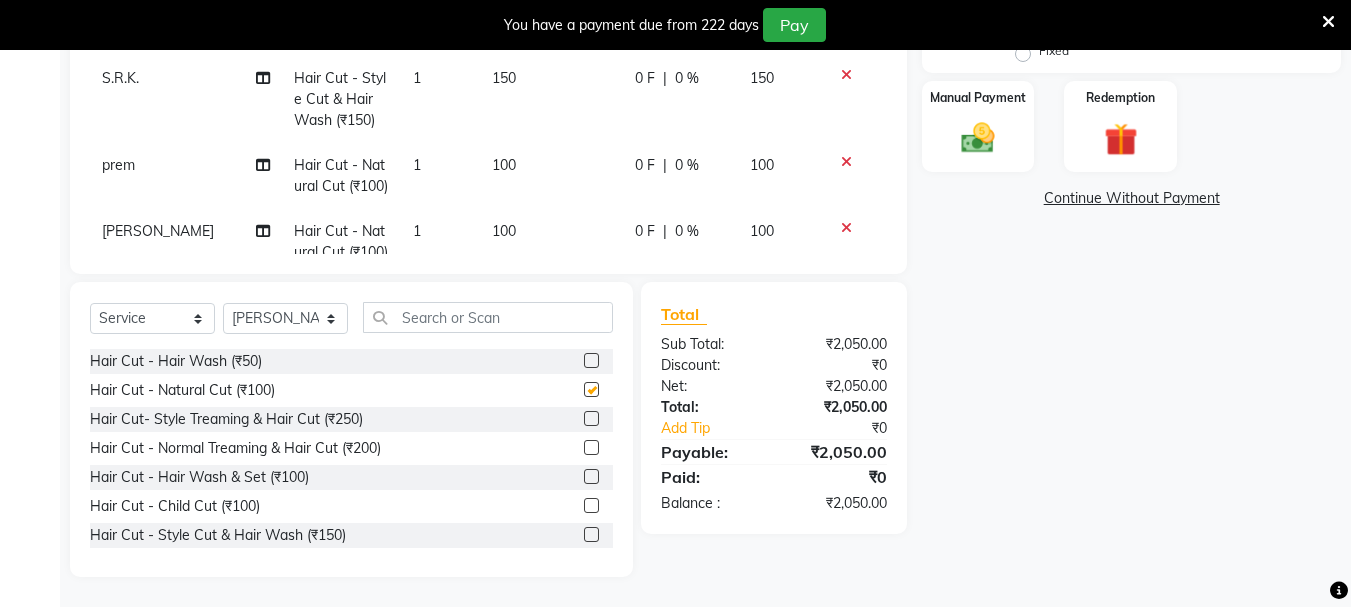 checkbox on "false" 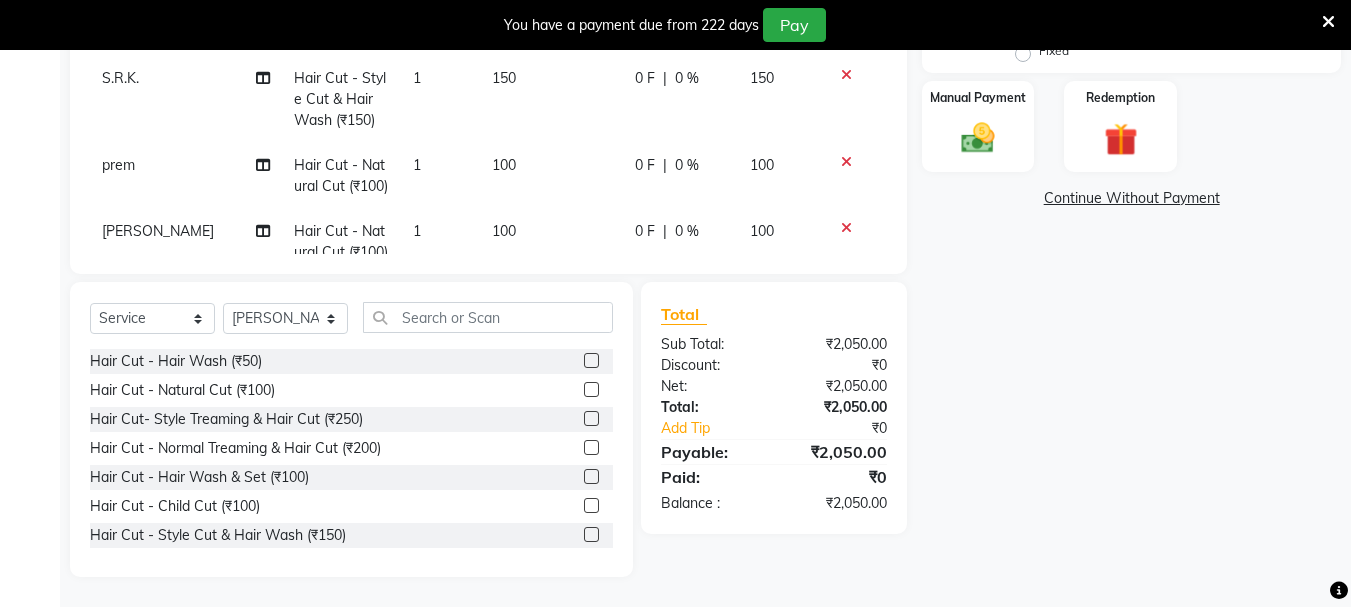 scroll, scrollTop: 597, scrollLeft: 0, axis: vertical 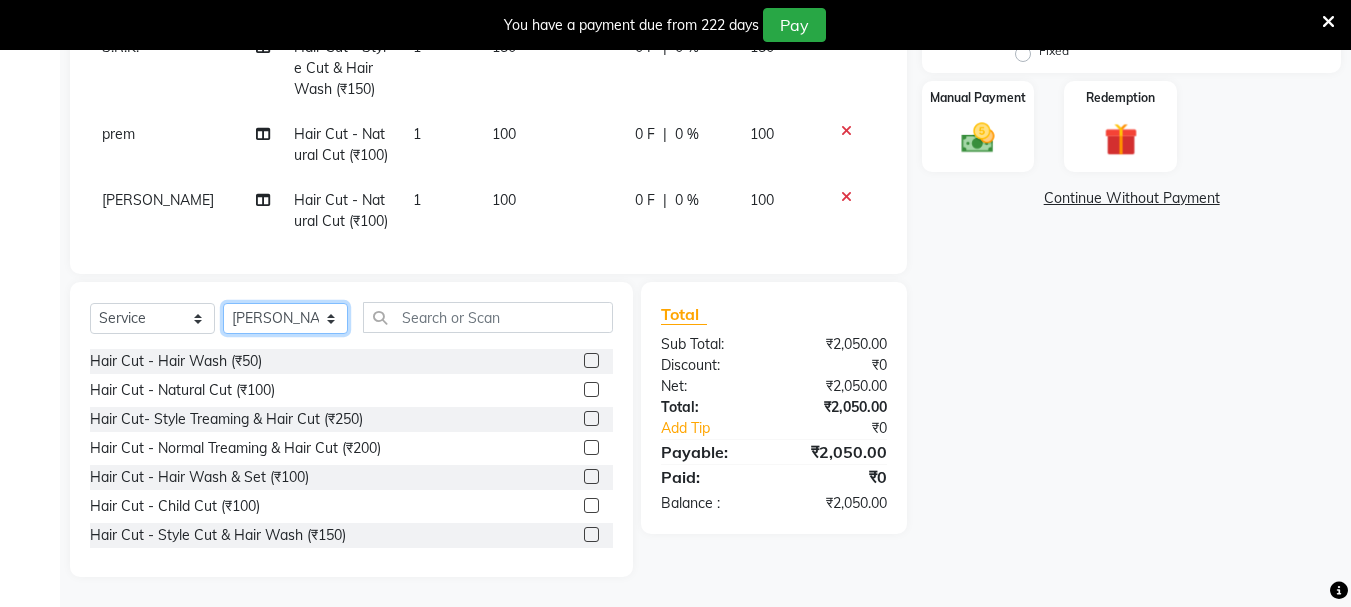 click on "Select Stylist abdul adil Anuj Azad Mahadev prem Shiva Sonu S.R.K. sunny Umesh thakur" 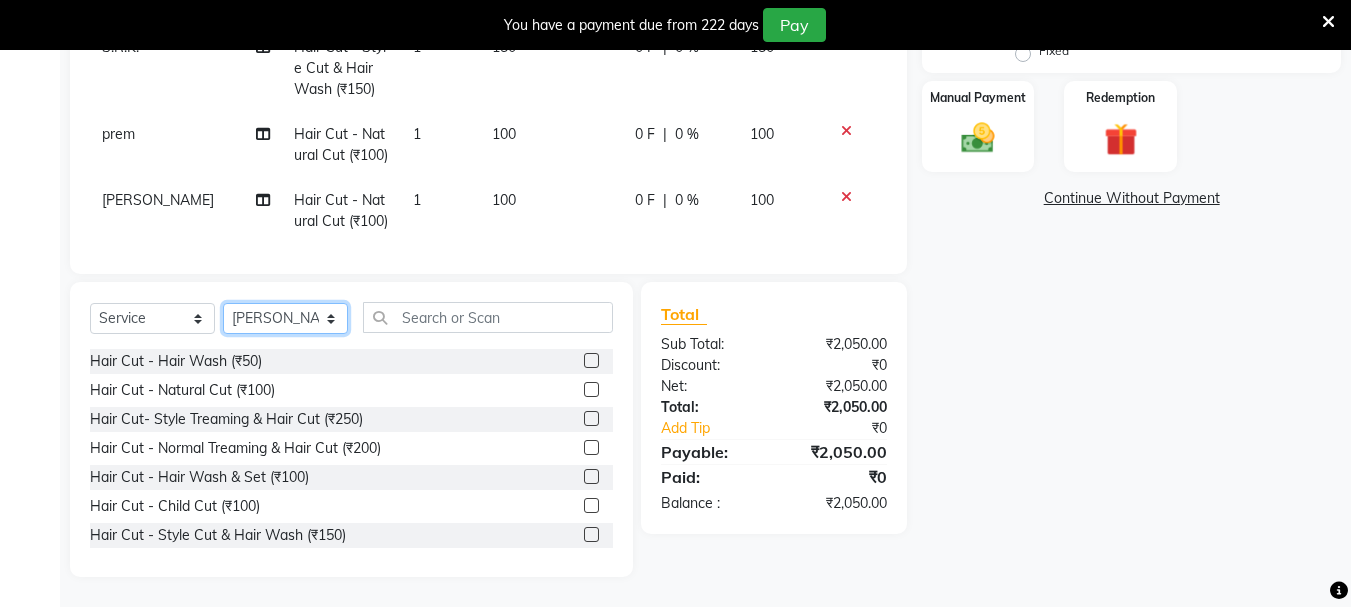 select on "79569" 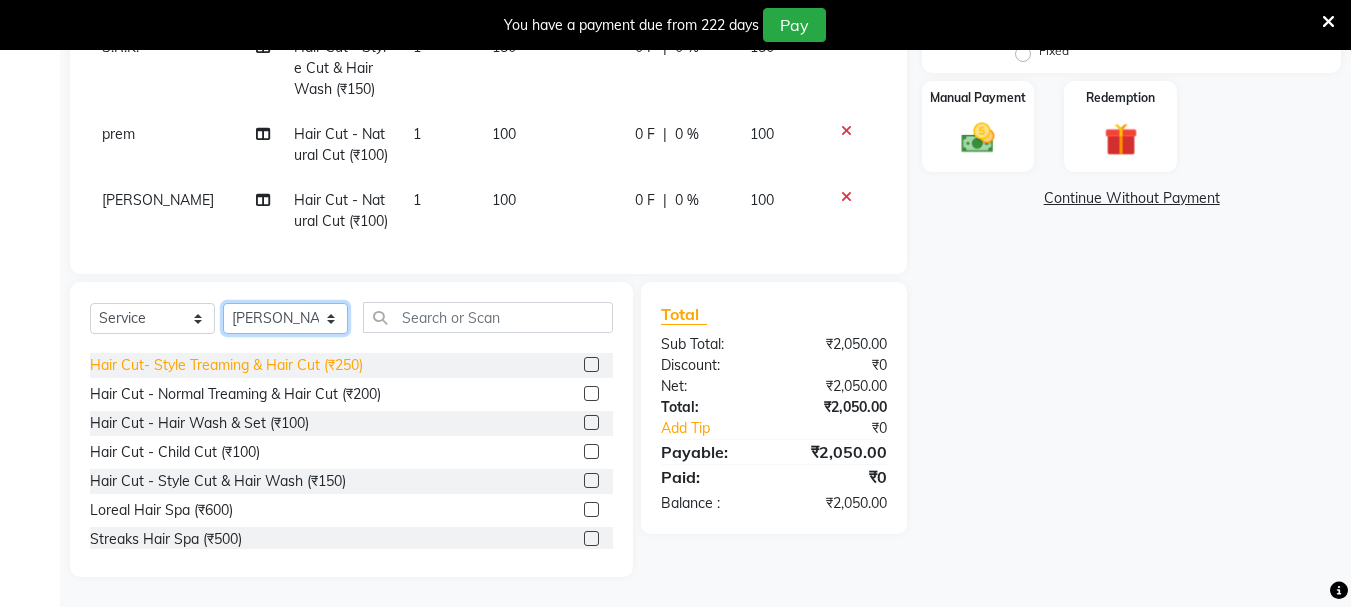 scroll, scrollTop: 100, scrollLeft: 0, axis: vertical 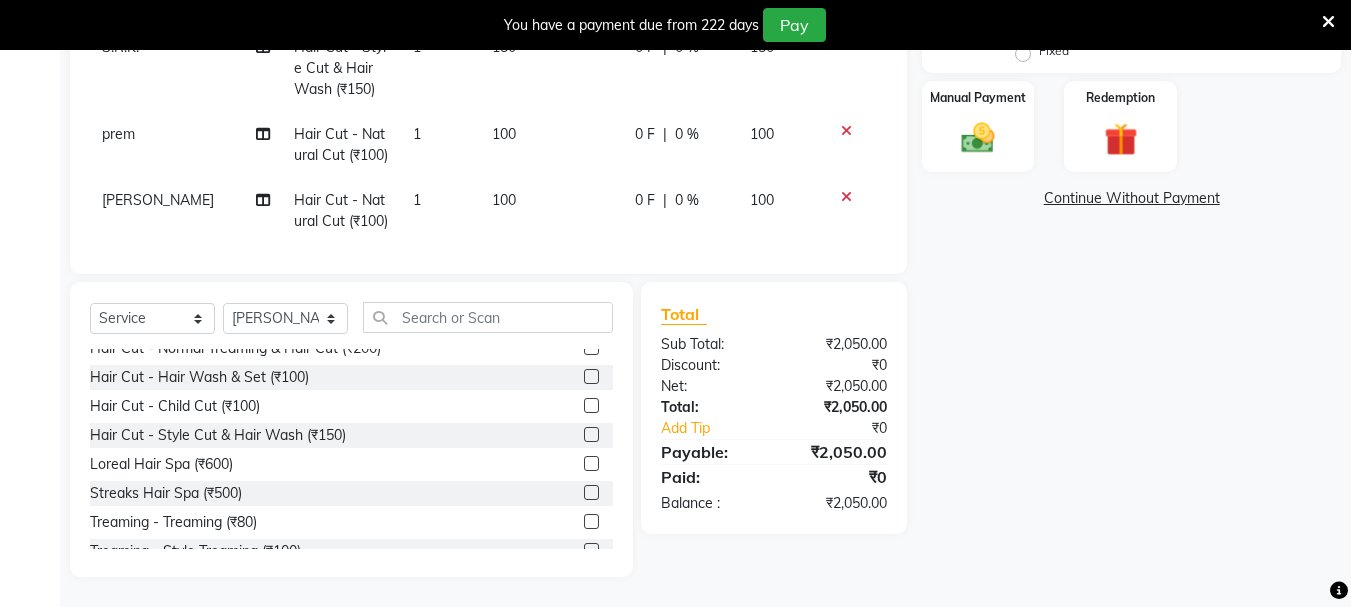 click 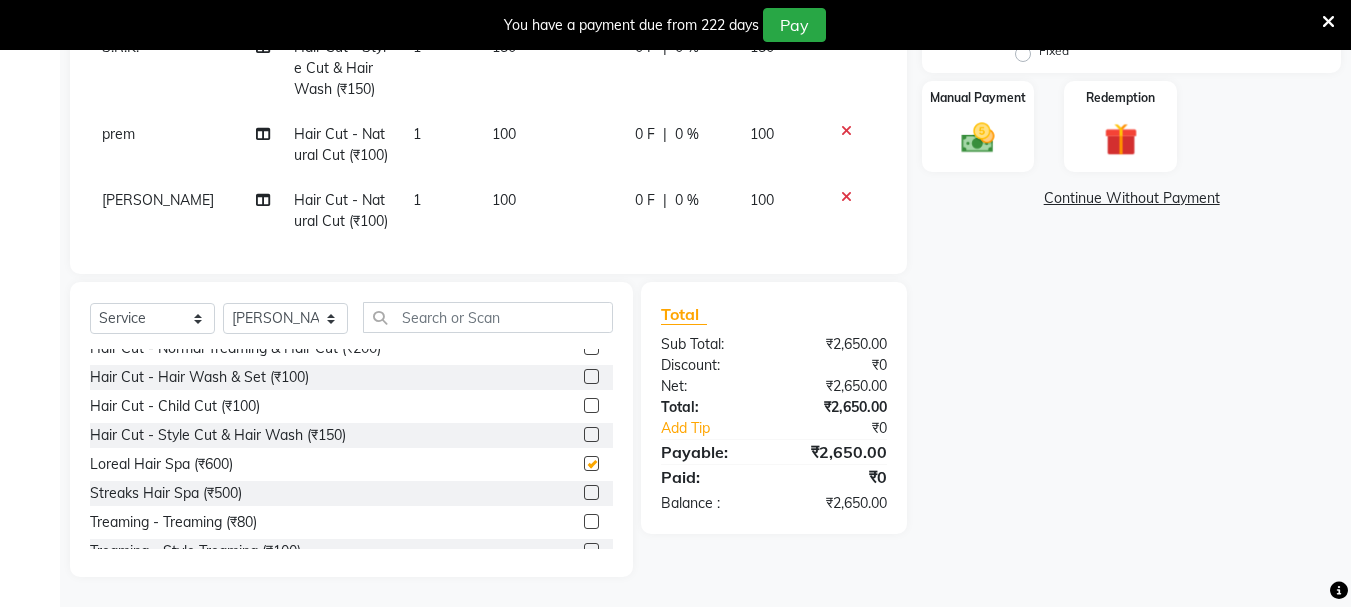 checkbox on "false" 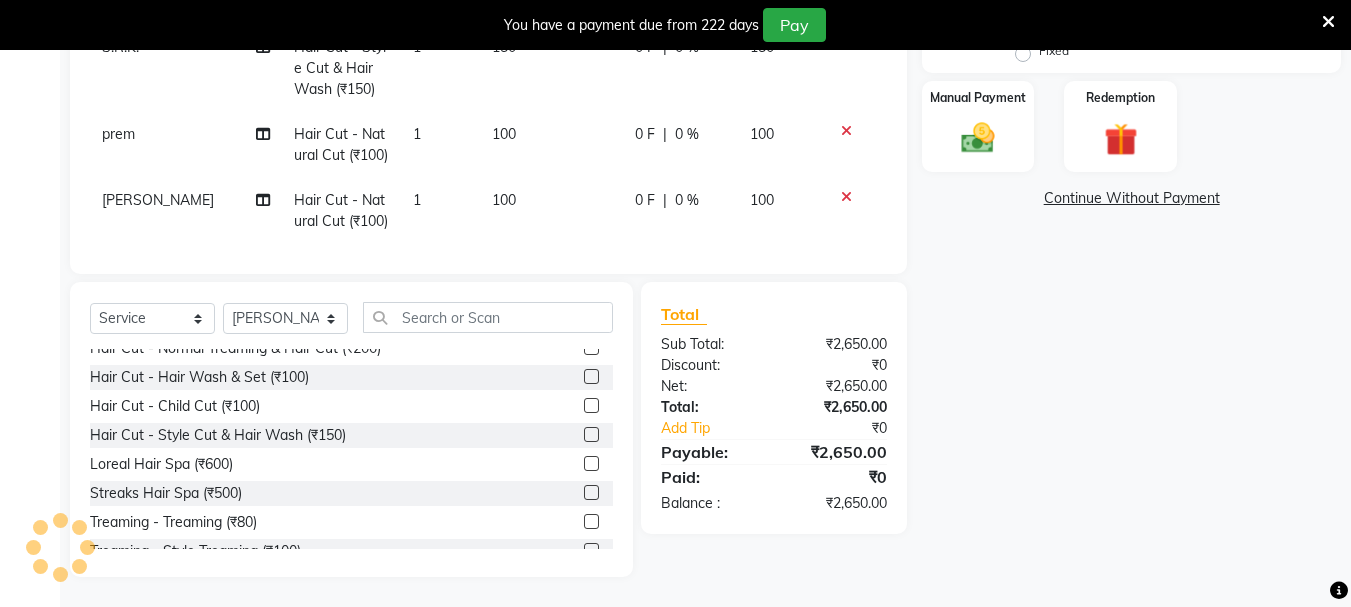 click 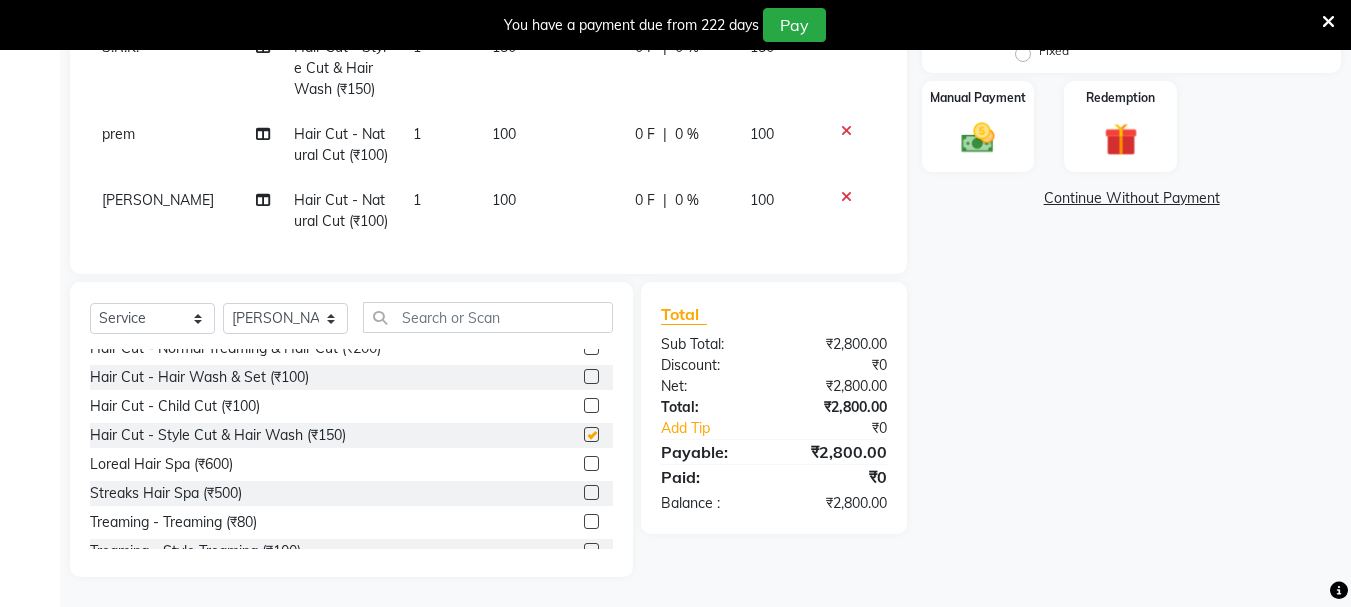 scroll, scrollTop: 33, scrollLeft: 0, axis: vertical 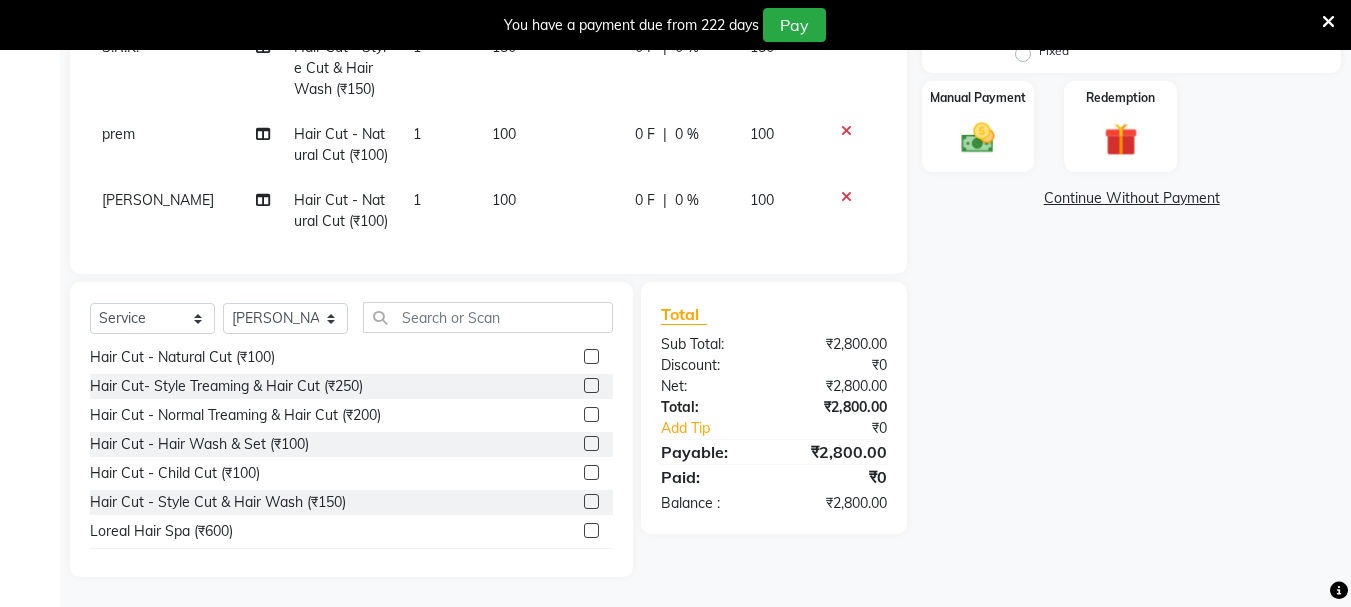 checkbox on "false" 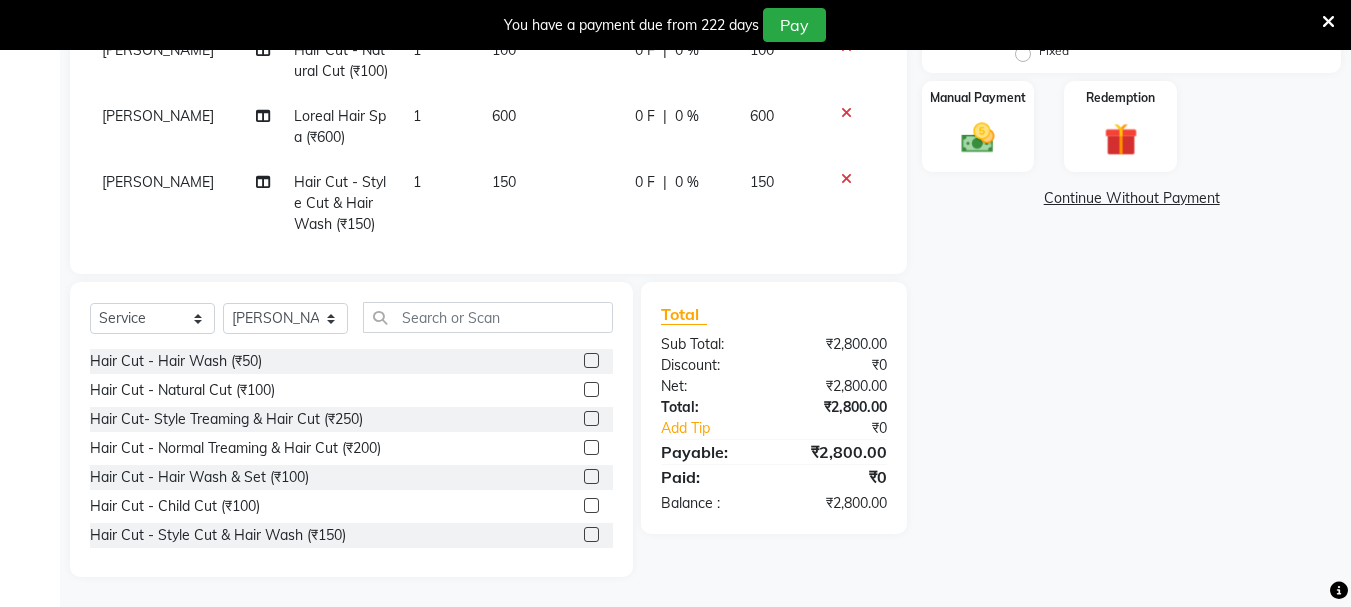 scroll, scrollTop: 750, scrollLeft: 0, axis: vertical 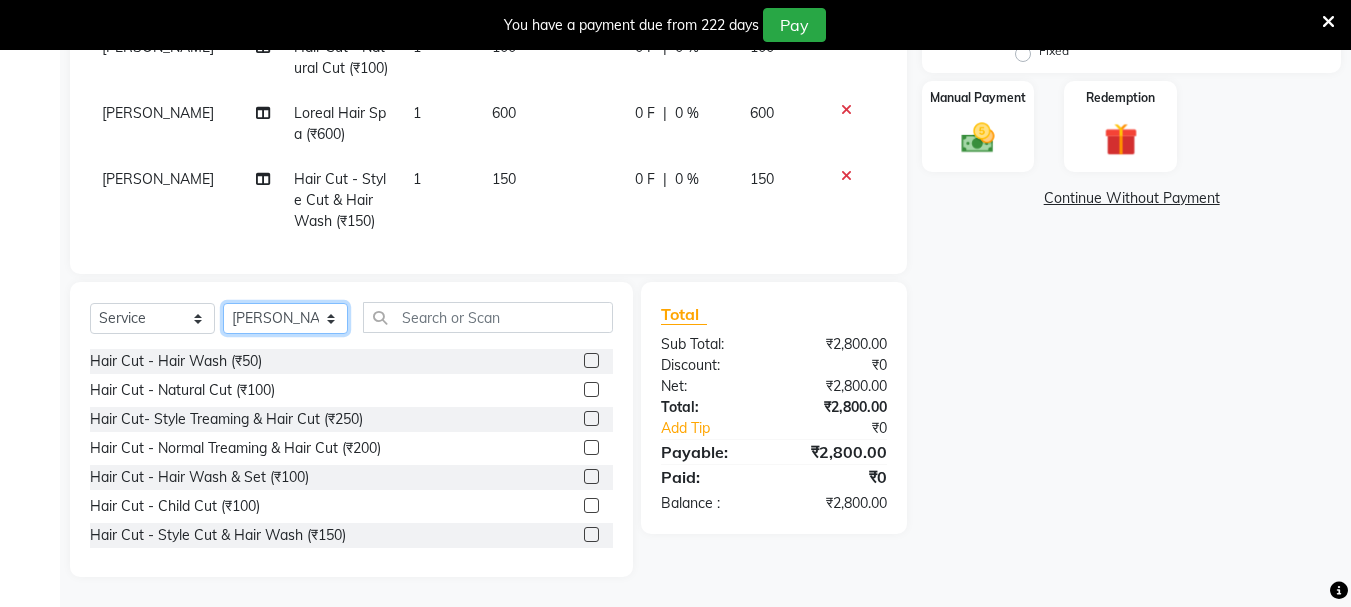 click on "Select Stylist abdul adil Anuj Azad Mahadev prem Shiva Sonu S.R.K. sunny Umesh thakur" 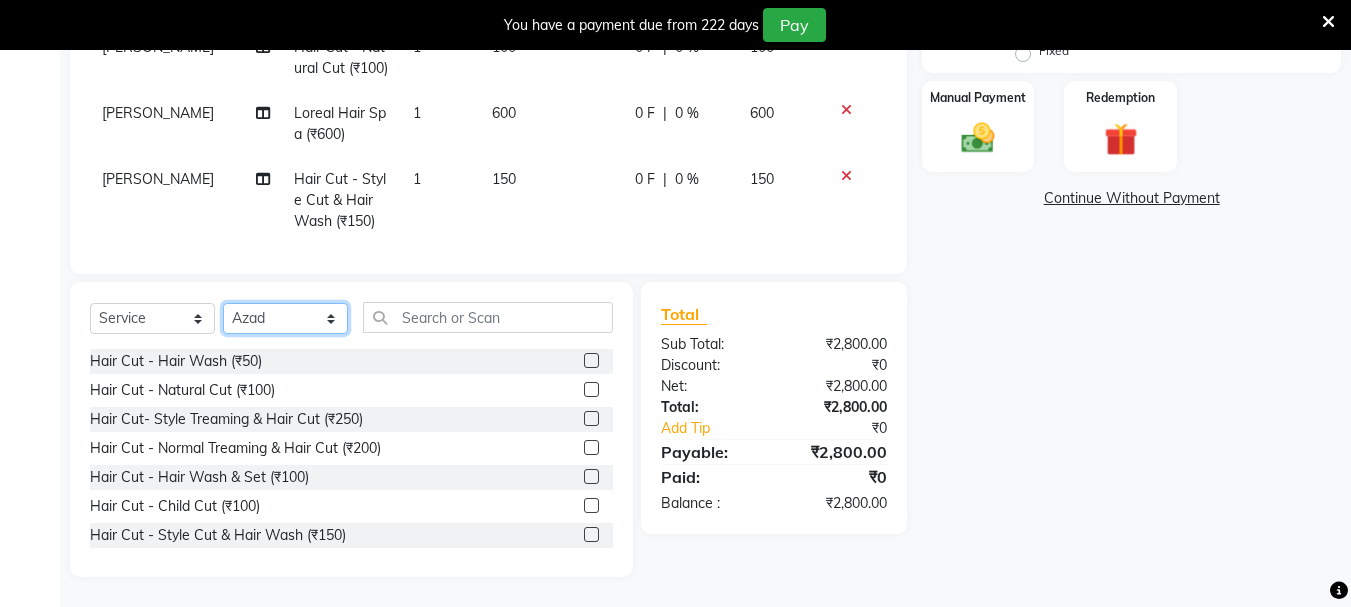 click on "Select Stylist abdul adil Anuj Azad Mahadev prem Shiva Sonu S.R.K. sunny Umesh thakur" 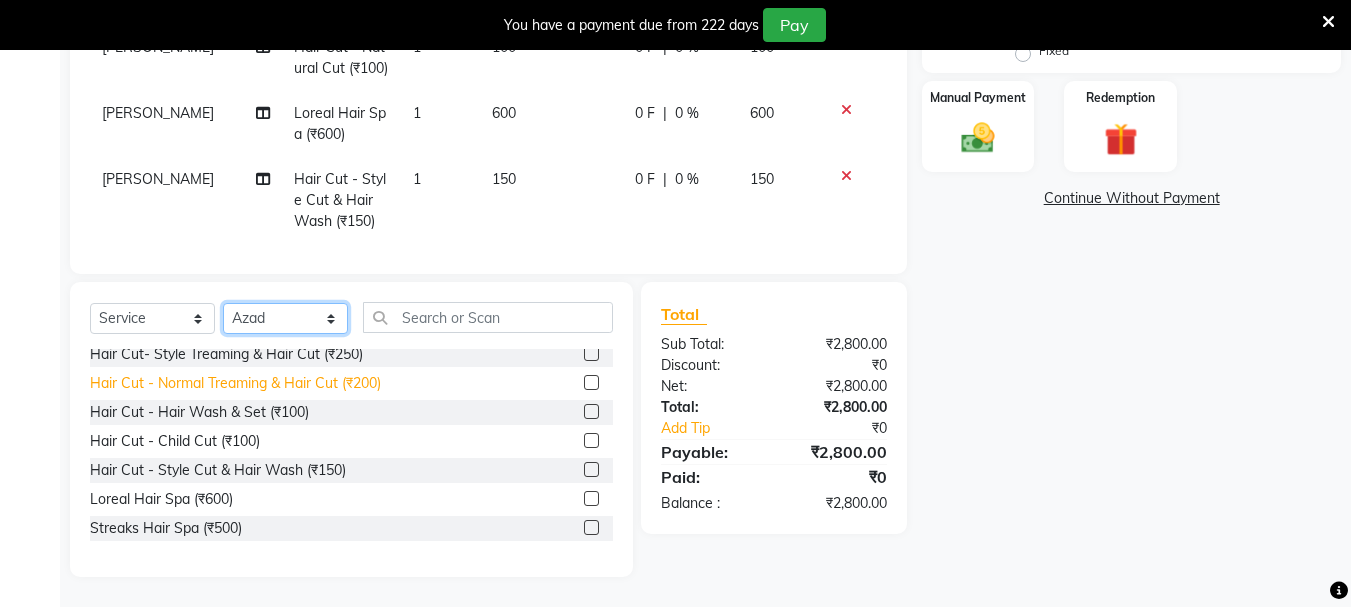 scroll, scrollTop: 100, scrollLeft: 0, axis: vertical 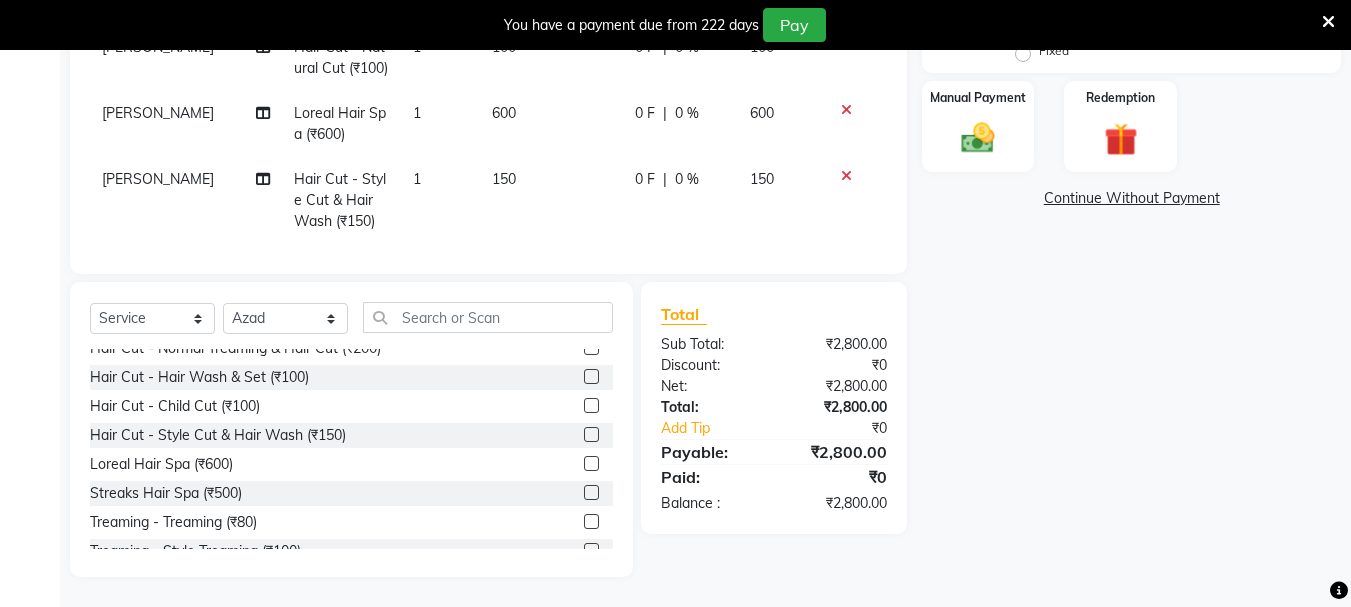 click 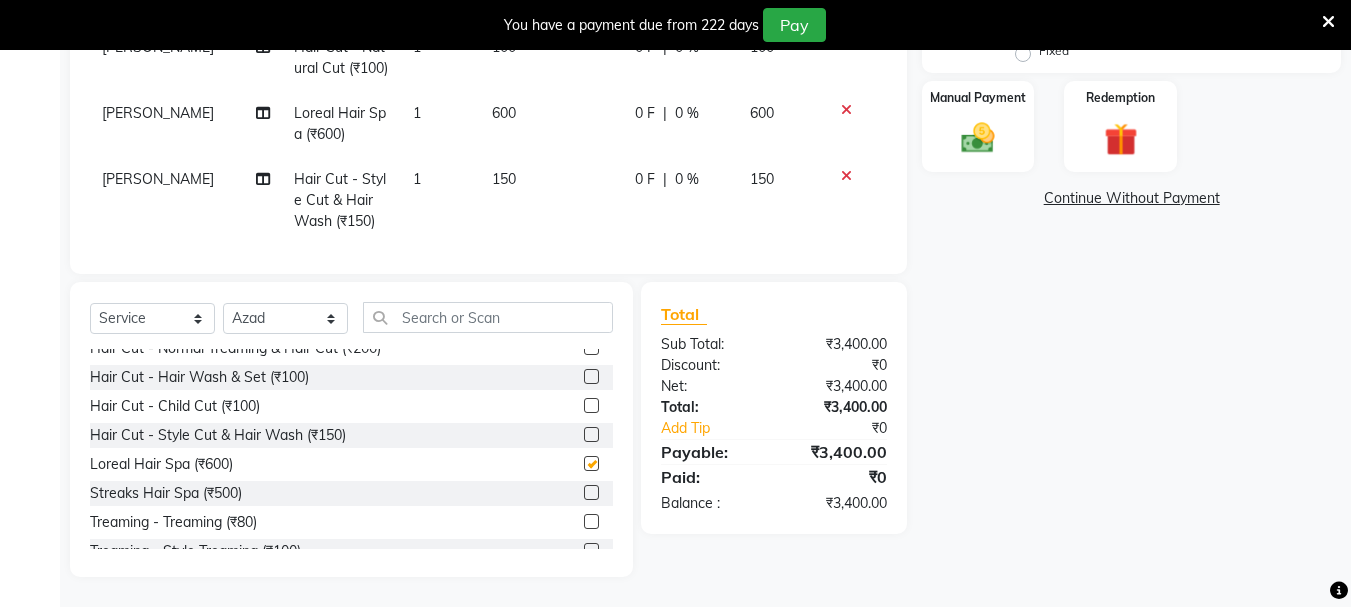 scroll, scrollTop: 30, scrollLeft: 0, axis: vertical 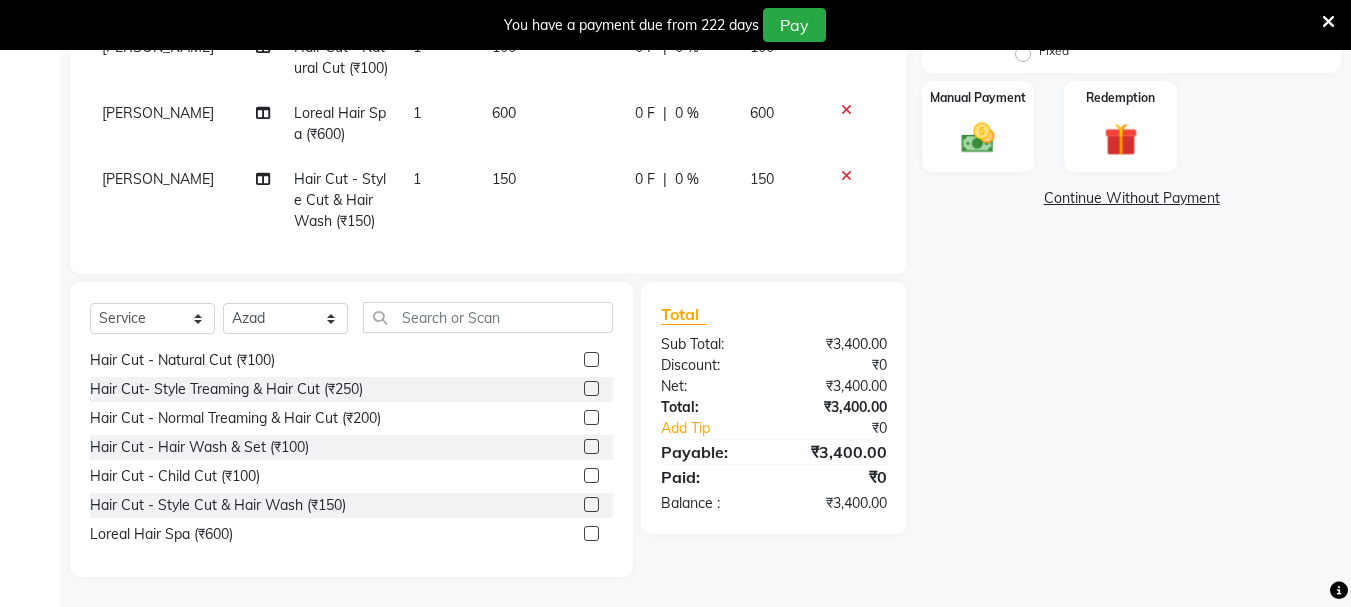 checkbox on "false" 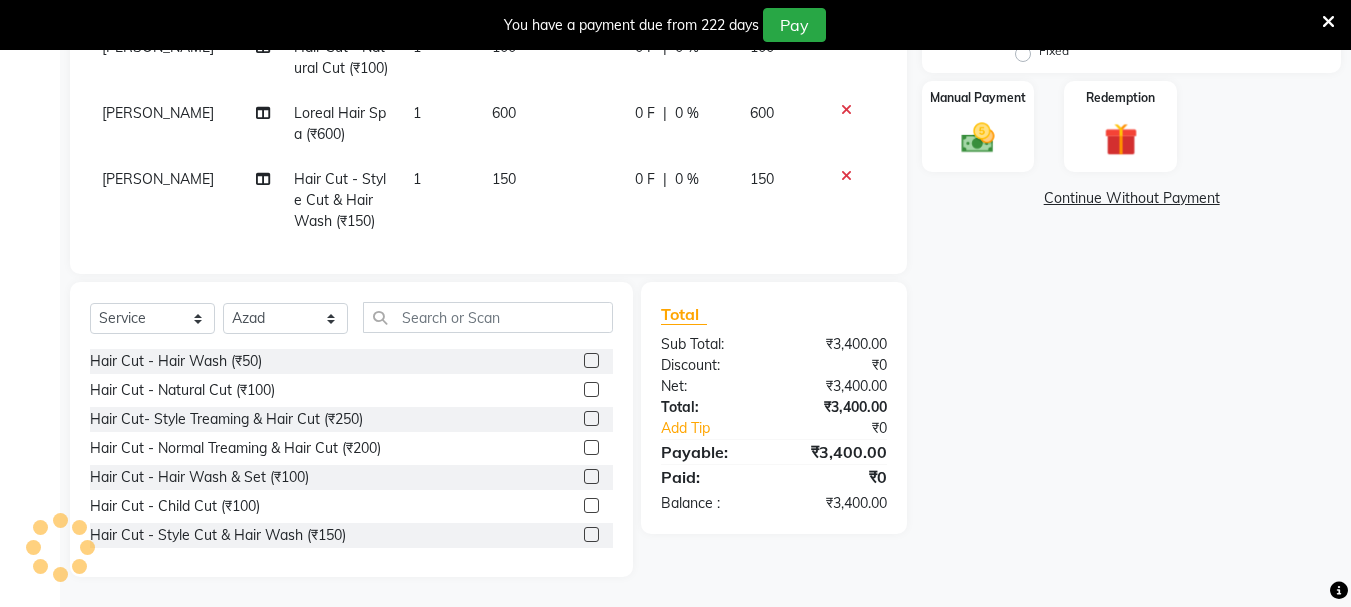 click 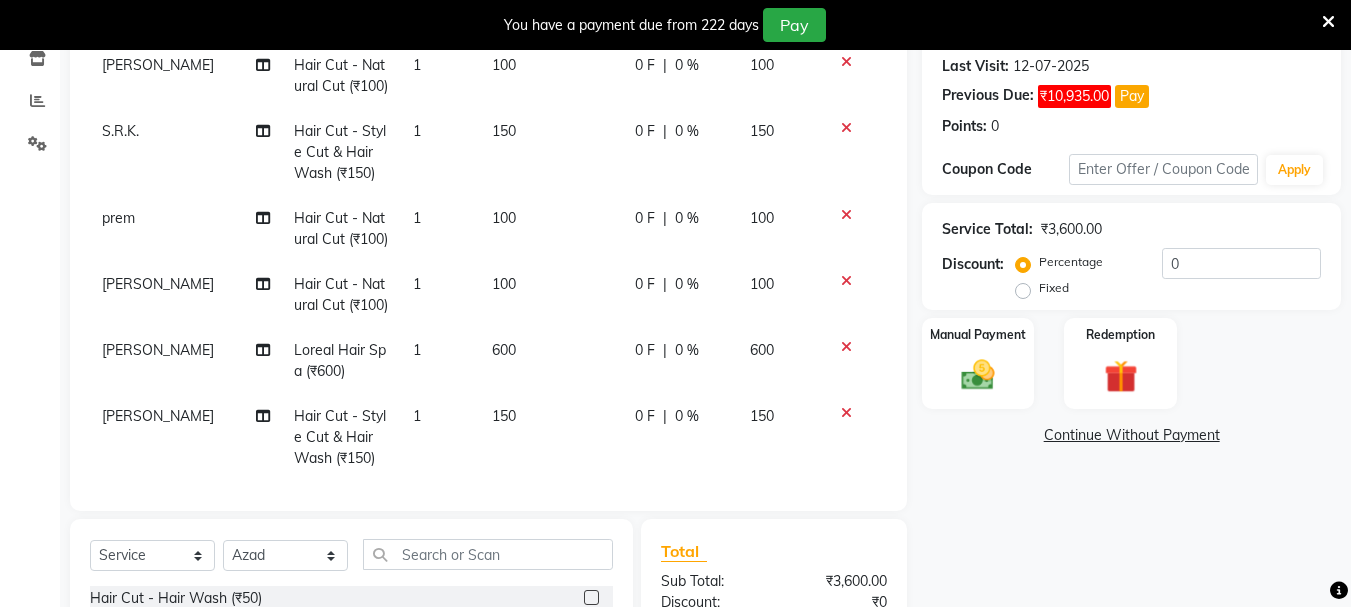checkbox on "false" 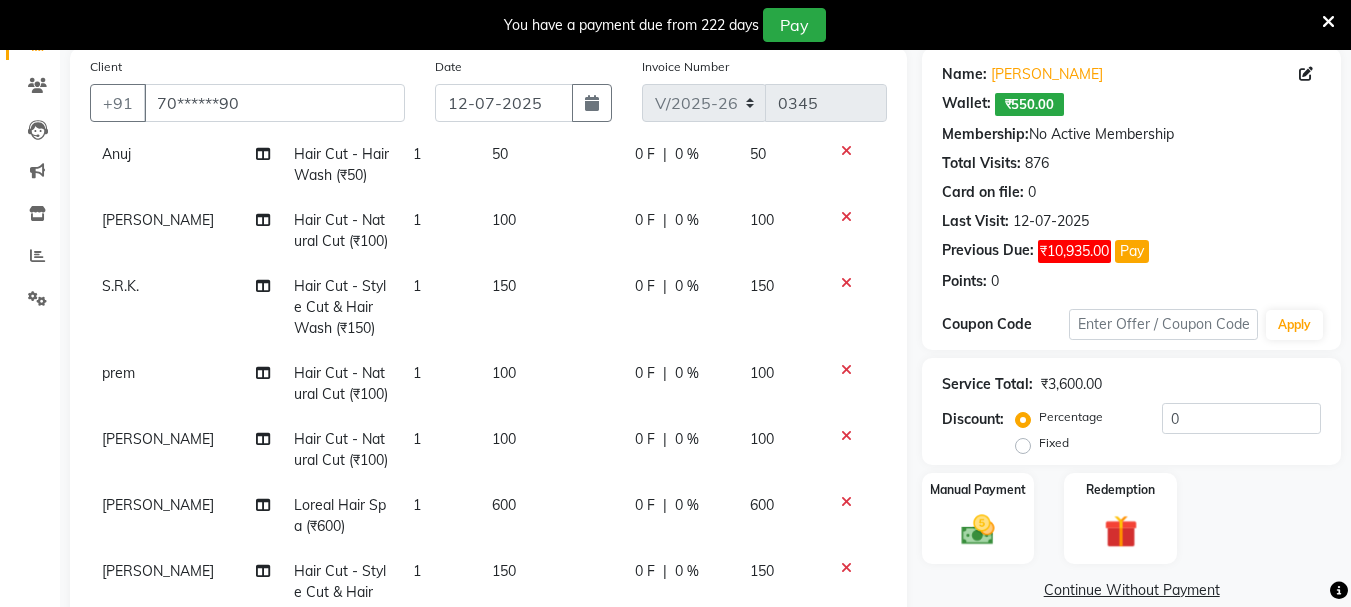 scroll, scrollTop: 344, scrollLeft: 0, axis: vertical 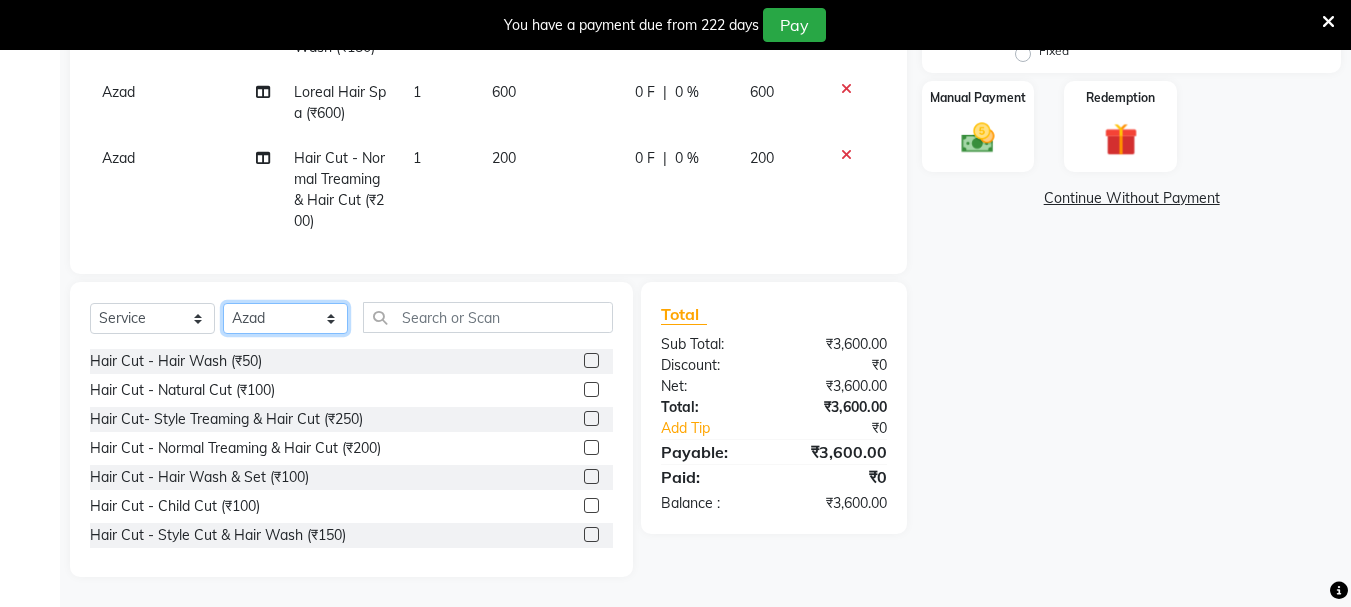 click on "Select Stylist abdul adil Anuj Azad Mahadev prem Shiva Sonu S.R.K. sunny Umesh thakur" 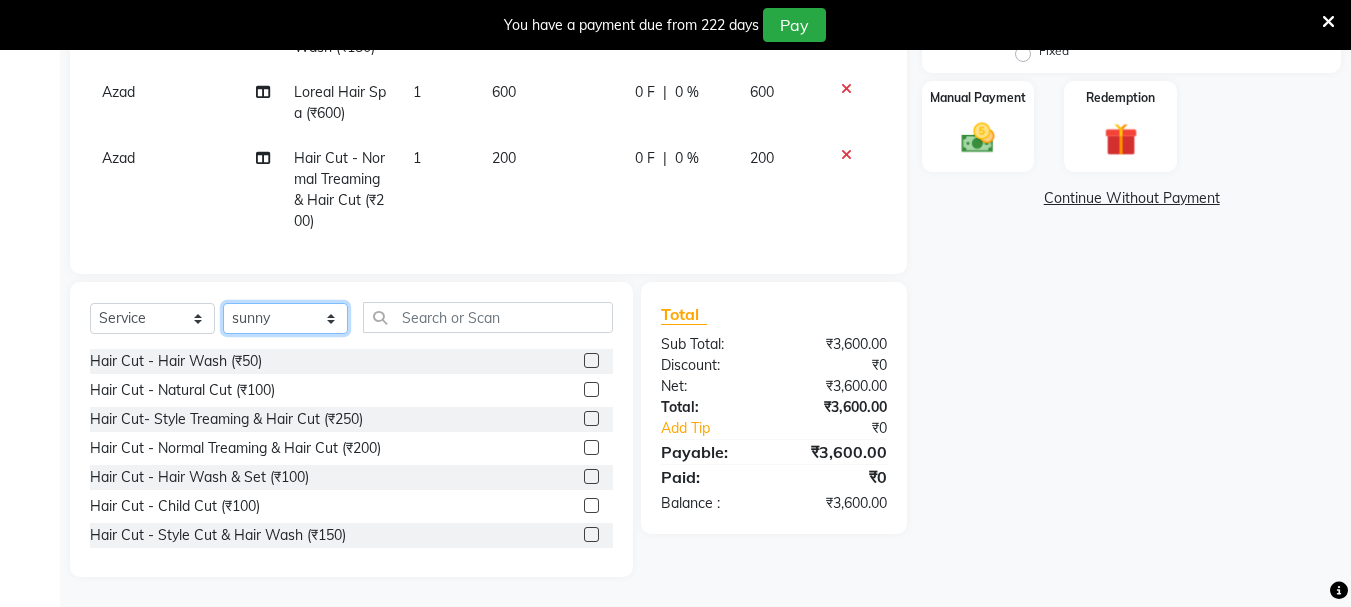click on "Select Stylist abdul adil Anuj Azad Mahadev prem Shiva Sonu S.R.K. sunny Umesh thakur" 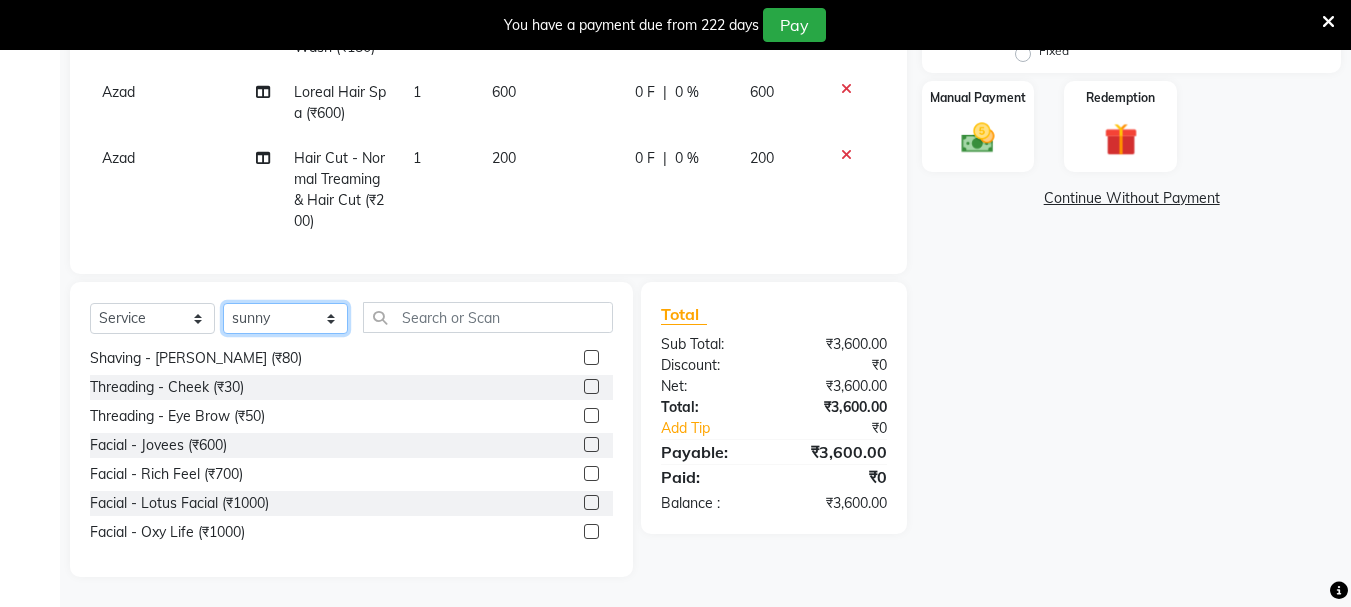 scroll, scrollTop: 600, scrollLeft: 0, axis: vertical 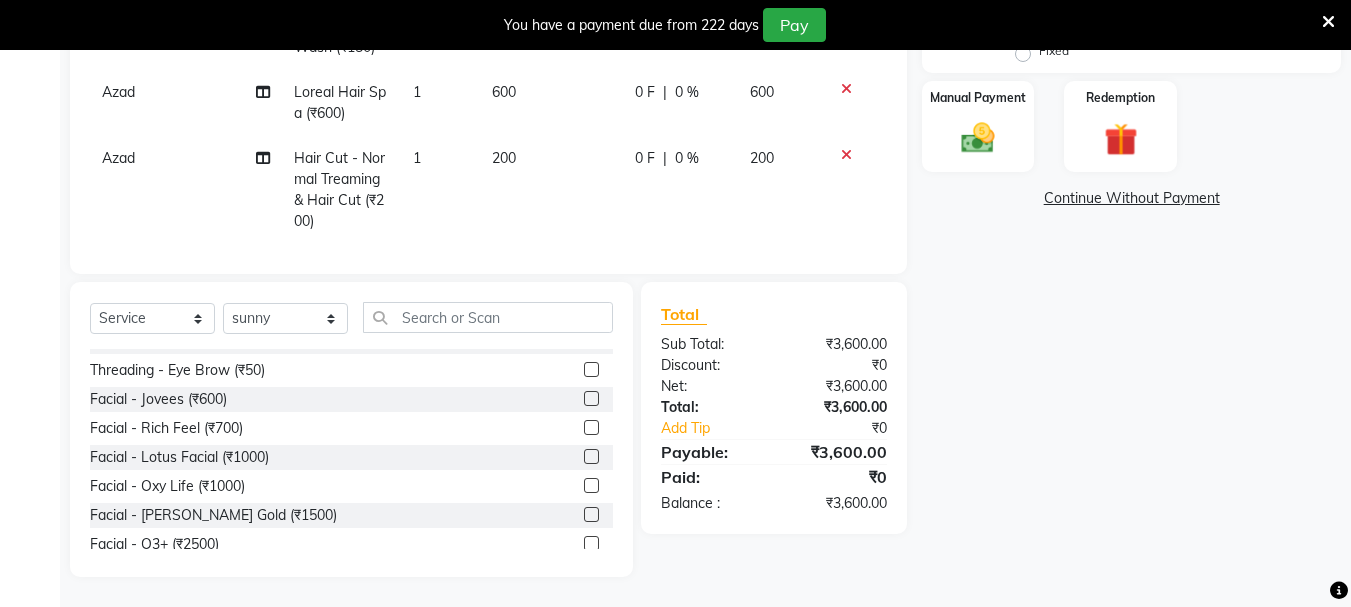 click 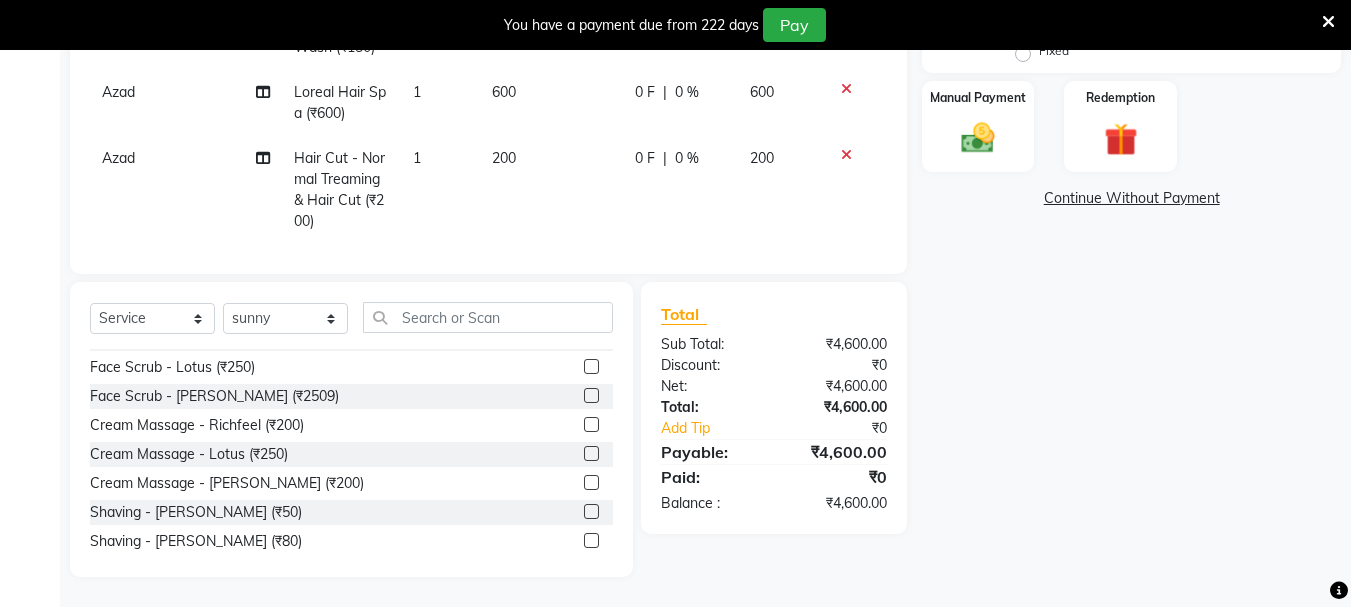 checkbox on "false" 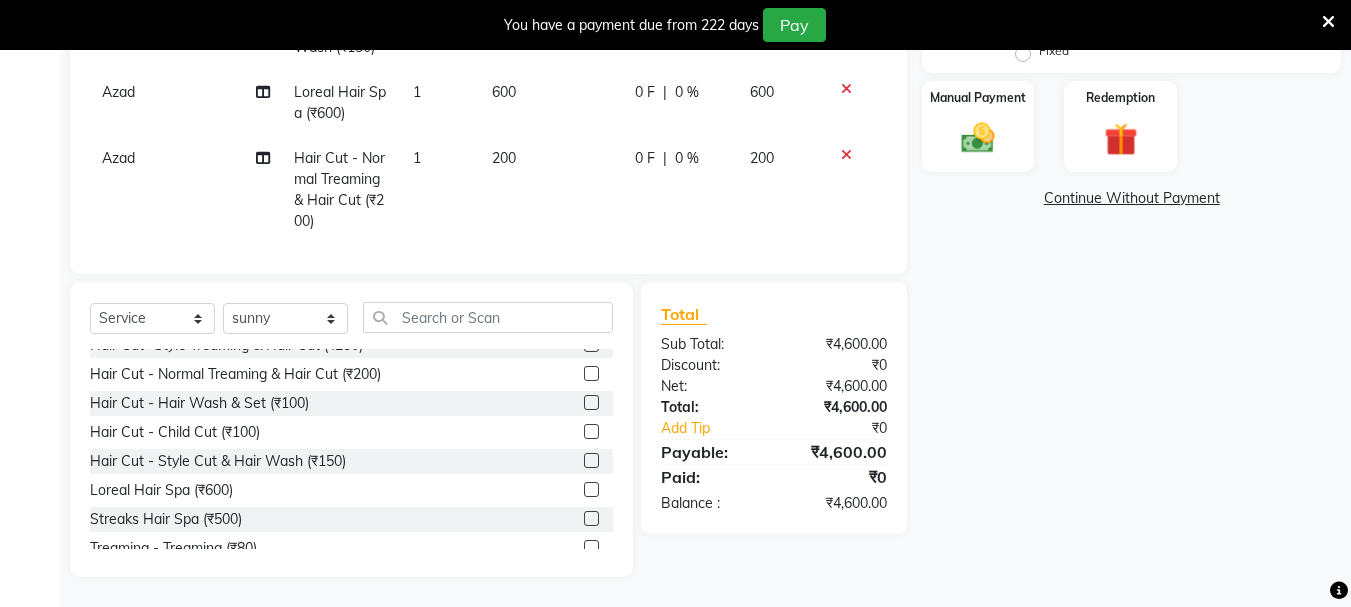 scroll, scrollTop: 0, scrollLeft: 0, axis: both 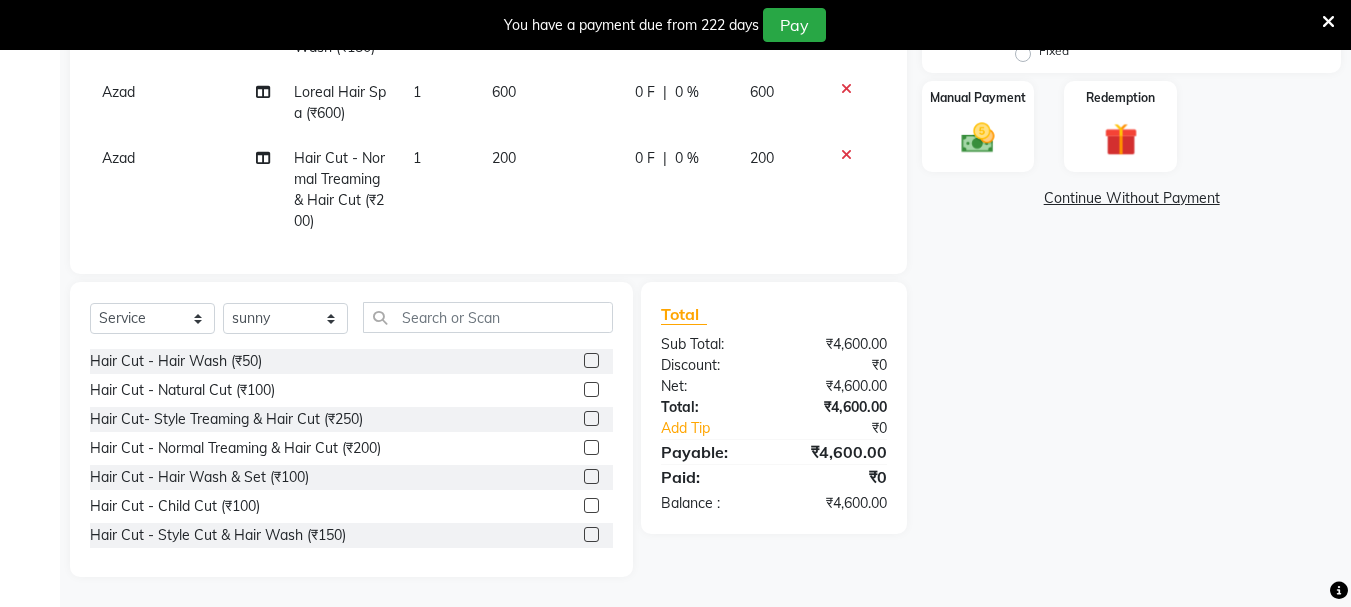click 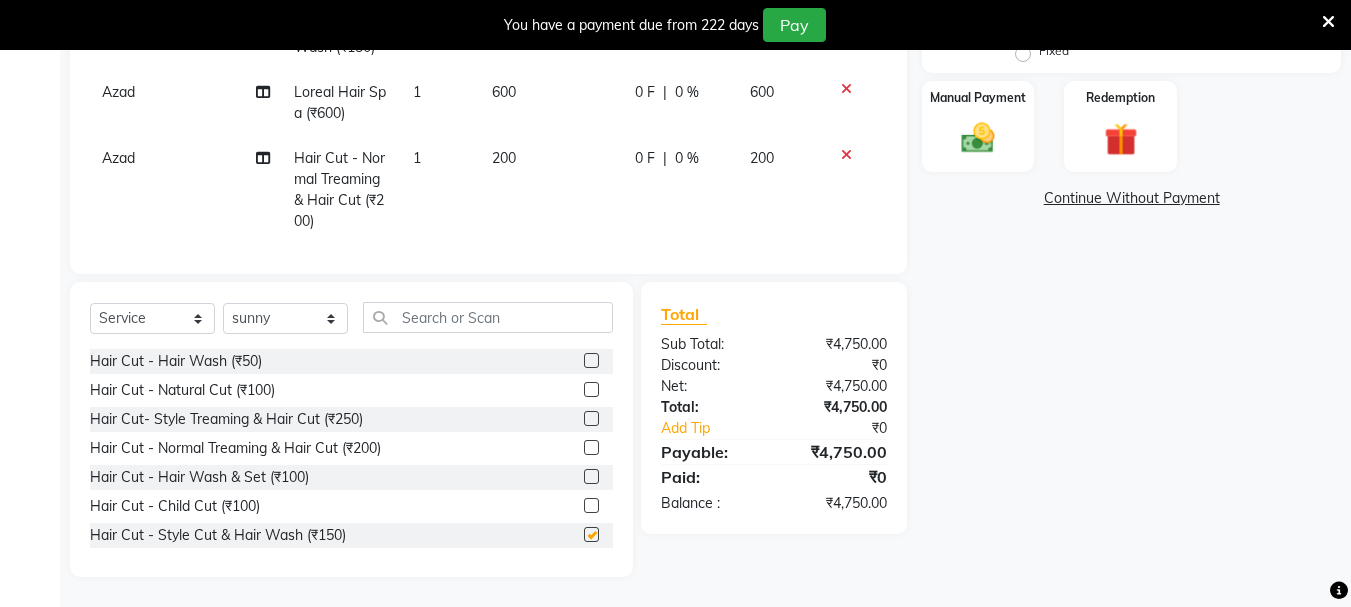 checkbox on "false" 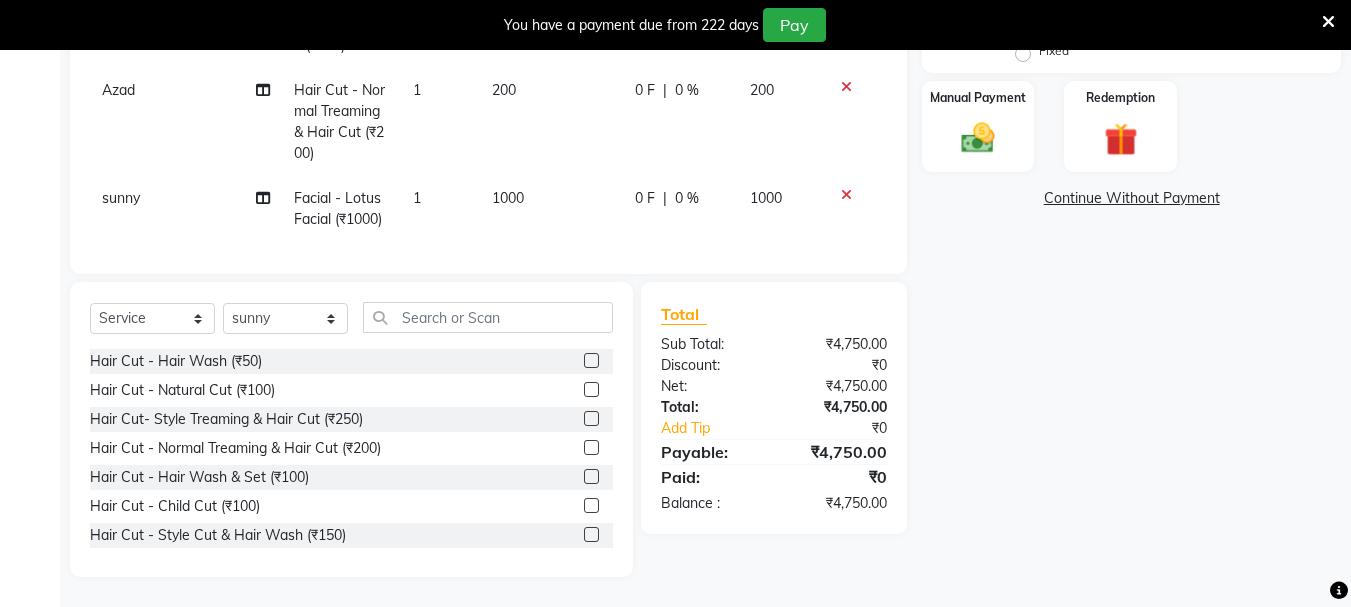 scroll, scrollTop: 1077, scrollLeft: 0, axis: vertical 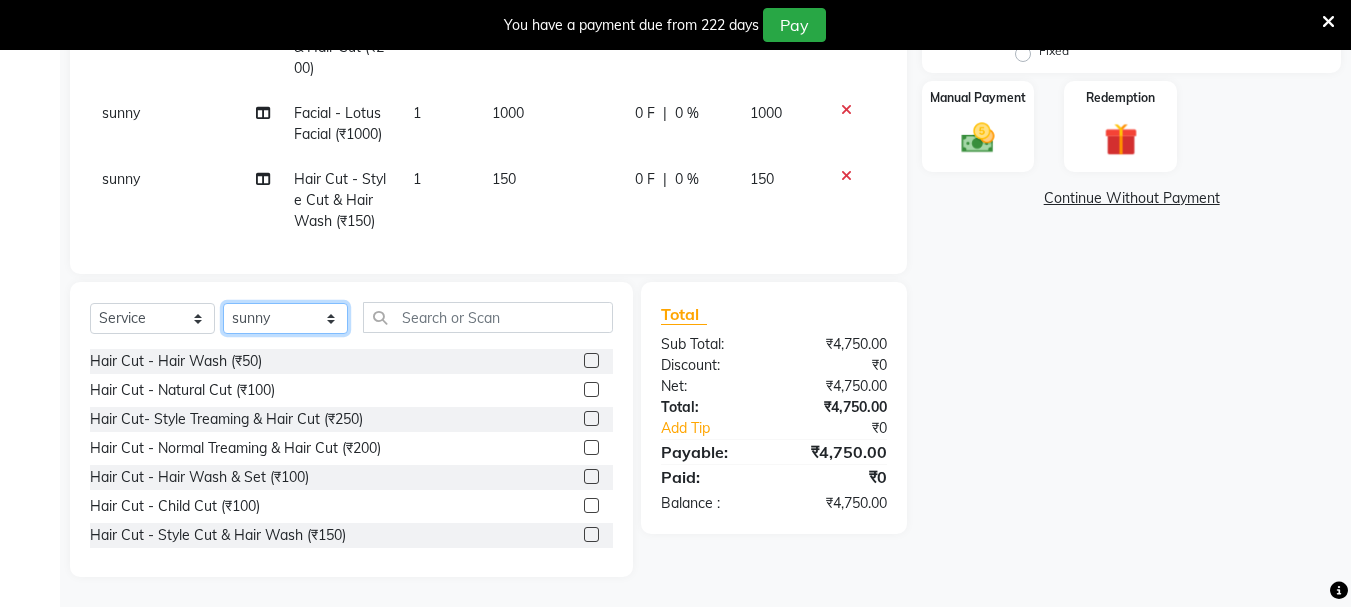 click on "Select Stylist abdul adil Anuj Azad Mahadev prem Shiva Sonu S.R.K. sunny Umesh thakur" 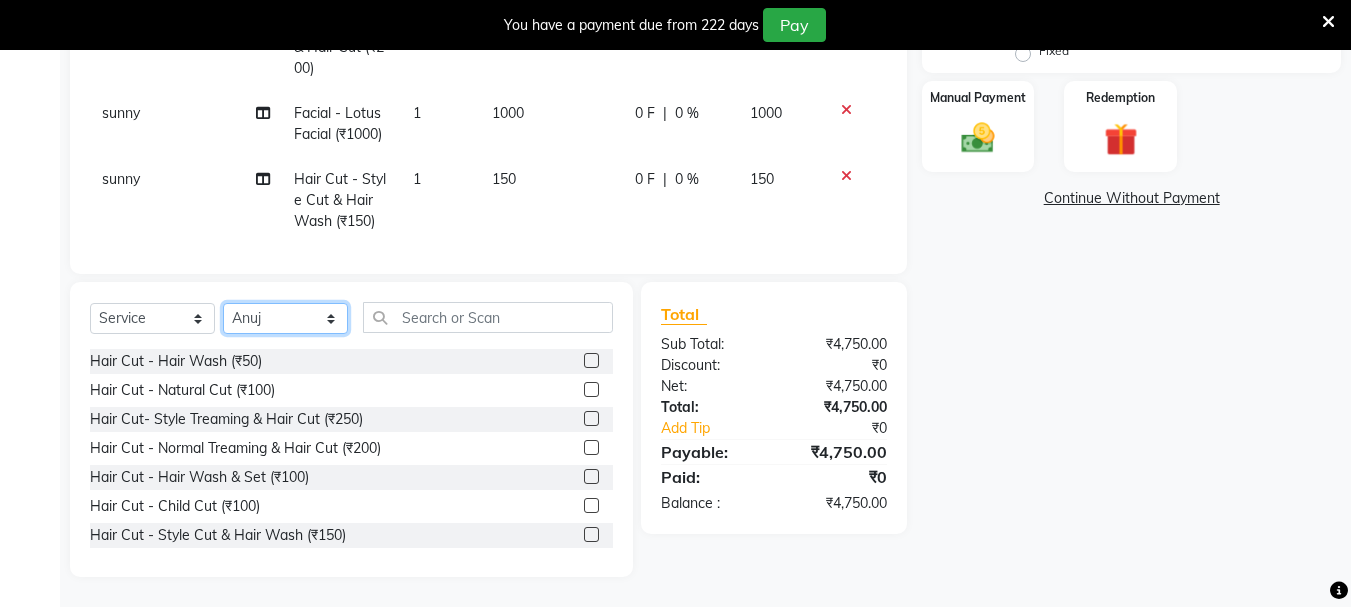 click on "Select Stylist abdul adil Anuj Azad Mahadev prem Shiva Sonu S.R.K. sunny Umesh thakur" 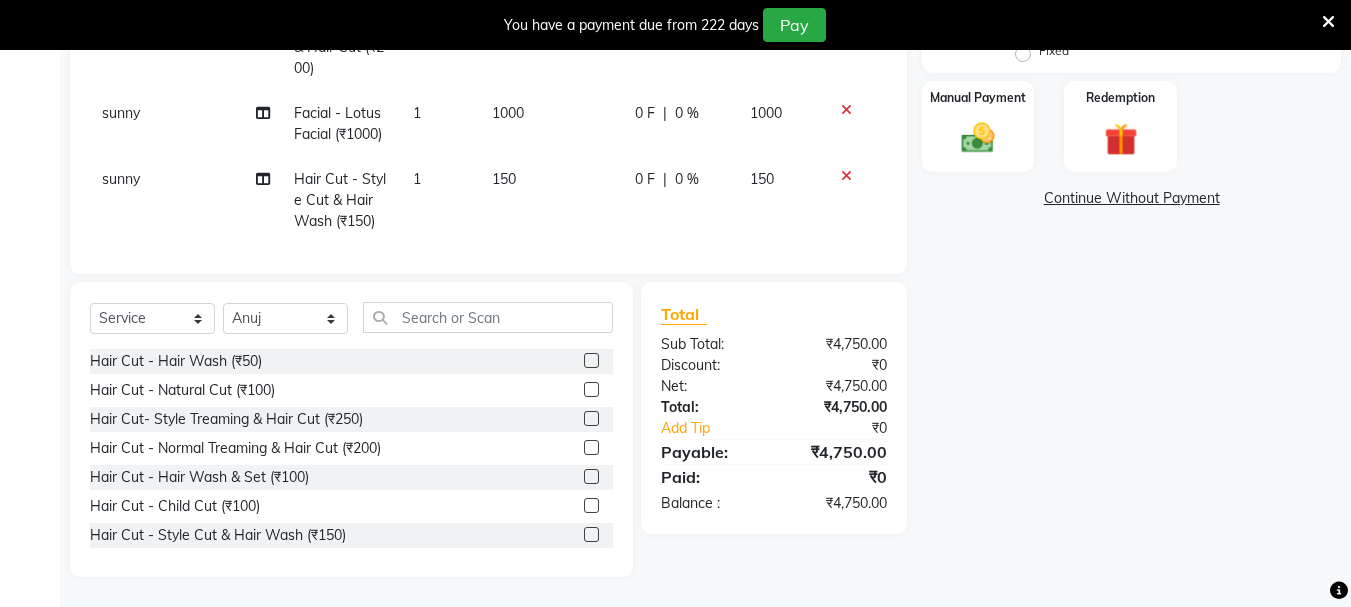 drag, startPoint x: 574, startPoint y: 534, endPoint x: 487, endPoint y: 356, distance: 198.1237 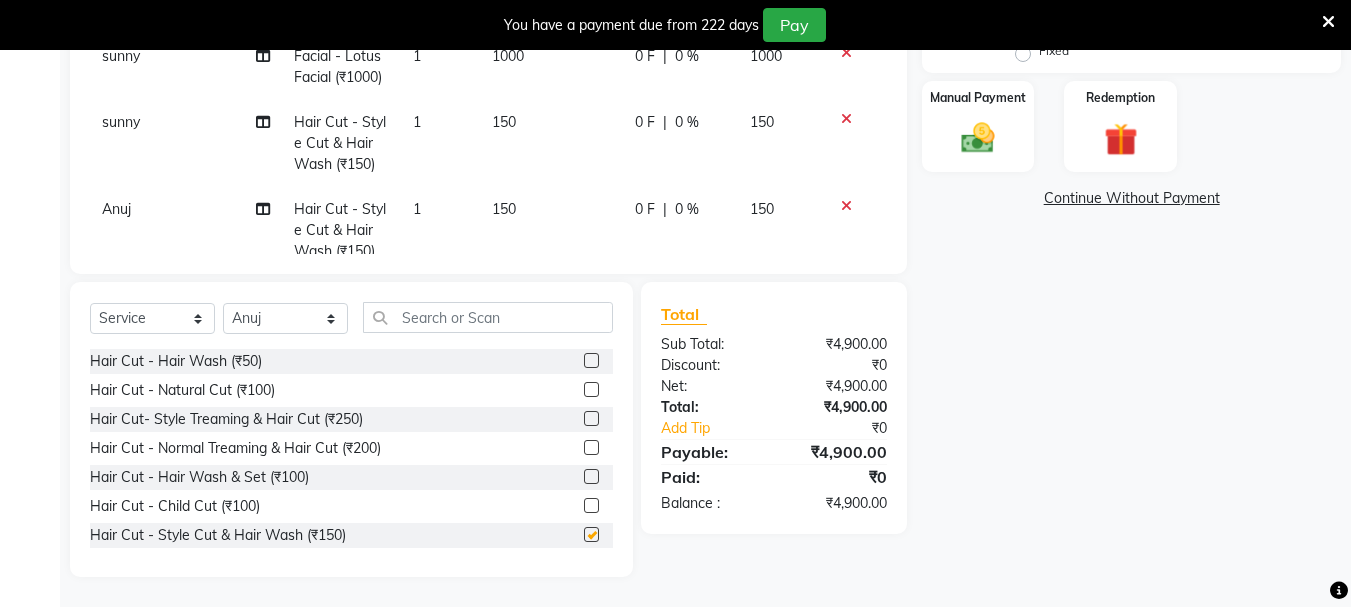 checkbox on "false" 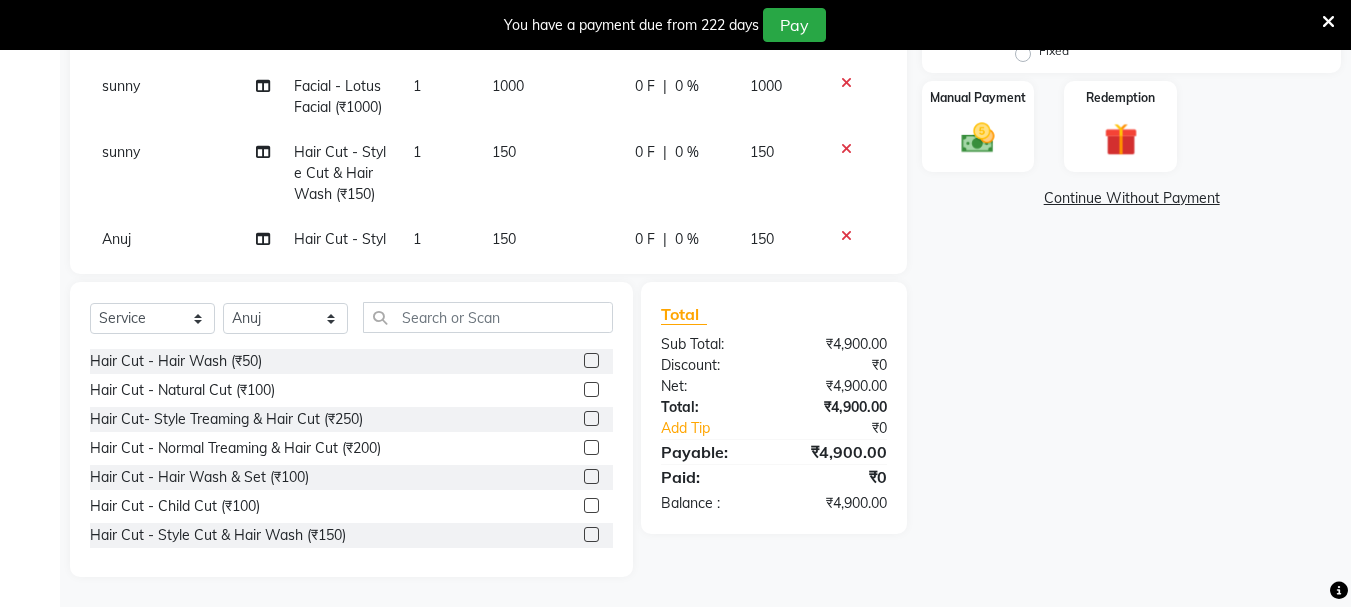 scroll, scrollTop: 1164, scrollLeft: 0, axis: vertical 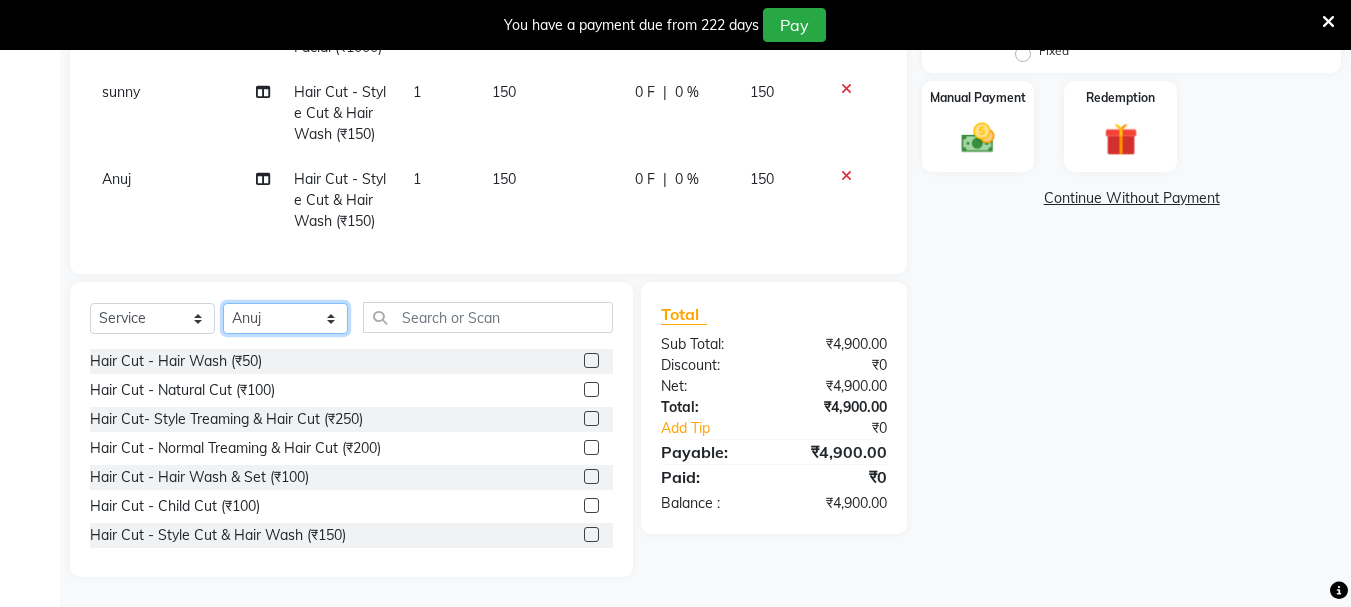 click on "Select Stylist abdul adil Anuj Azad Mahadev prem Shiva Sonu S.R.K. sunny Umesh thakur" 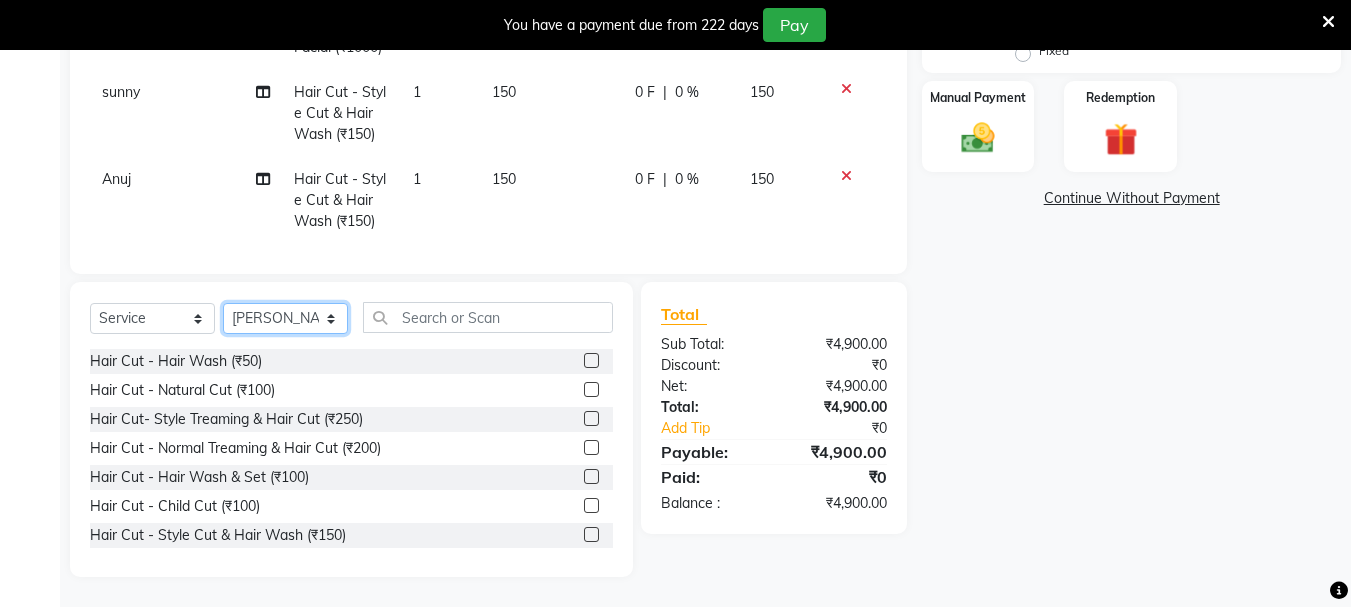 click on "Select Stylist abdul adil Anuj Azad Mahadev prem Shiva Sonu S.R.K. sunny Umesh thakur" 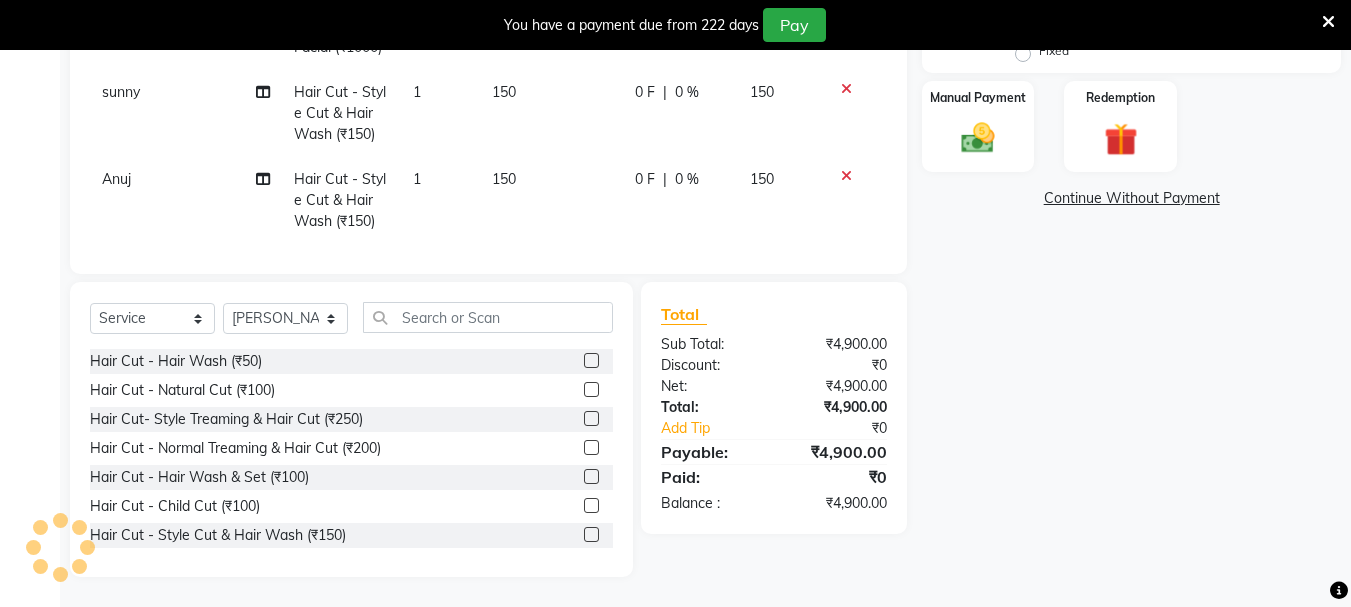 click 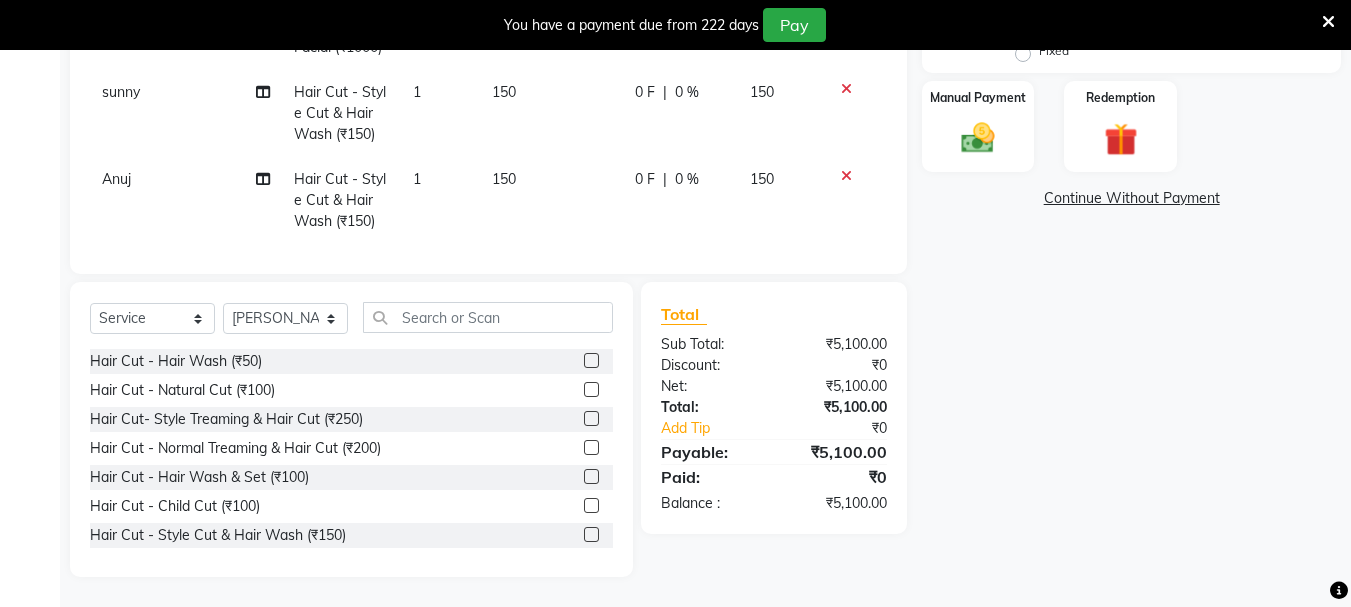click 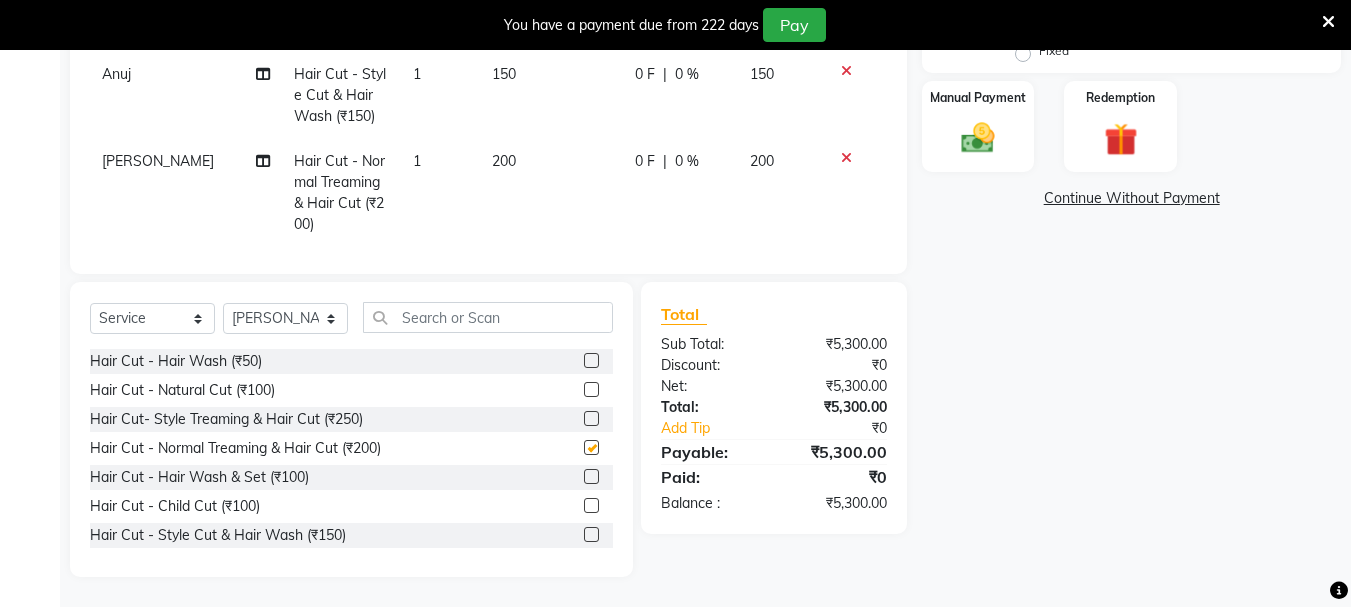 checkbox on "false" 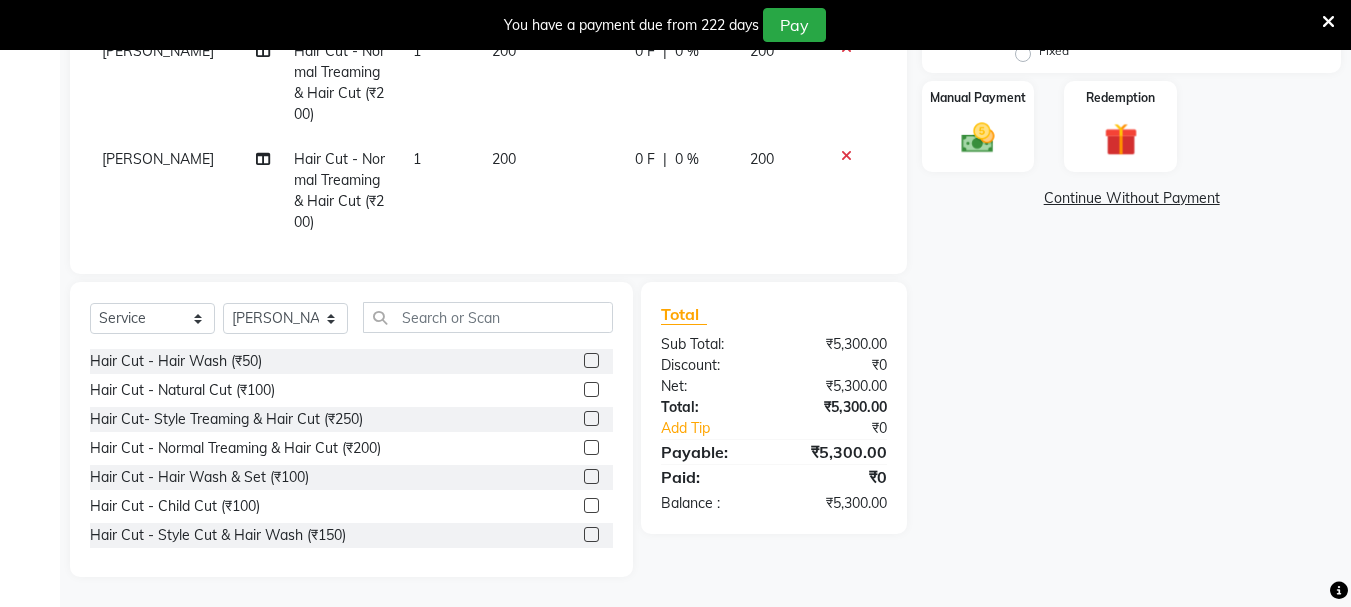 scroll, scrollTop: 1380, scrollLeft: 0, axis: vertical 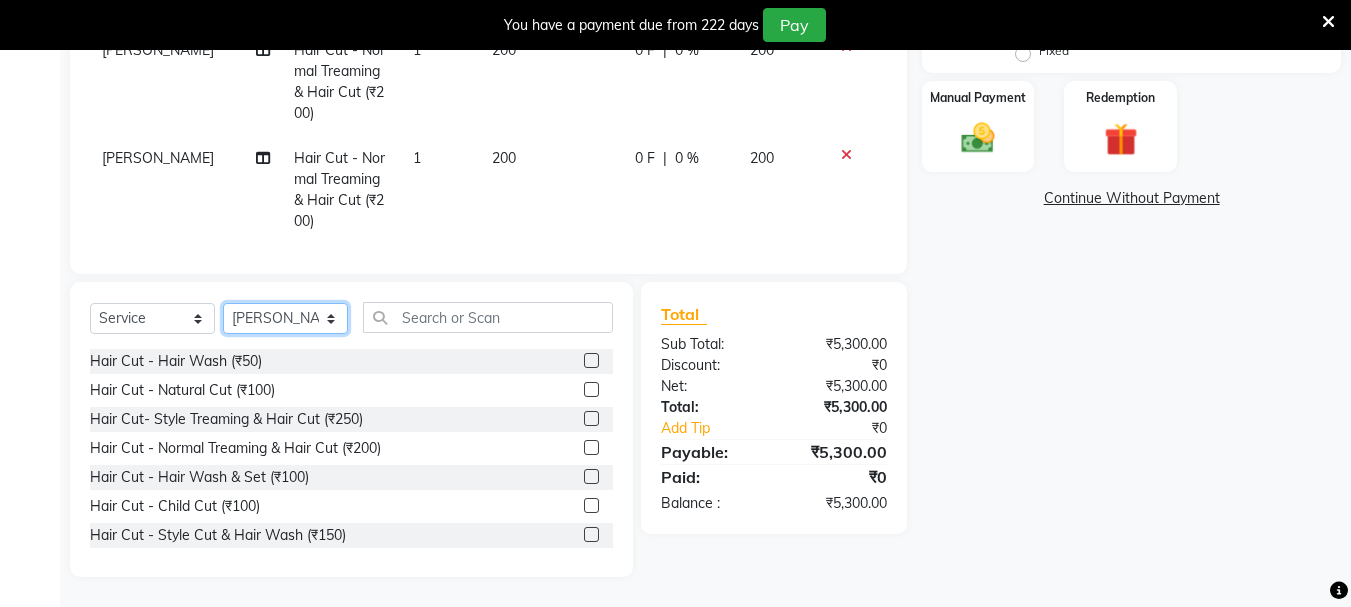 click on "Select Stylist abdul adil Anuj Azad Mahadev prem Shiva Sonu S.R.K. sunny Umesh thakur" 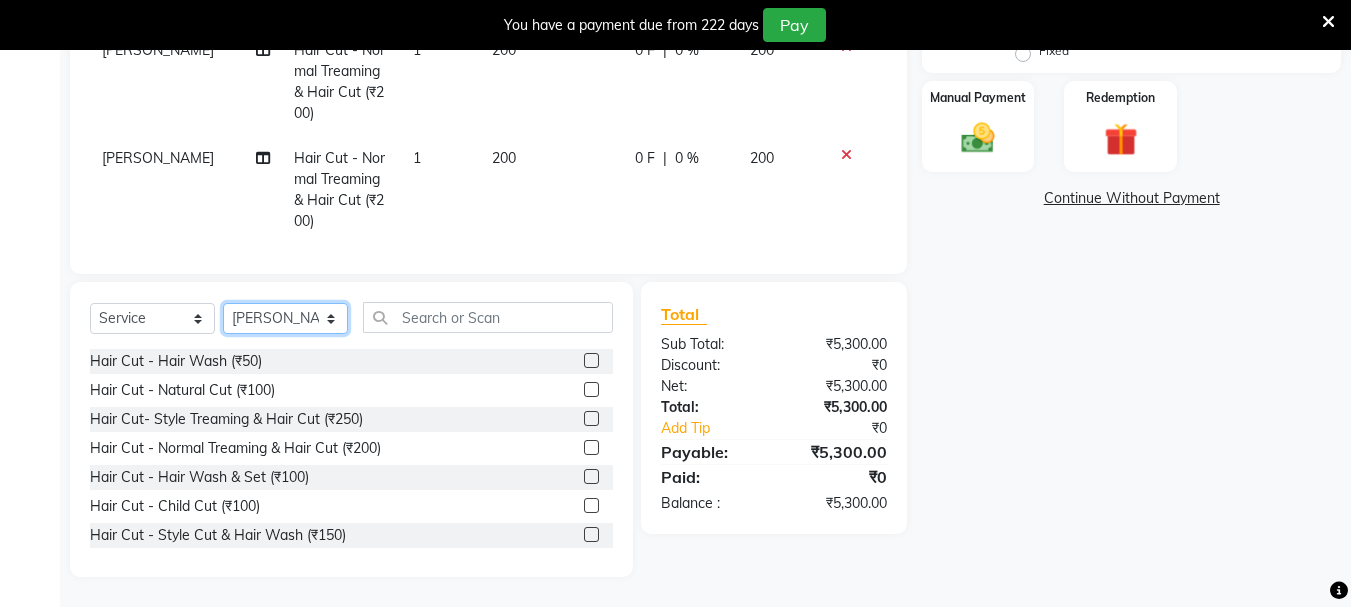select on "79570" 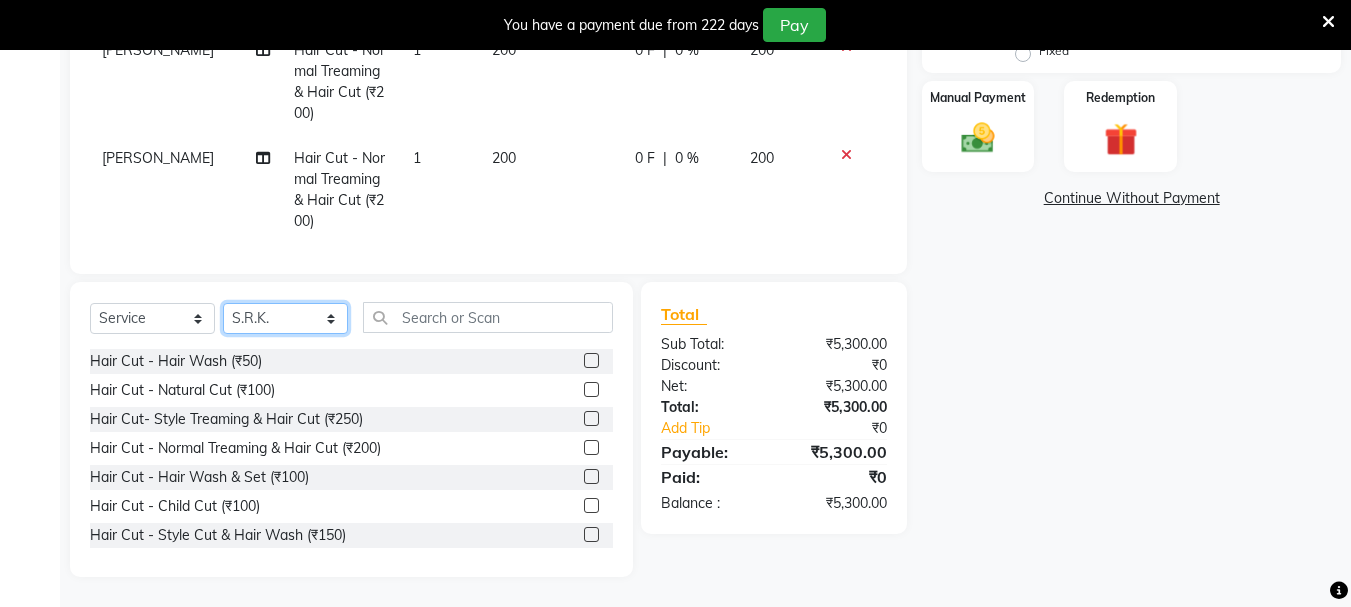 click on "Select Stylist abdul adil Anuj Azad Mahadev prem Shiva Sonu S.R.K. sunny Umesh thakur" 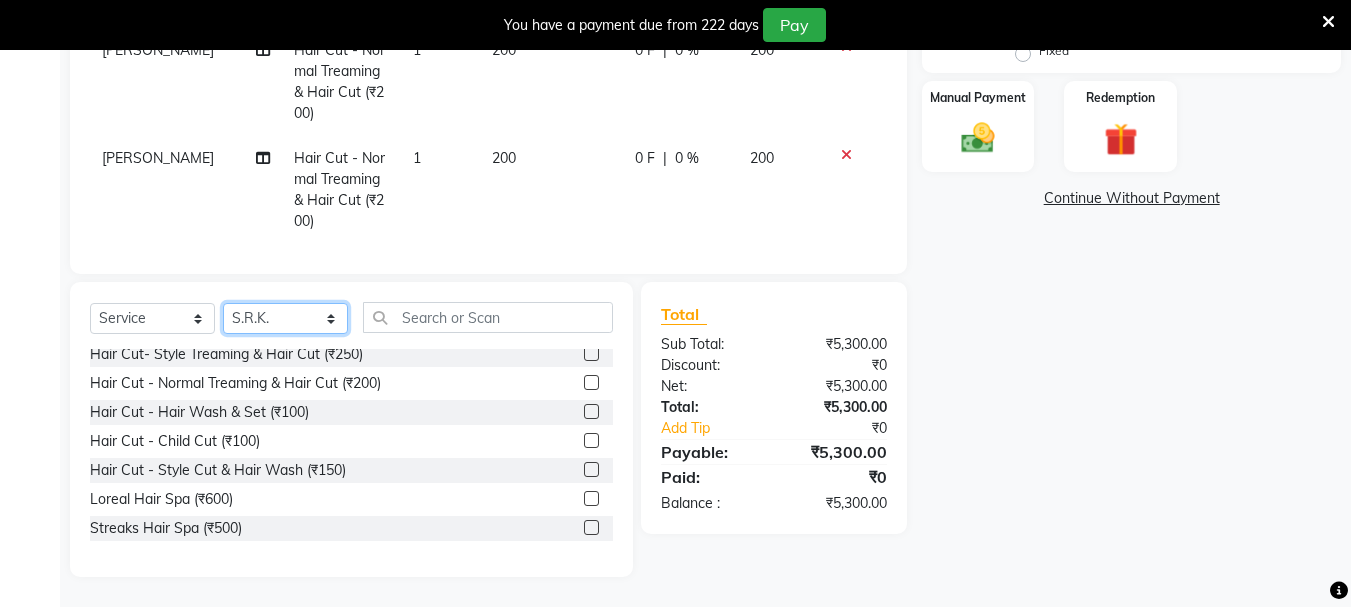 scroll, scrollTop: 100, scrollLeft: 0, axis: vertical 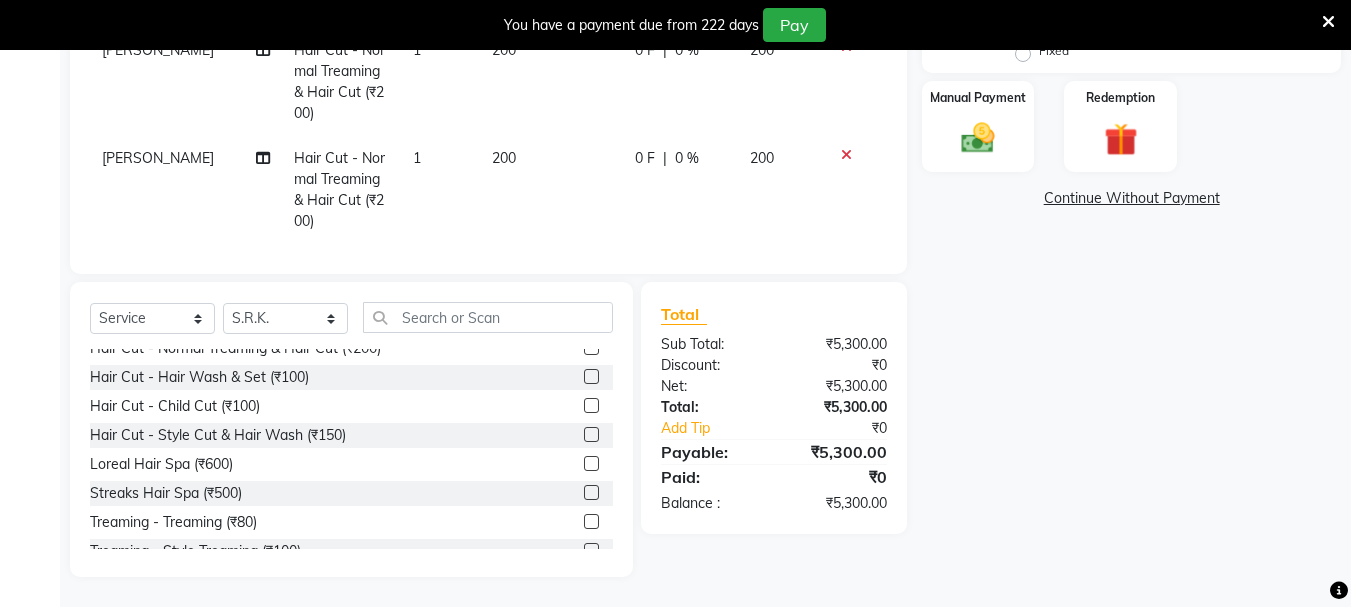 click 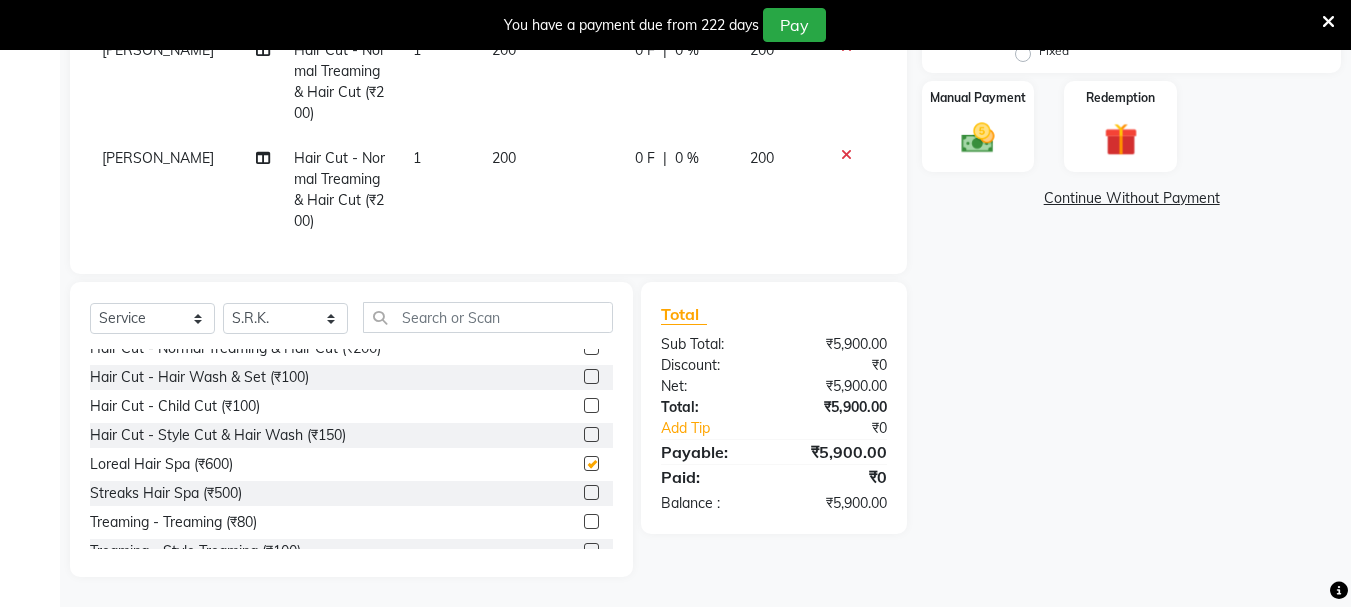 scroll, scrollTop: 35, scrollLeft: 0, axis: vertical 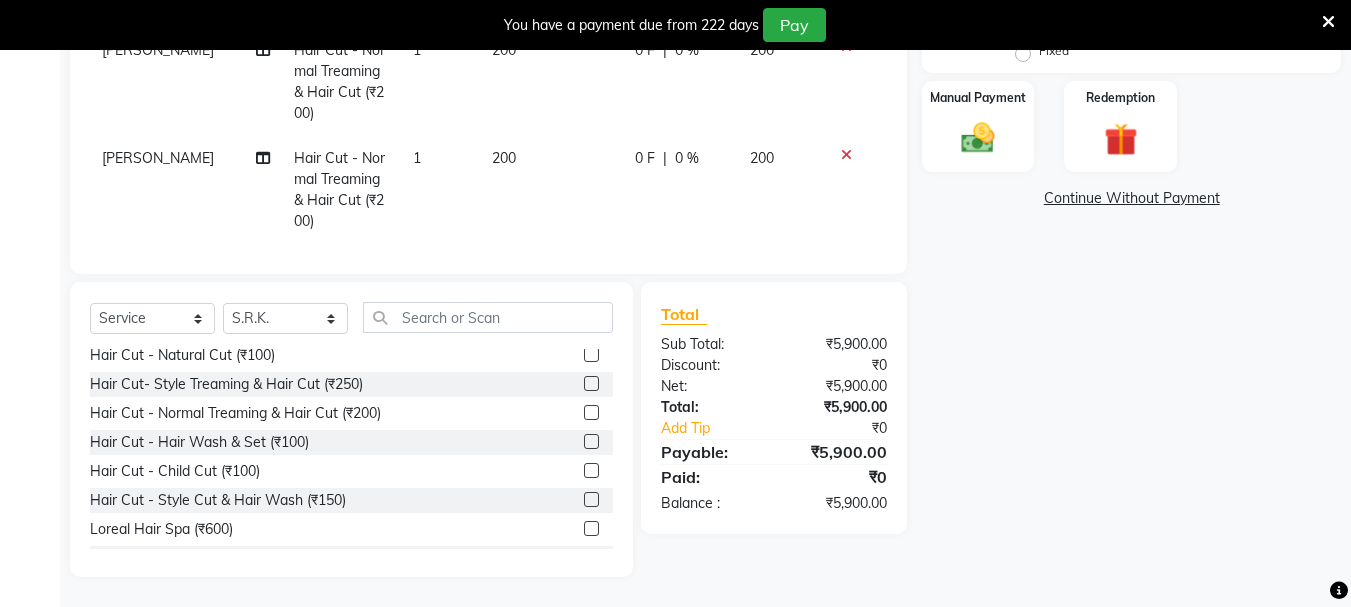 checkbox on "false" 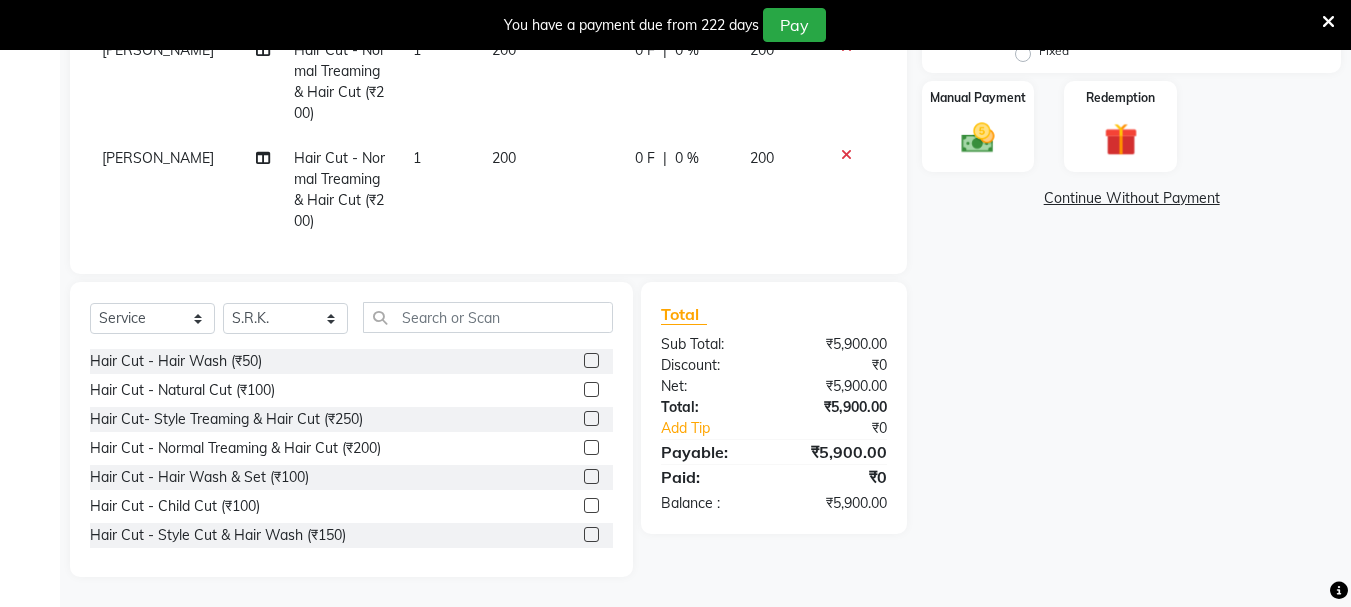 click 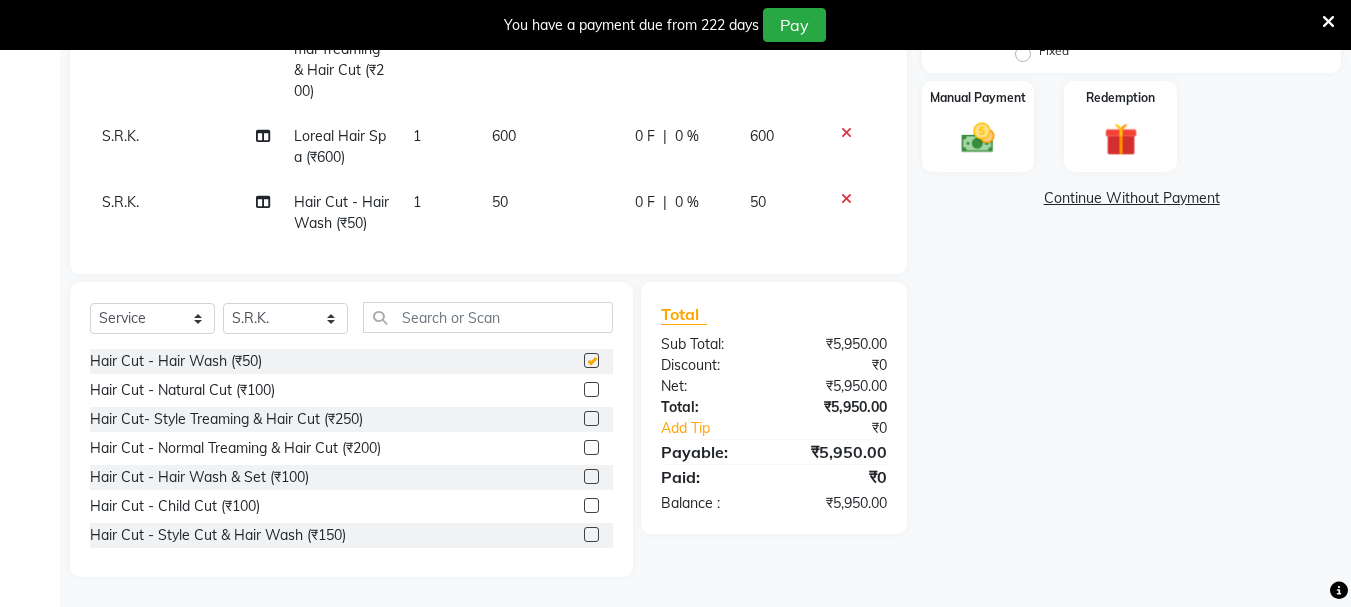 checkbox on "false" 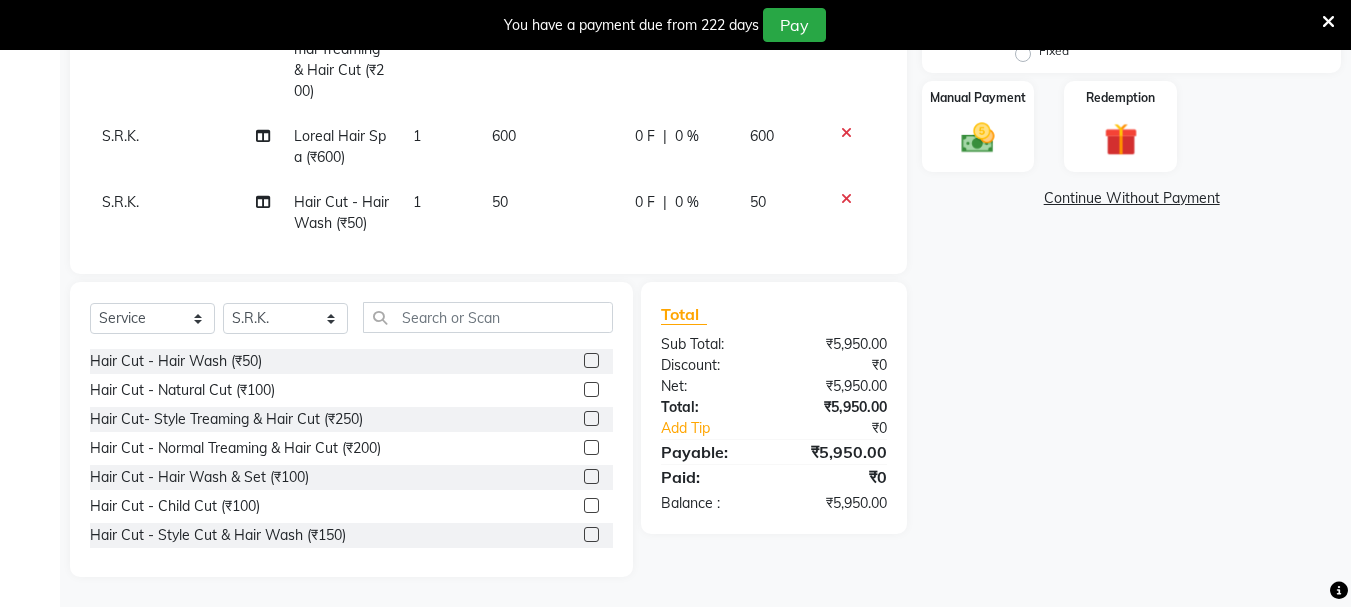 scroll, scrollTop: 1512, scrollLeft: 0, axis: vertical 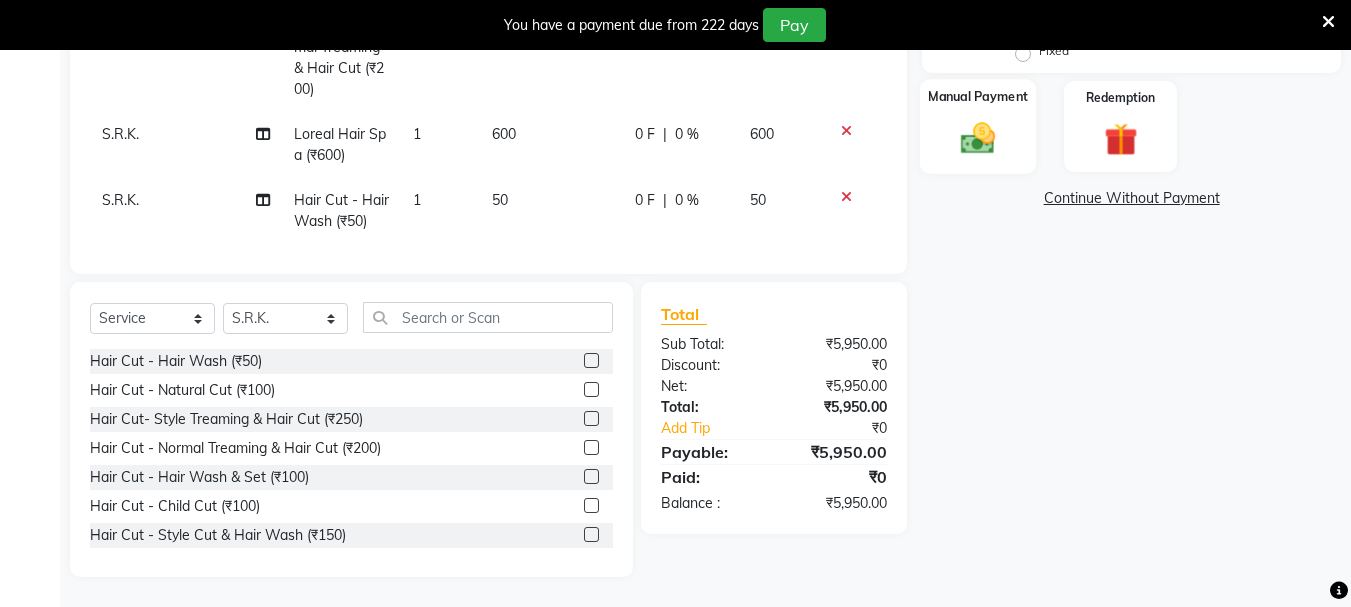 click 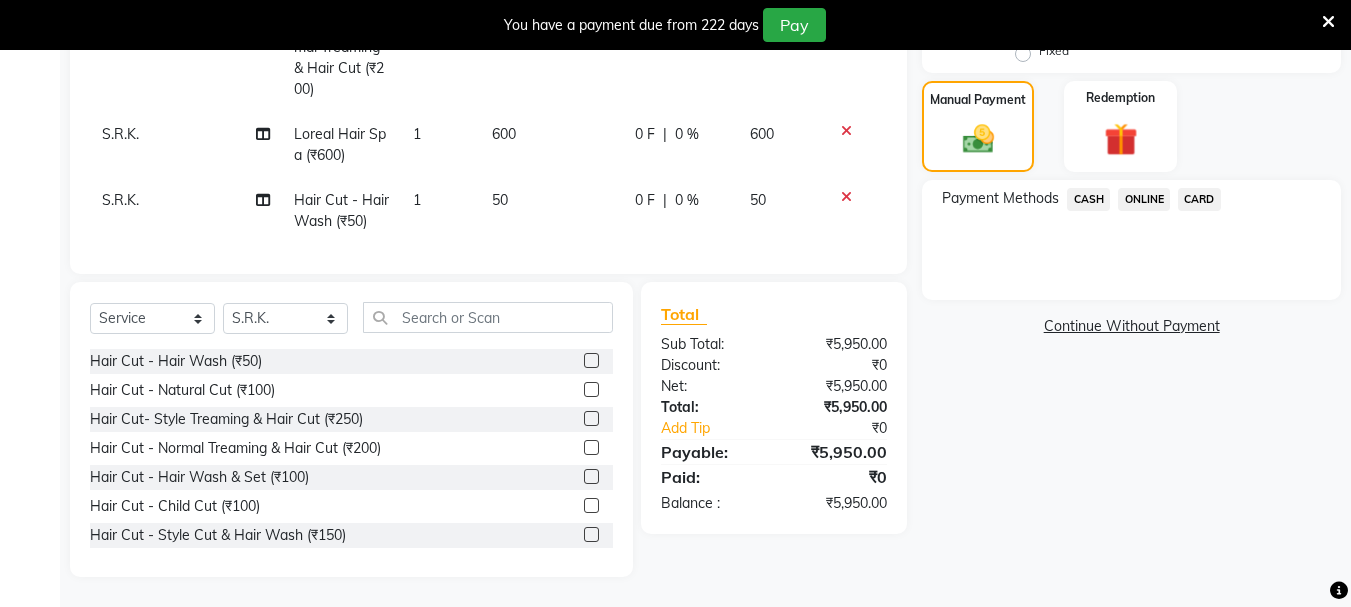 click on "CASH" 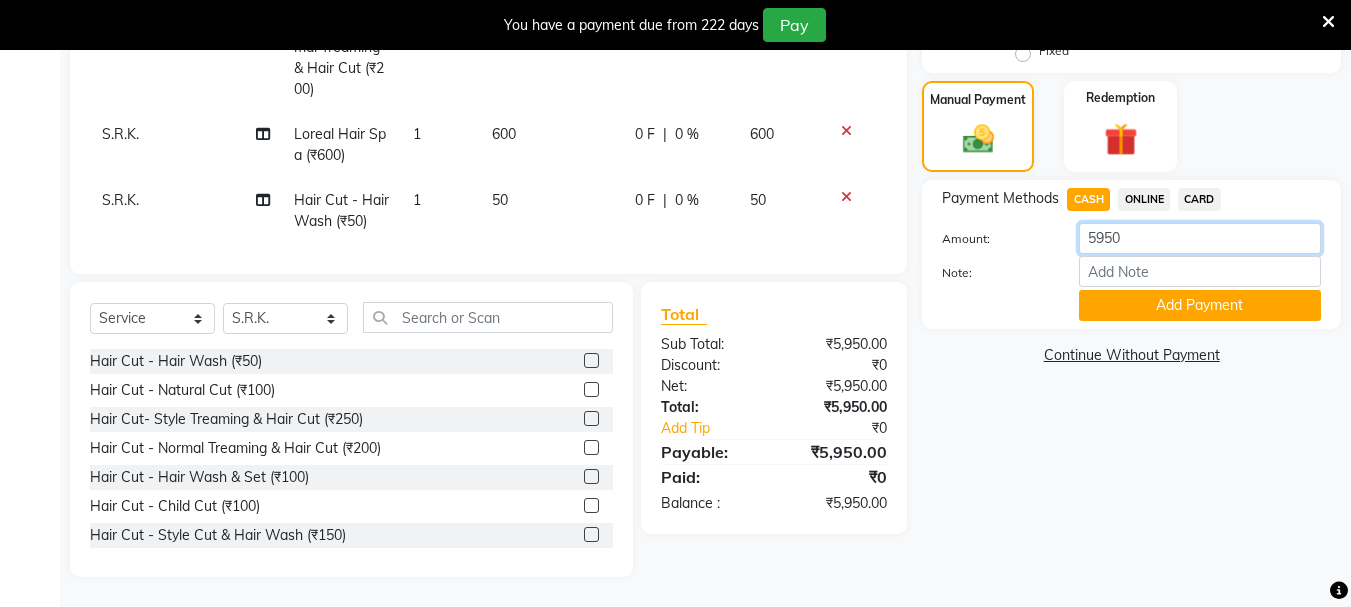 drag, startPoint x: 1227, startPoint y: 248, endPoint x: 1238, endPoint y: 236, distance: 16.27882 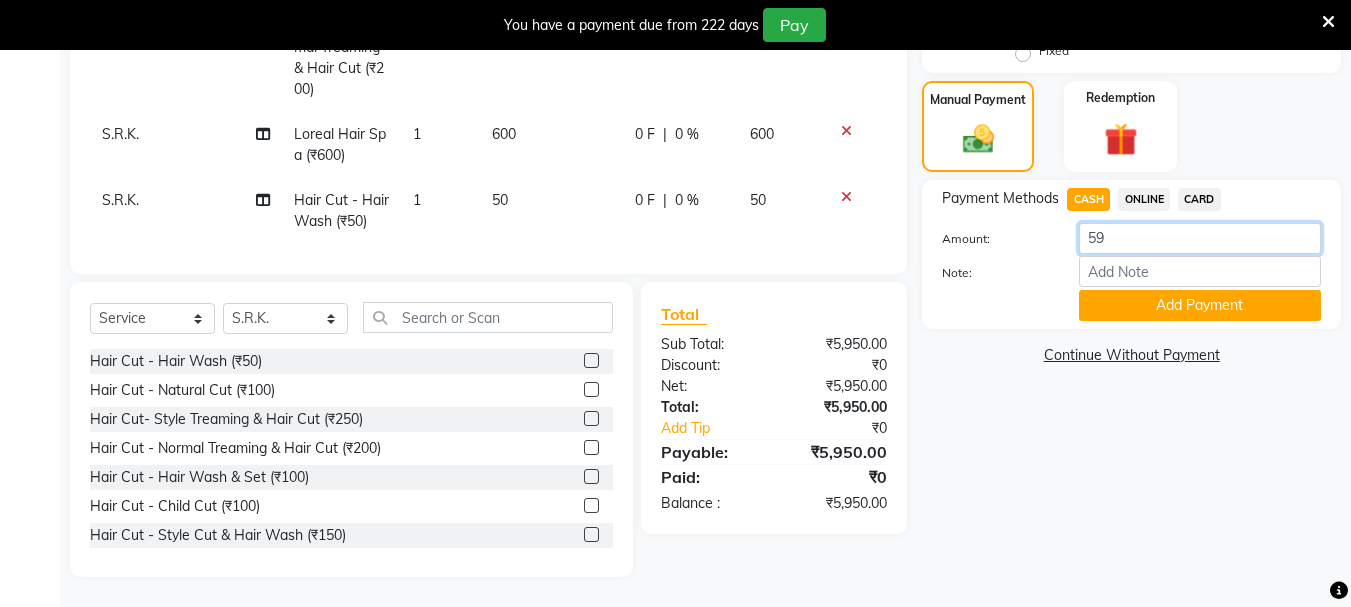 type on "5" 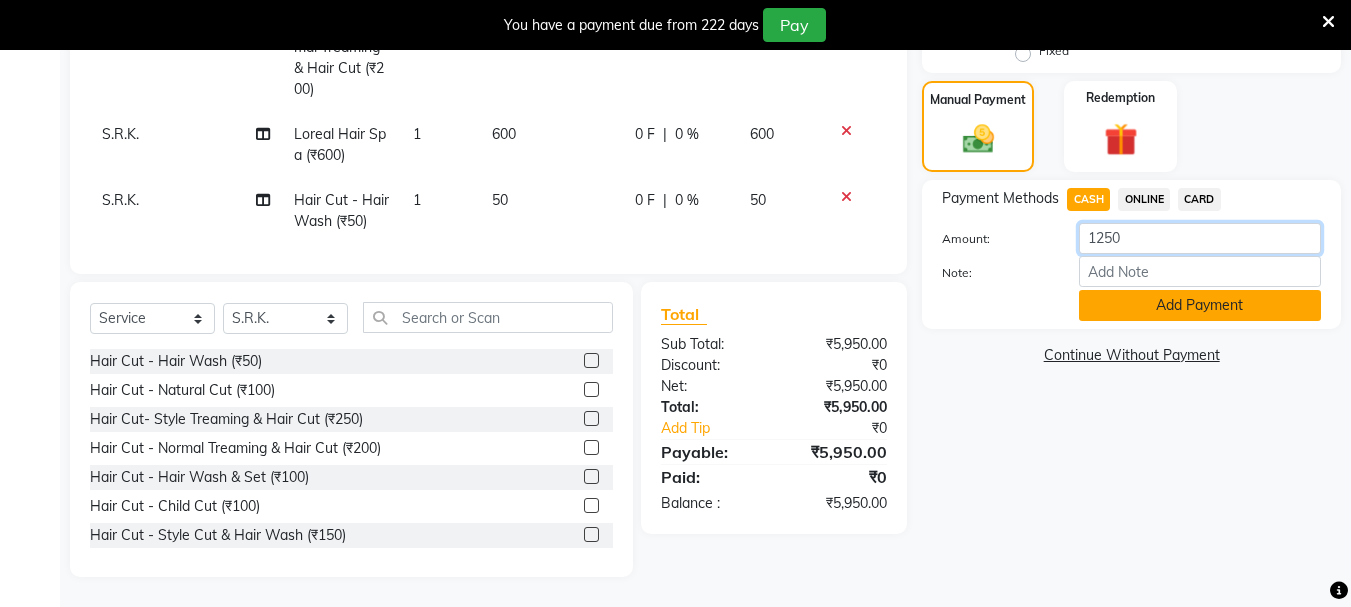 type on "1250" 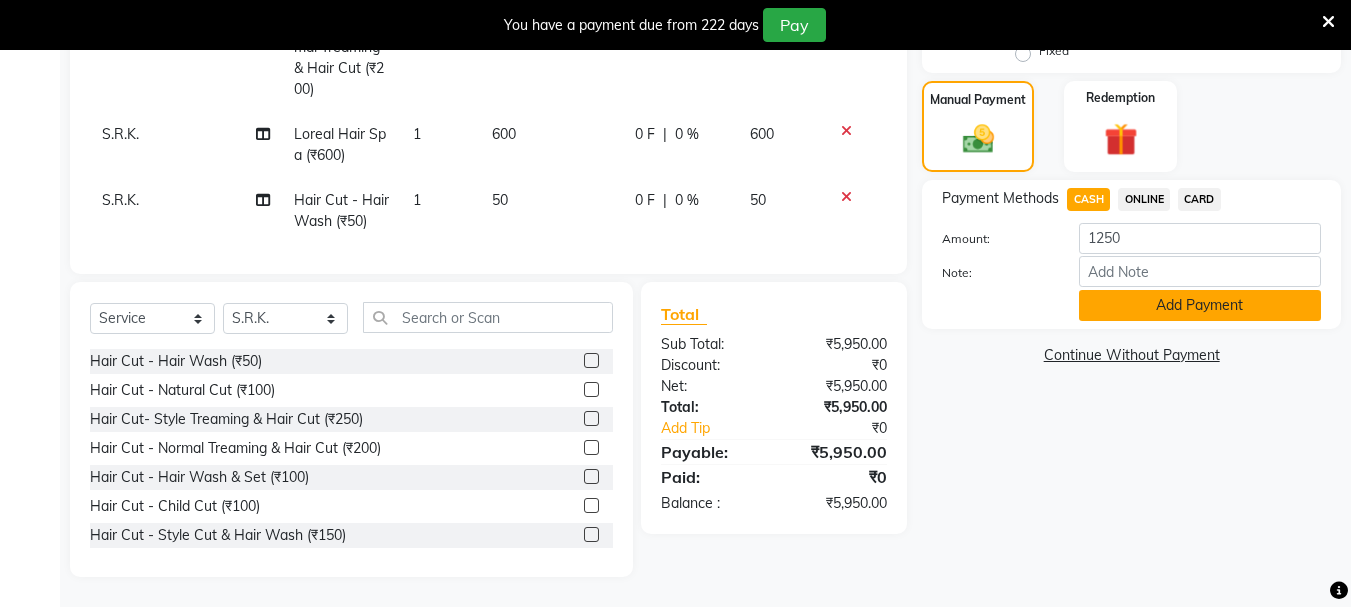 click on "Add Payment" 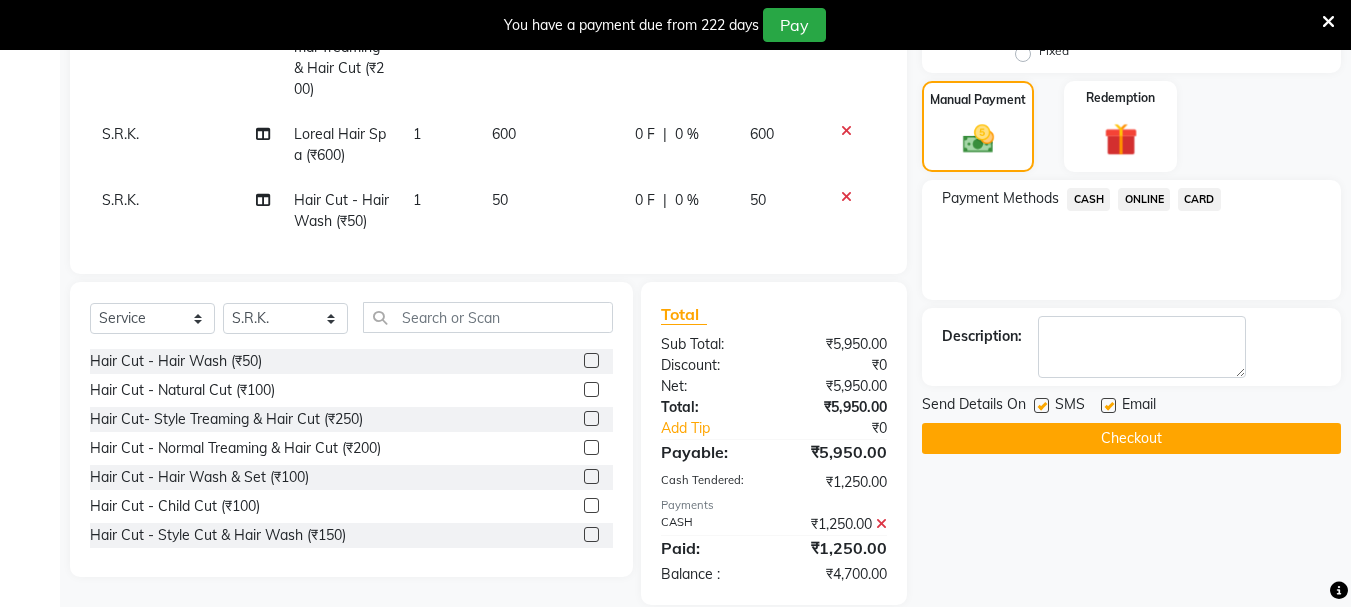 click on "ONLINE" 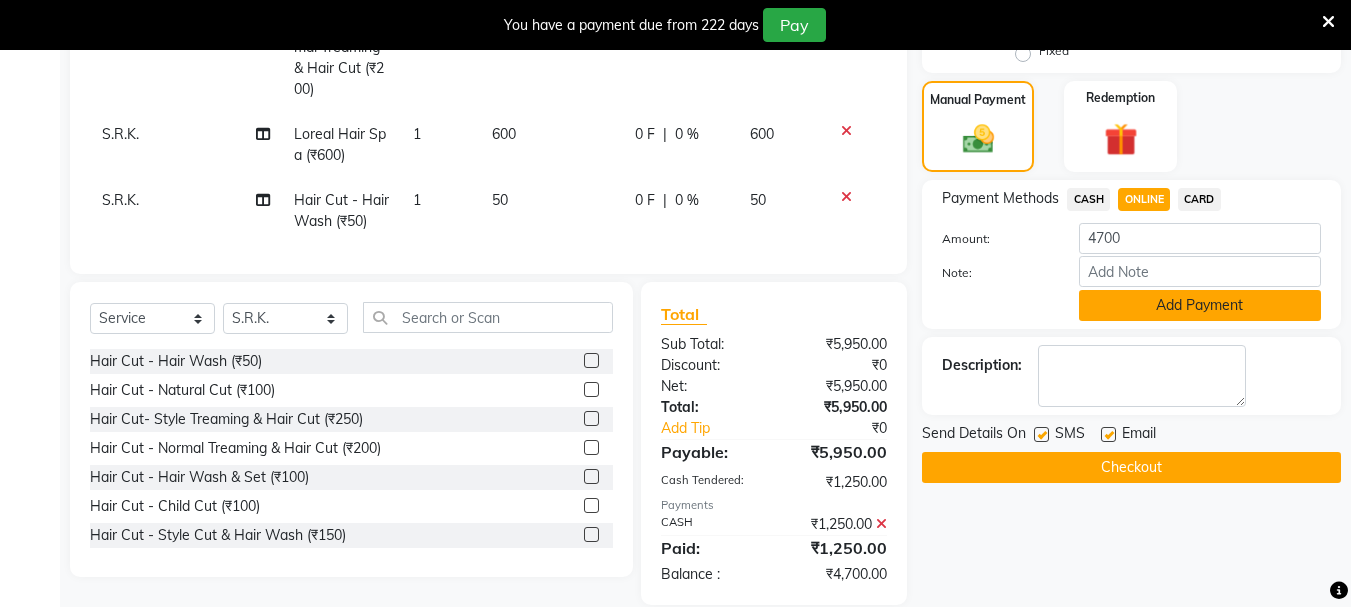 click on "Add Payment" 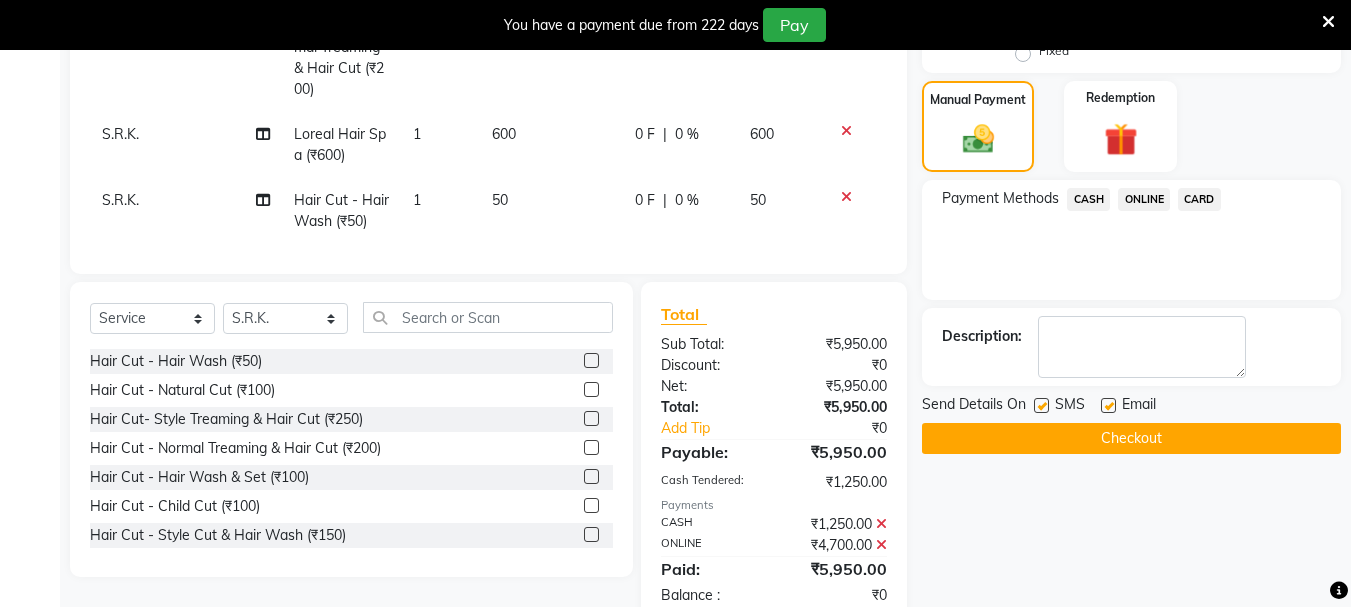 click on "Checkout" 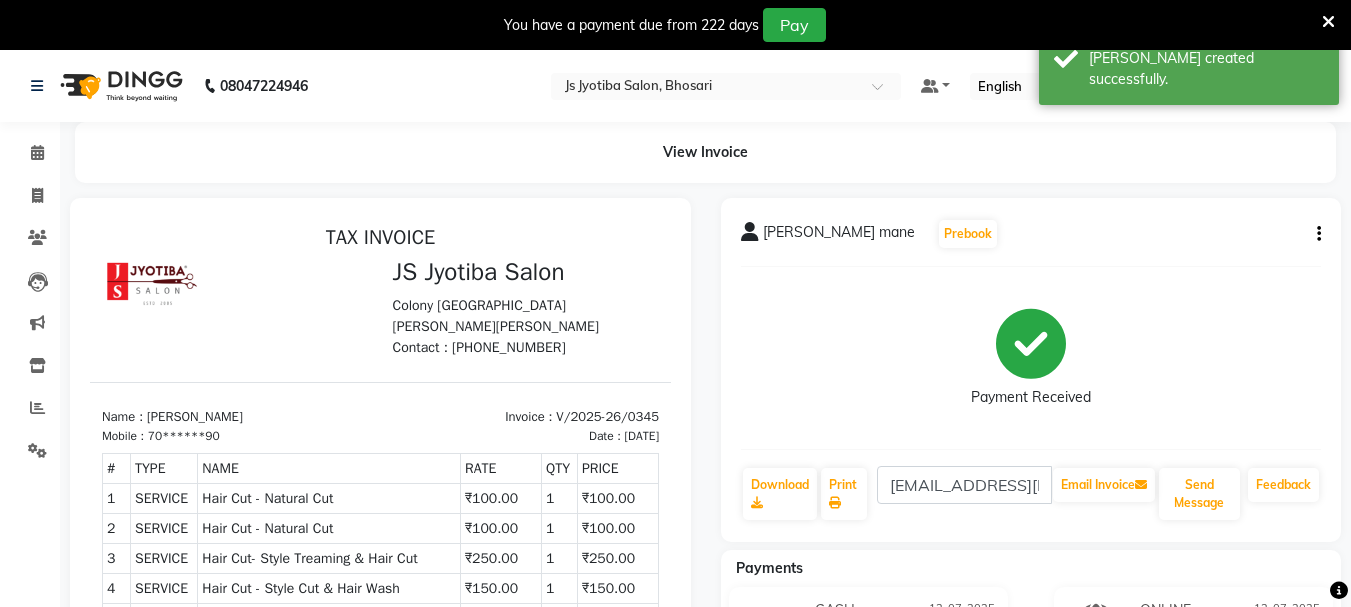 scroll, scrollTop: 0, scrollLeft: 0, axis: both 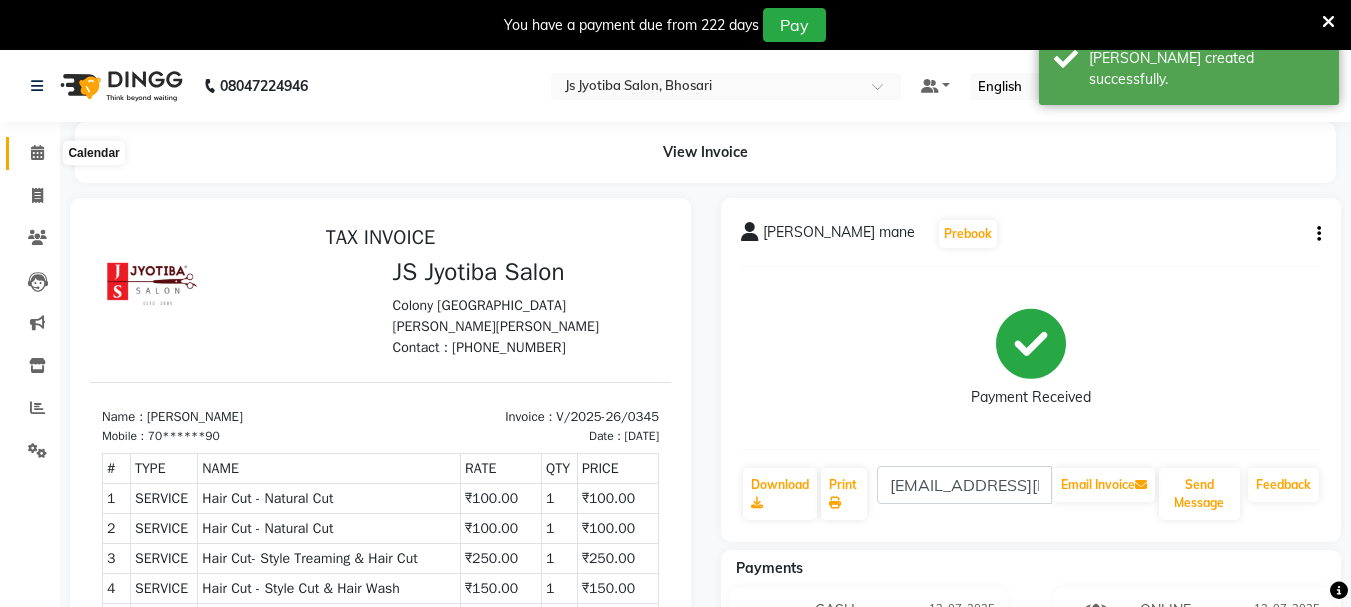click 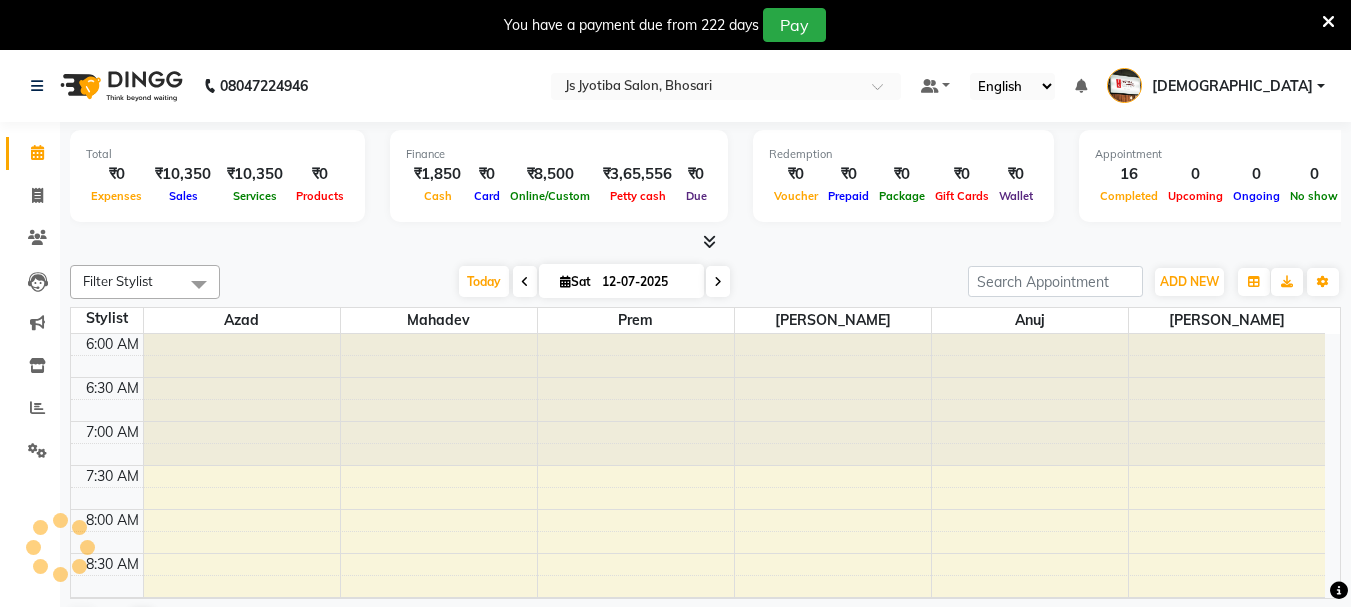 scroll, scrollTop: 0, scrollLeft: 0, axis: both 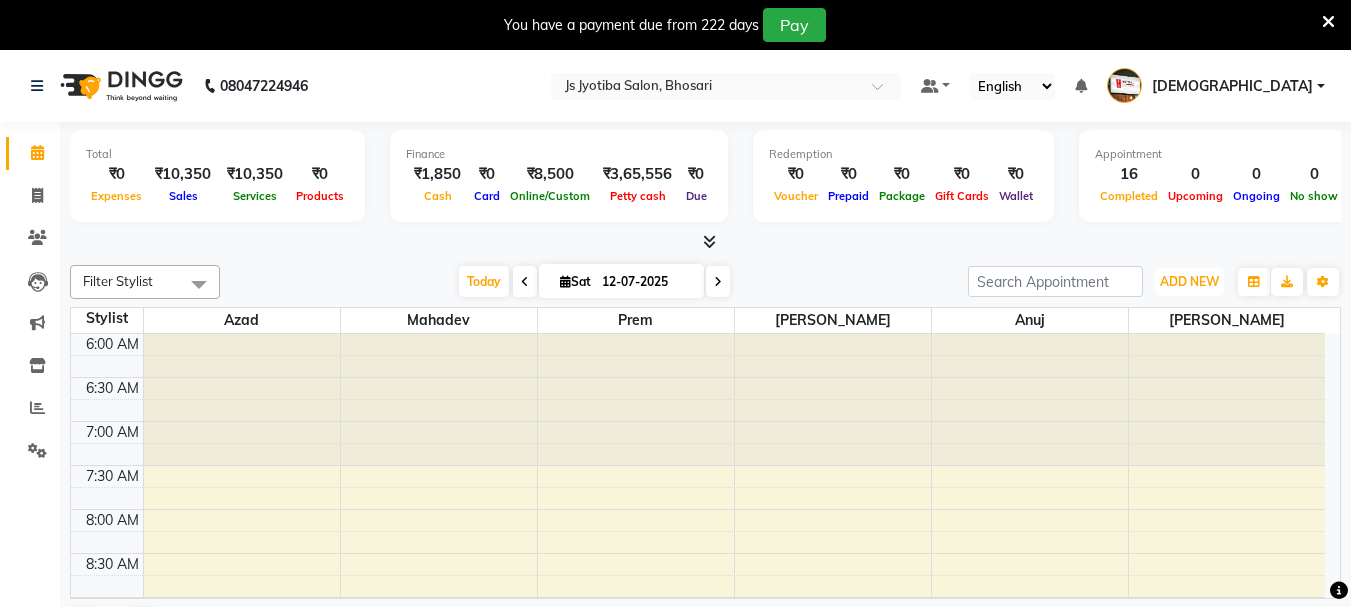 drag, startPoint x: 1212, startPoint y: 277, endPoint x: 1204, endPoint y: 296, distance: 20.615528 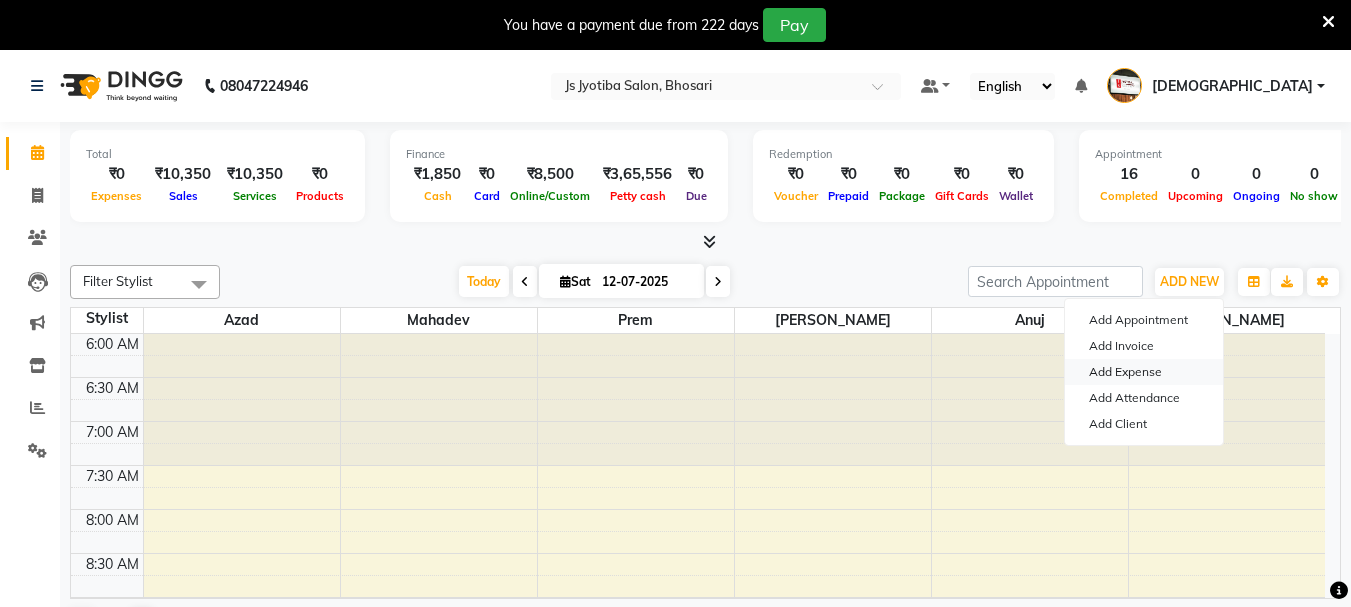 click on "Add Expense" at bounding box center (1144, 372) 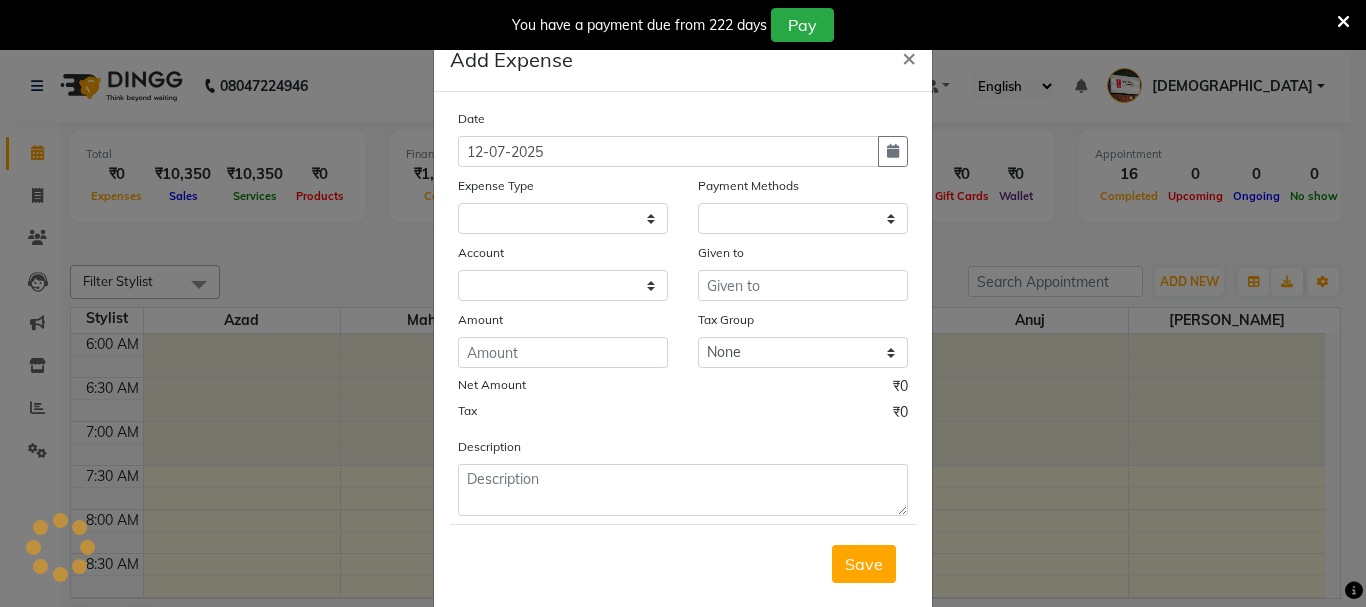 select on "1" 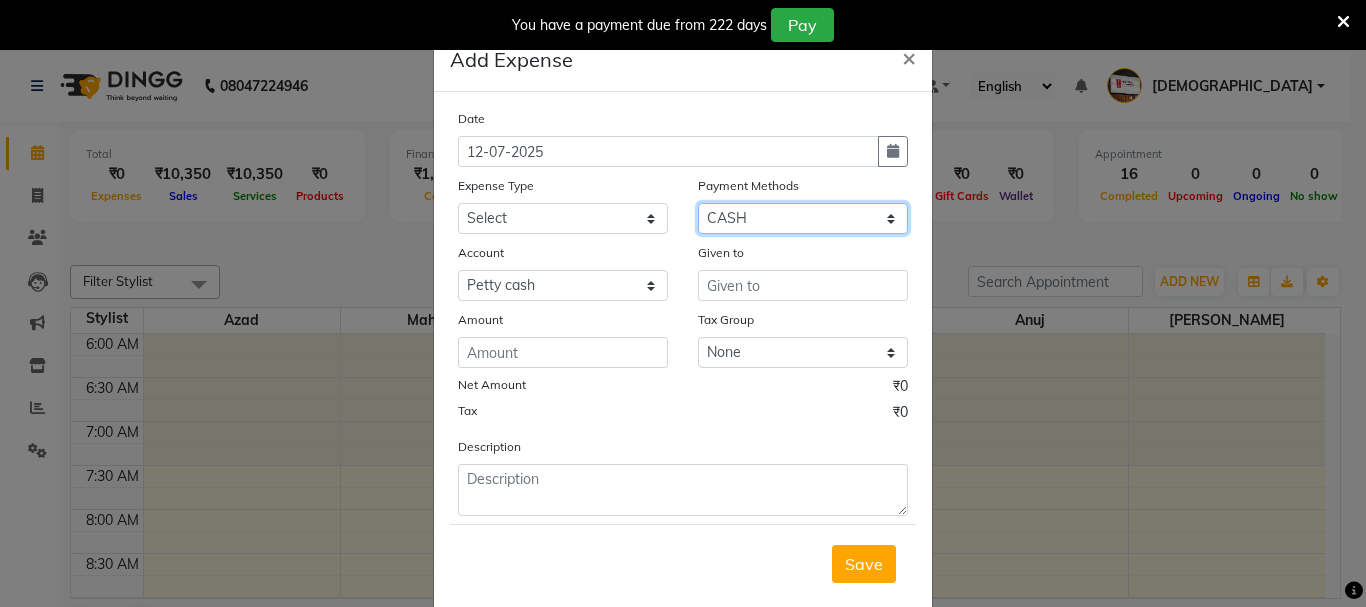 drag, startPoint x: 808, startPoint y: 222, endPoint x: 808, endPoint y: 233, distance: 11 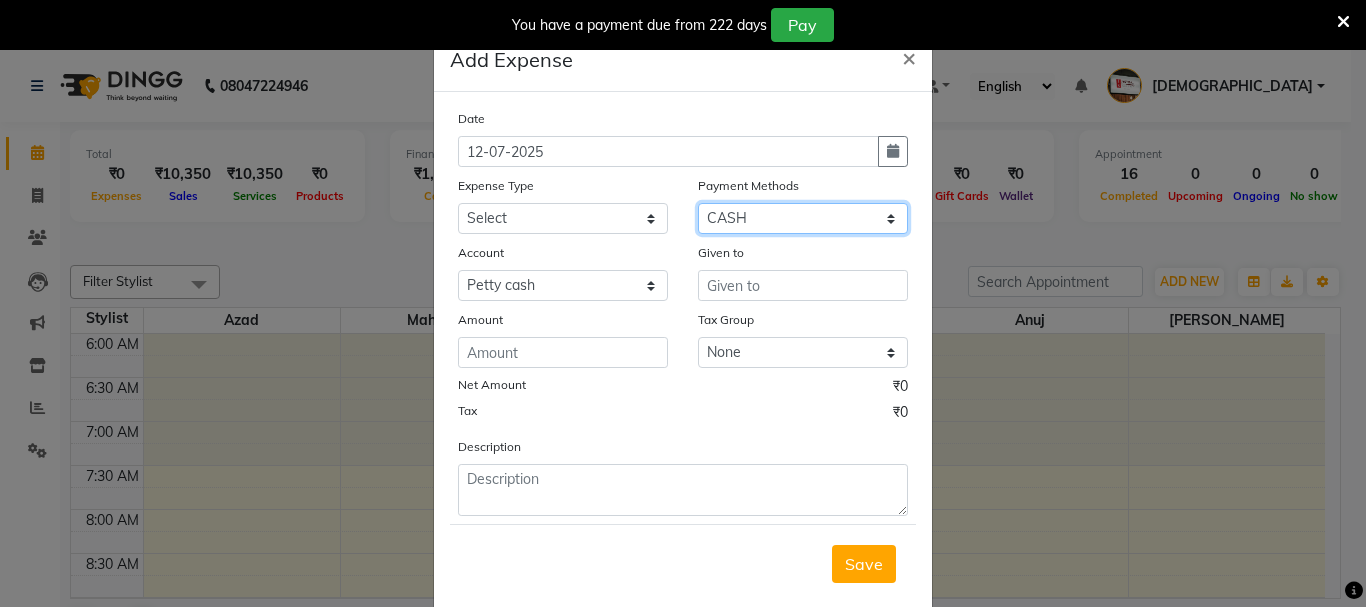 click on "Select CASH ONLINE CARD" 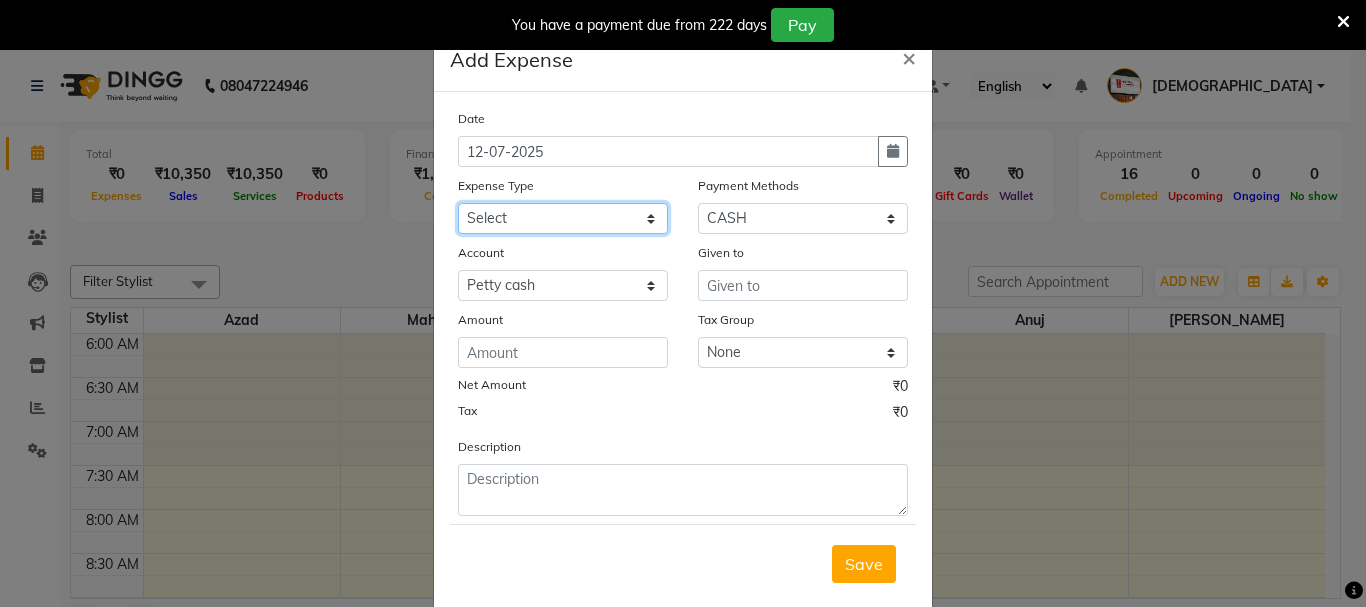 click on "Select Advance salary Advance salary ajaj Bank charges Car maintenance  Cash transfer to bank Cash transfer to hub Client Snacks Clinical charges Equipment Fuel Govt fee home Incentive Insurance International purchase Loan Repayment Maintenance Marketing Miscellaneous MRA Other Over times Pantry Product Rent Salary shop shop Staff Snacks Tax Tea & Refreshment TIP Utilities Wifi recharge" 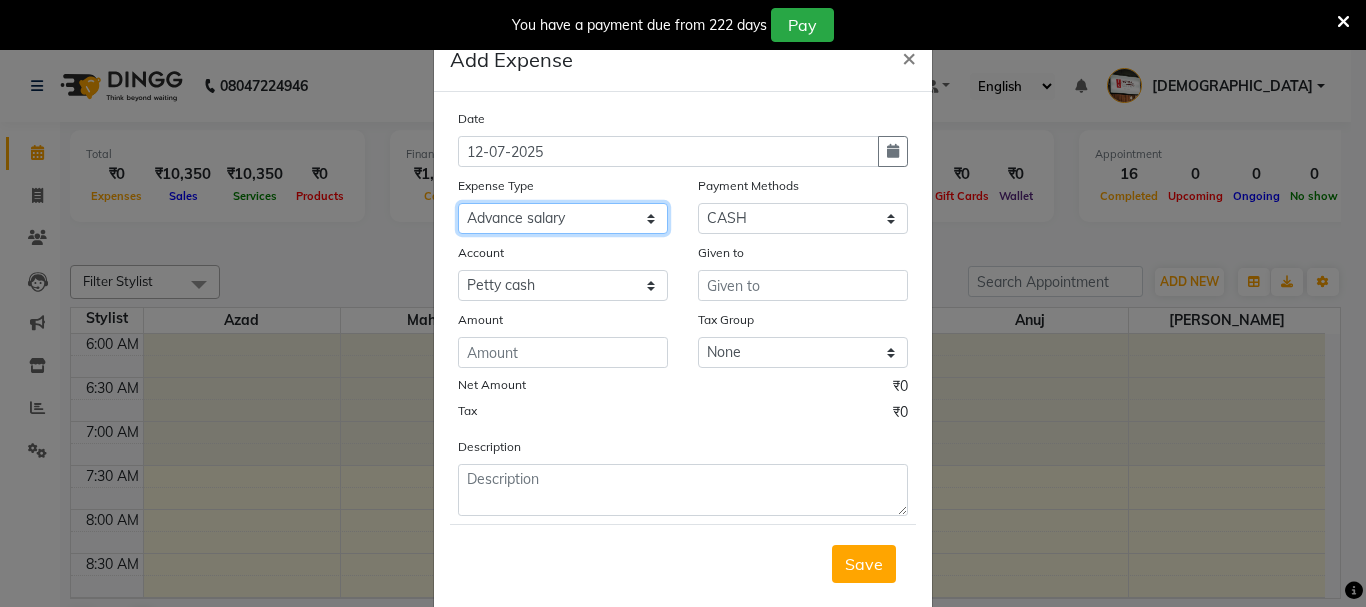click on "Select Advance salary Advance salary ajaj Bank charges Car maintenance  Cash transfer to bank Cash transfer to hub Client Snacks Clinical charges Equipment Fuel Govt fee home Incentive Insurance International purchase Loan Repayment Maintenance Marketing Miscellaneous MRA Other Over times Pantry Product Rent Salary shop shop Staff Snacks Tax Tea & Refreshment TIP Utilities Wifi recharge" 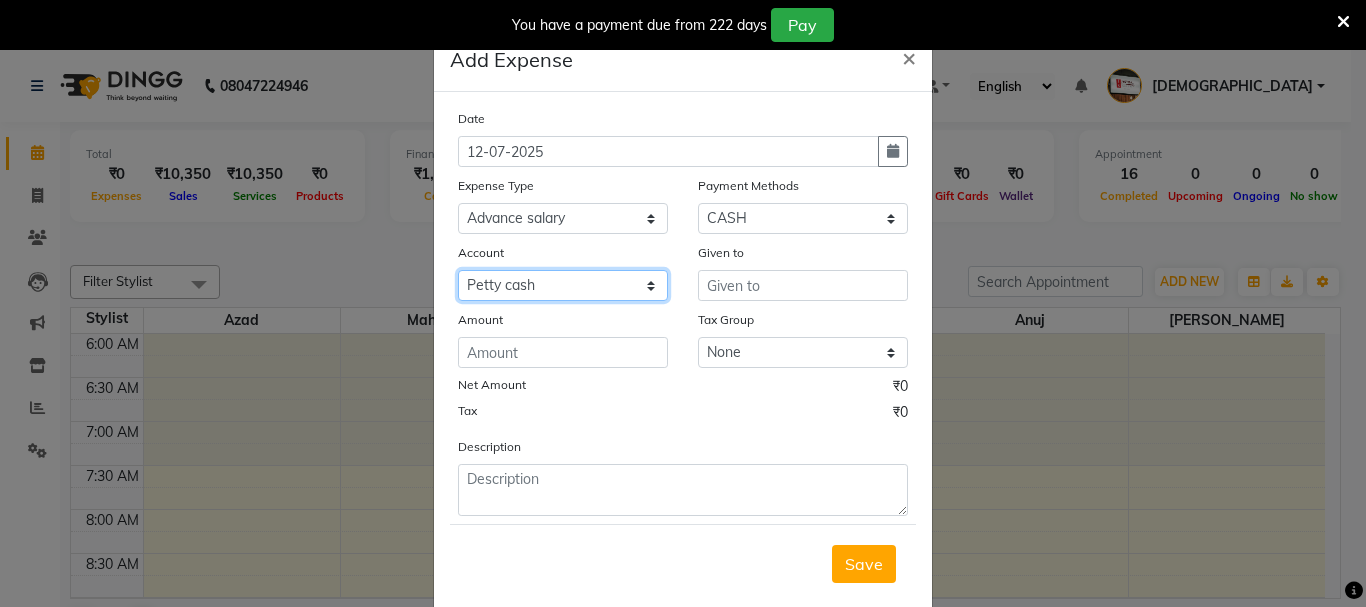 drag, startPoint x: 587, startPoint y: 282, endPoint x: 595, endPoint y: 299, distance: 18.788294 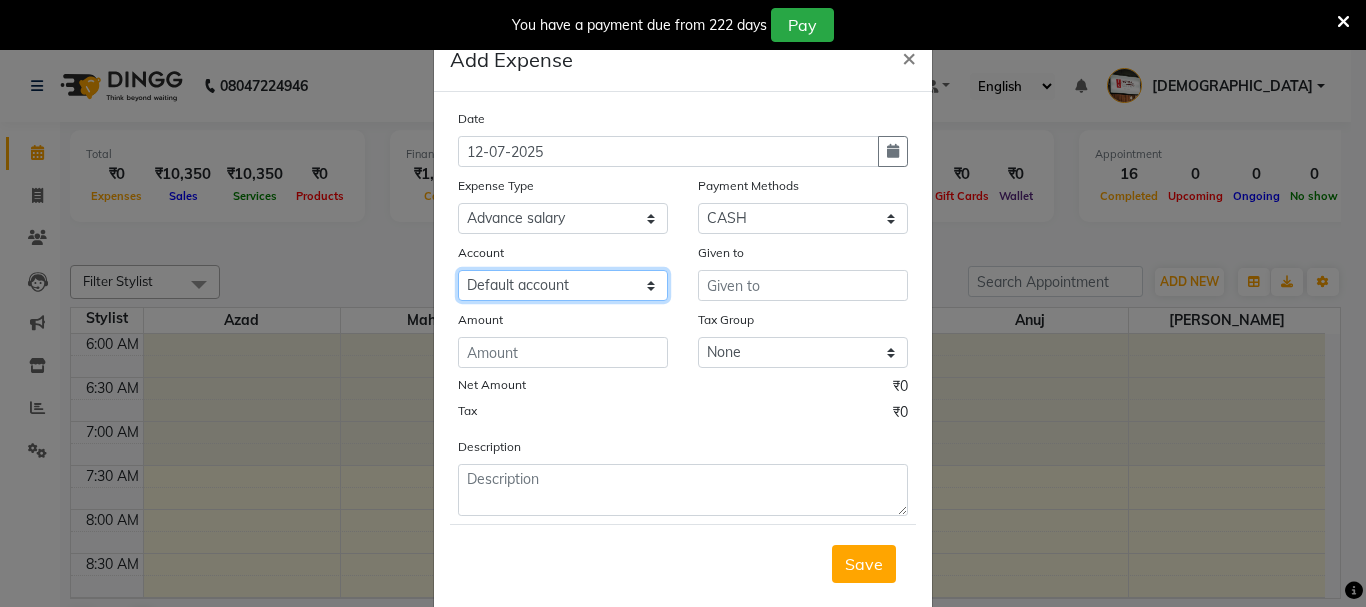click on "Select Default account [PERSON_NAME] cash" 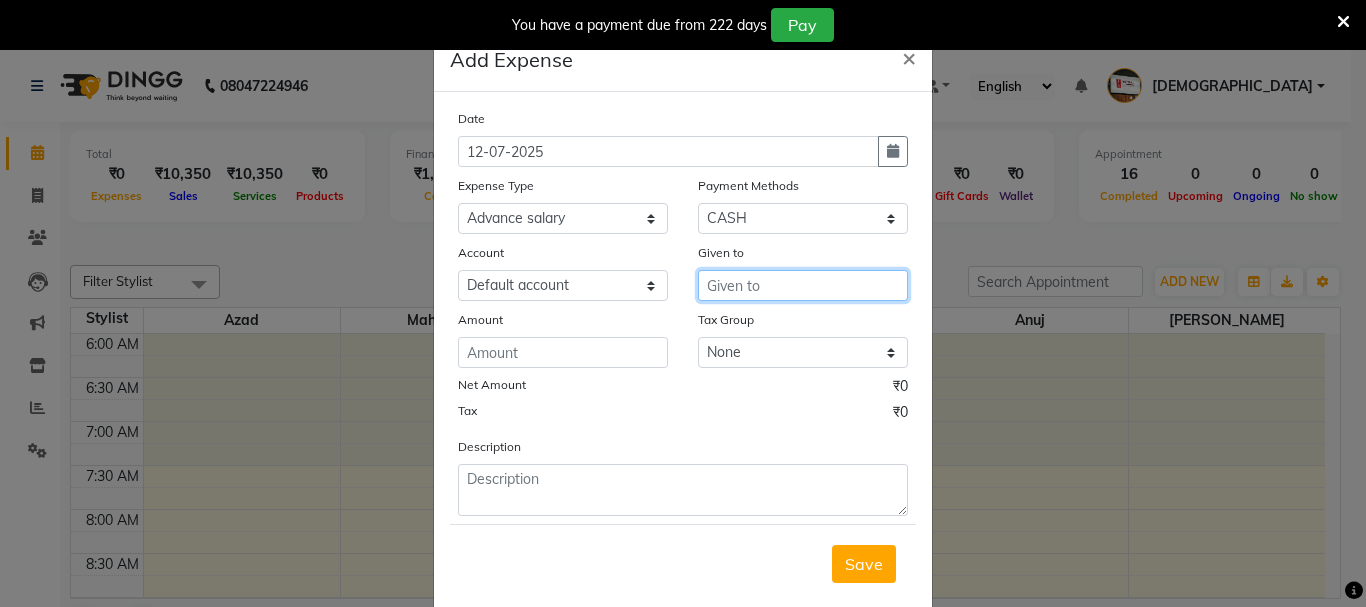 click at bounding box center (803, 285) 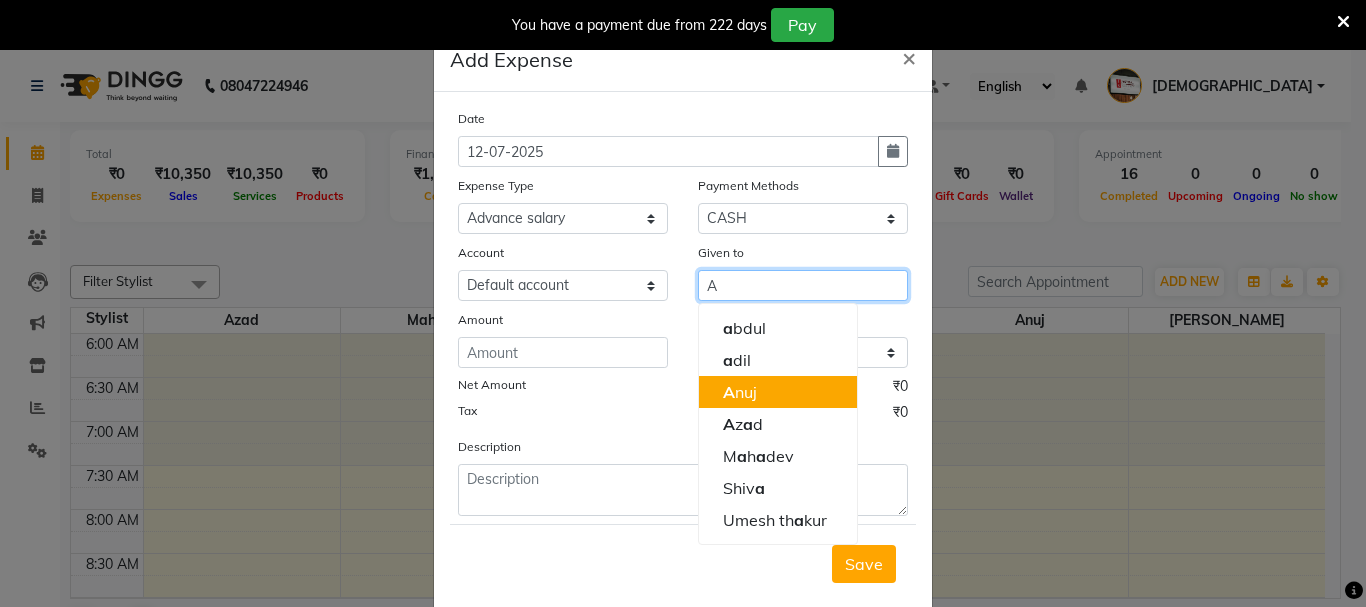 click on "A nuj" at bounding box center (778, 392) 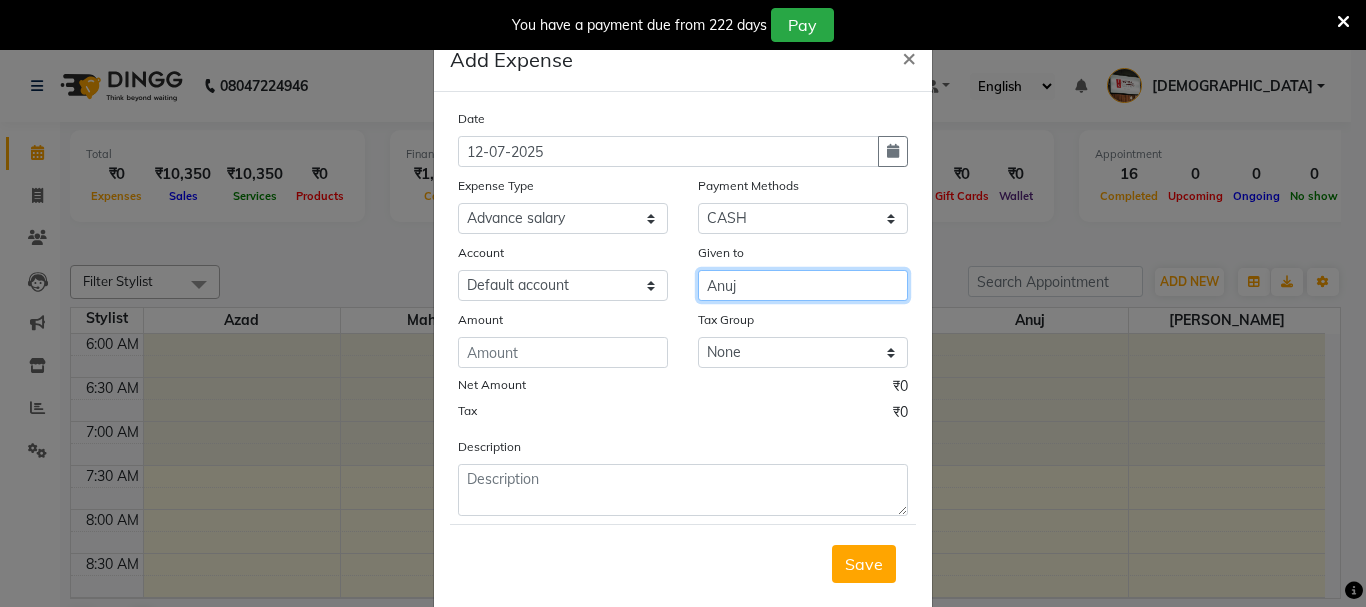 type on "Anuj" 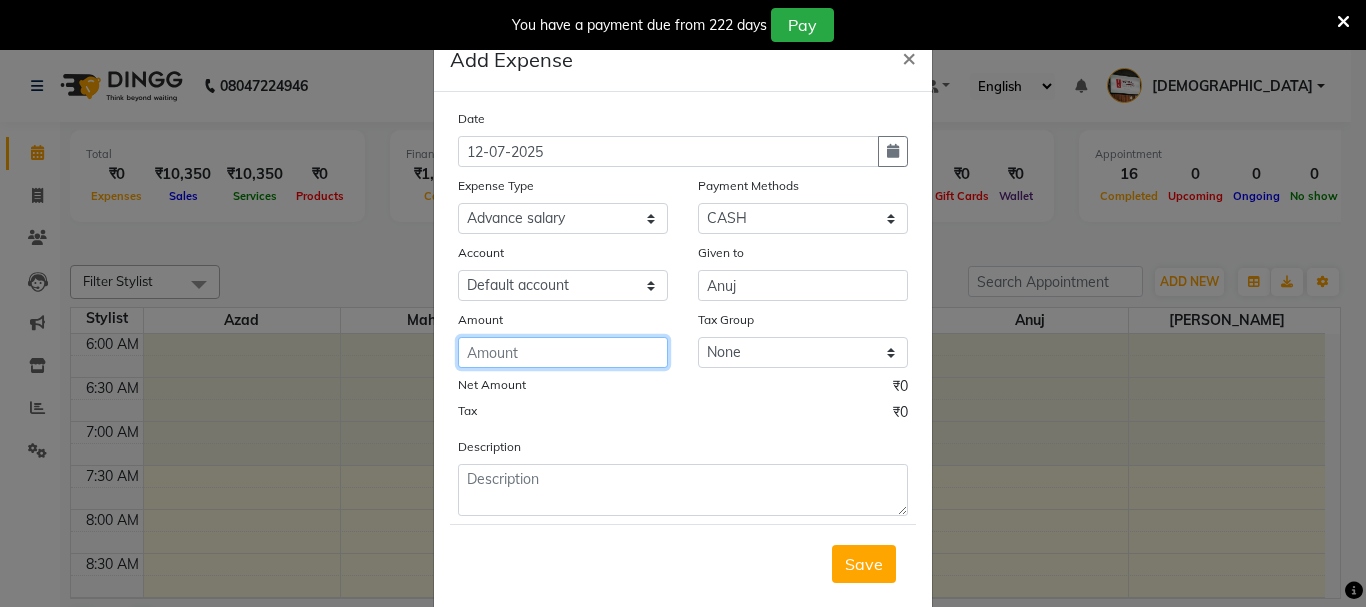click 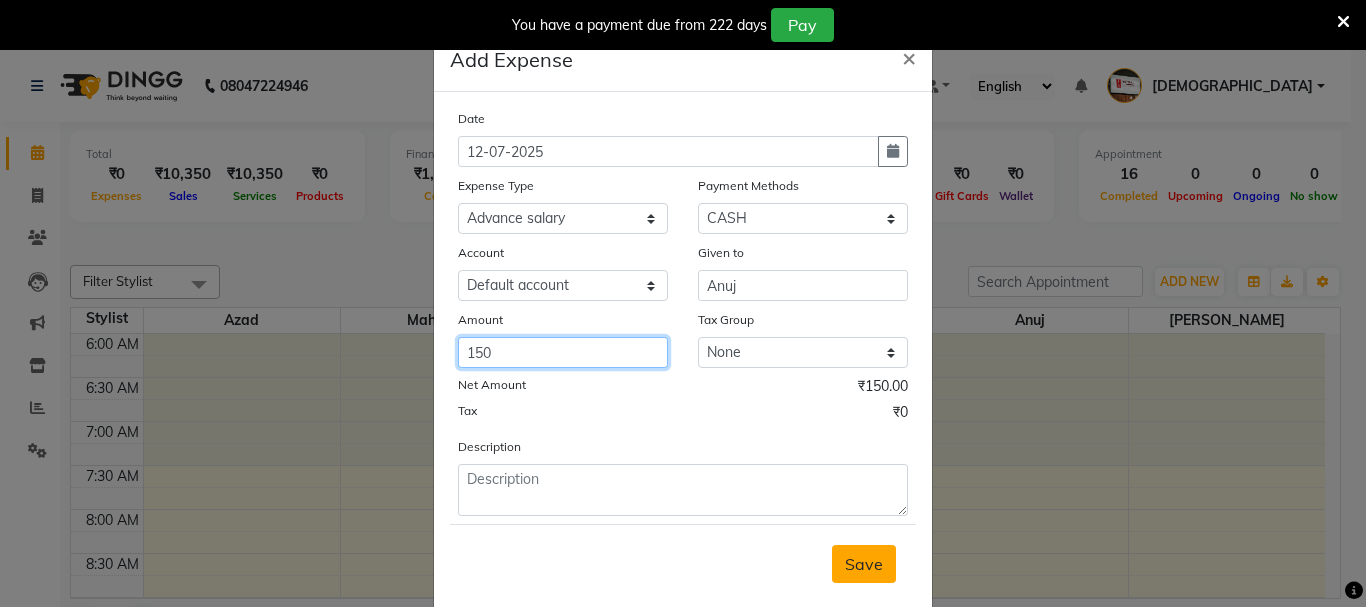type on "150" 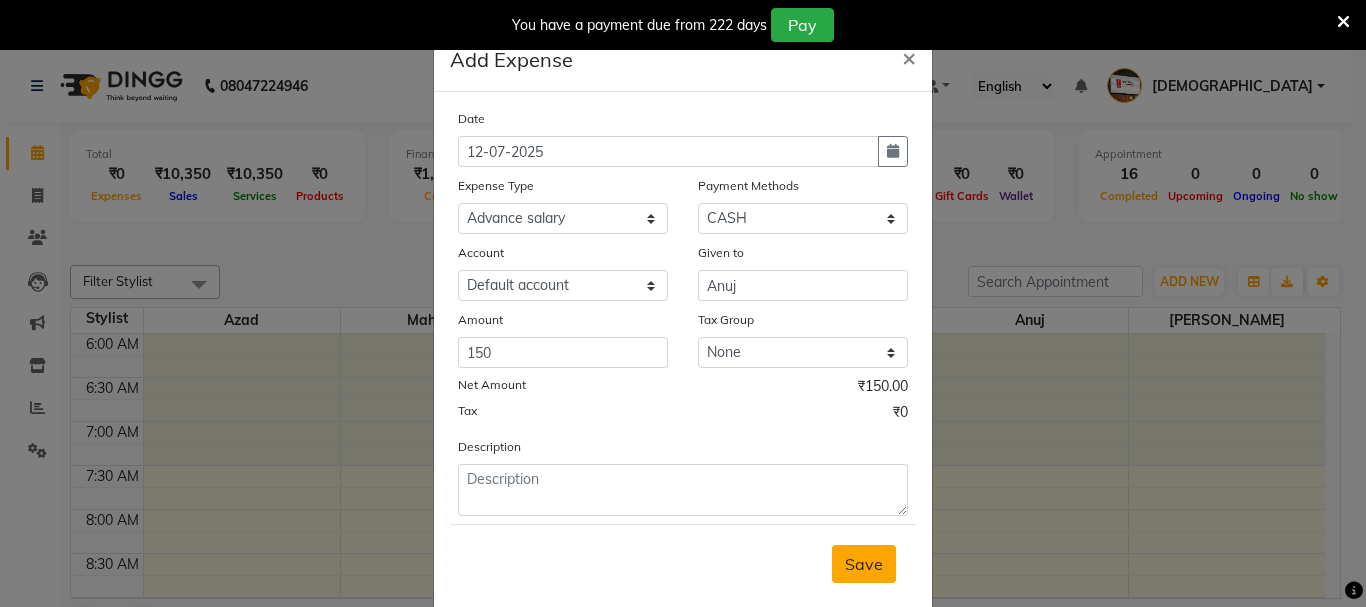 click on "Save" at bounding box center (864, 564) 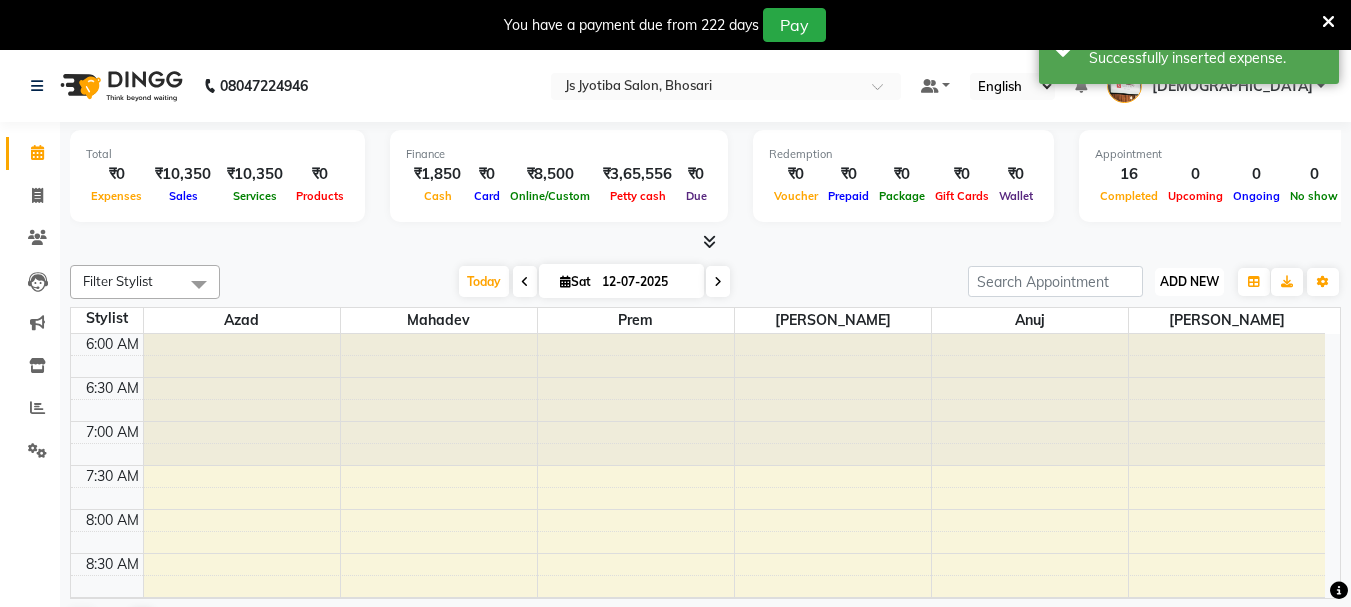 click on "ADD NEW" at bounding box center (1189, 281) 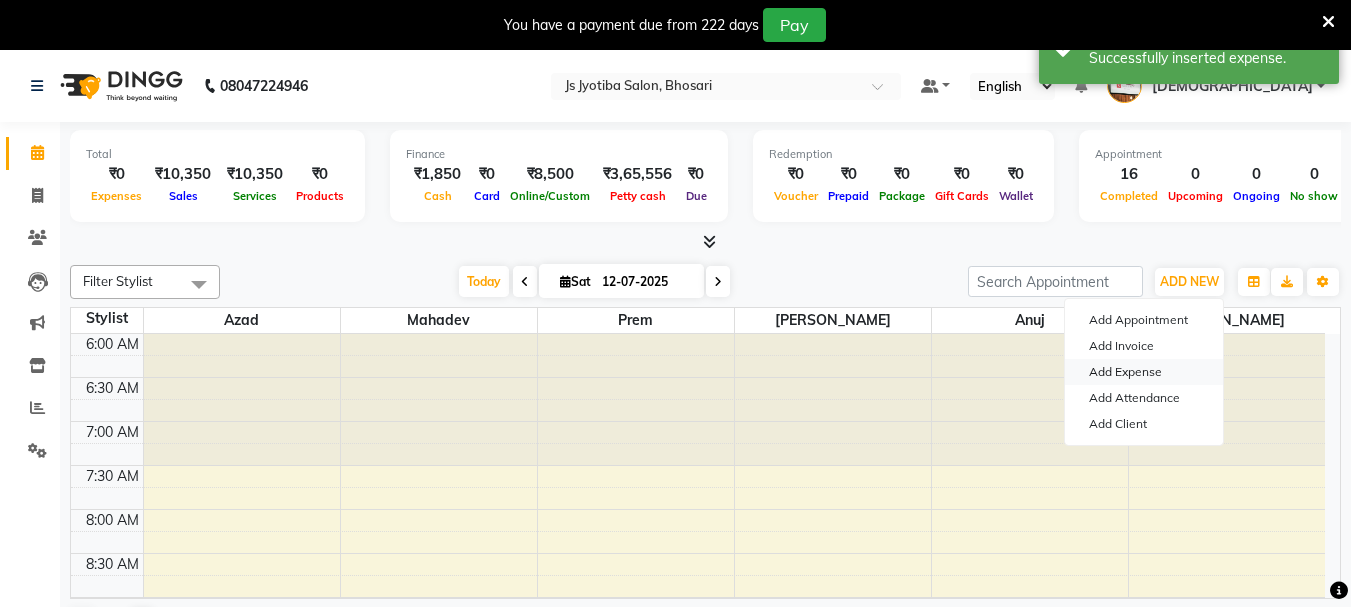 click on "Add Expense" at bounding box center [1144, 372] 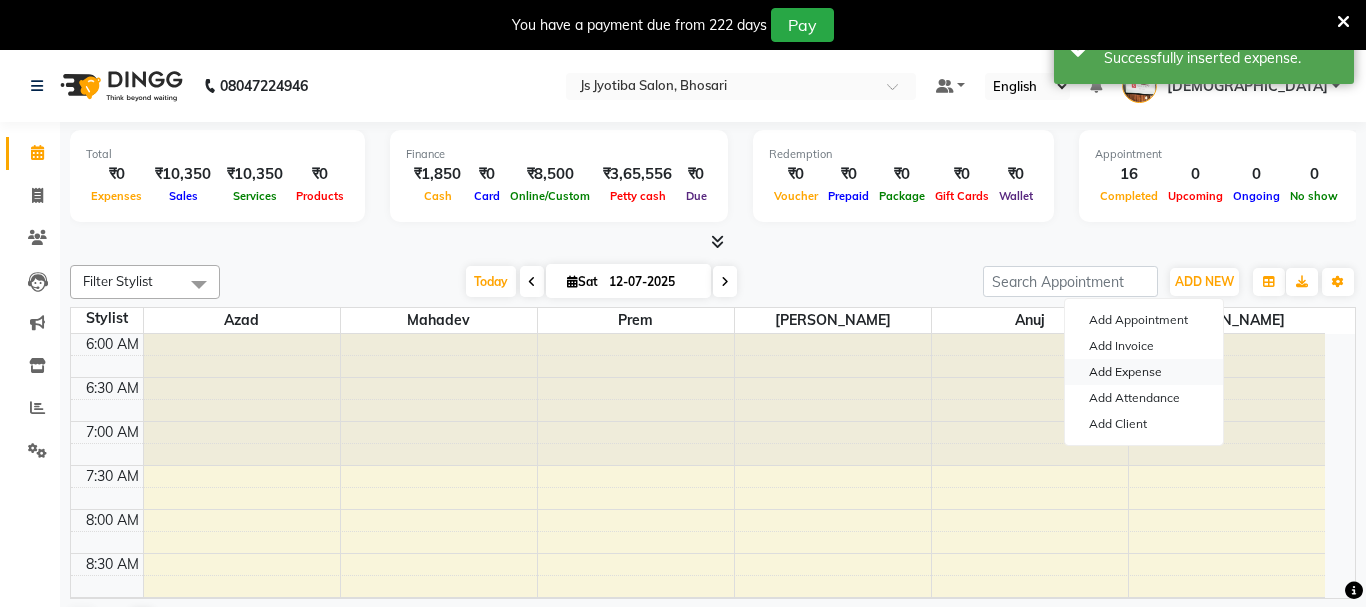 select on "1" 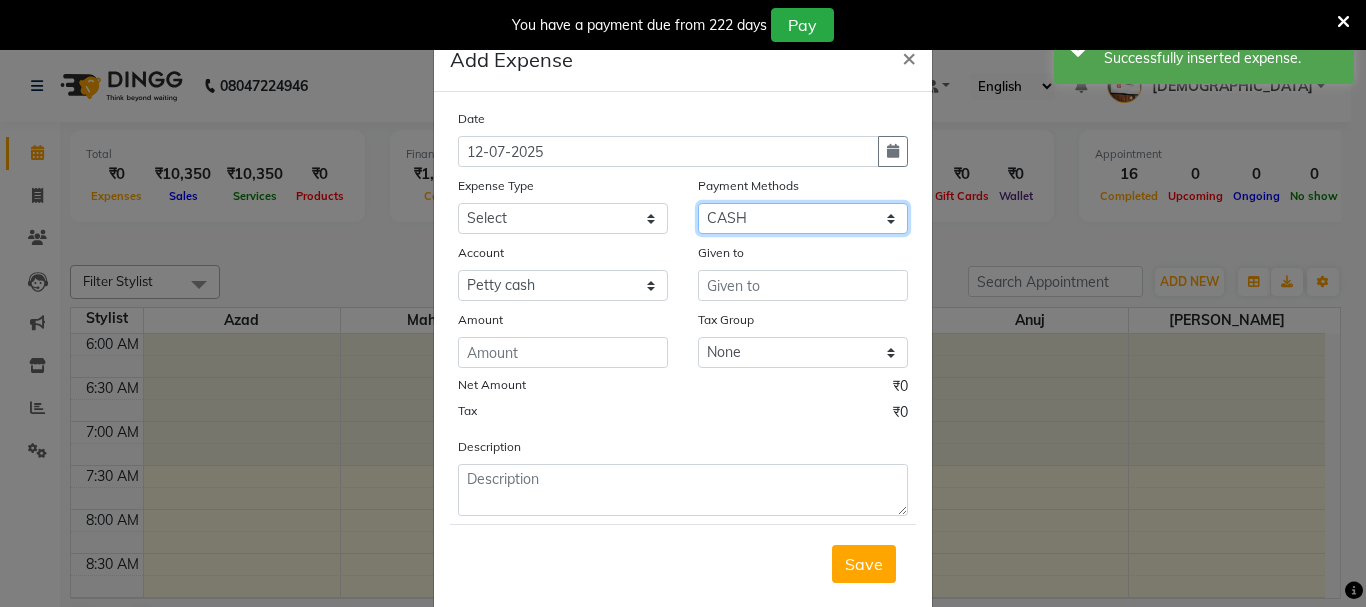 click on "Select CASH ONLINE CARD" 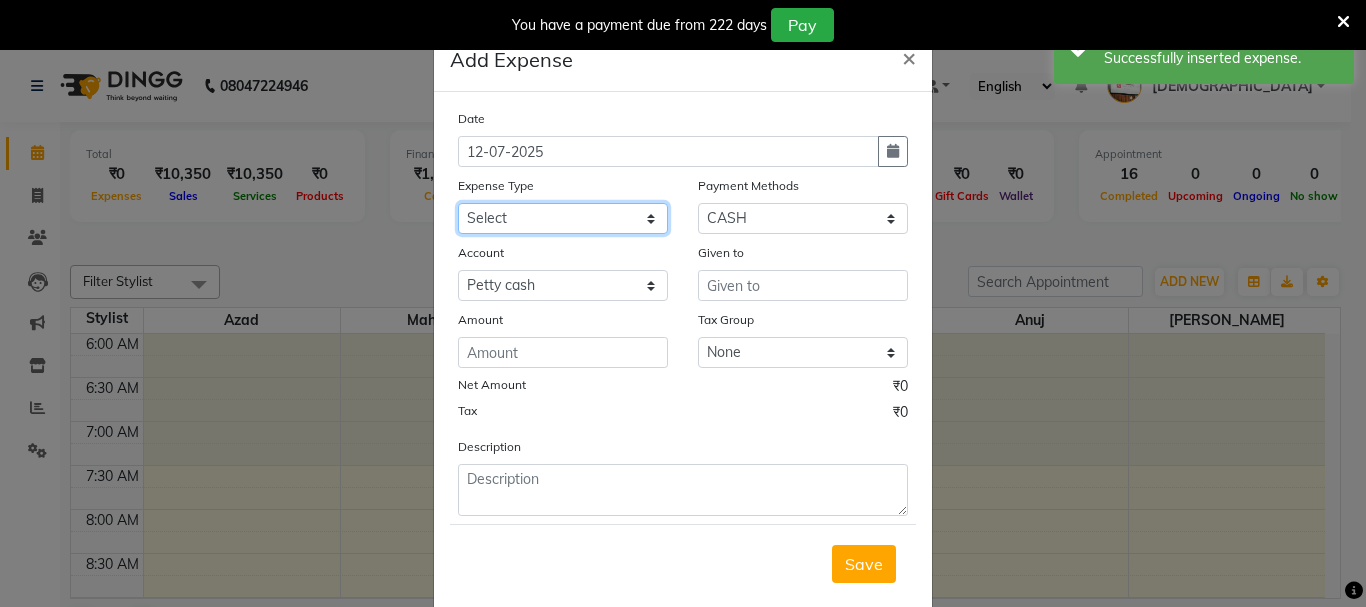 click on "Select Advance salary Advance salary ajaj Bank charges Car maintenance  Cash transfer to bank Cash transfer to hub Client Snacks Clinical charges Equipment Fuel Govt fee home Incentive Insurance International purchase Loan Repayment Maintenance Marketing Miscellaneous MRA Other Over times Pantry Product Rent Salary shop shop Staff Snacks Tax Tea & Refreshment TIP Utilities Wifi recharge" 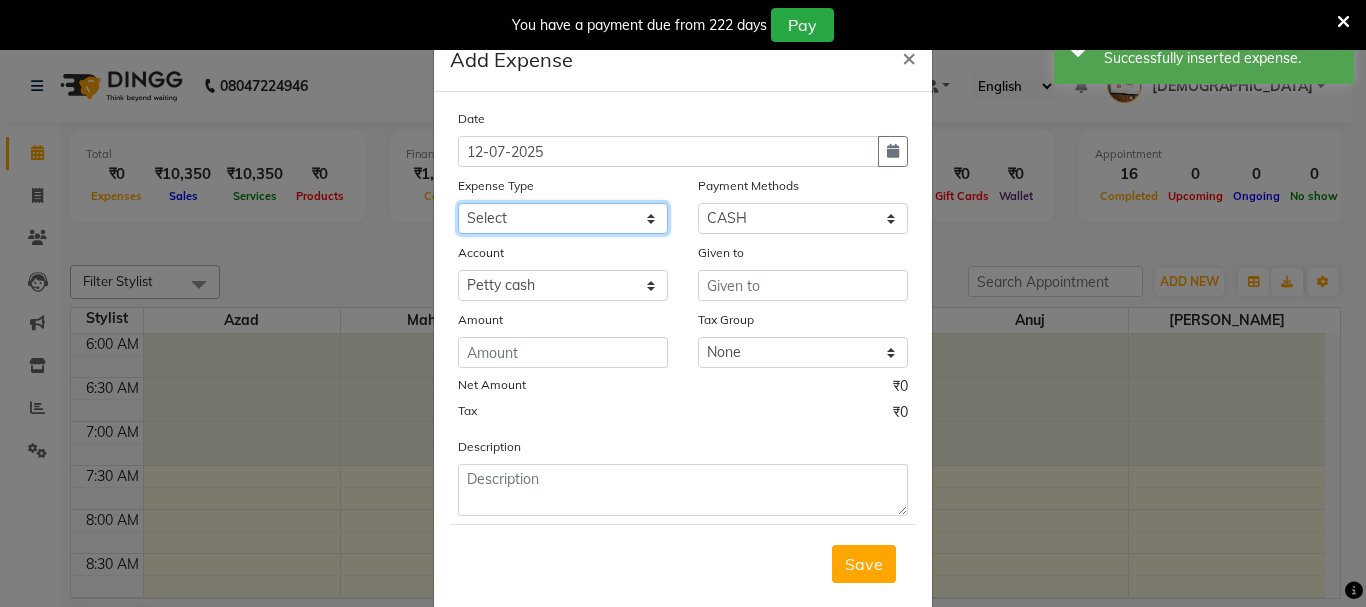 select on "18043" 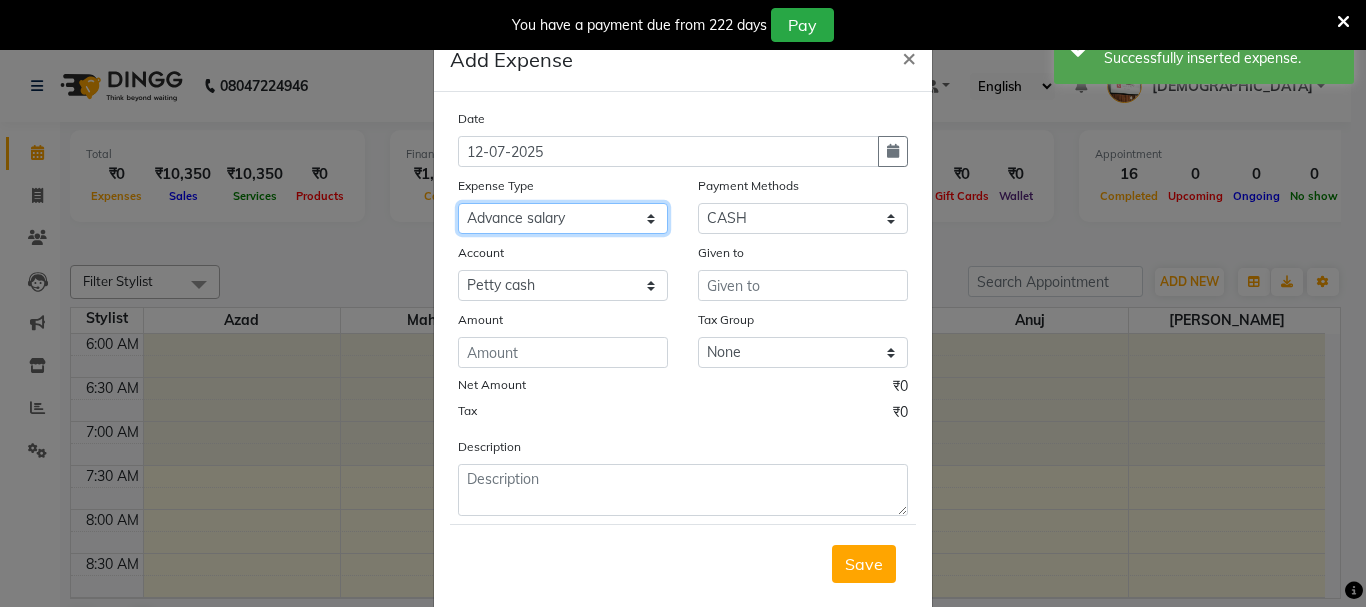 click on "Select Advance salary Advance salary ajaj Bank charges Car maintenance  Cash transfer to bank Cash transfer to hub Client Snacks Clinical charges Equipment Fuel Govt fee home Incentive Insurance International purchase Loan Repayment Maintenance Marketing Miscellaneous MRA Other Over times Pantry Product Rent Salary shop shop Staff Snacks Tax Tea & Refreshment TIP Utilities Wifi recharge" 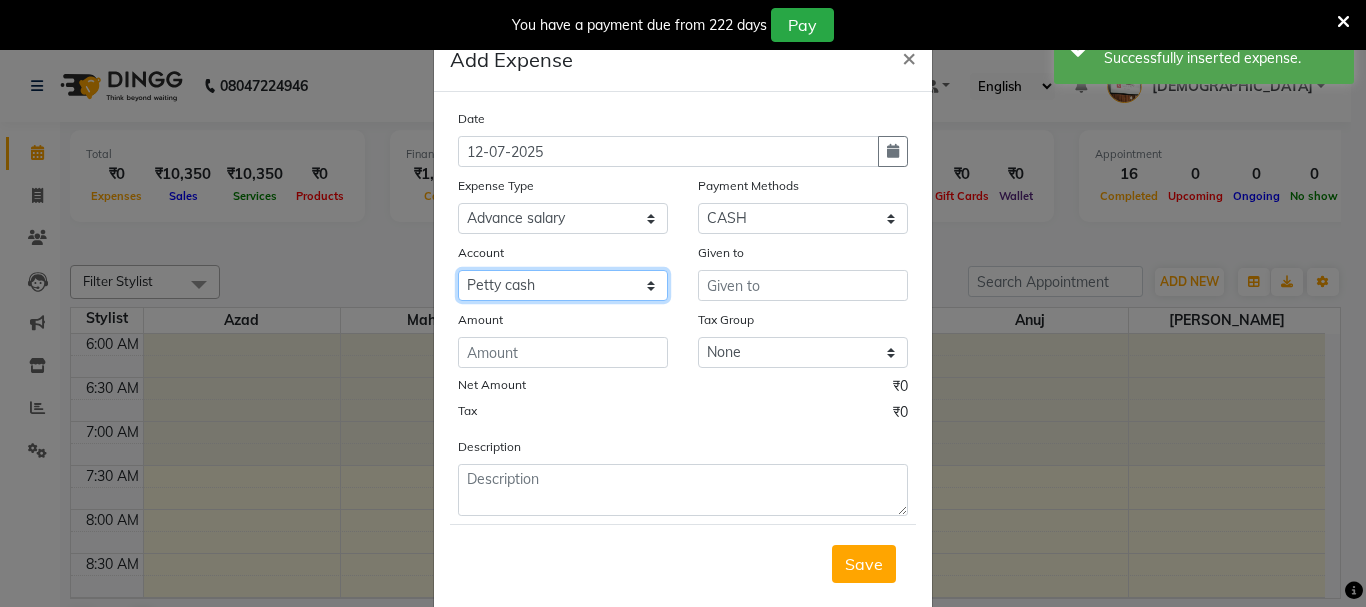 drag, startPoint x: 598, startPoint y: 275, endPoint x: 608, endPoint y: 291, distance: 18.867962 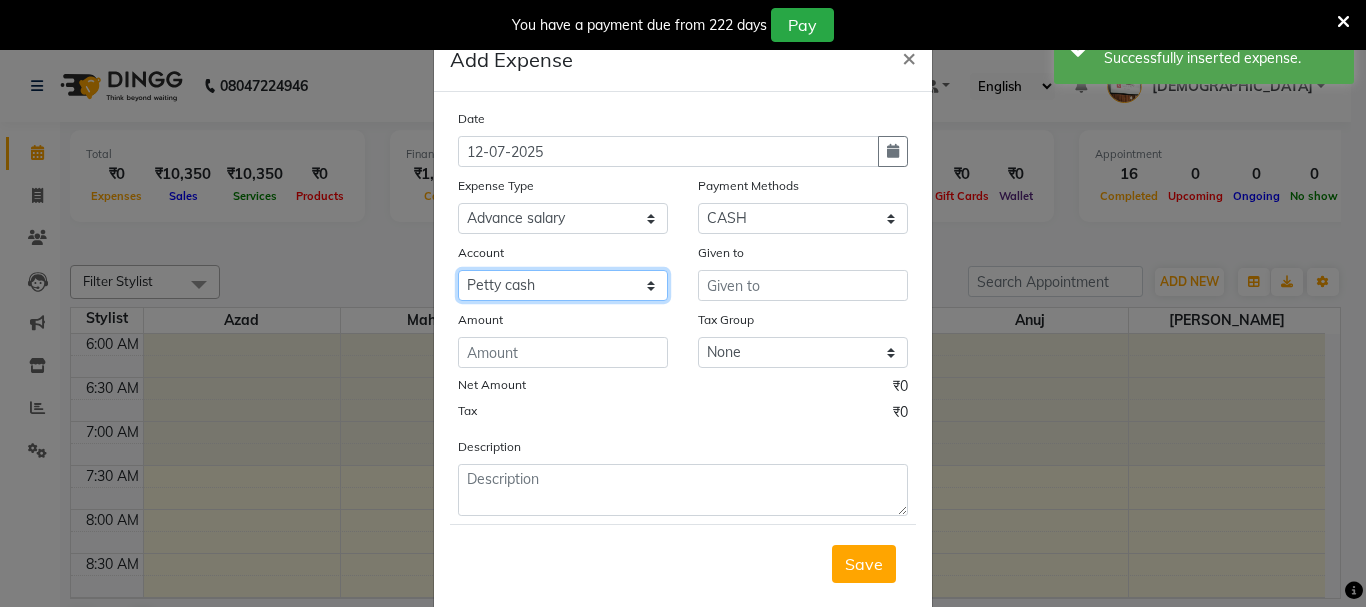 select on "492" 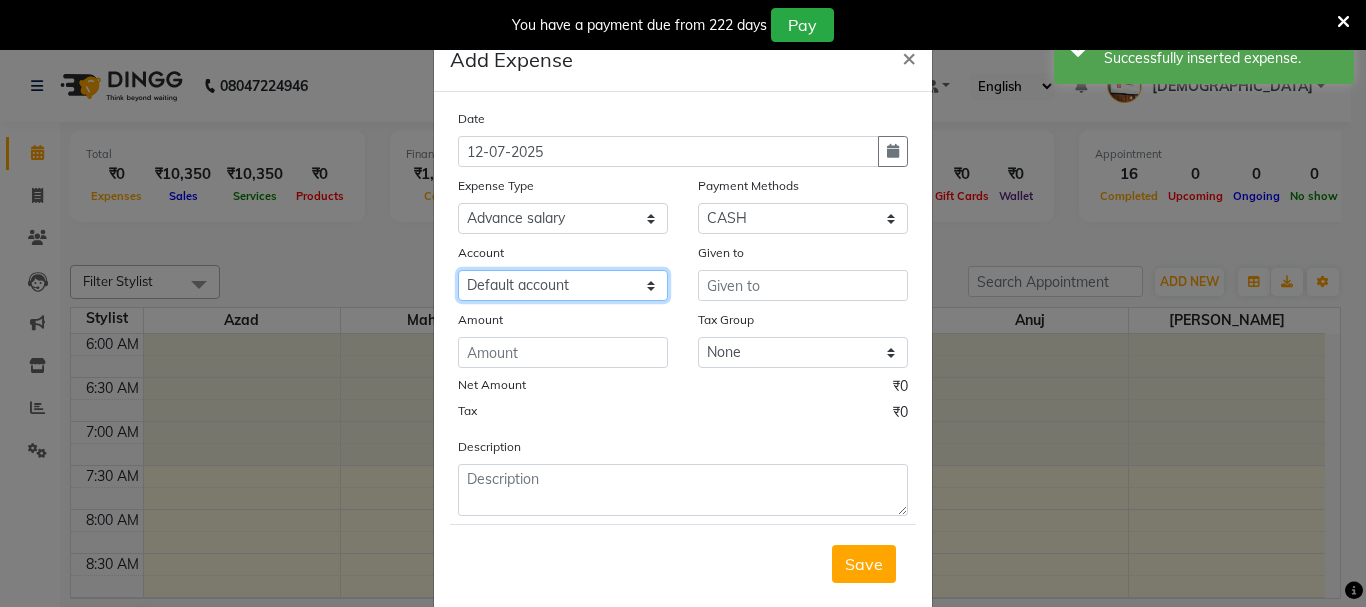 click on "Select Default account Petty cash" 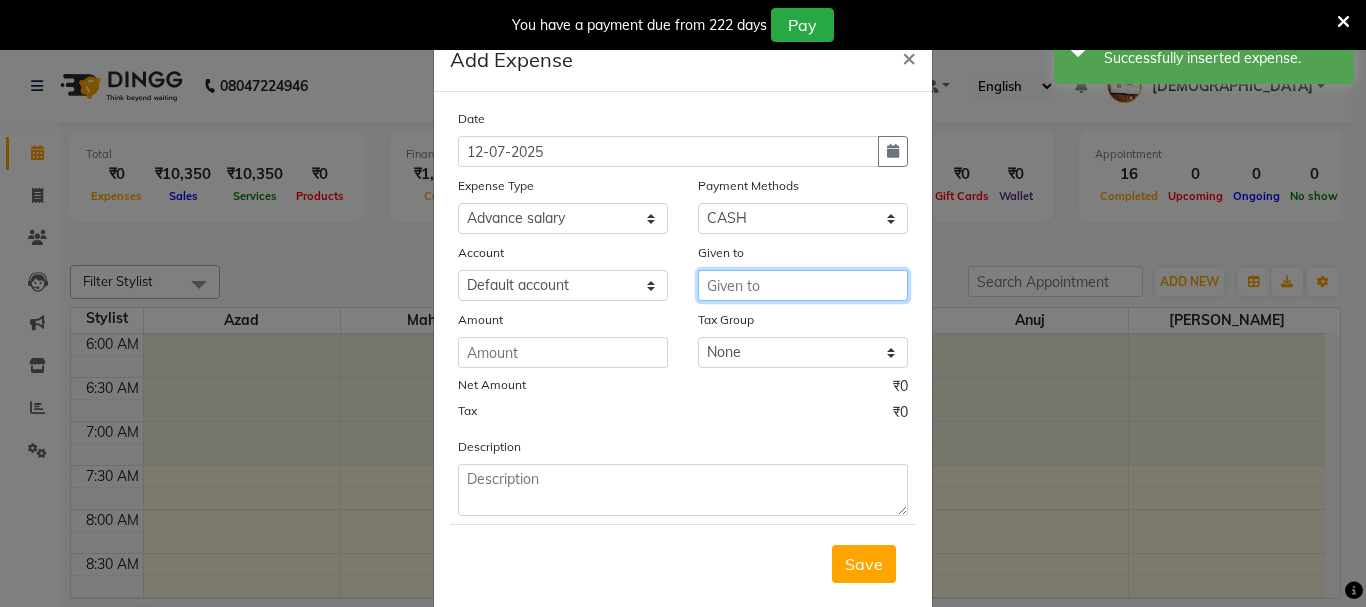 click at bounding box center [803, 285] 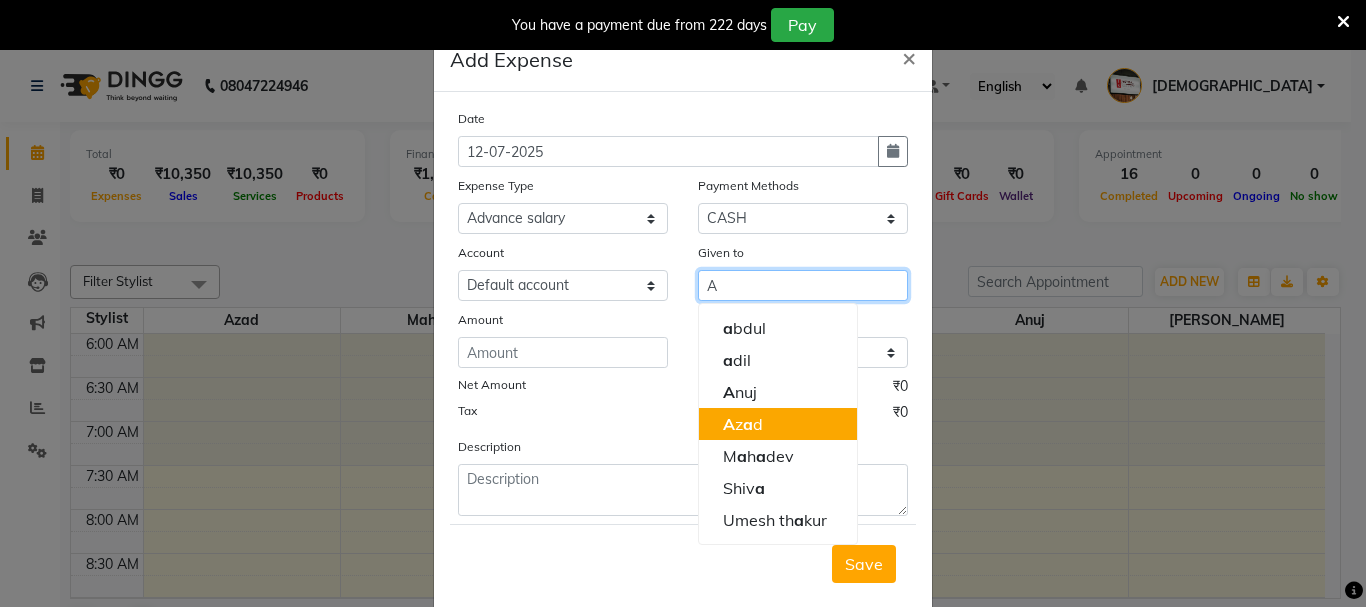 click on "A z a d" at bounding box center [778, 424] 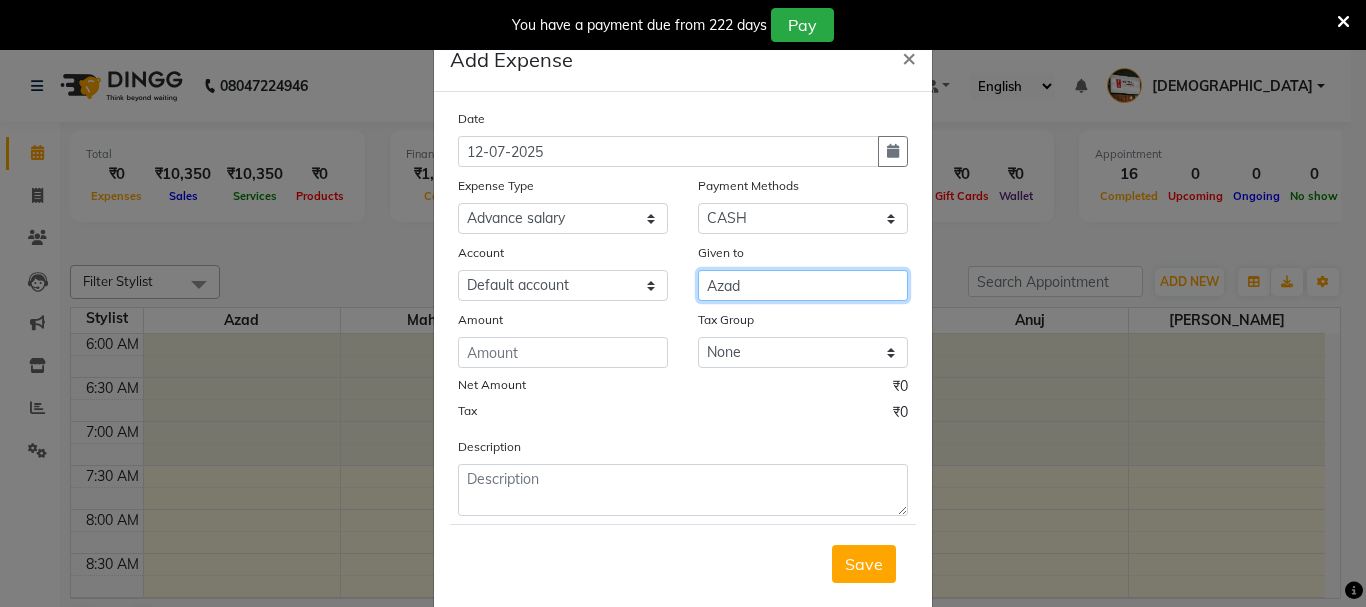 type on "Azad" 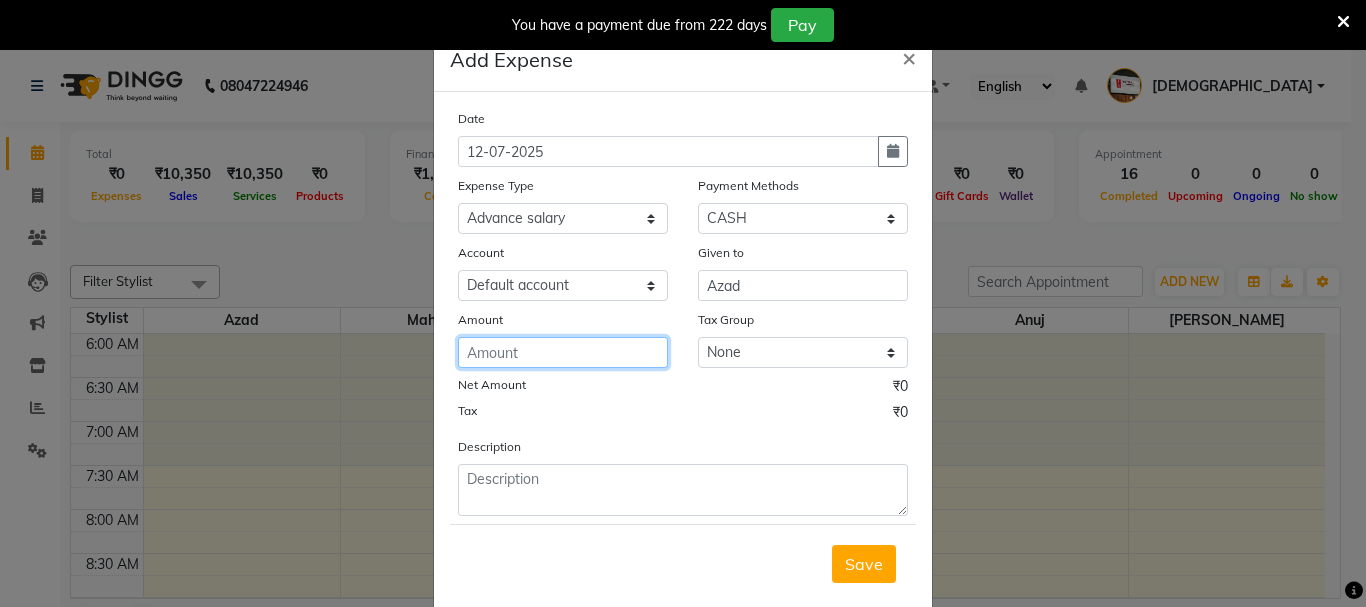 click 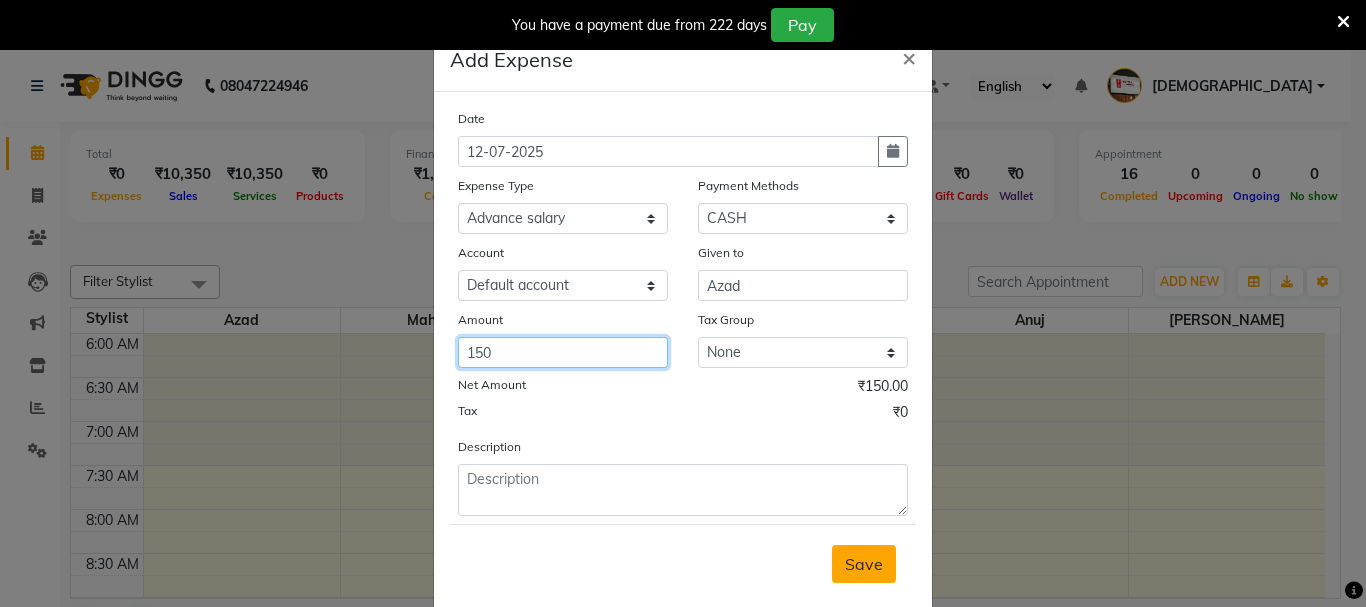 type on "150" 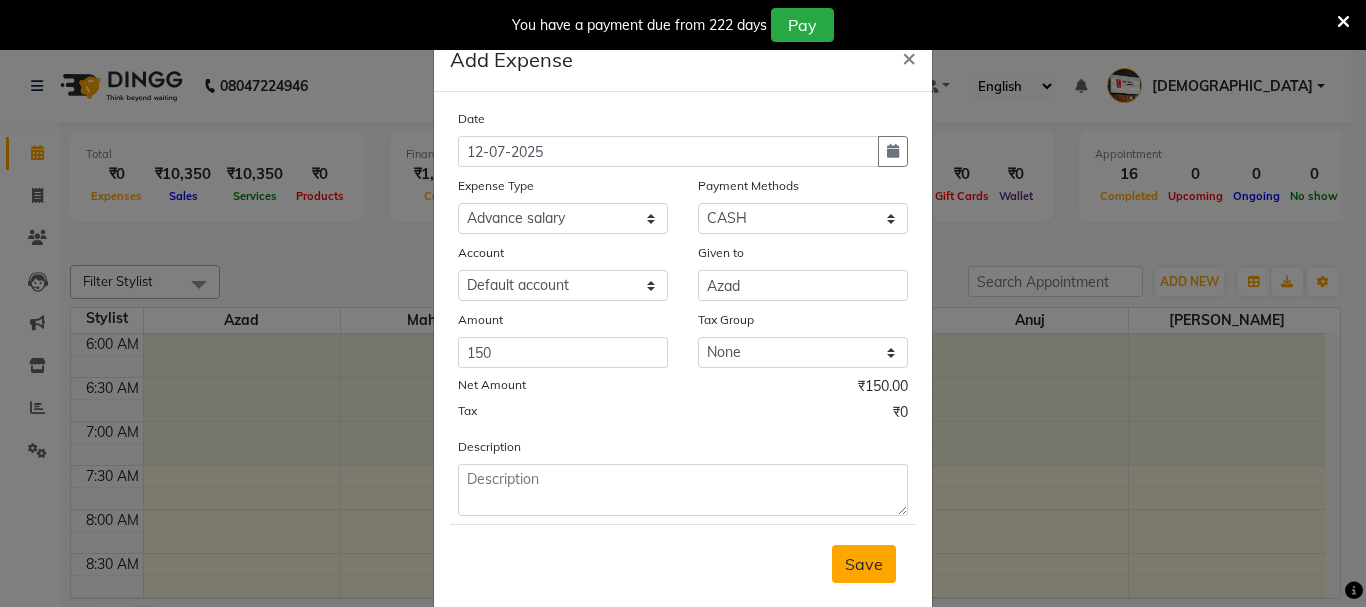 click on "Save" at bounding box center [864, 564] 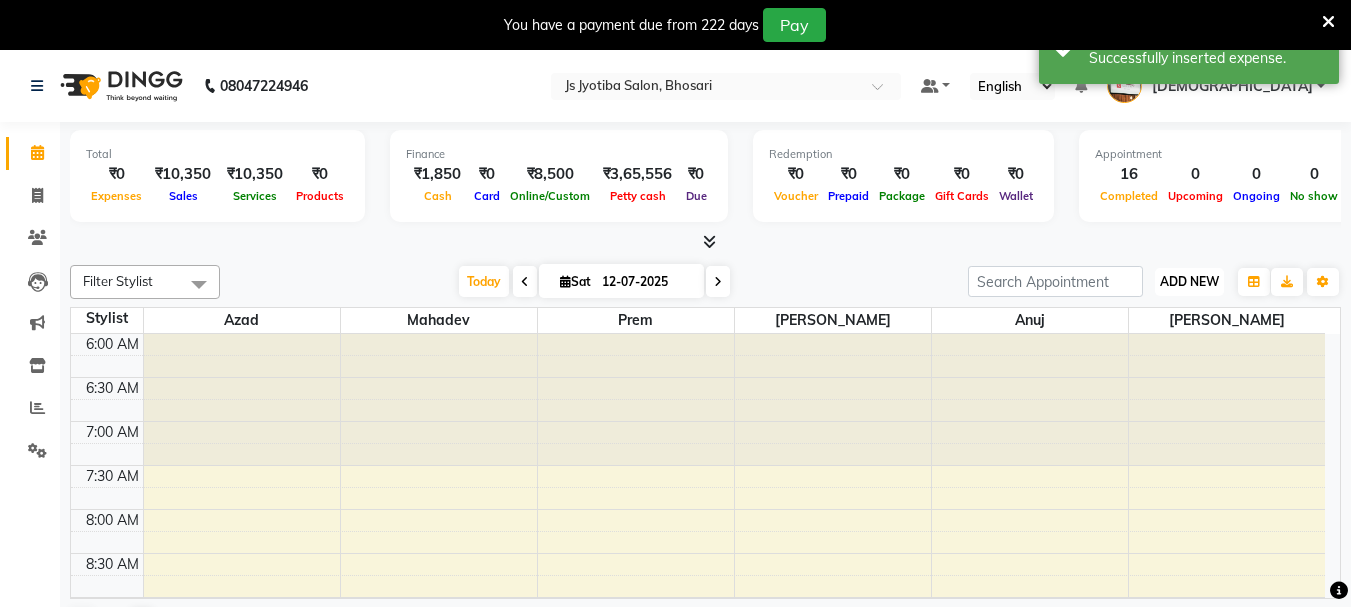 click on "ADD NEW" at bounding box center [1189, 281] 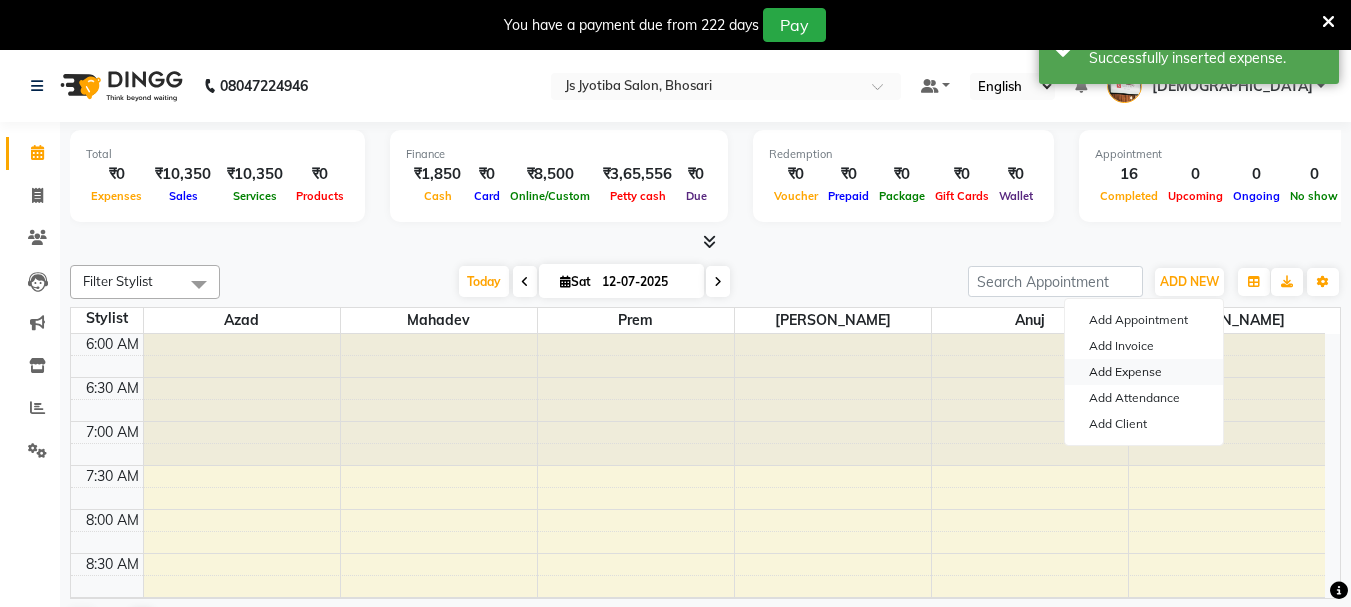 click on "Add Expense" at bounding box center [1144, 372] 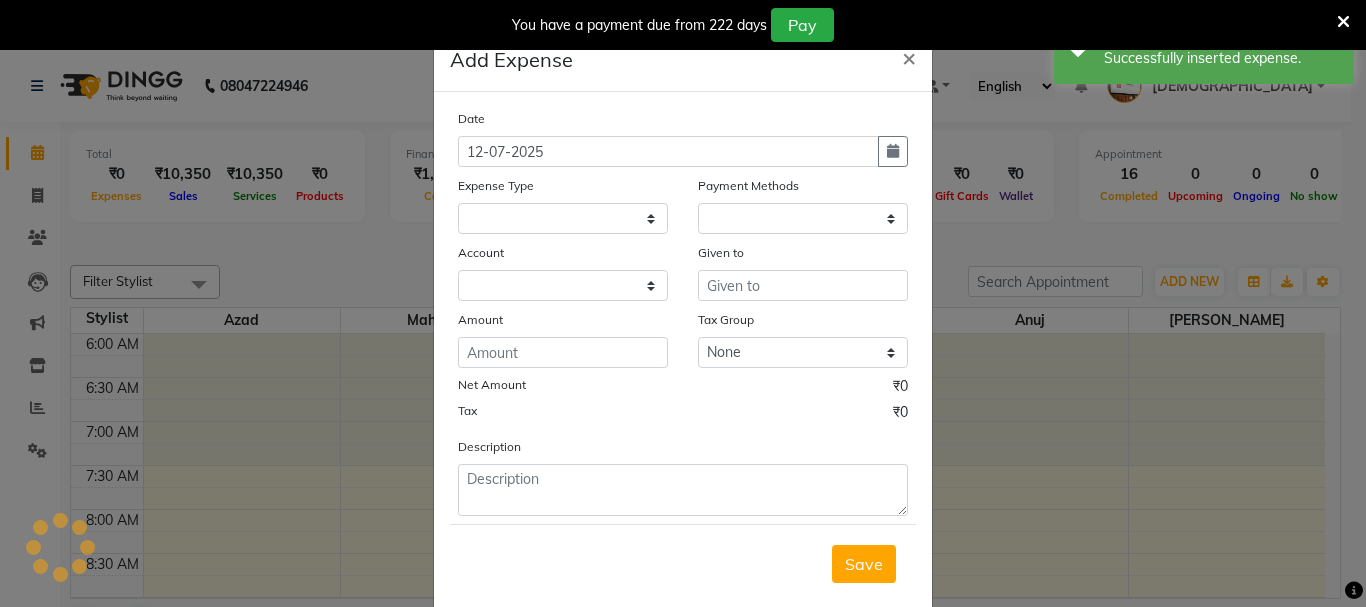 select on "1" 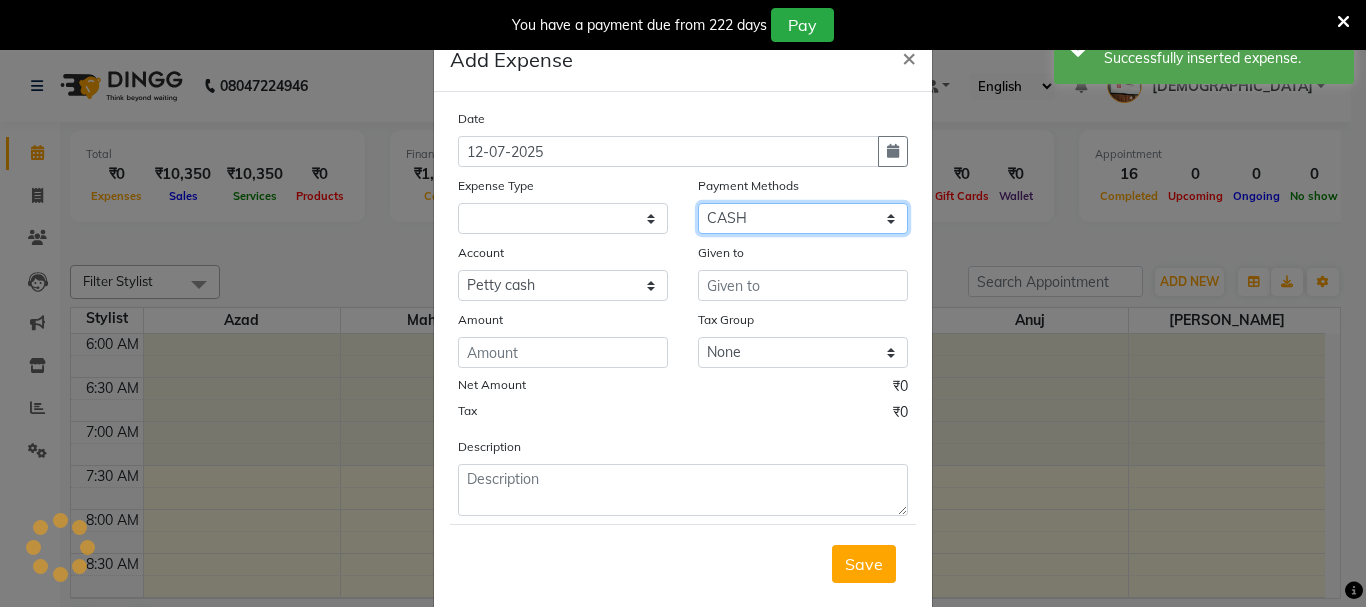 click on "Select CASH ONLINE CARD" 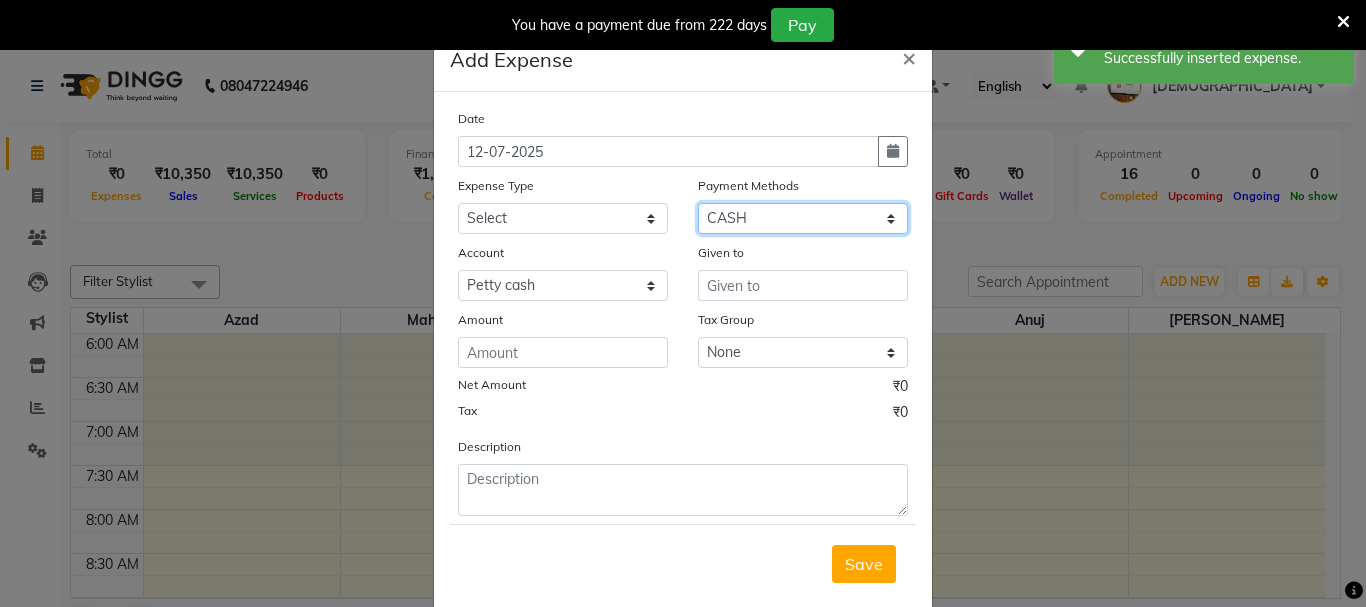 click on "Select CASH ONLINE CARD" 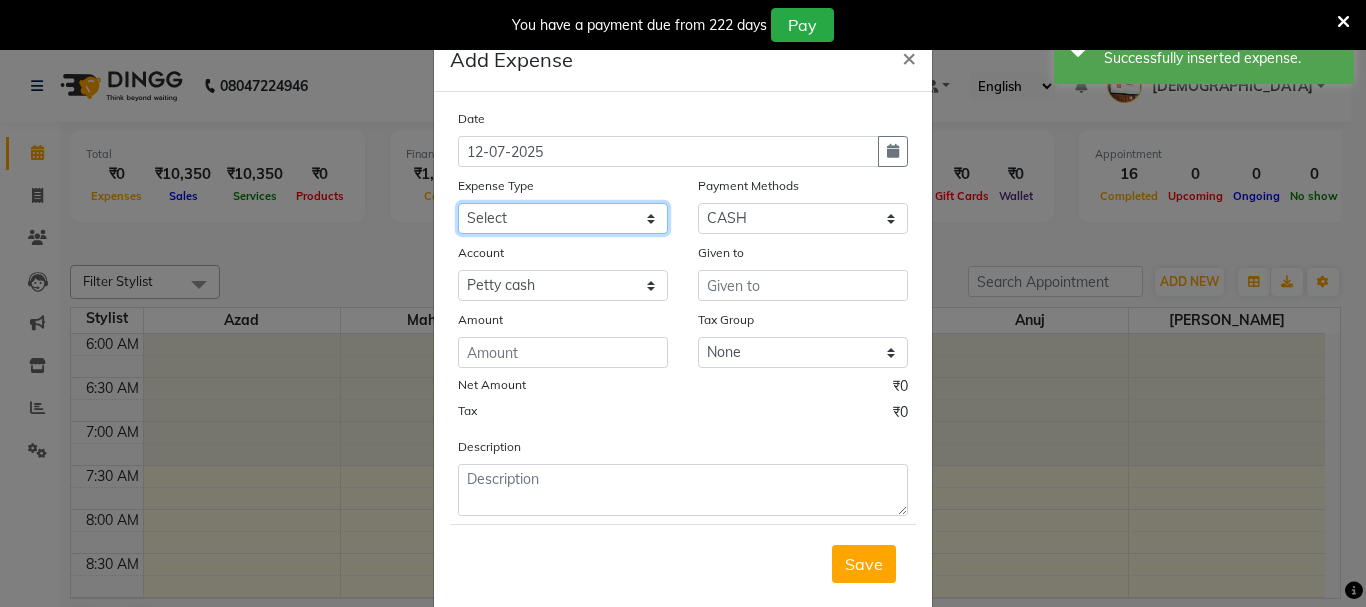 click on "Select Advance salary Advance salary ajaj Bank charges Car maintenance  Cash transfer to bank Cash transfer to hub Client Snacks Clinical charges Equipment Fuel Govt fee home Incentive Insurance International purchase Loan Repayment Maintenance Marketing Miscellaneous MRA Other Over times Pantry Product Rent Salary shop shop Staff Snacks Tax Tea & Refreshment TIP Utilities Wifi recharge" 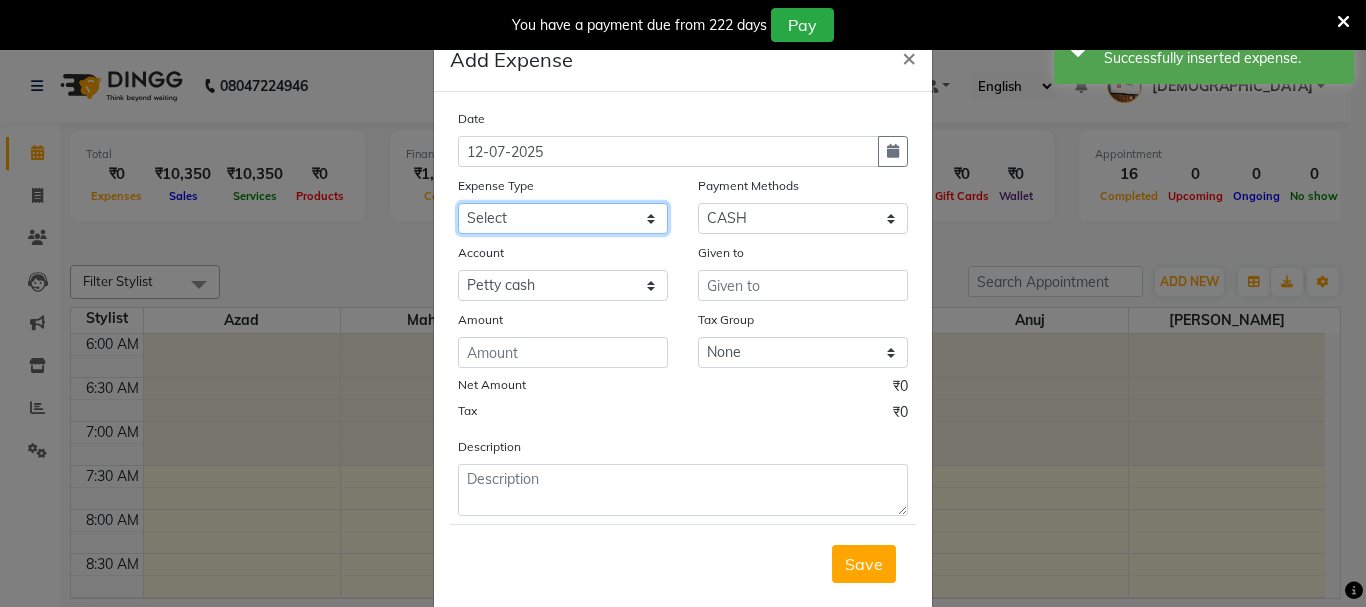 select on "18043" 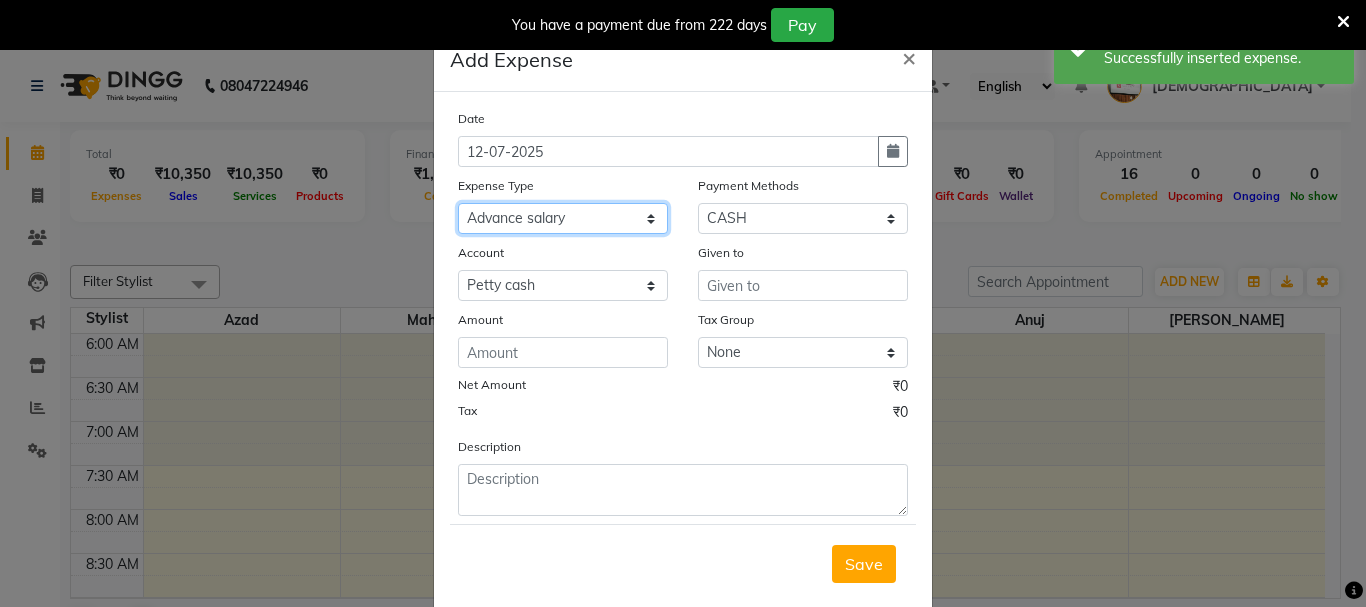 click on "Select Advance salary Advance salary ajaj Bank charges Car maintenance  Cash transfer to bank Cash transfer to hub Client Snacks Clinical charges Equipment Fuel Govt fee home Incentive Insurance International purchase Loan Repayment Maintenance Marketing Miscellaneous MRA Other Over times Pantry Product Rent Salary shop shop Staff Snacks Tax Tea & Refreshment TIP Utilities Wifi recharge" 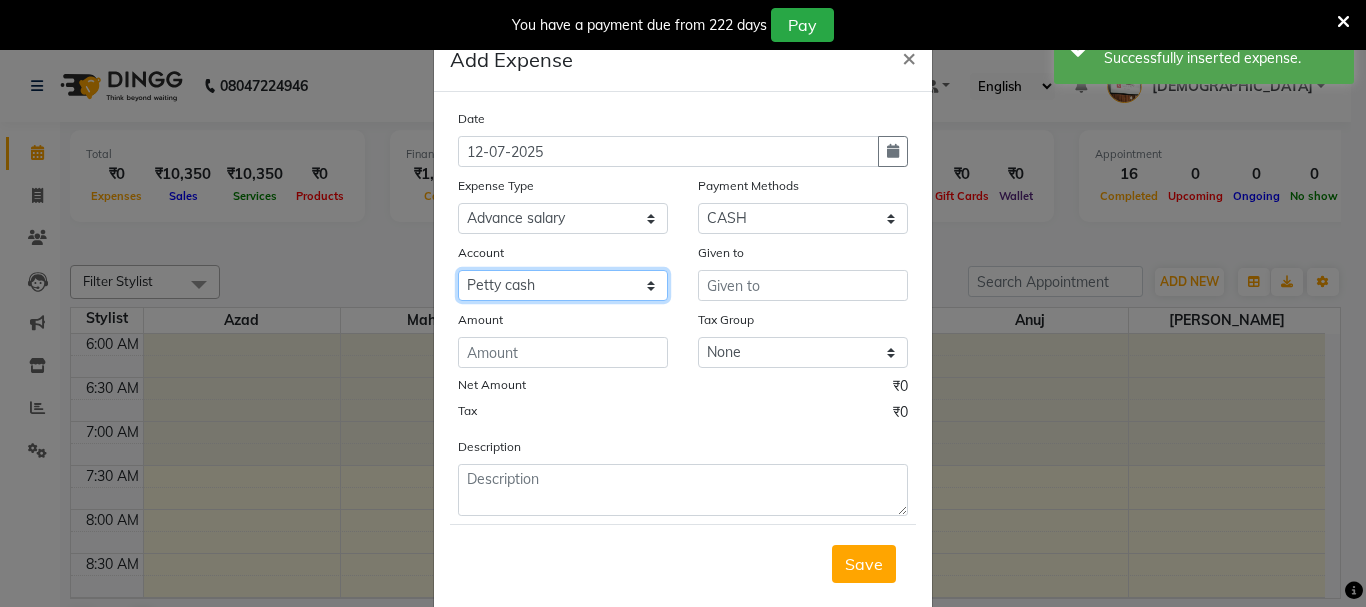 click on "Select Default account Petty cash" 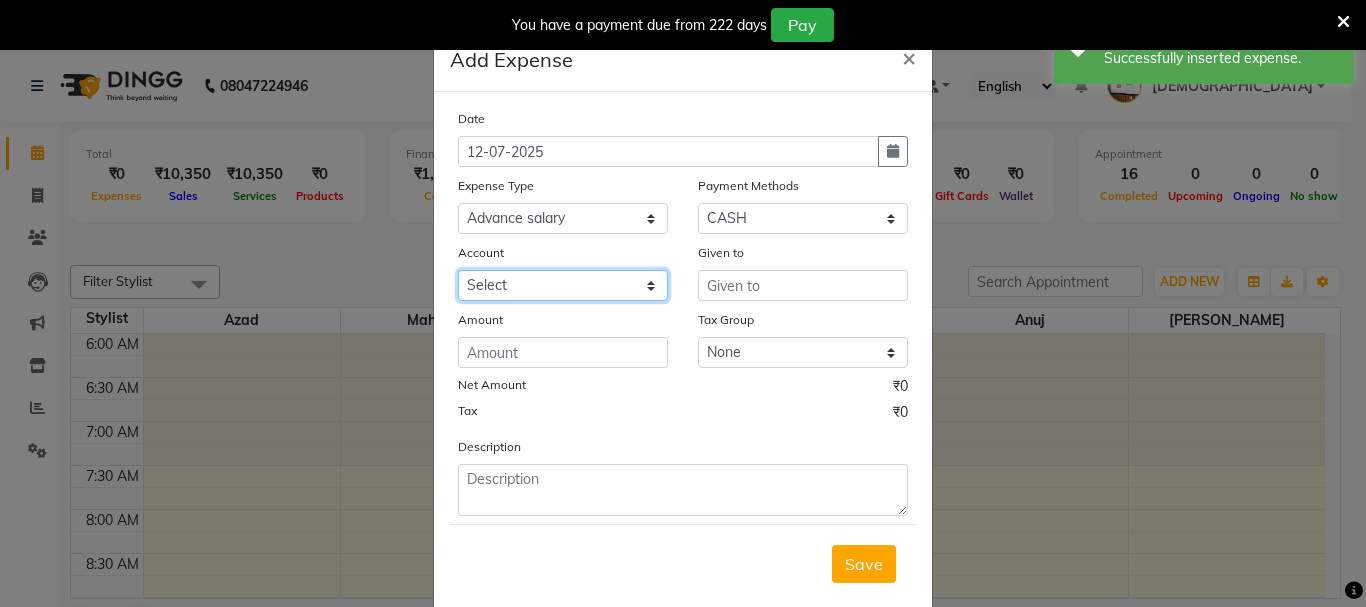 click on "Select Default account Petty cash" 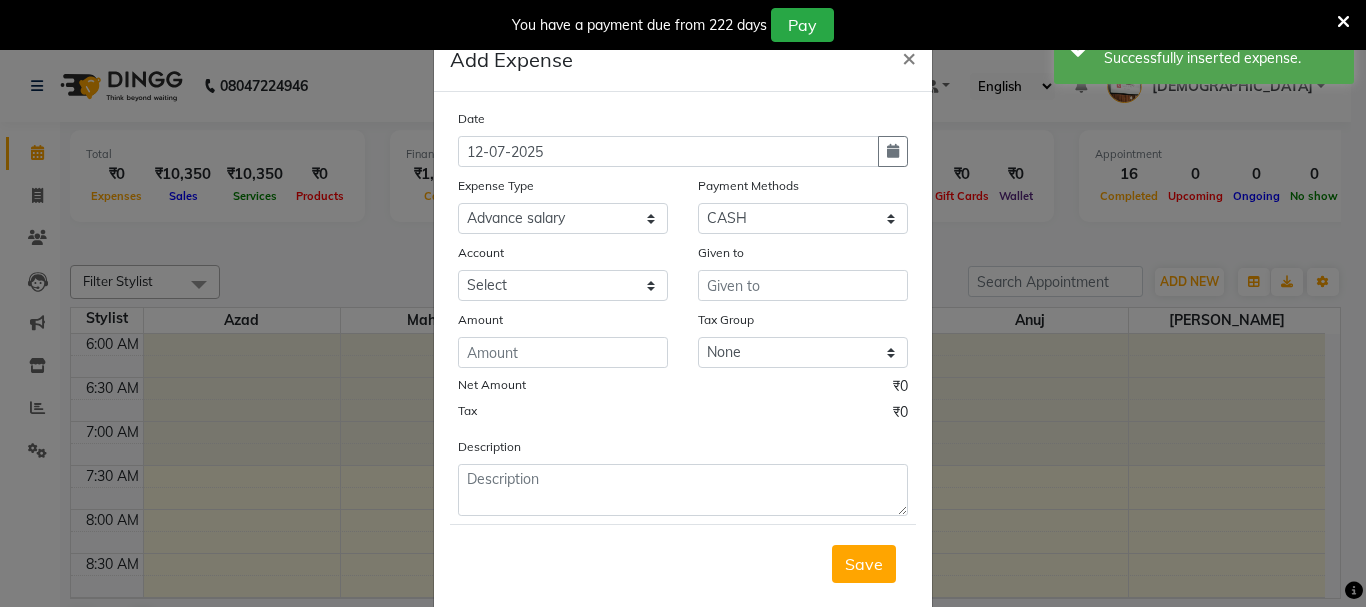drag, startPoint x: 584, startPoint y: 269, endPoint x: 582, endPoint y: 288, distance: 19.104973 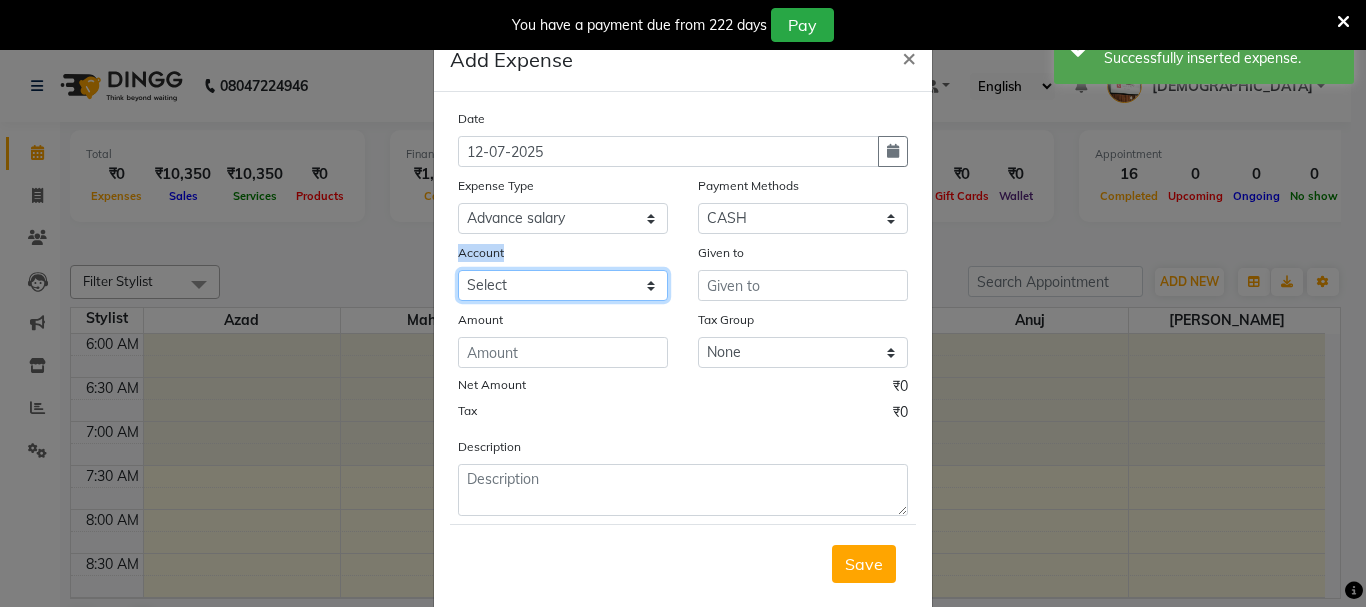 click on "Select Default account Petty cash" 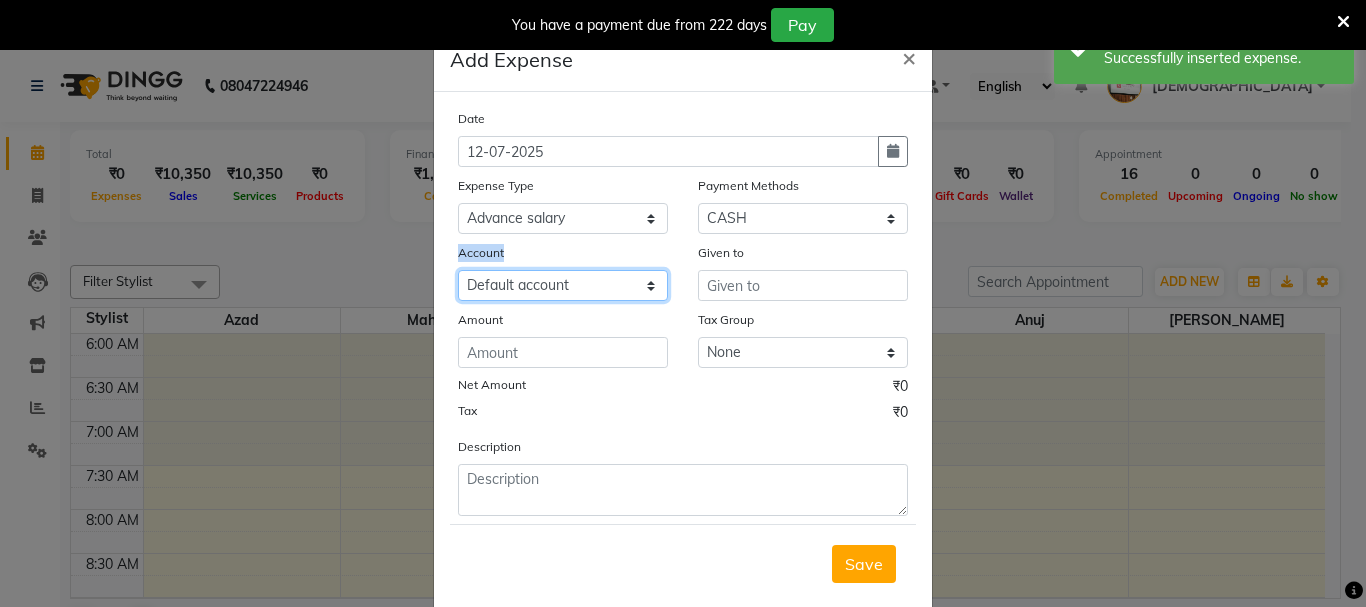 click on "Select Default account Petty cash" 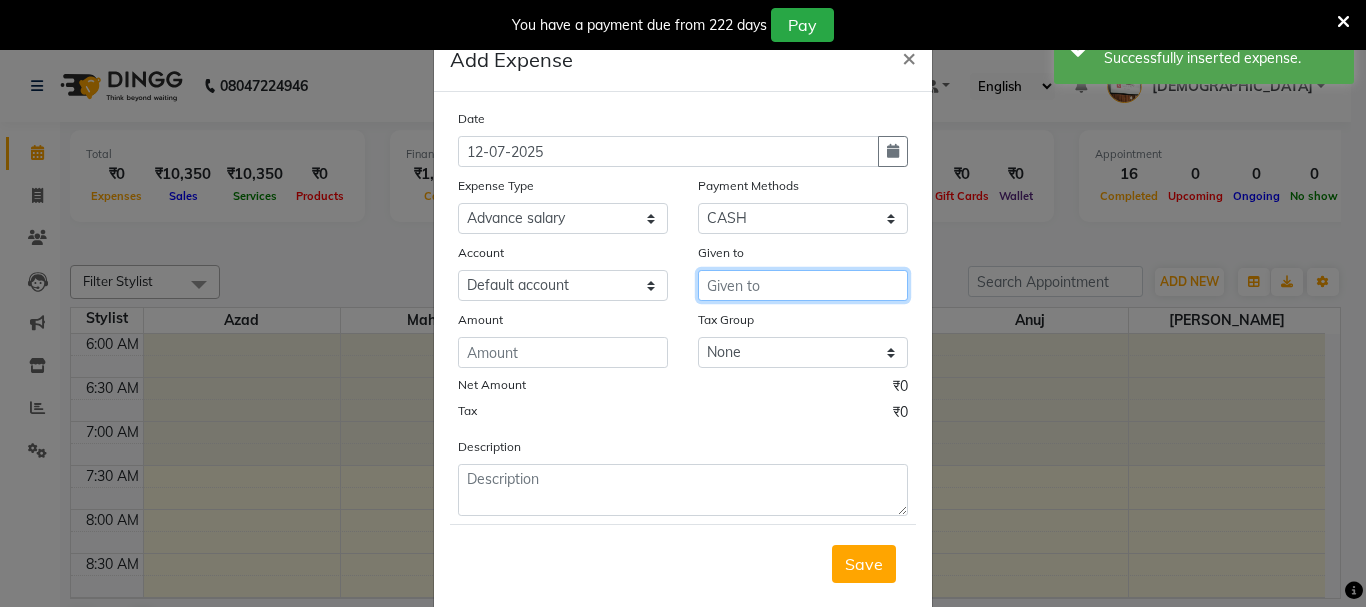 click at bounding box center [803, 285] 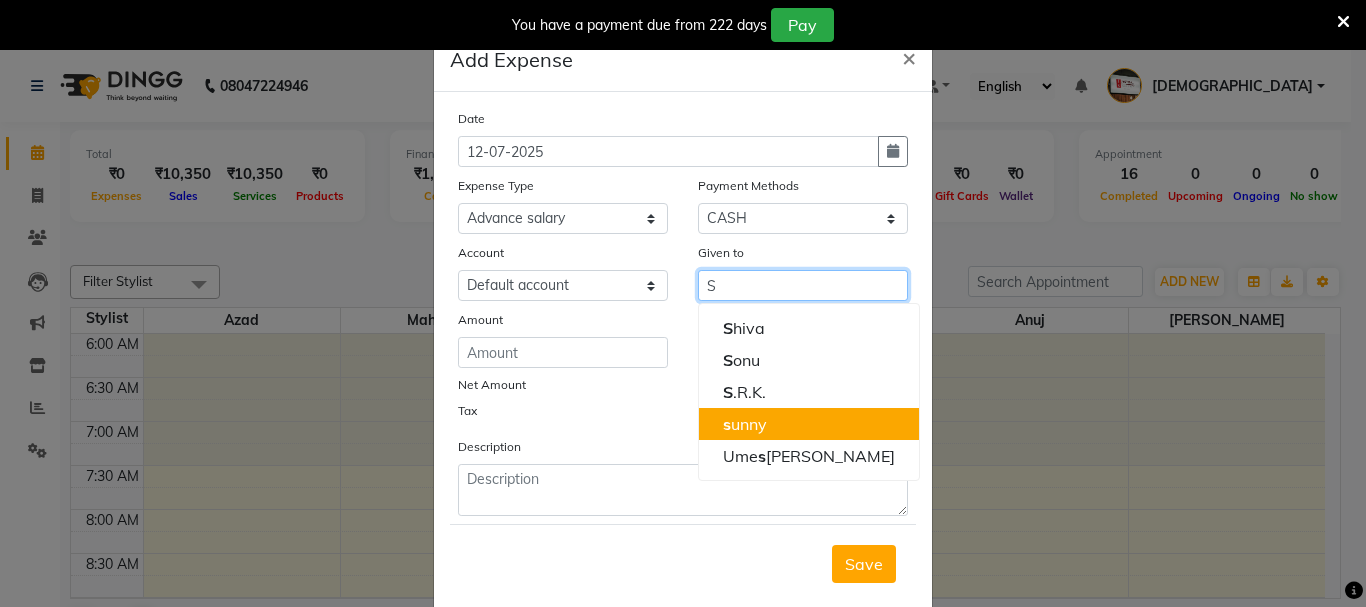click on "s unny" at bounding box center [809, 424] 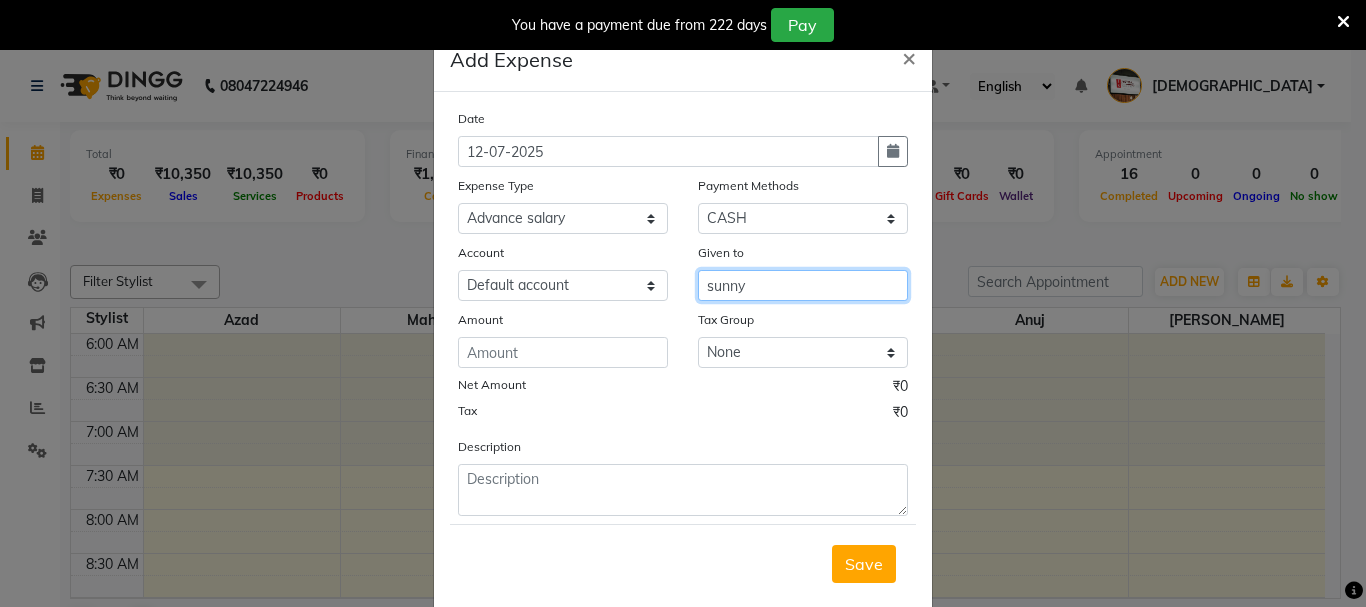 type on "sunny" 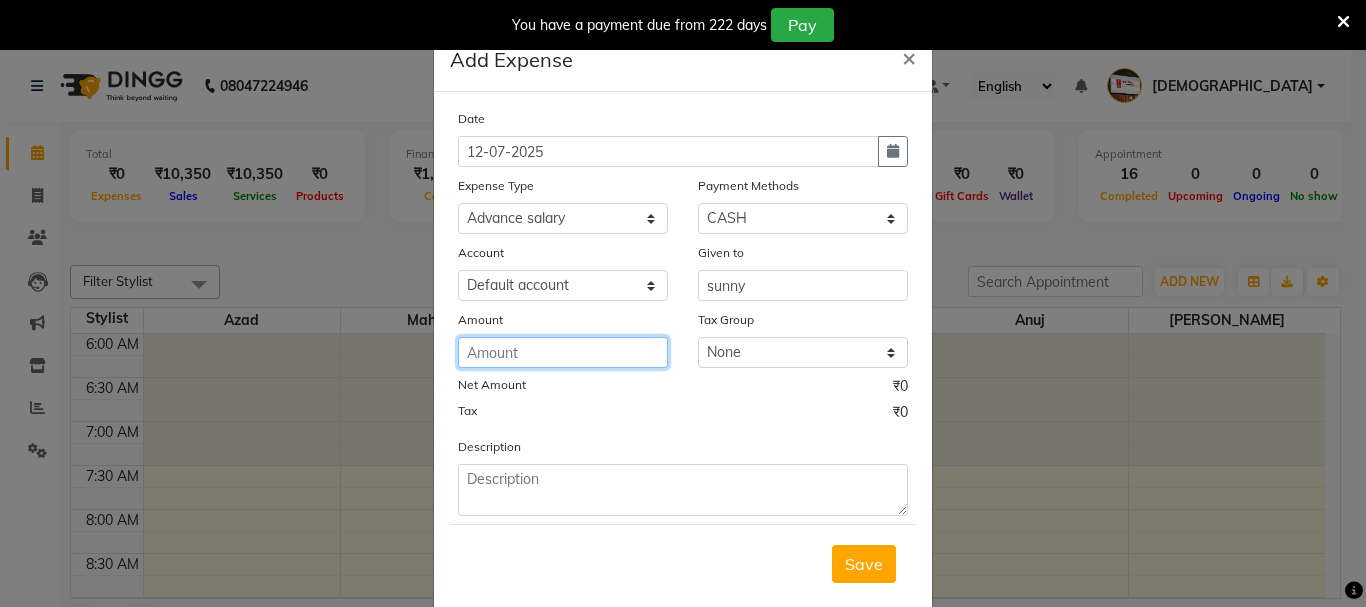 click 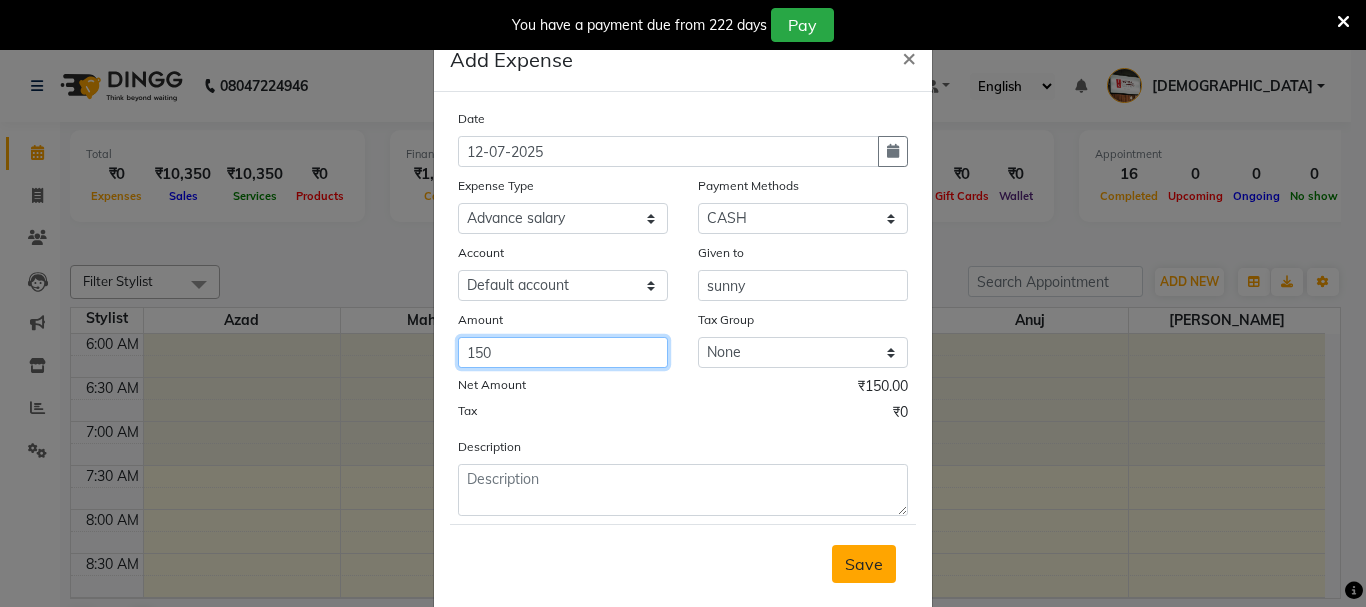 type on "150" 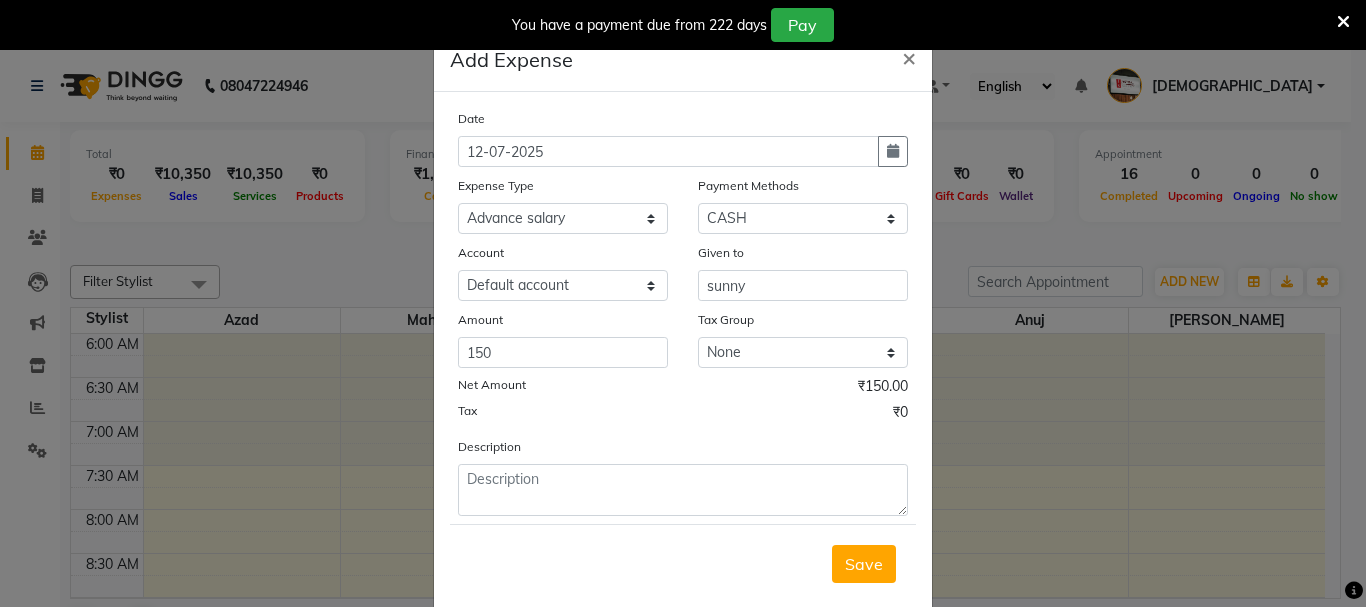 click on "Save" at bounding box center [864, 564] 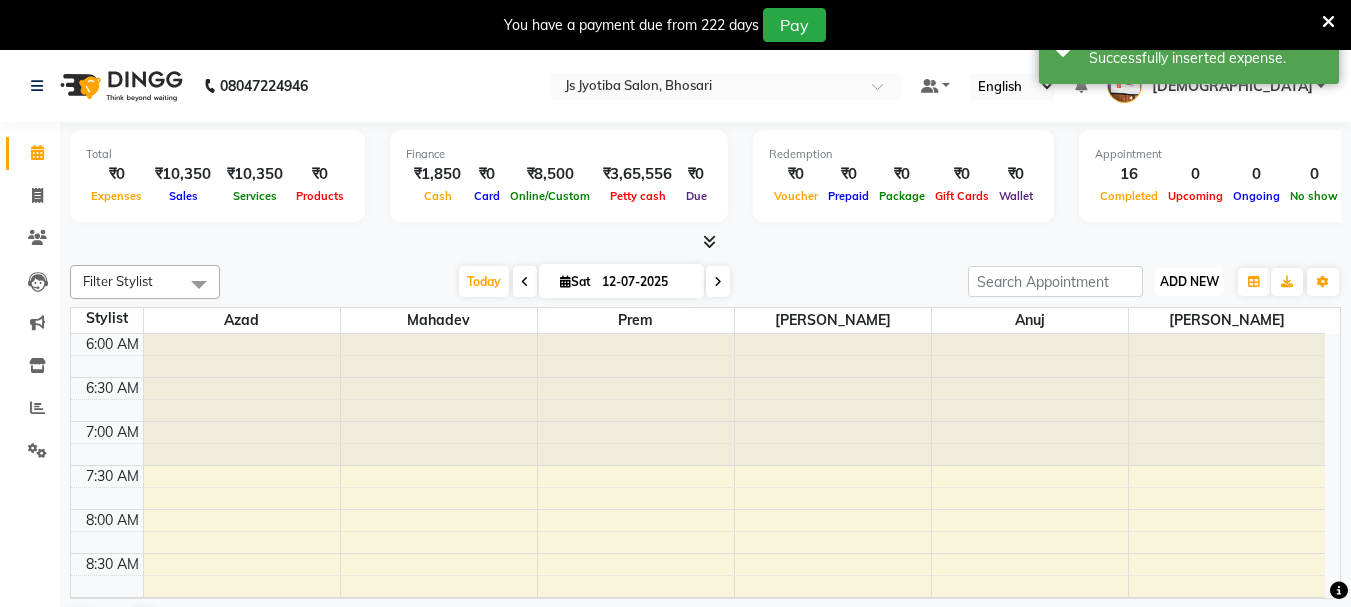 click on "ADD NEW" at bounding box center [1189, 281] 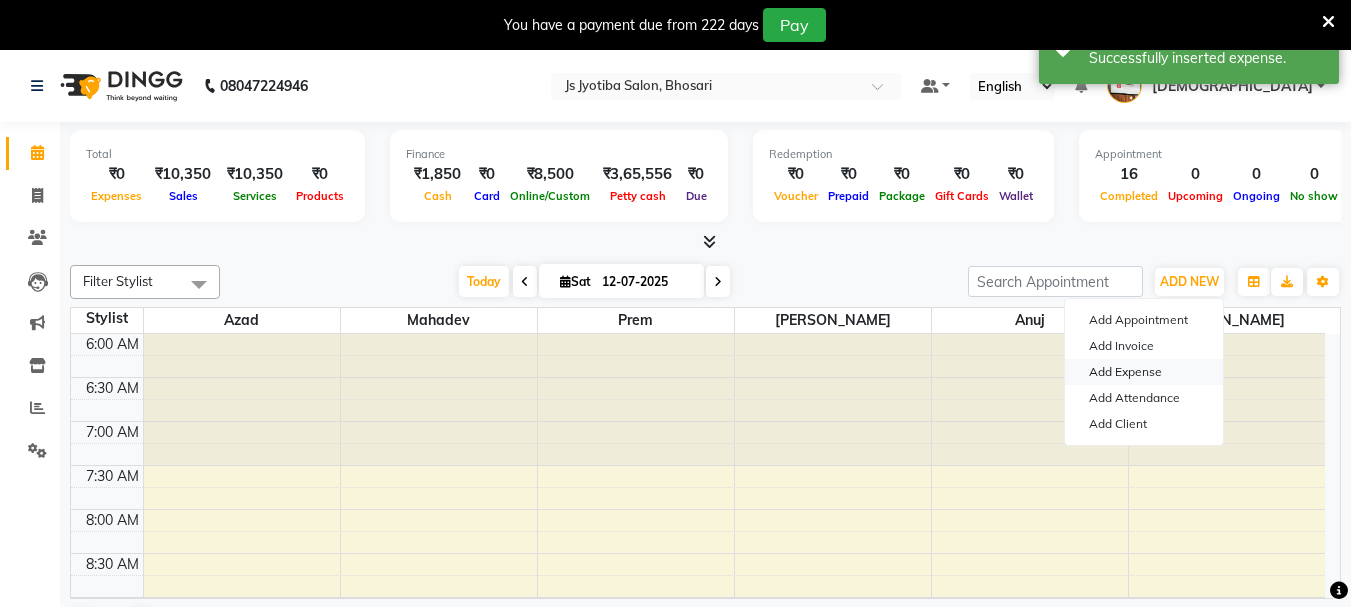 click on "Add Expense" at bounding box center (1144, 372) 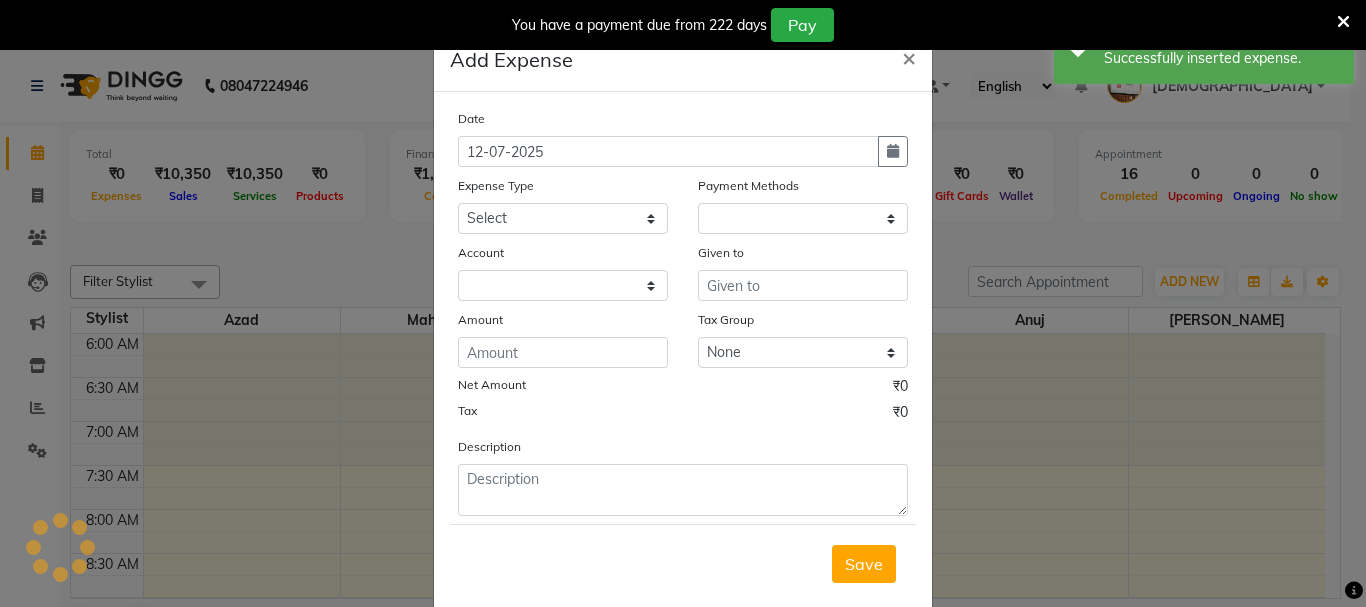 select on "1" 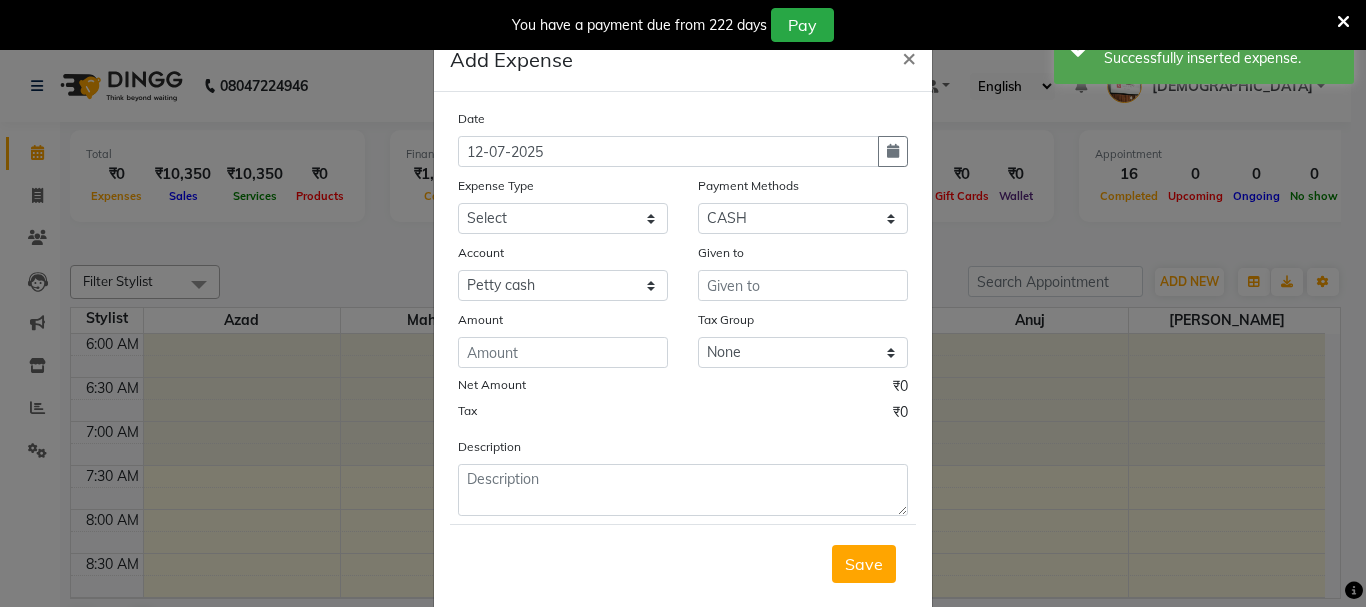 click on "Add Expense  × Date 12-07-2025 Expense Type Select Advance salary Advance salary ajaj Bank charges Car maintenance  Cash transfer to bank Cash transfer to hub Client Snacks Clinical charges Equipment Fuel Govt fee home Incentive Insurance International purchase Loan Repayment Maintenance Marketing Miscellaneous MRA Other Over times Pantry Product Rent Salary shop shop Staff Snacks Tax Tea & Refreshment TIP Utilities Wifi recharge Payment Methods Select CASH ONLINE CARD Account Select Default account Petty cash Given to Amount Tax Group None Net Amount ₹0 Tax ₹0 Description  Save" 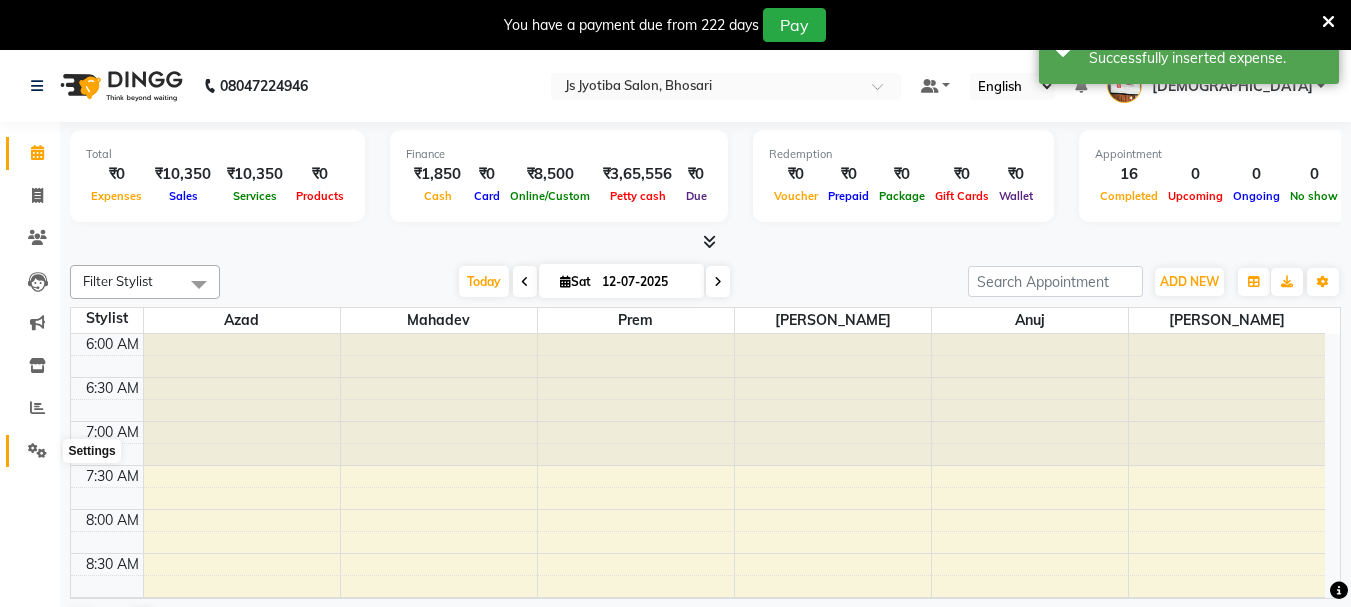 click 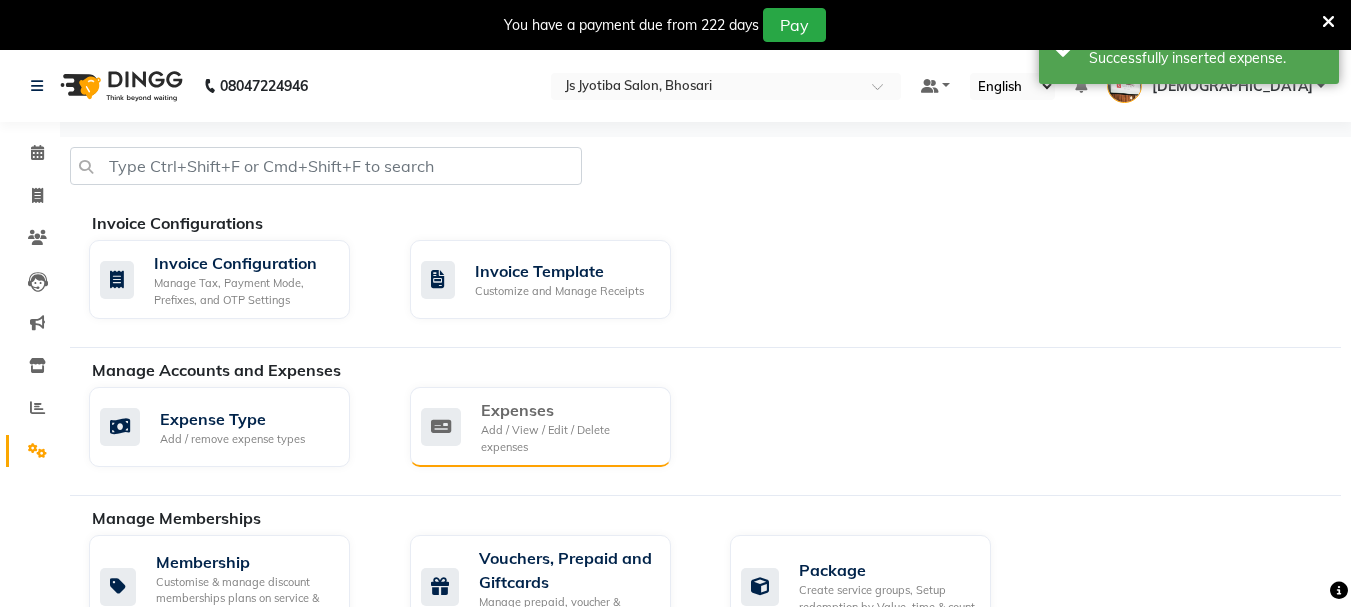click on "Add / View / Edit / Delete expenses" 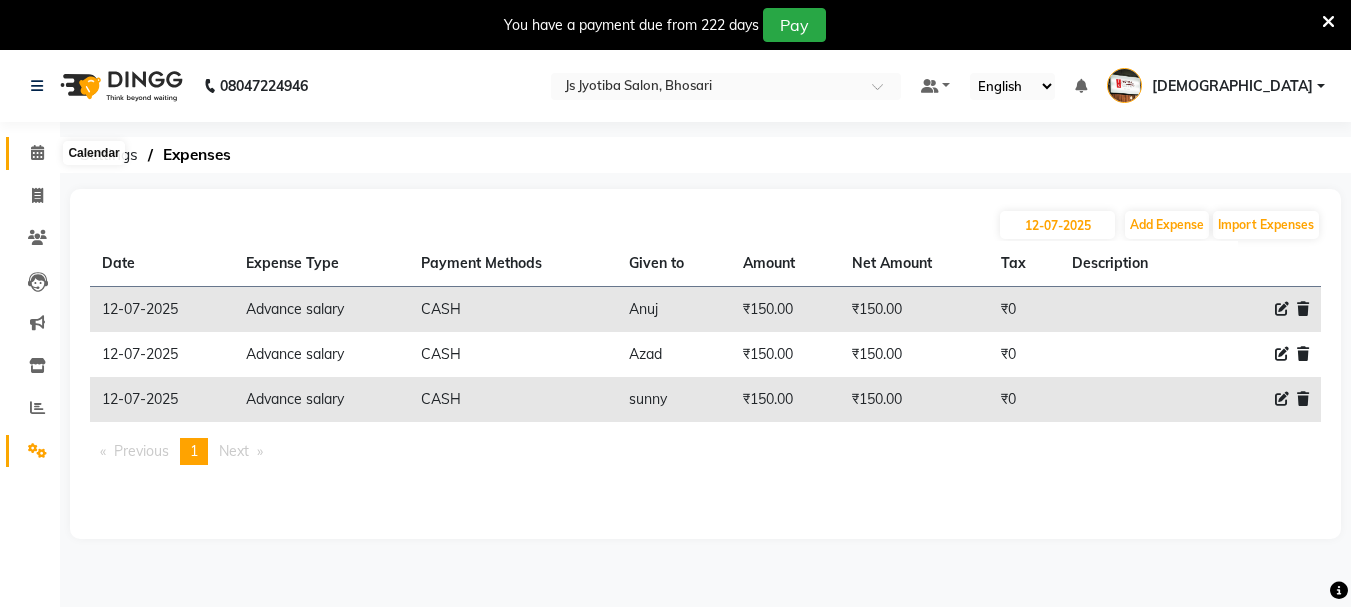 click 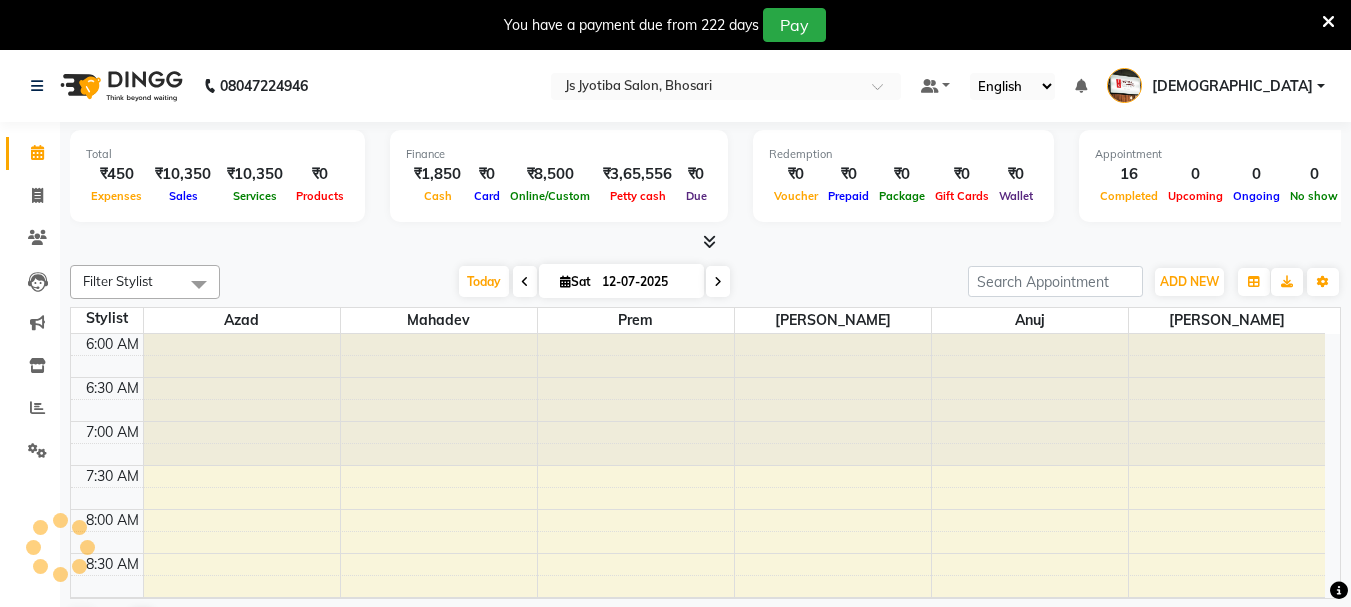 scroll, scrollTop: 0, scrollLeft: 0, axis: both 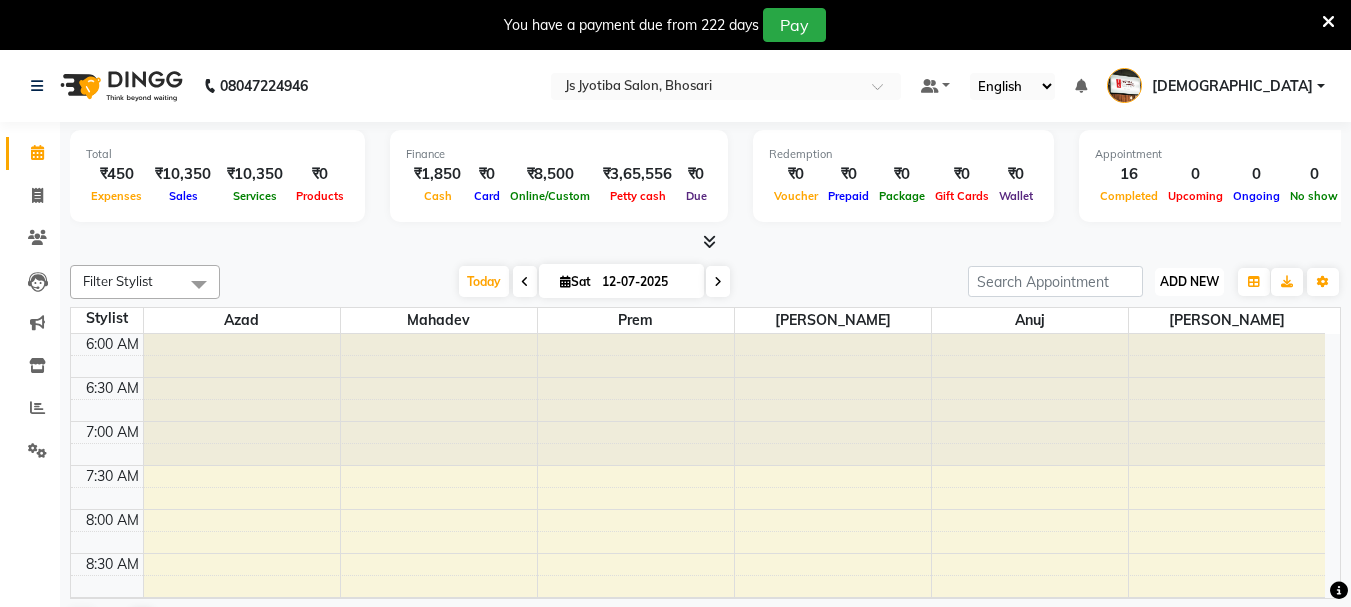 click on "ADD NEW" at bounding box center (1189, 281) 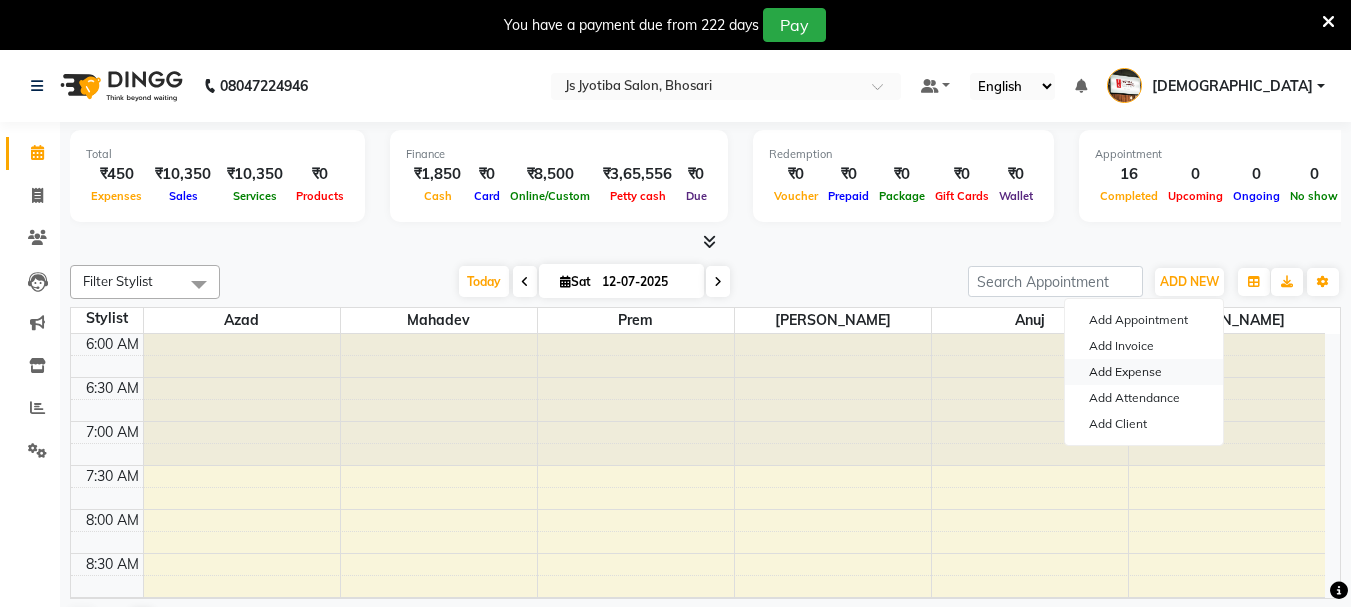 click on "Add Expense" at bounding box center [1144, 372] 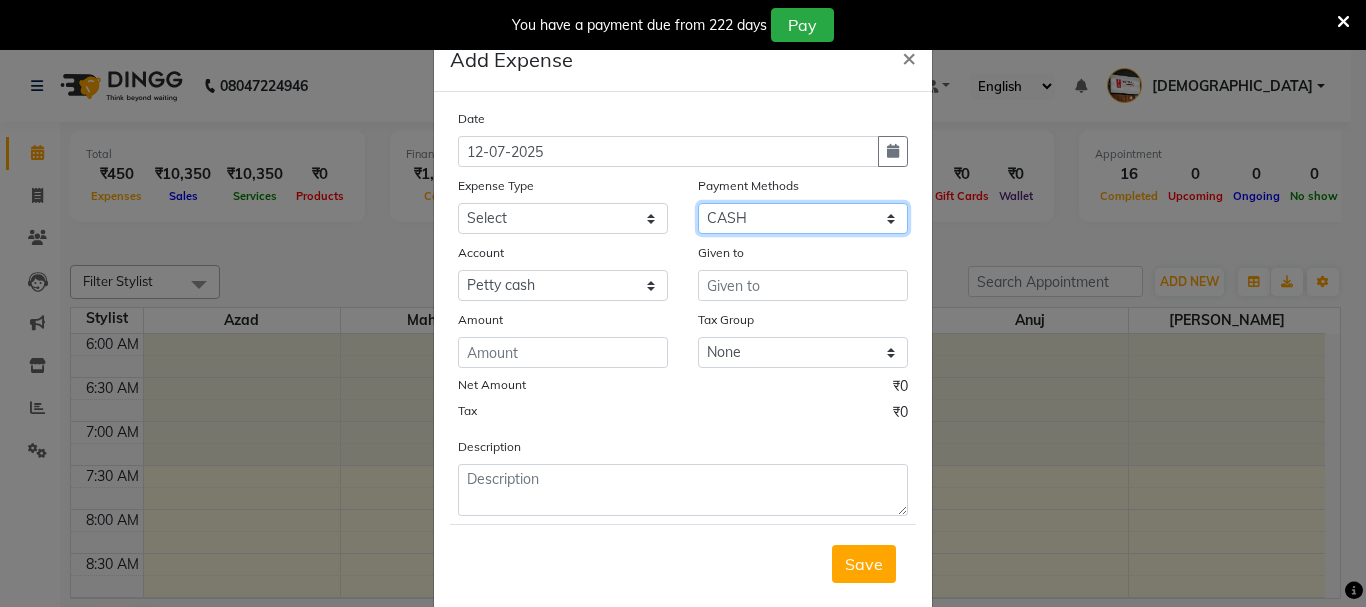 click on "Select CASH ONLINE CARD" 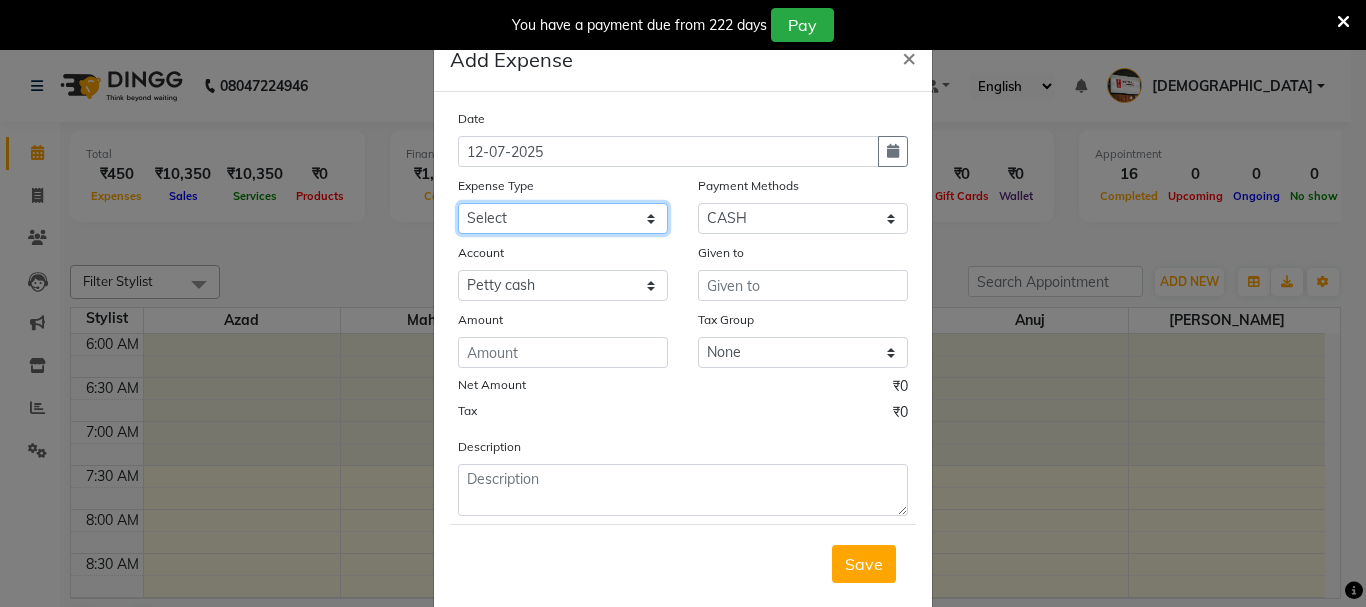 click on "Select Advance salary Advance salary ajaj Bank charges Car maintenance  Cash transfer to bank Cash transfer to hub Client Snacks Clinical charges Equipment Fuel Govt fee home Incentive Insurance International purchase Loan Repayment Maintenance Marketing Miscellaneous MRA Other Over times Pantry Product Rent Salary shop shop Staff Snacks Tax Tea & Refreshment TIP Utilities Wifi recharge" 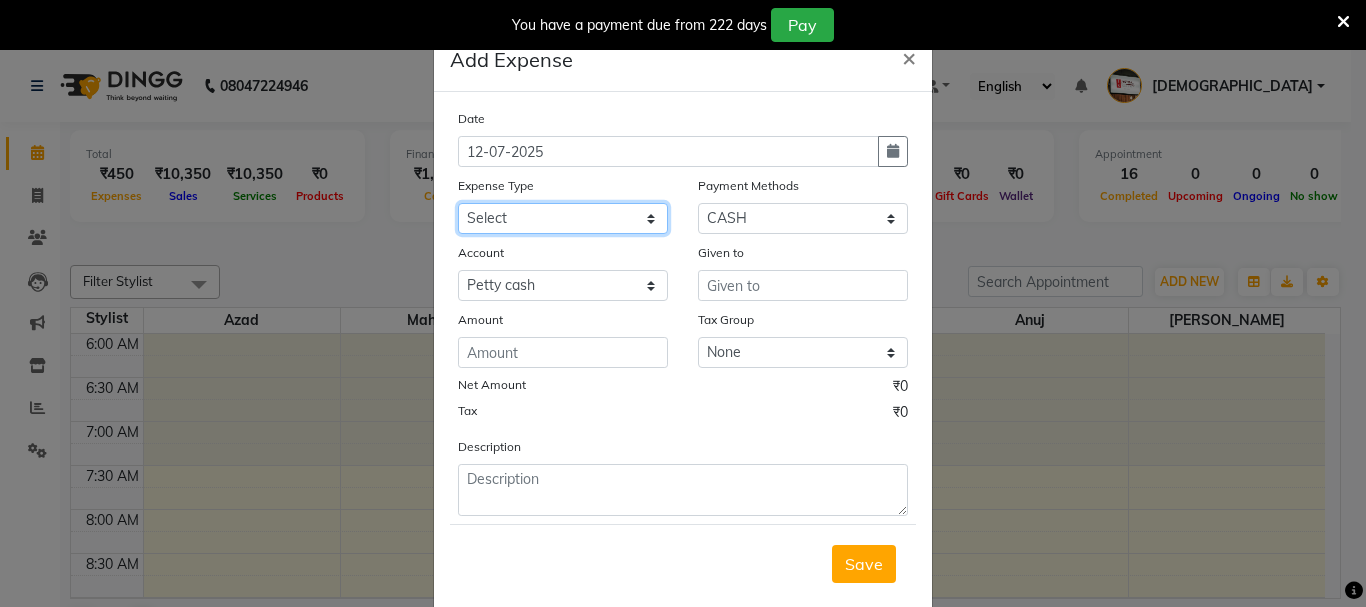 select on "18043" 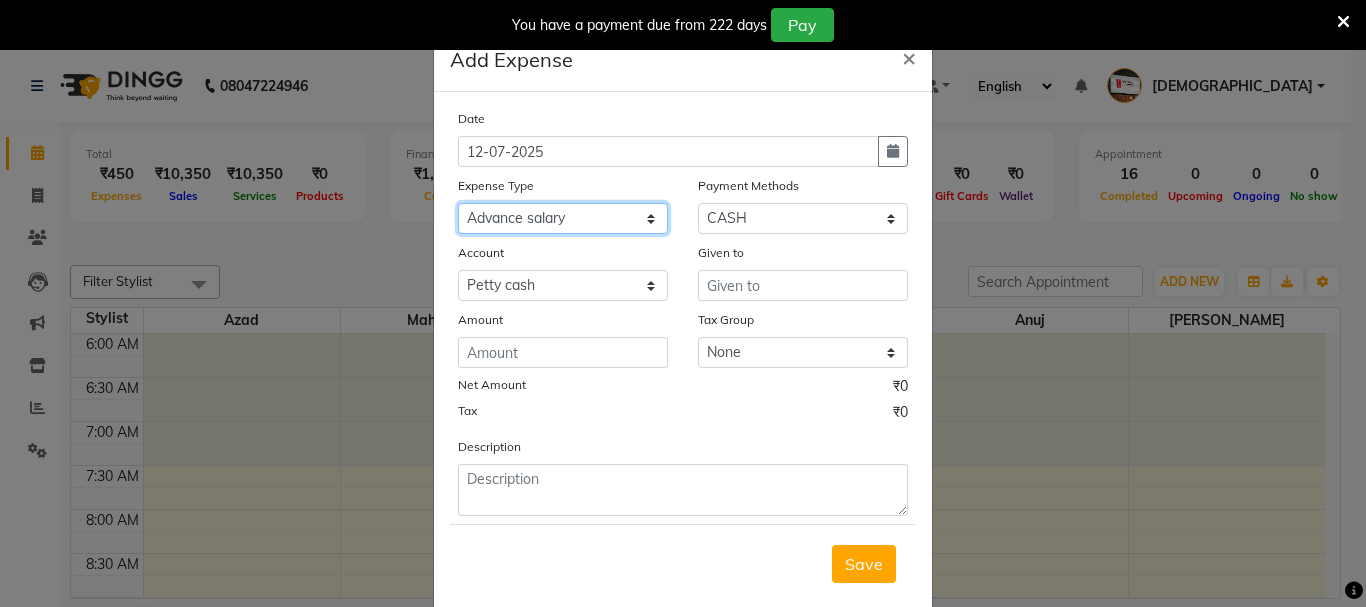 click on "Select Advance salary Advance salary ajaj Bank charges Car maintenance  Cash transfer to bank Cash transfer to hub Client Snacks Clinical charges Equipment Fuel Govt fee home Incentive Insurance International purchase Loan Repayment Maintenance Marketing Miscellaneous MRA Other Over times Pantry Product Rent Salary shop shop Staff Snacks Tax Tea & Refreshment TIP Utilities Wifi recharge" 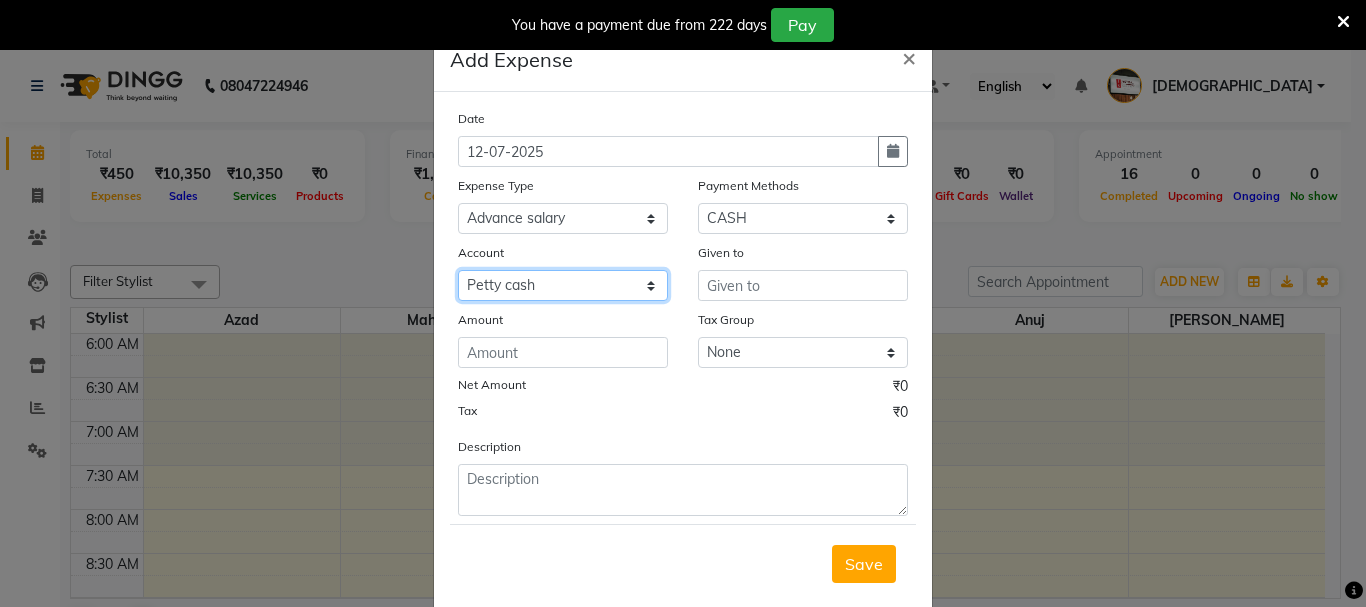 click on "Select Default account Petty cash" 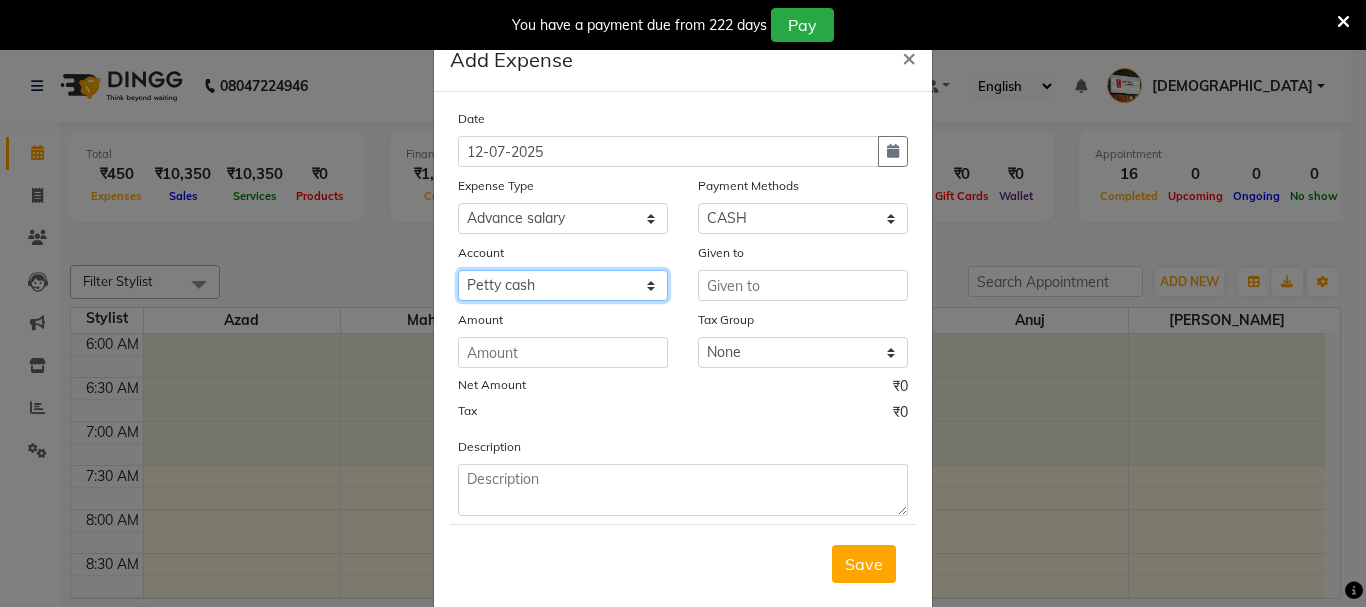 select on "492" 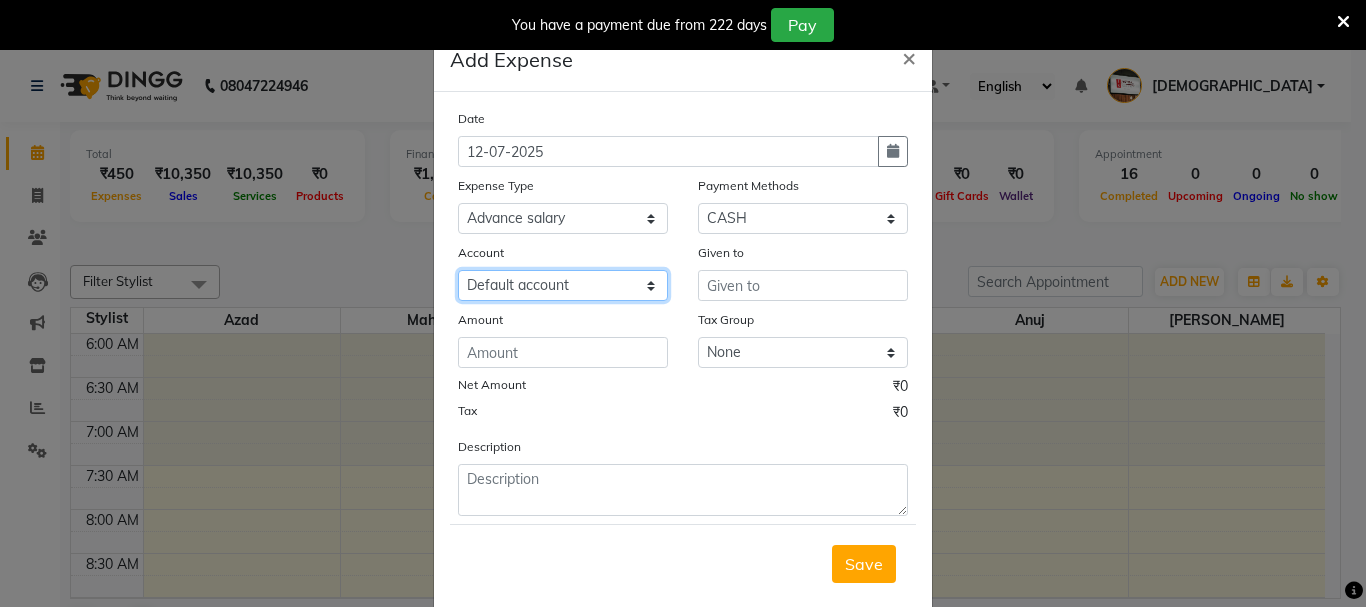 click on "Select Default account Petty cash" 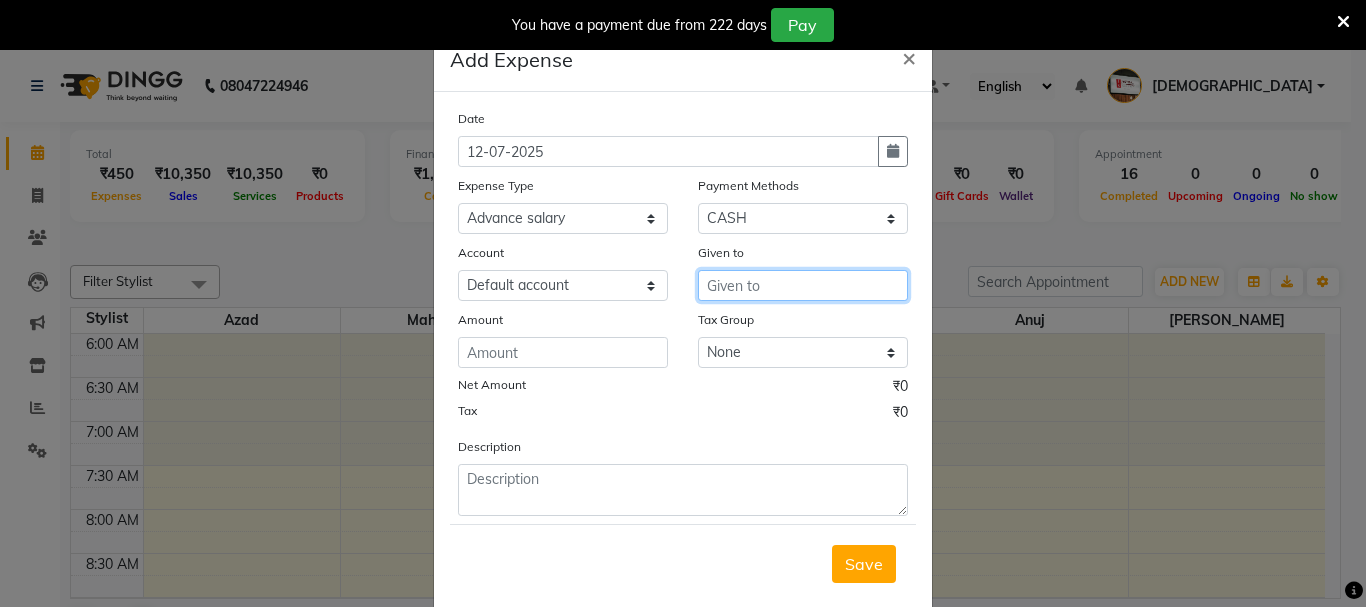 click at bounding box center (803, 285) 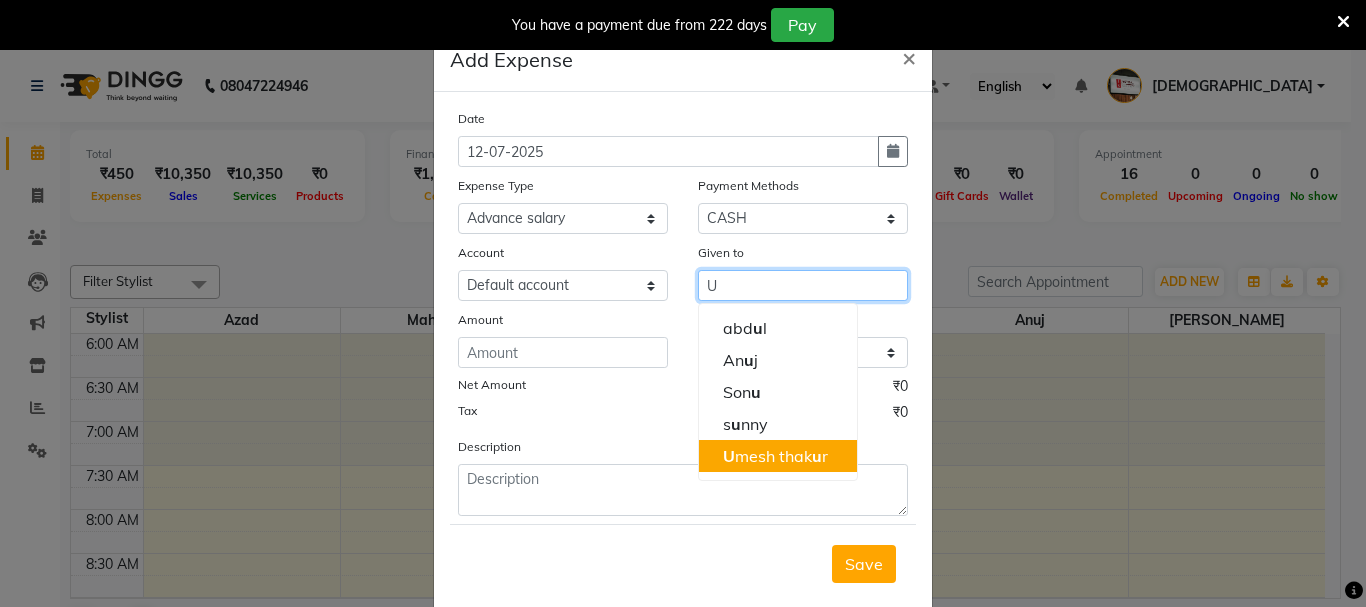 click on "U mesh thak u r" at bounding box center (778, 456) 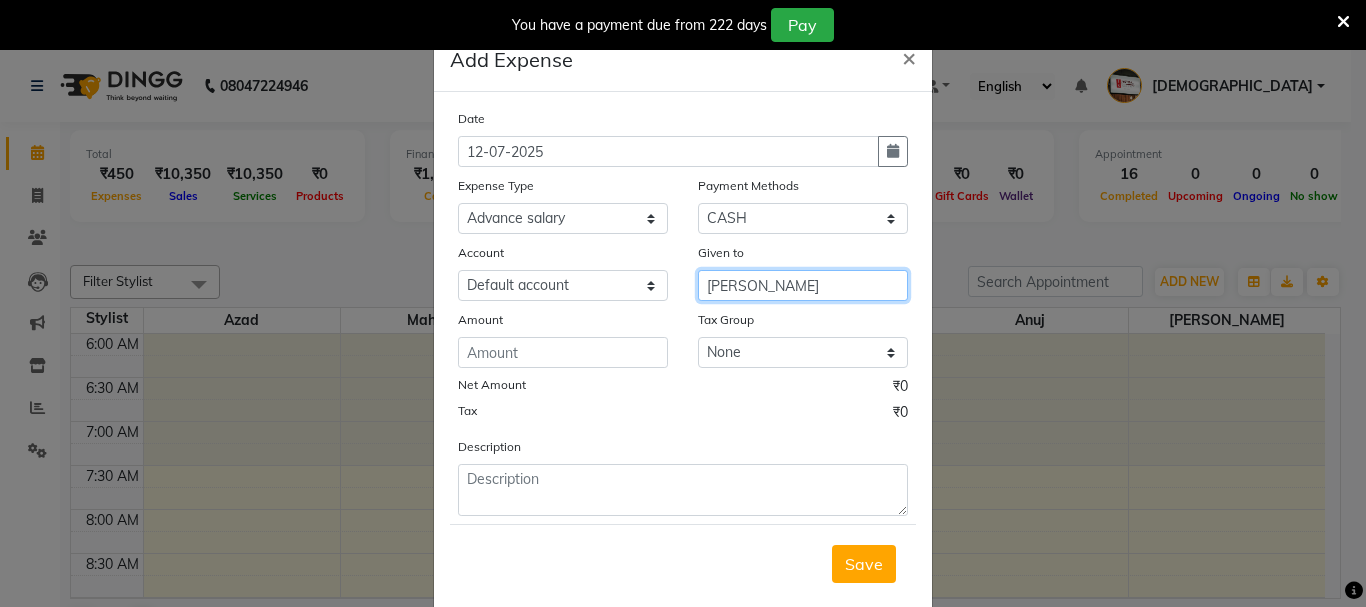 type on "[PERSON_NAME]" 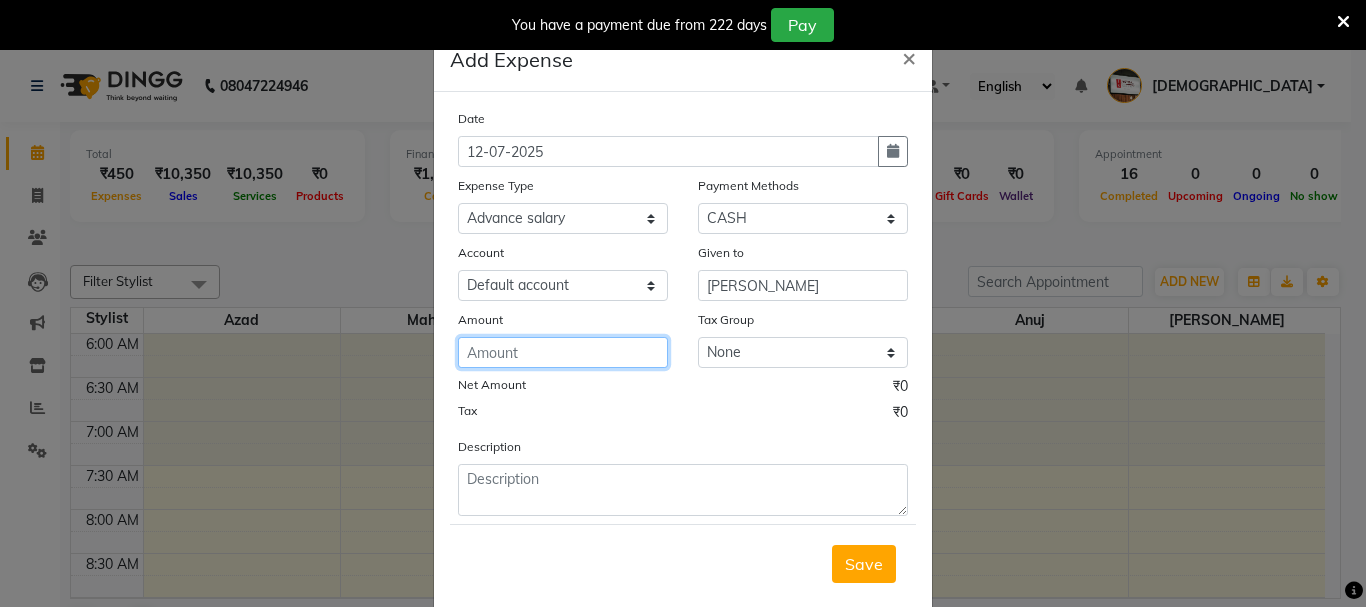 click 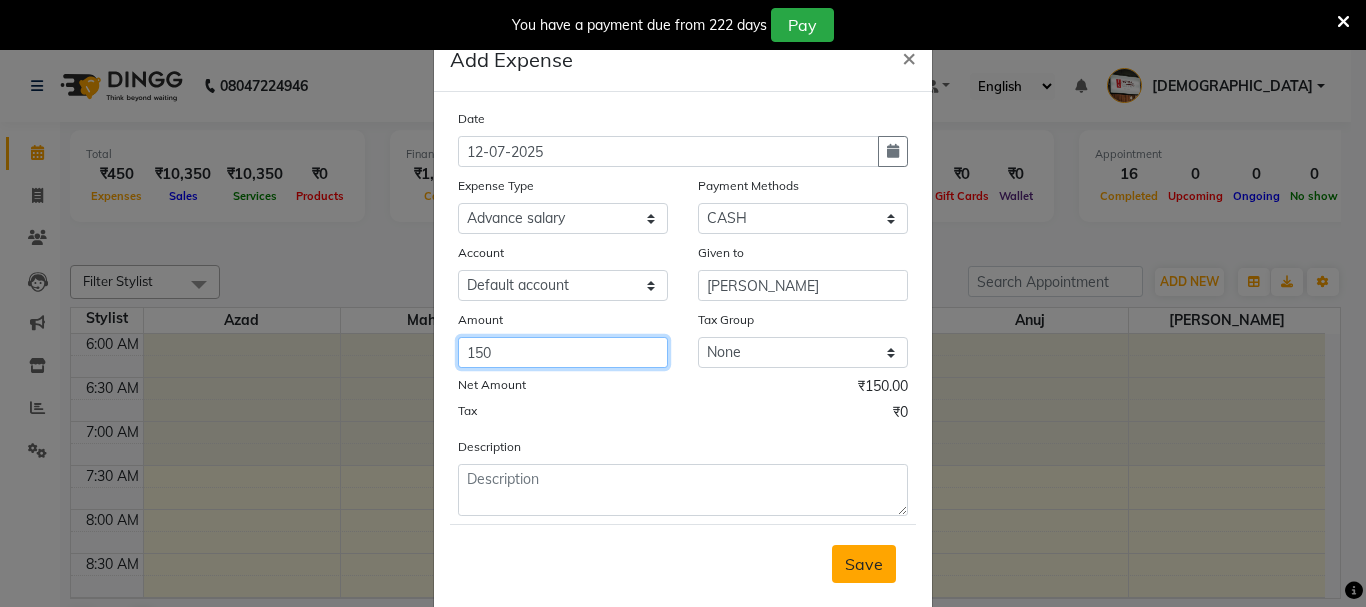 type on "150" 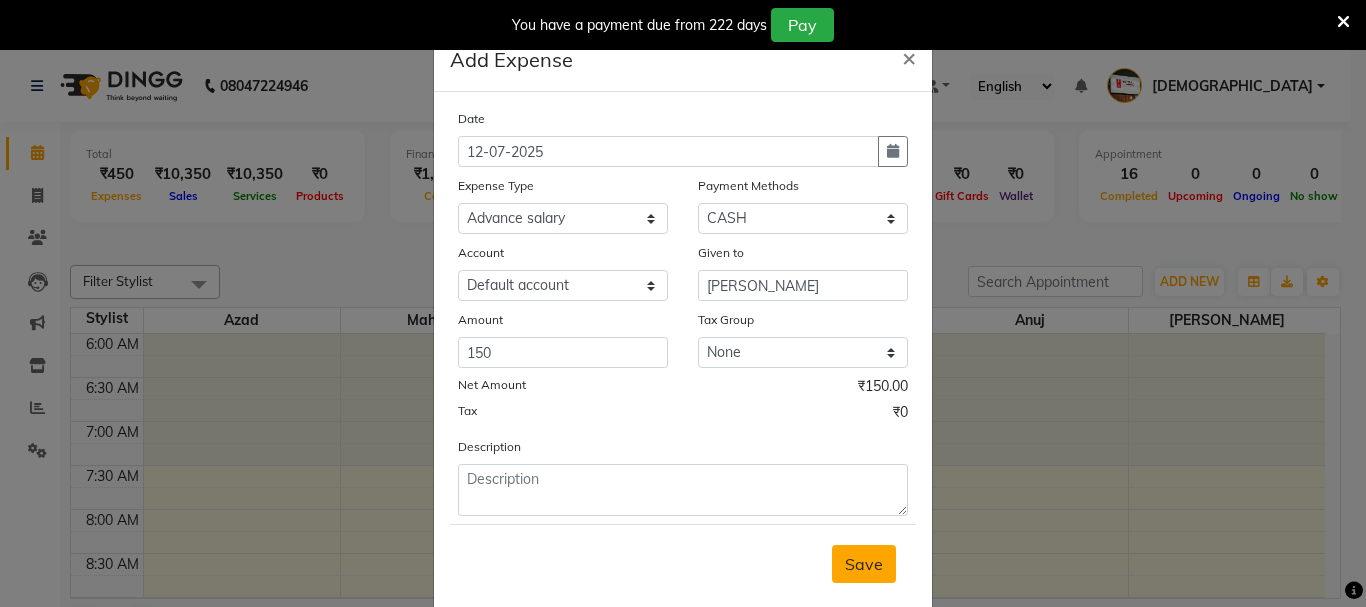 click on "Save" at bounding box center [864, 564] 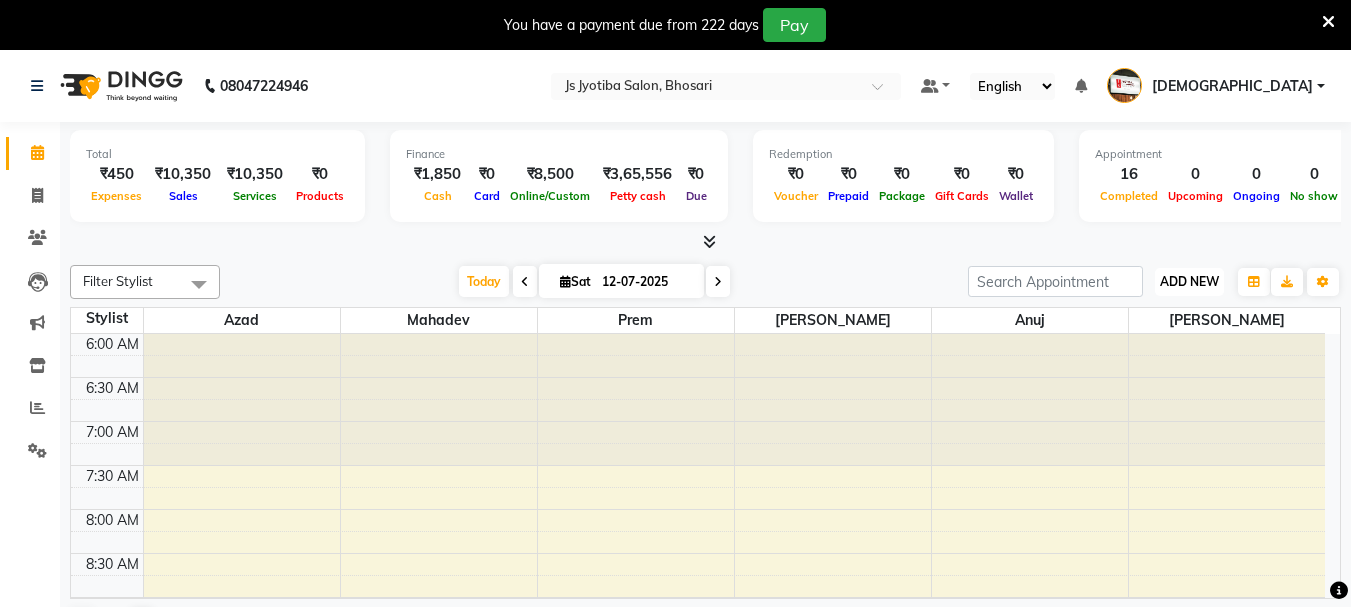 click on "ADD NEW" at bounding box center (1189, 281) 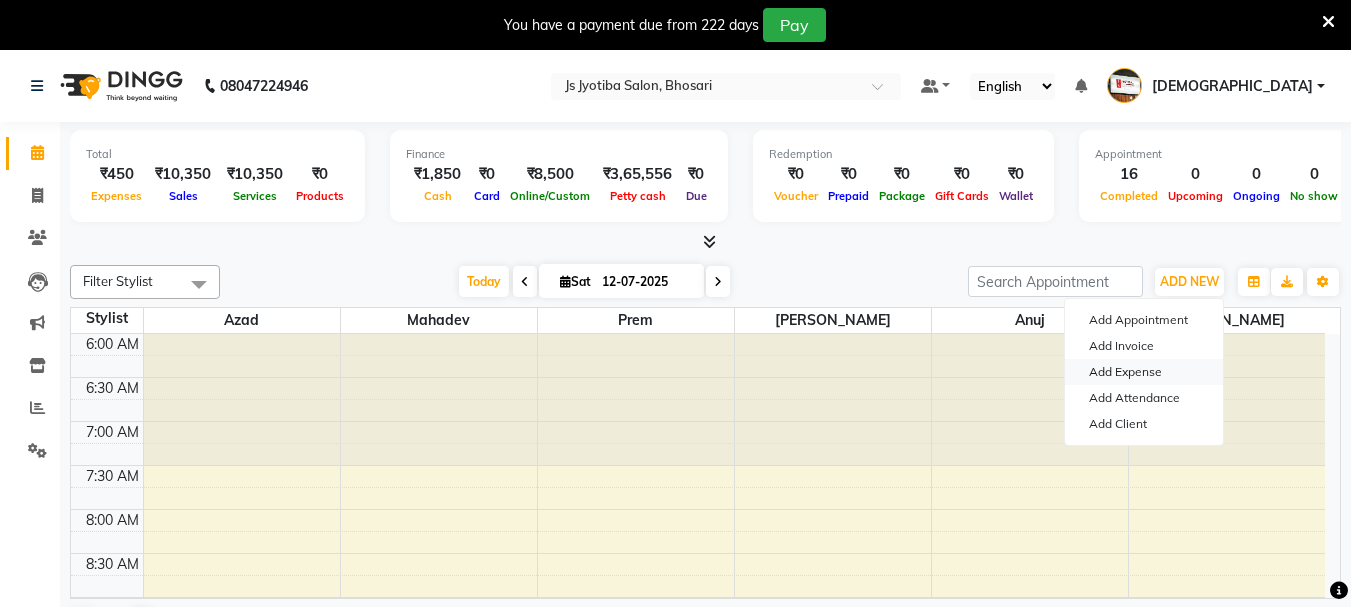 click on "Add Expense" at bounding box center (1144, 372) 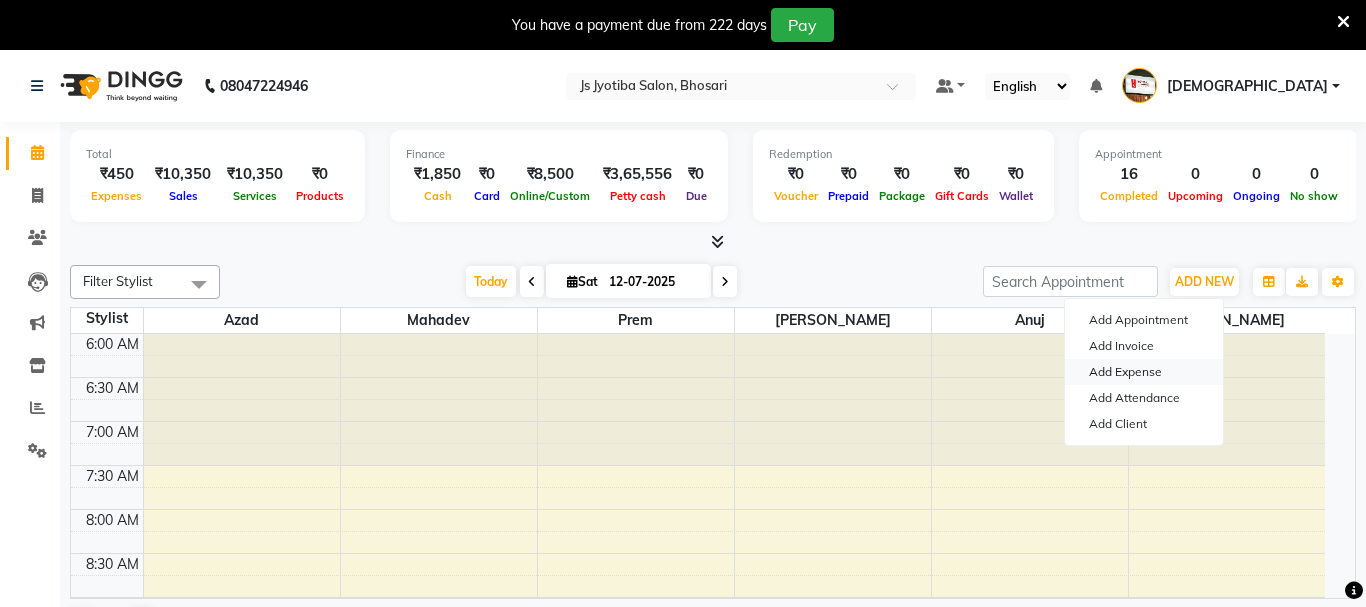 select on "1" 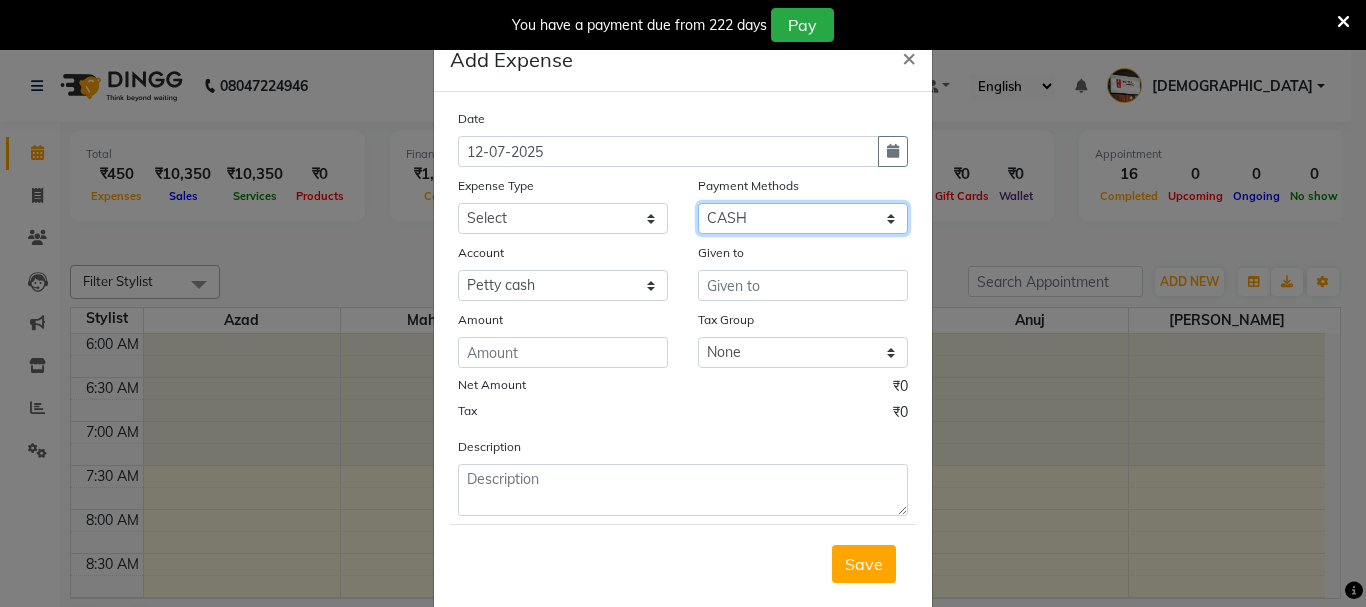 drag, startPoint x: 789, startPoint y: 222, endPoint x: 787, endPoint y: 233, distance: 11.18034 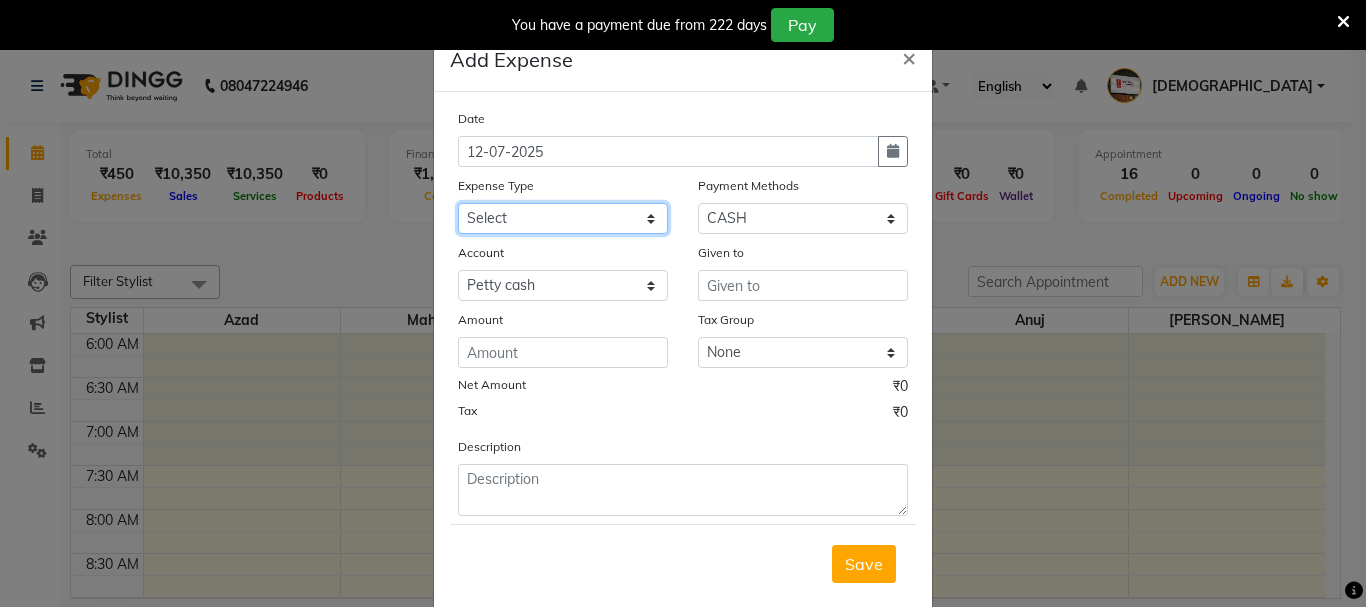 click on "Select Advance salary Advance salary ajaj Bank charges Car maintenance  Cash transfer to bank Cash transfer to hub Client Snacks Clinical charges Equipment Fuel Govt fee home Incentive Insurance International purchase Loan Repayment Maintenance Marketing Miscellaneous MRA Other Over times Pantry Product Rent Salary shop shop Staff Snacks Tax Tea & Refreshment TIP Utilities Wifi recharge" 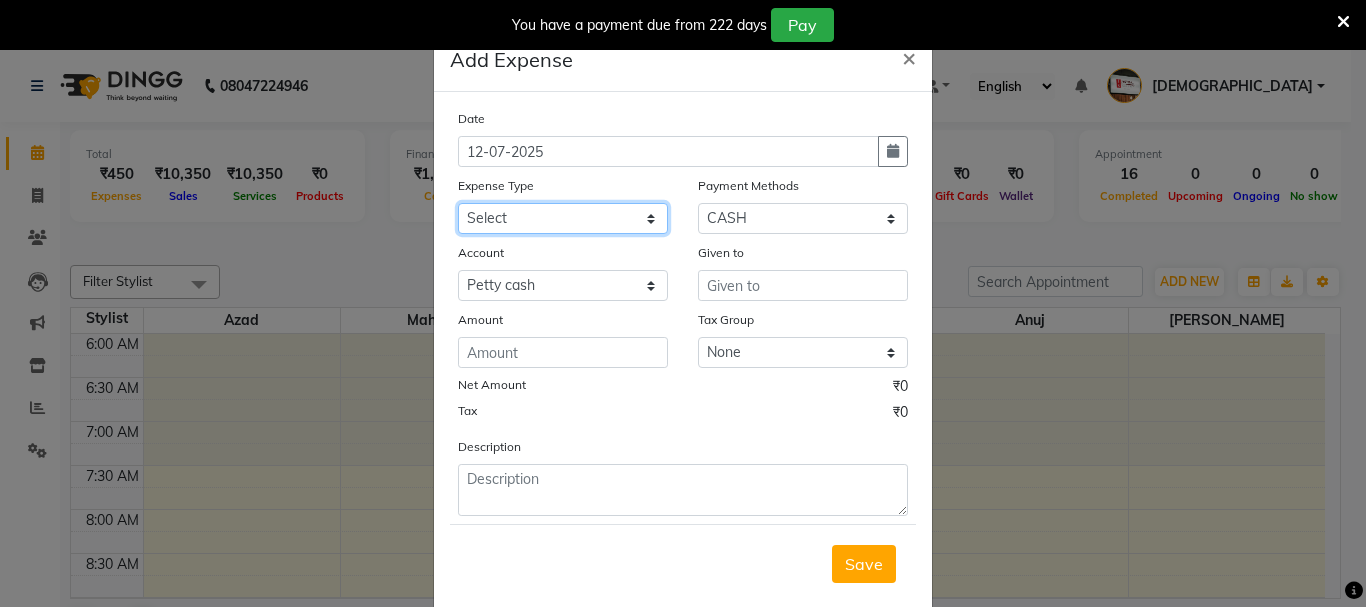 select on "18043" 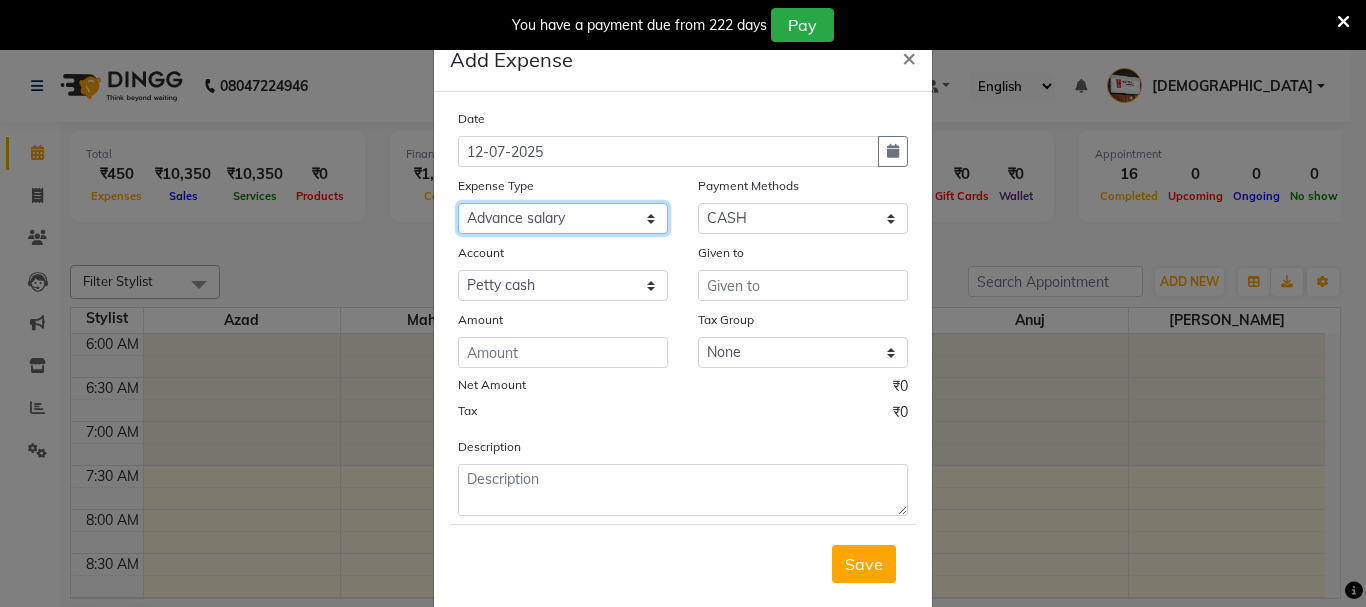 click on "Select Advance salary Advance salary ajaj Bank charges Car maintenance  Cash transfer to bank Cash transfer to hub Client Snacks Clinical charges Equipment Fuel Govt fee home Incentive Insurance International purchase Loan Repayment Maintenance Marketing Miscellaneous MRA Other Over times Pantry Product Rent Salary shop shop Staff Snacks Tax Tea & Refreshment TIP Utilities Wifi recharge" 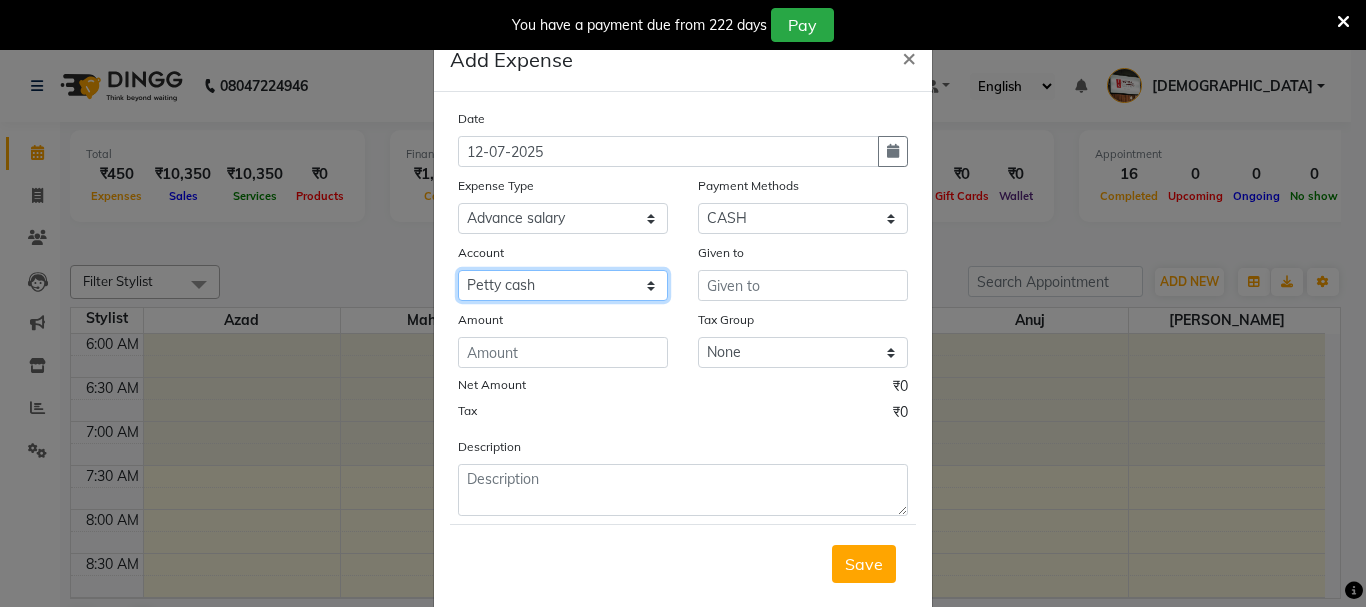 click on "Select Default account Petty cash" 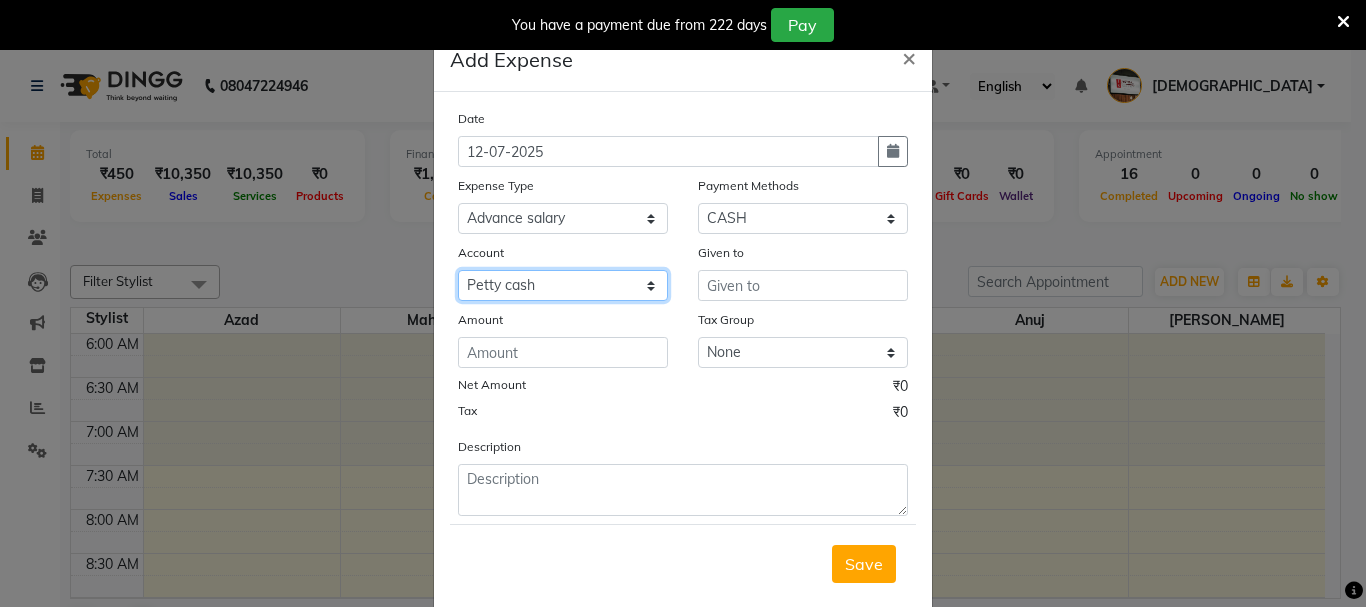 select on "492" 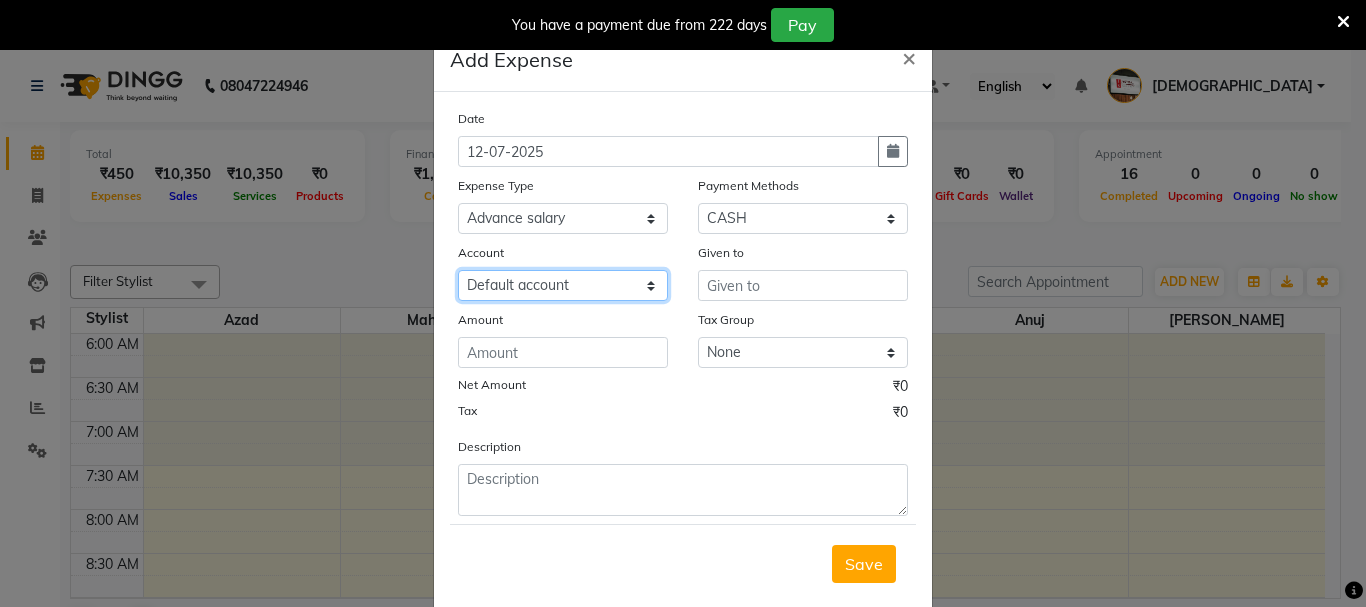 click on "Select Default account Petty cash" 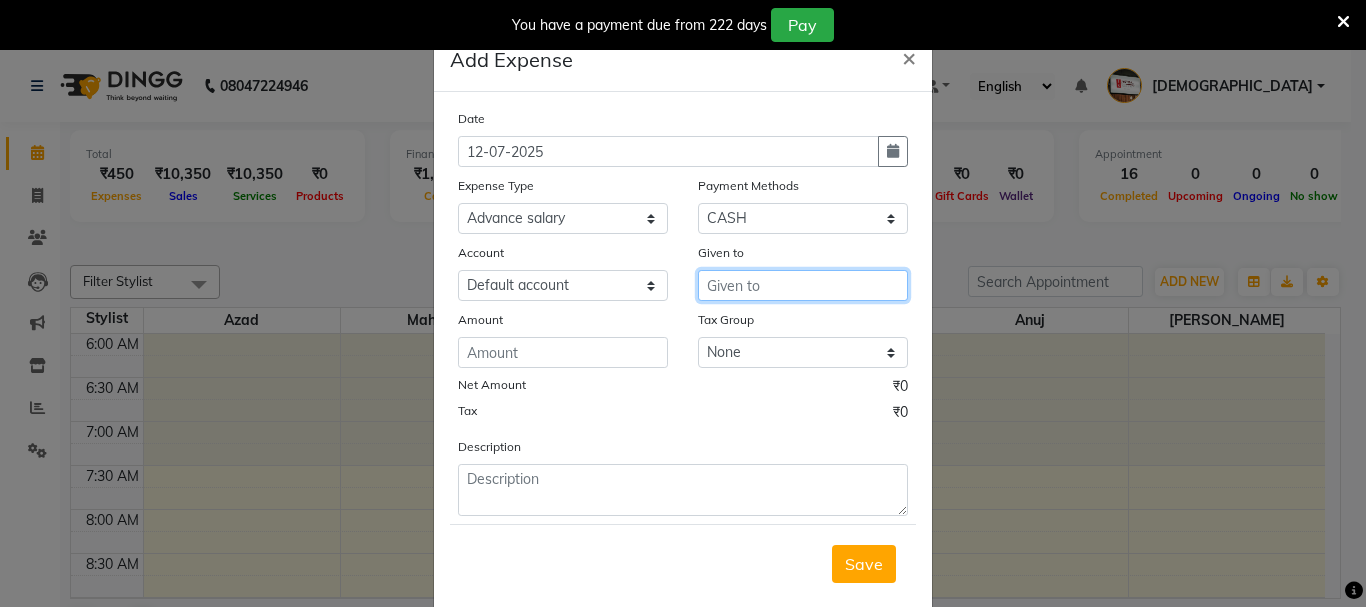 click at bounding box center (803, 285) 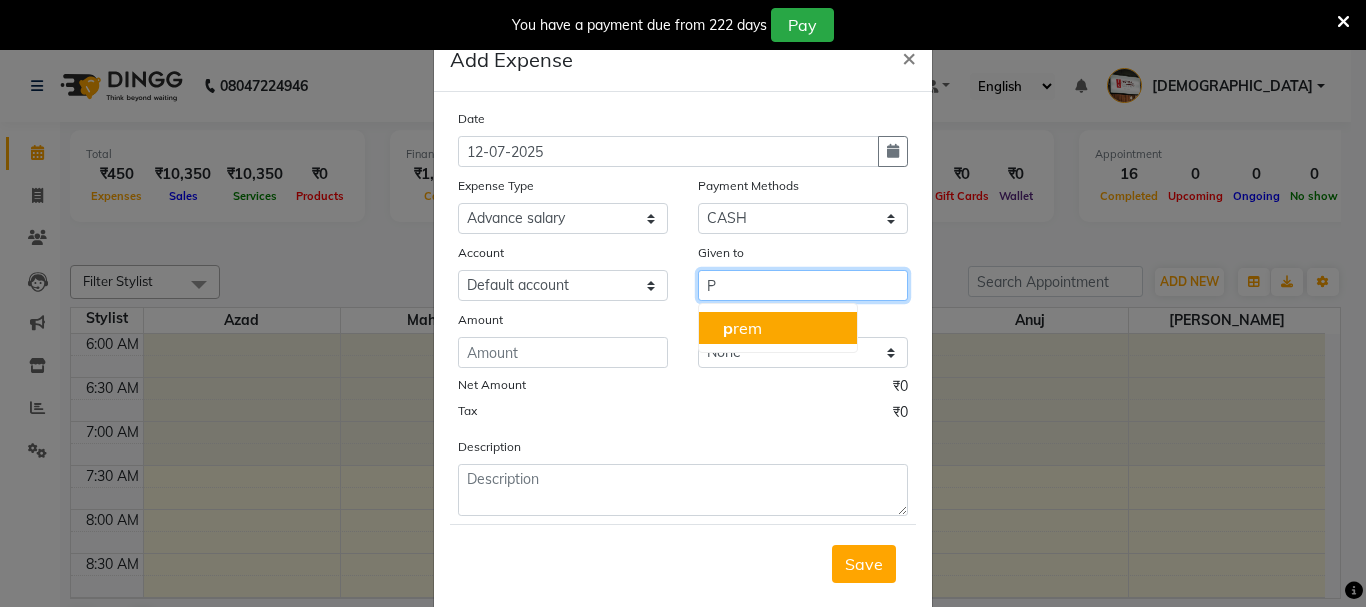 drag, startPoint x: 808, startPoint y: 327, endPoint x: 563, endPoint y: 310, distance: 245.58908 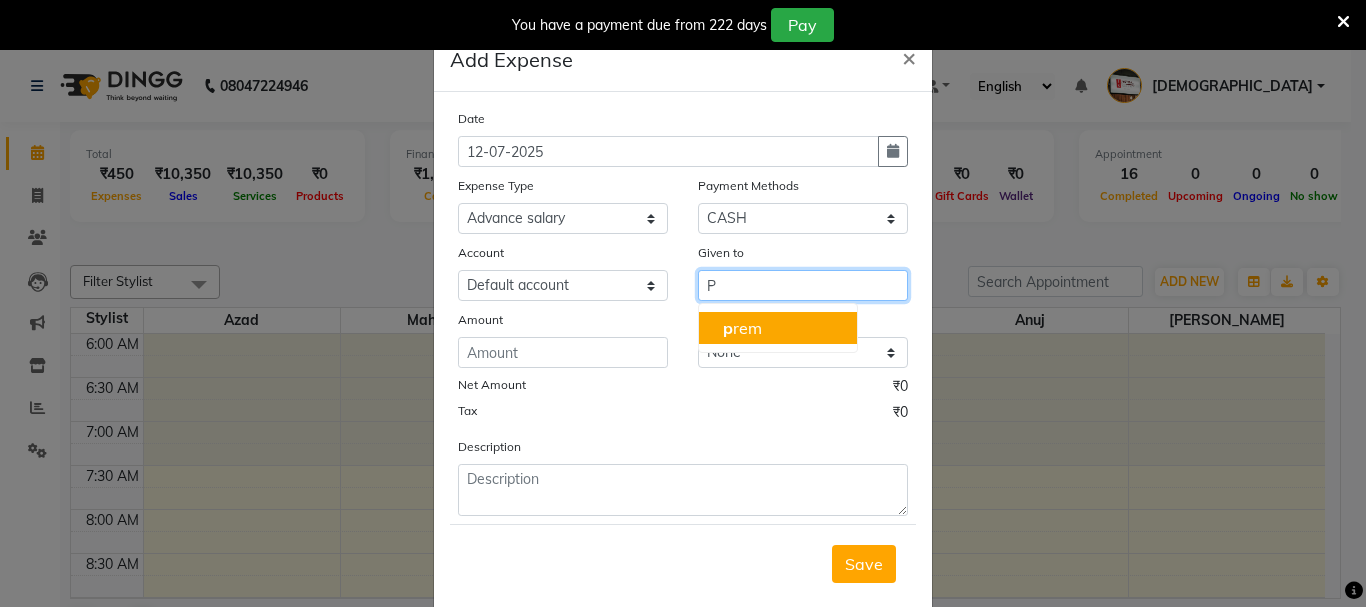 click on "p rem" at bounding box center (778, 328) 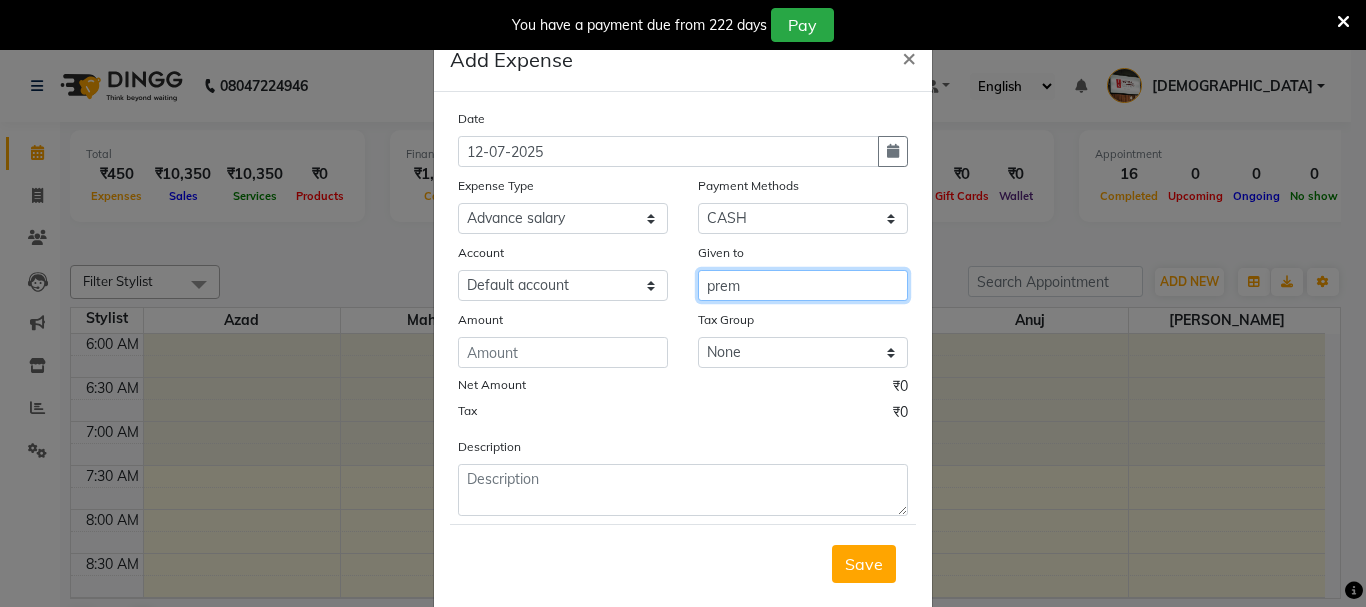 type on "prem" 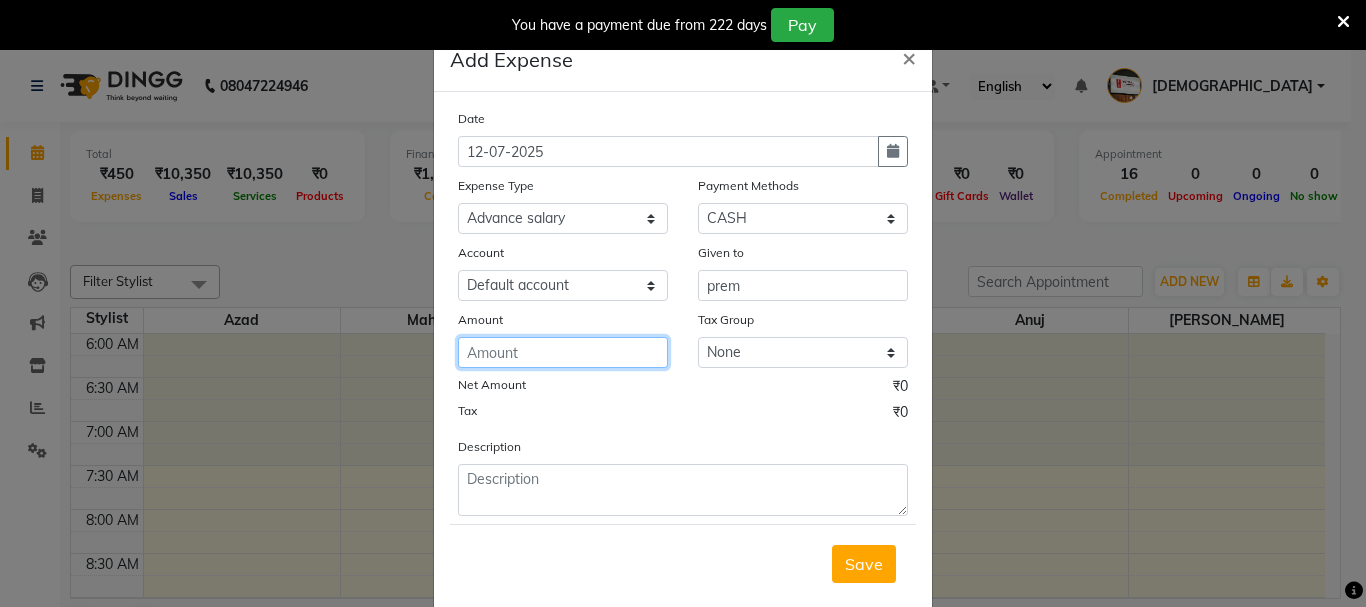 click 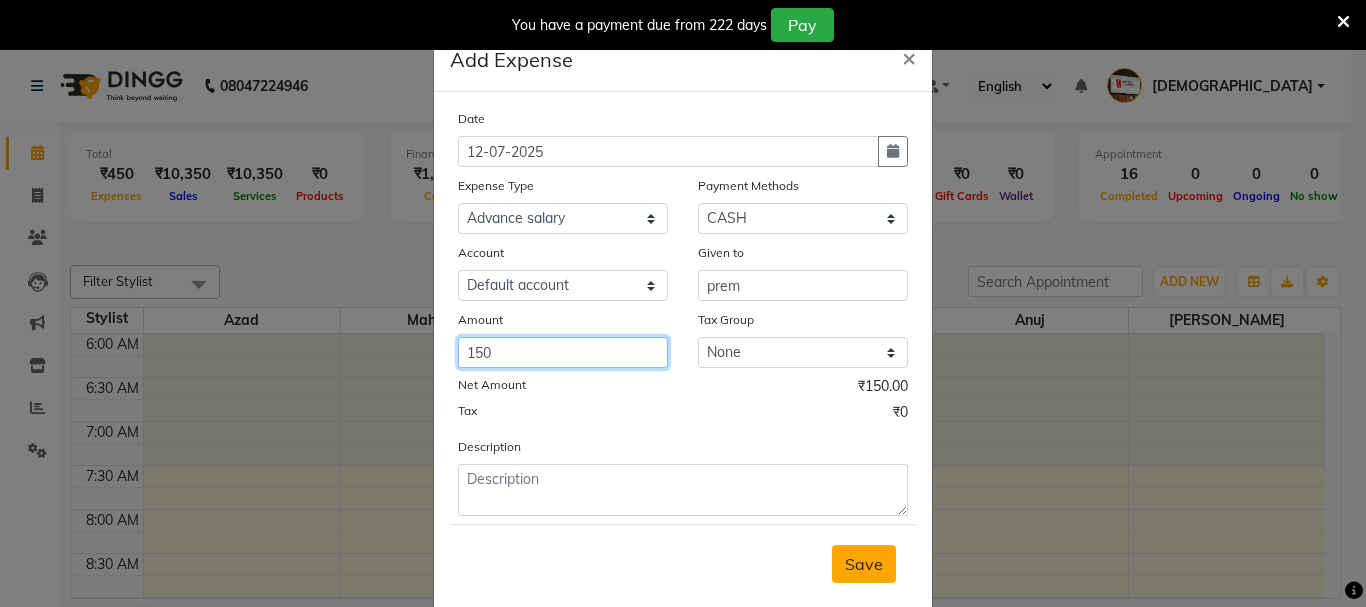 type on "150" 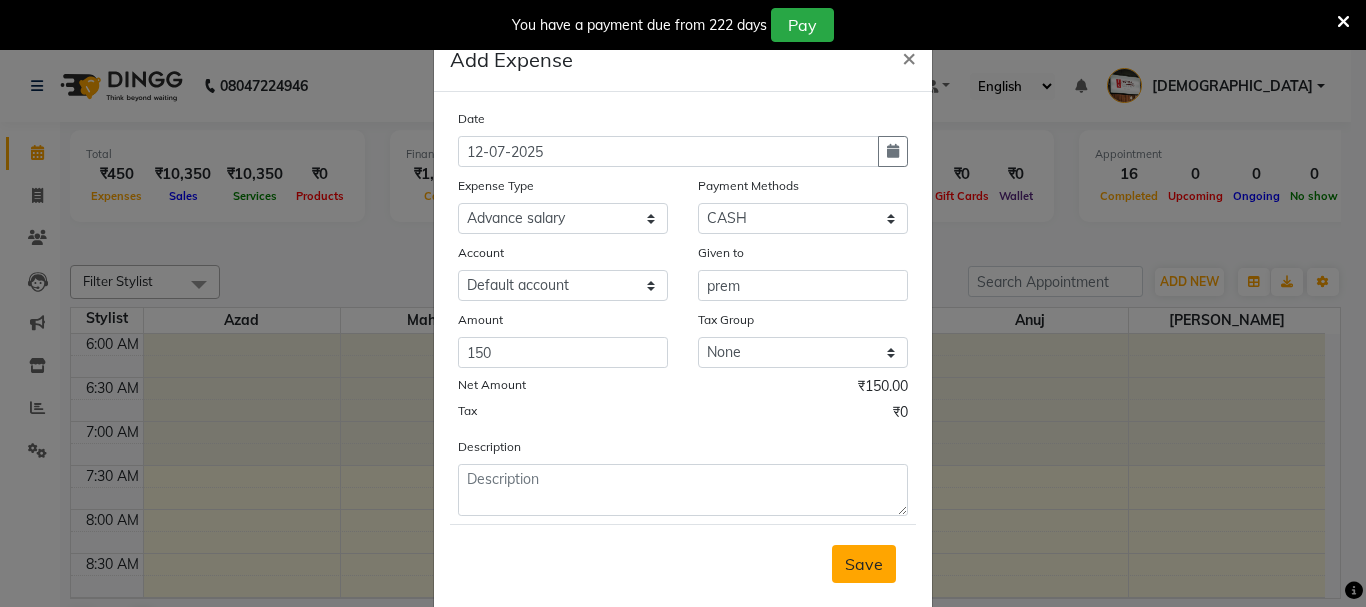 click on "Save" at bounding box center (864, 564) 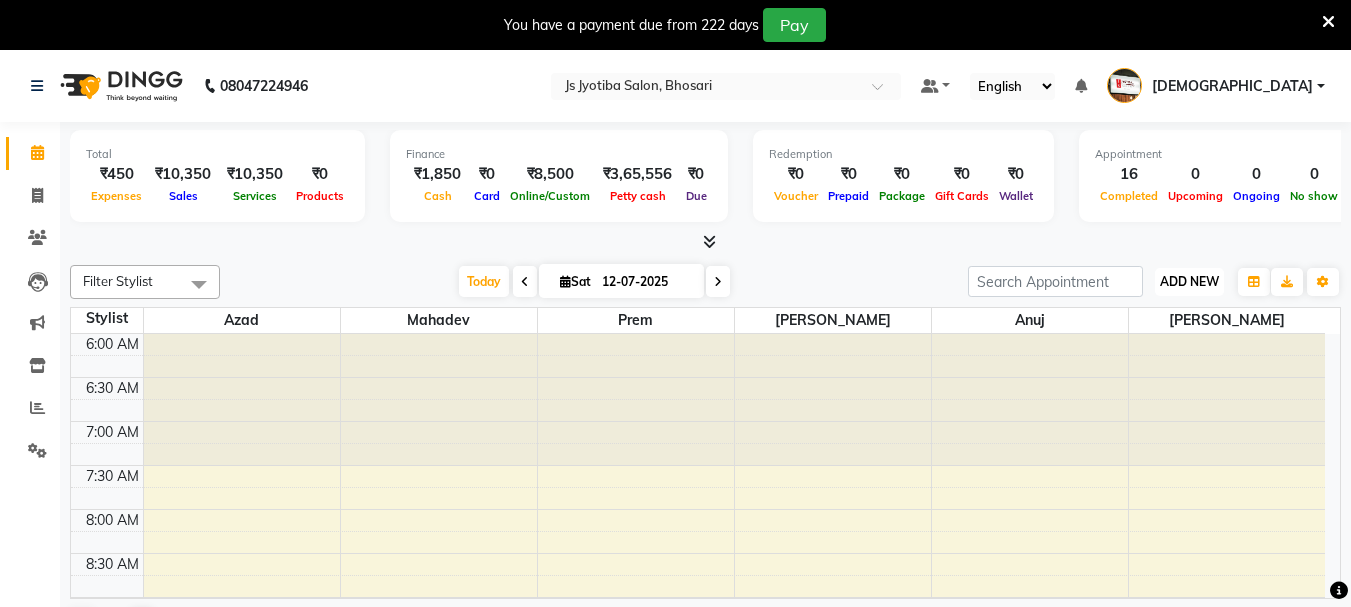 click on "ADD NEW" at bounding box center [1189, 281] 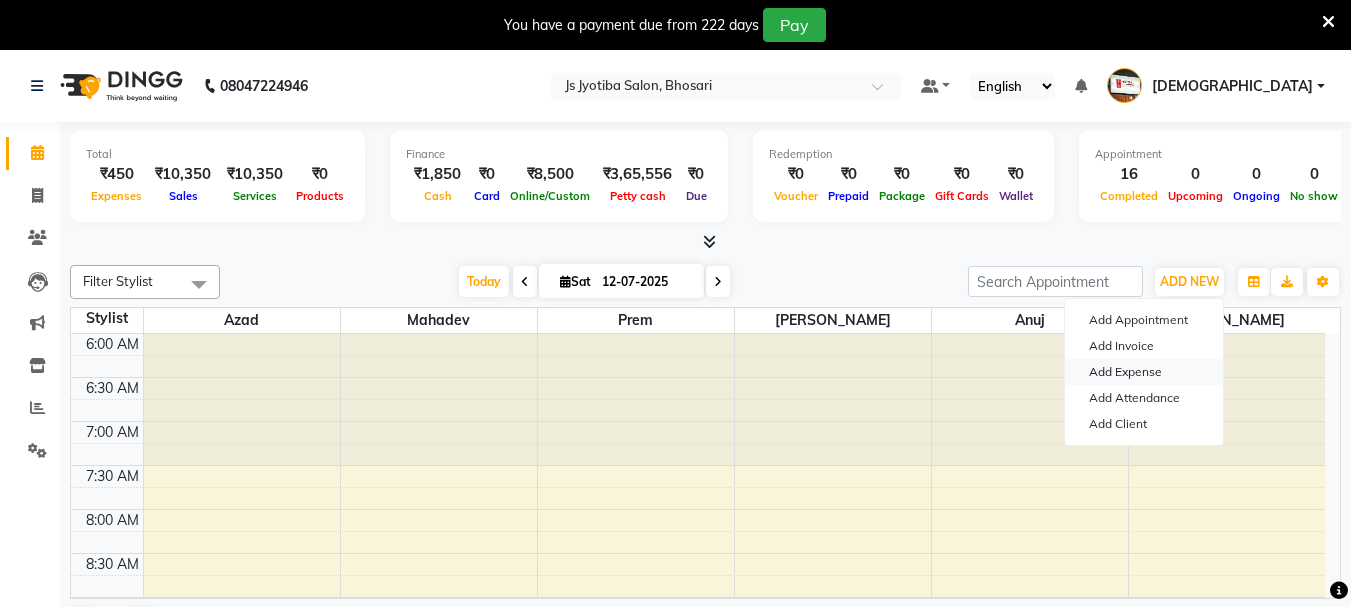 click on "Add Expense" at bounding box center (1144, 372) 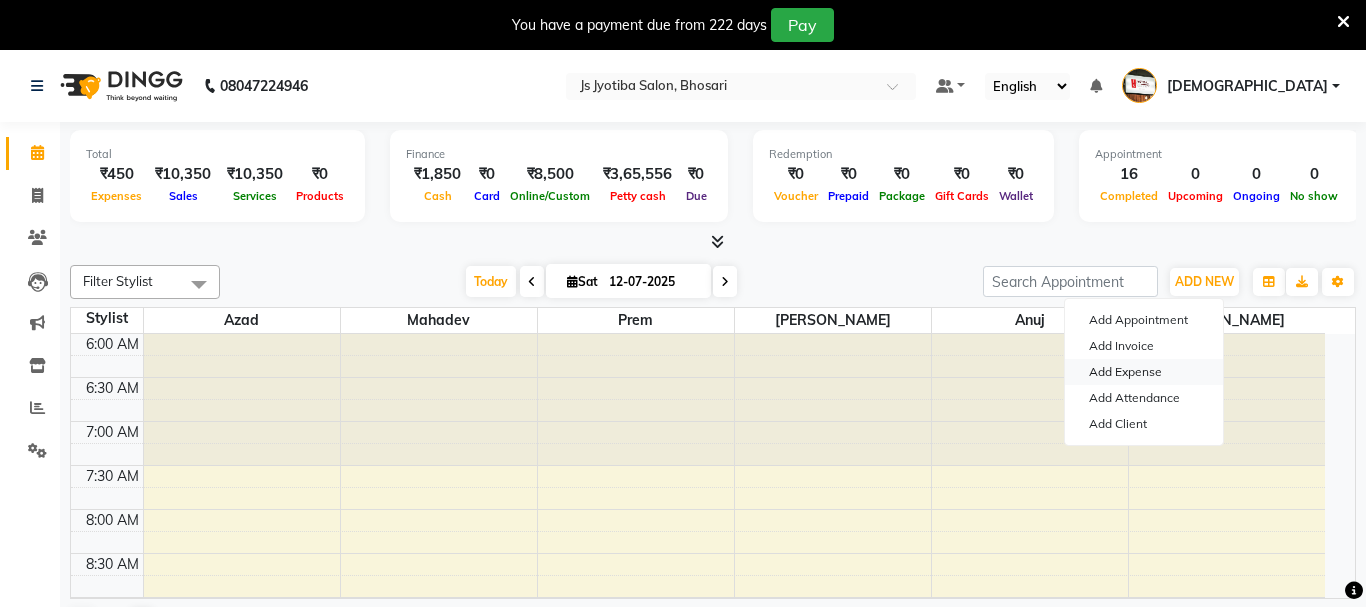 select on "1" 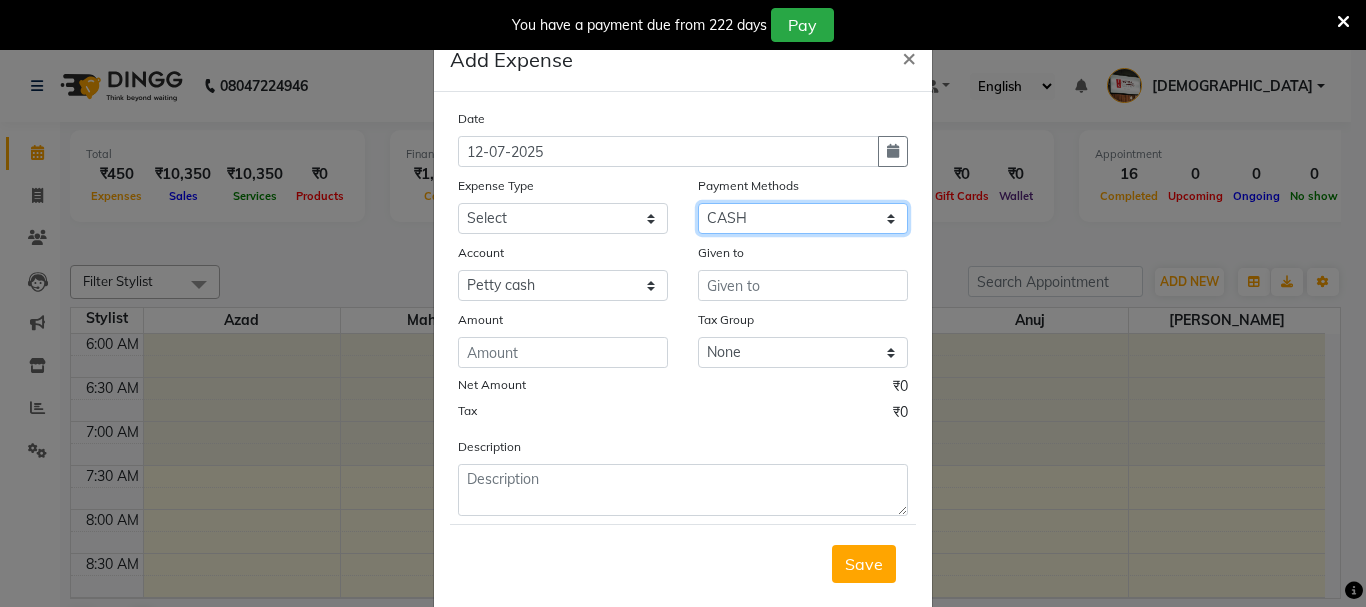 click on "Select CASH ONLINE CARD" 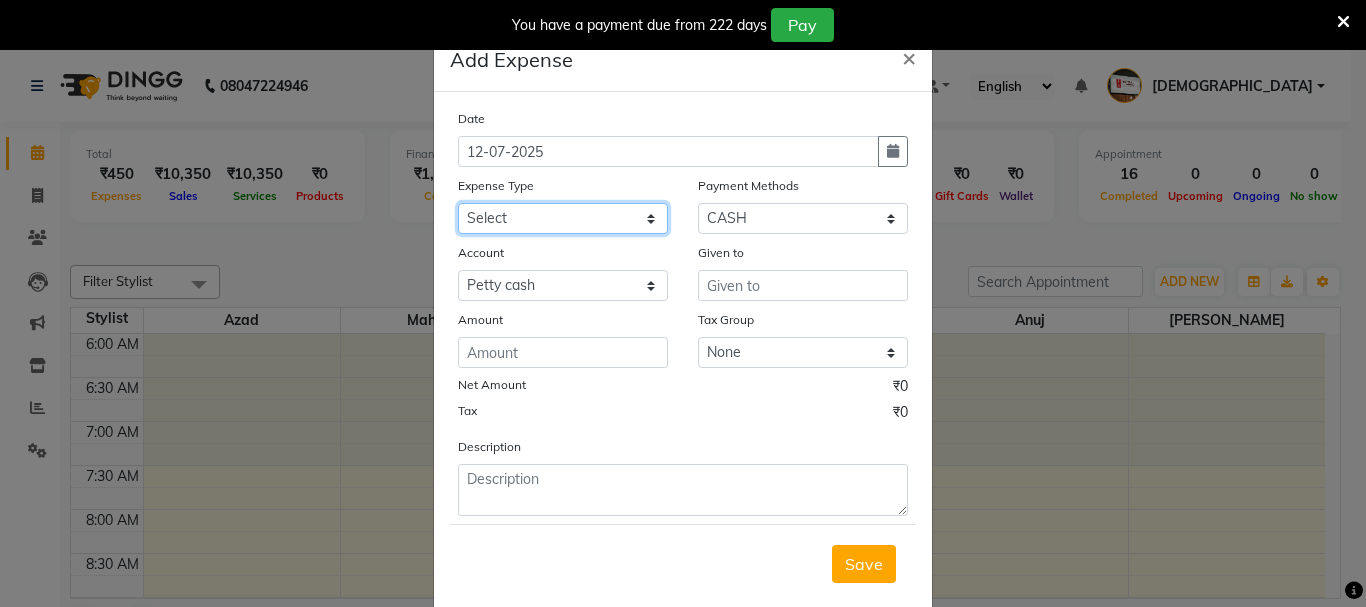 click on "Select Advance salary Advance salary ajaj Bank charges Car maintenance  Cash transfer to bank Cash transfer to hub Client Snacks Clinical charges Equipment Fuel Govt fee home Incentive Insurance International purchase Loan Repayment Maintenance Marketing Miscellaneous MRA Other Over times Pantry Product Rent Salary shop shop Staff Snacks Tax Tea & Refreshment TIP Utilities Wifi recharge" 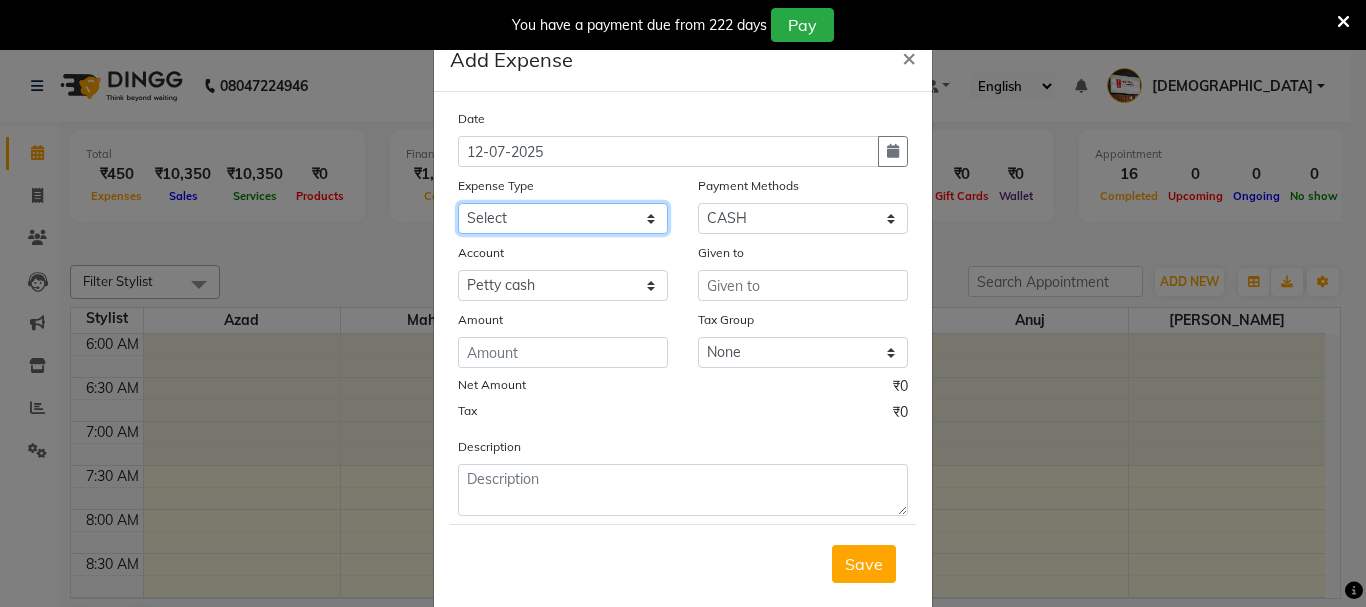 select on "18043" 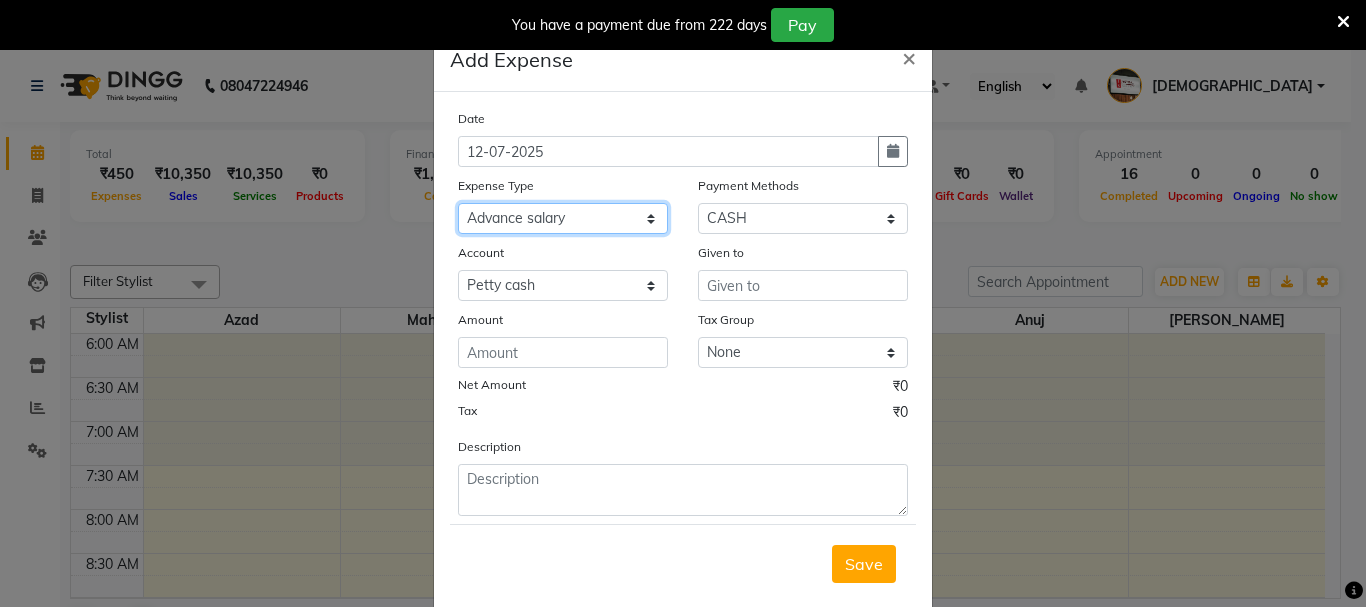 click on "Select Advance salary Advance salary ajaj Bank charges Car maintenance  Cash transfer to bank Cash transfer to hub Client Snacks Clinical charges Equipment Fuel Govt fee home Incentive Insurance International purchase Loan Repayment Maintenance Marketing Miscellaneous MRA Other Over times Pantry Product Rent Salary shop shop Staff Snacks Tax Tea & Refreshment TIP Utilities Wifi recharge" 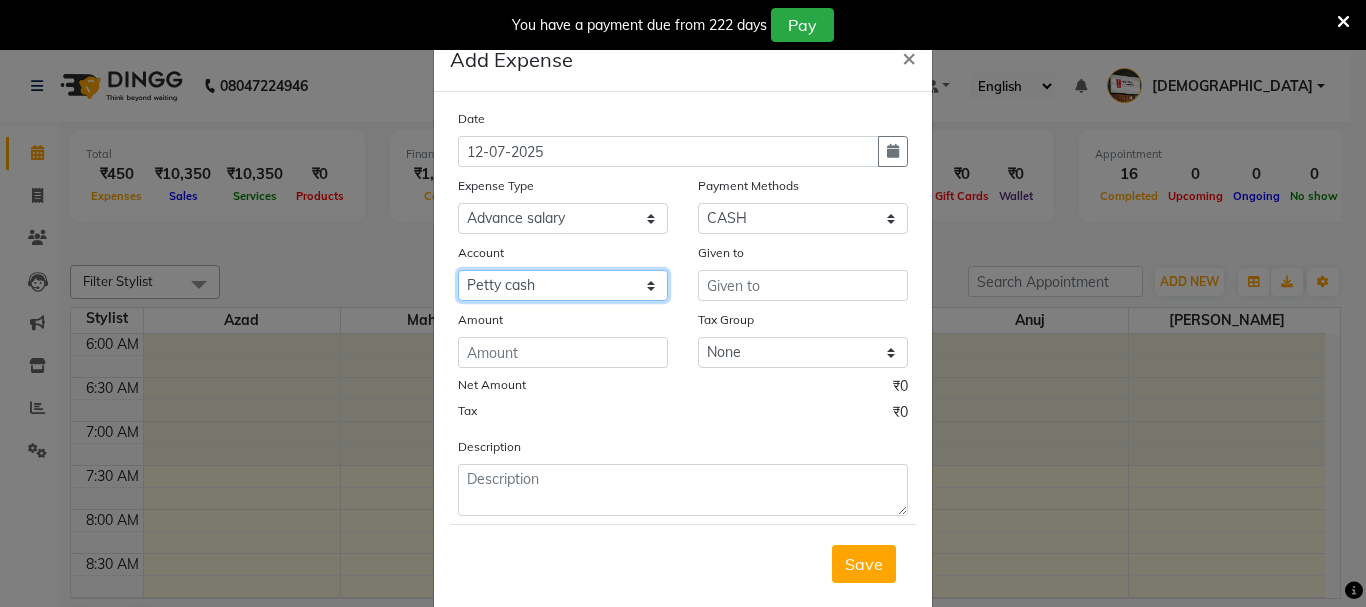 click on "Select Default account Petty cash" 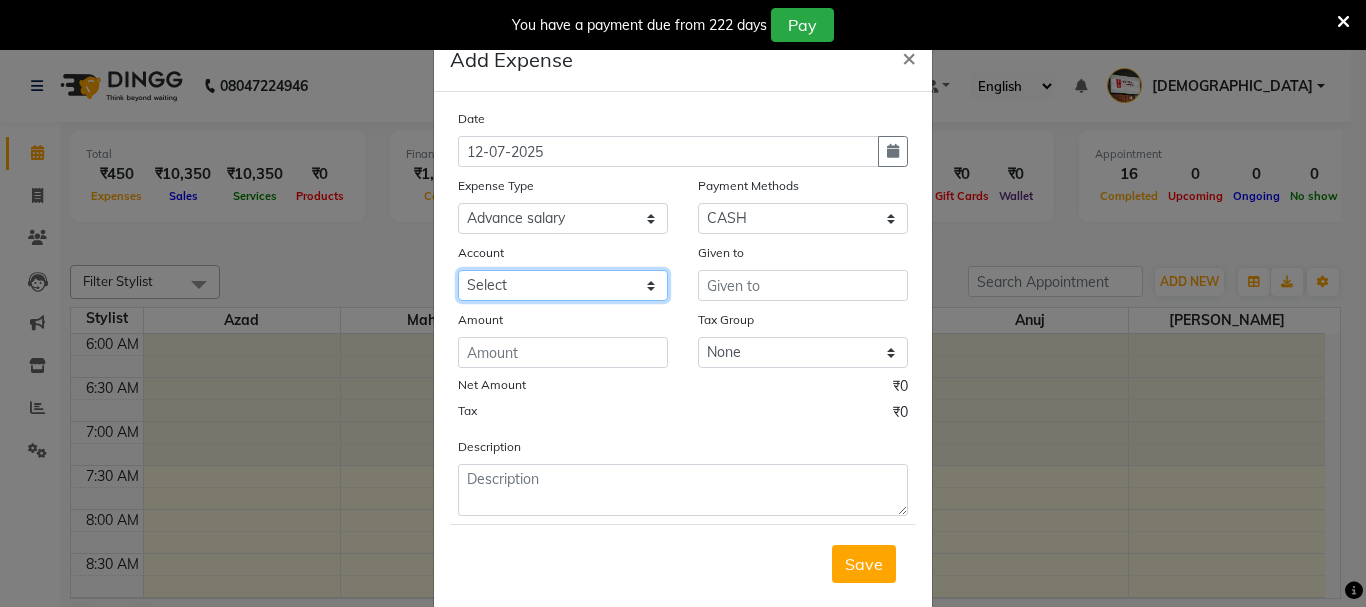 click on "Select Default account Petty cash" 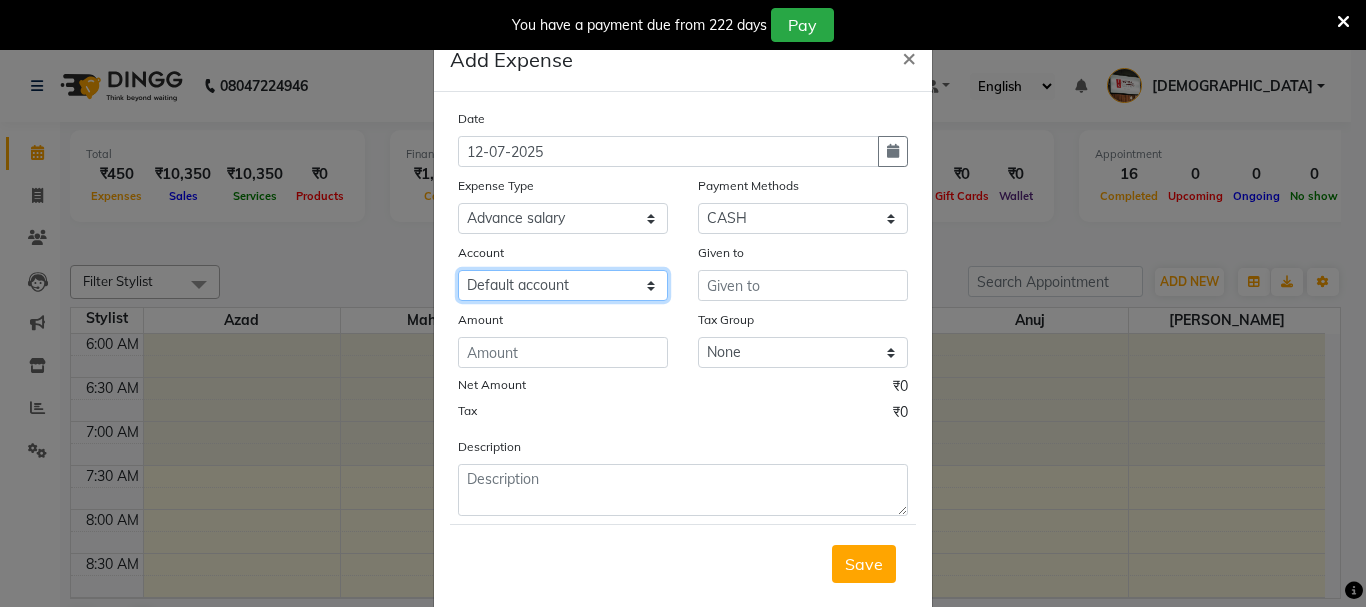 click on "Select Default account Petty cash" 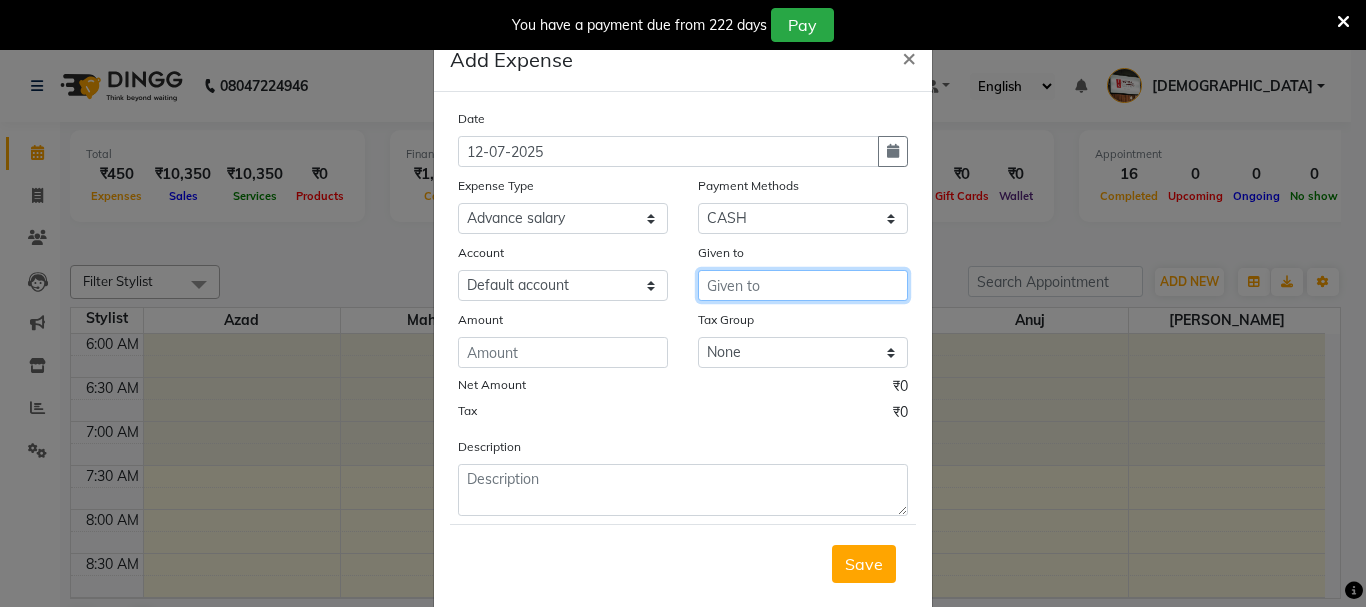 click at bounding box center [803, 285] 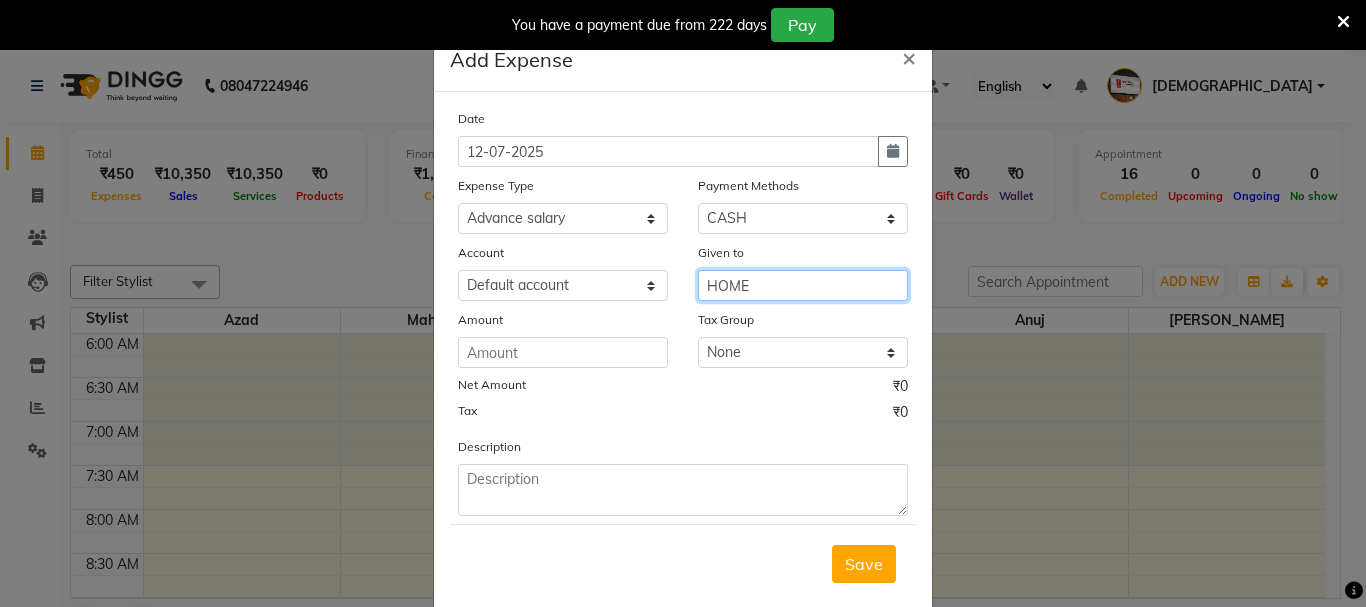 type on "HOME" 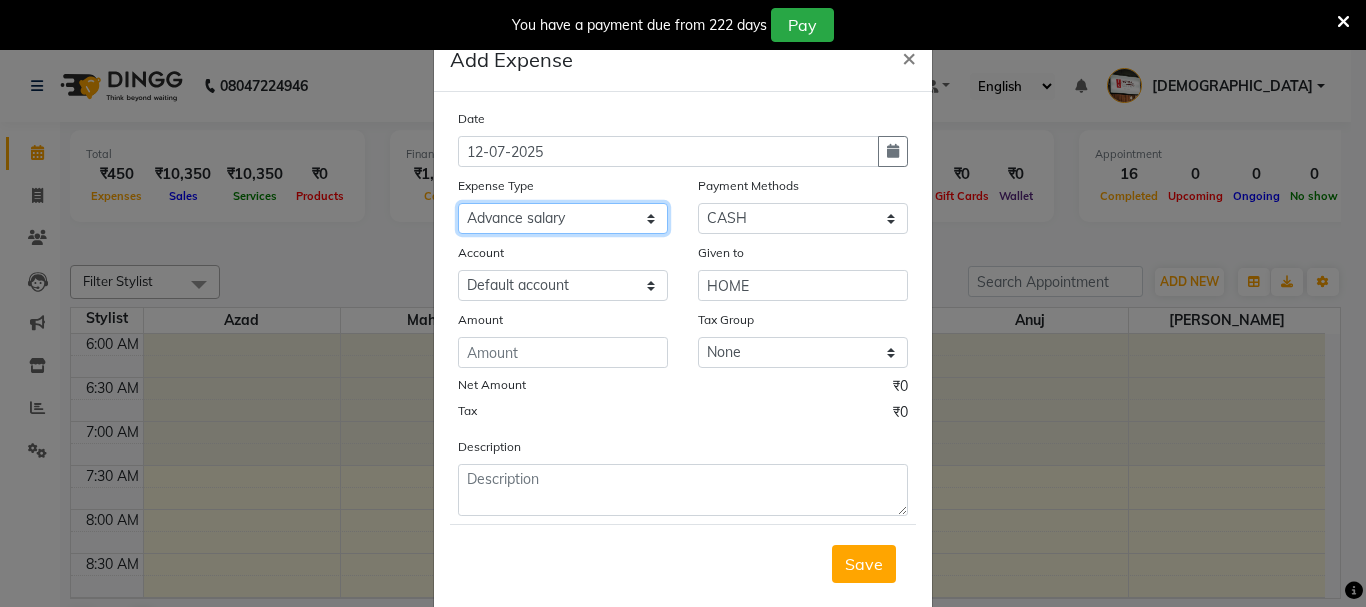 click on "Select Advance salary Advance salary ajaj Bank charges Car maintenance  Cash transfer to bank Cash transfer to hub Client Snacks Clinical charges Equipment Fuel Govt fee home Incentive Insurance International purchase Loan Repayment Maintenance Marketing Miscellaneous MRA Other Over times Pantry Product Rent Salary shop shop Staff Snacks Tax Tea & Refreshment TIP Utilities Wifi recharge" 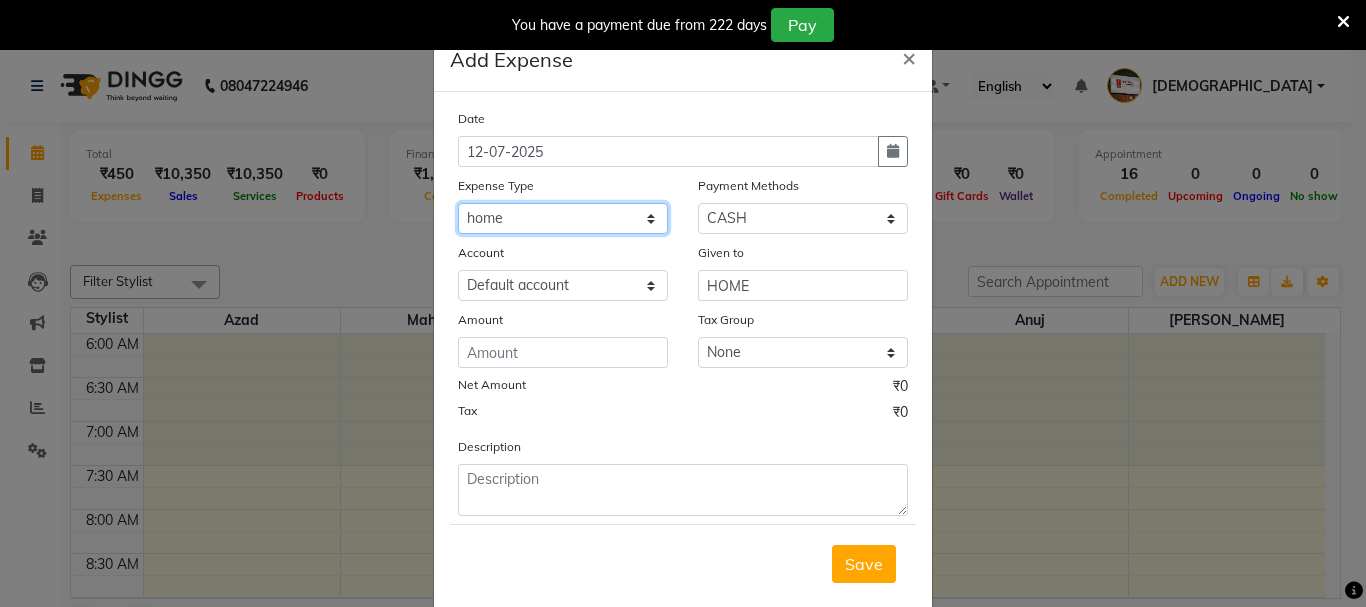 click on "Select Advance salary Advance salary ajaj Bank charges Car maintenance  Cash transfer to bank Cash transfer to hub Client Snacks Clinical charges Equipment Fuel Govt fee home Incentive Insurance International purchase Loan Repayment Maintenance Marketing Miscellaneous MRA Other Over times Pantry Product Rent Salary shop shop Staff Snacks Tax Tea & Refreshment TIP Utilities Wifi recharge" 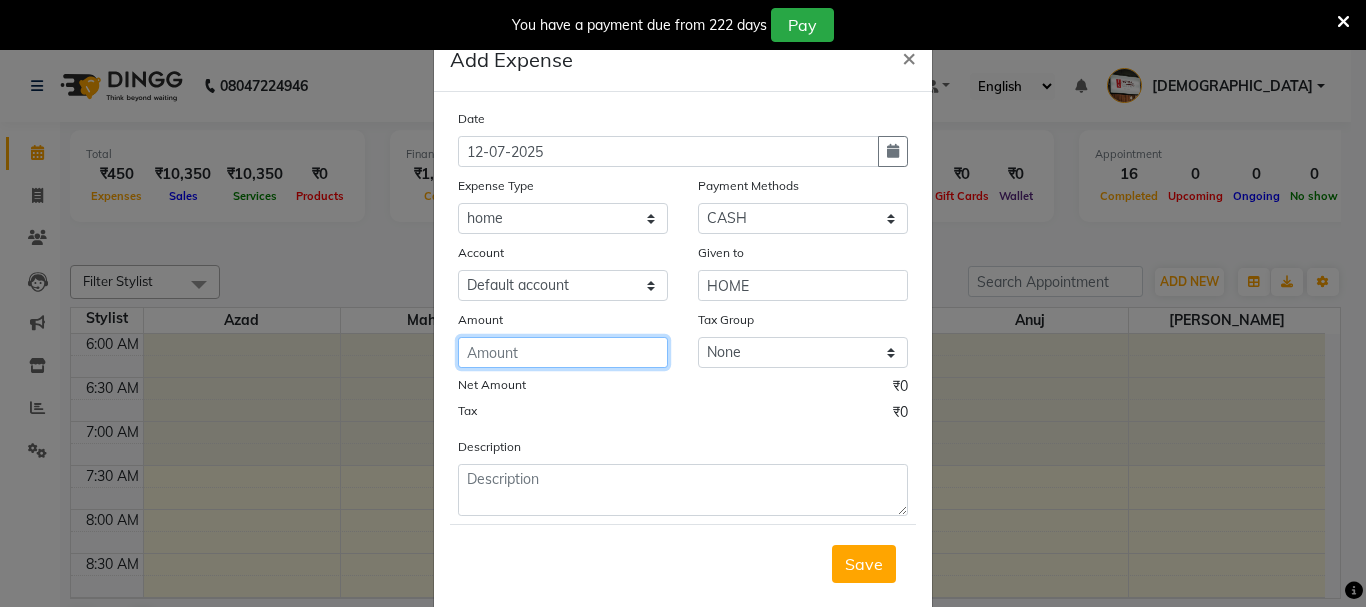 click 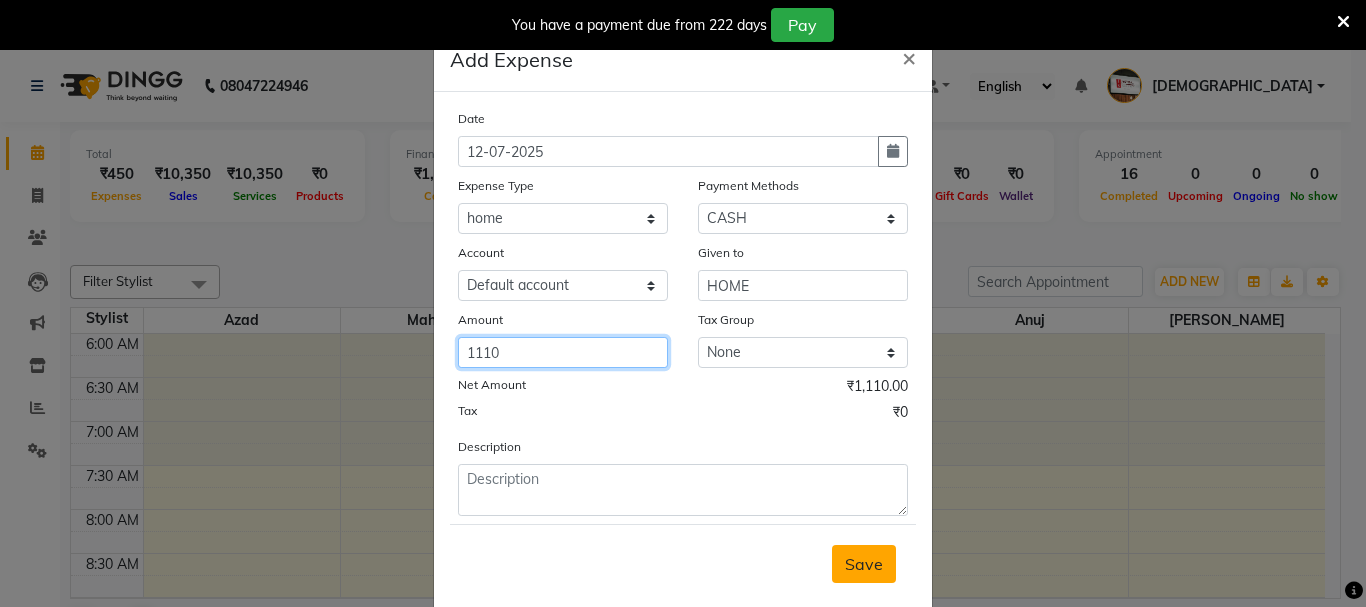 type on "1110" 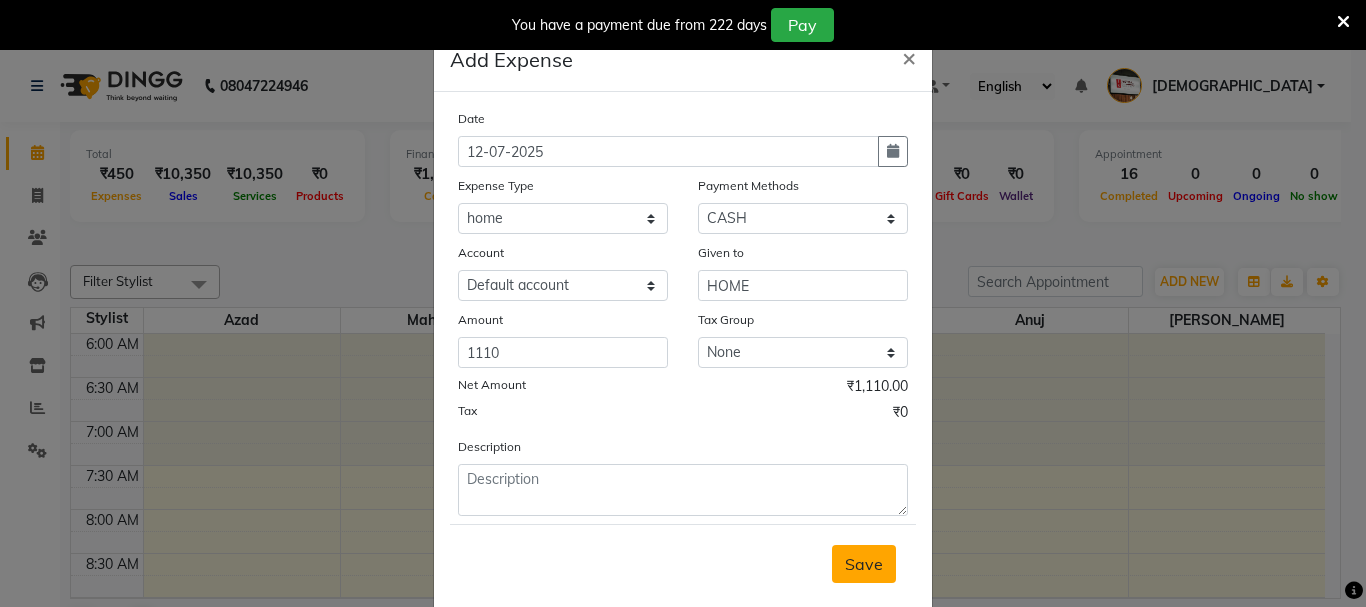 click on "Save" at bounding box center [864, 564] 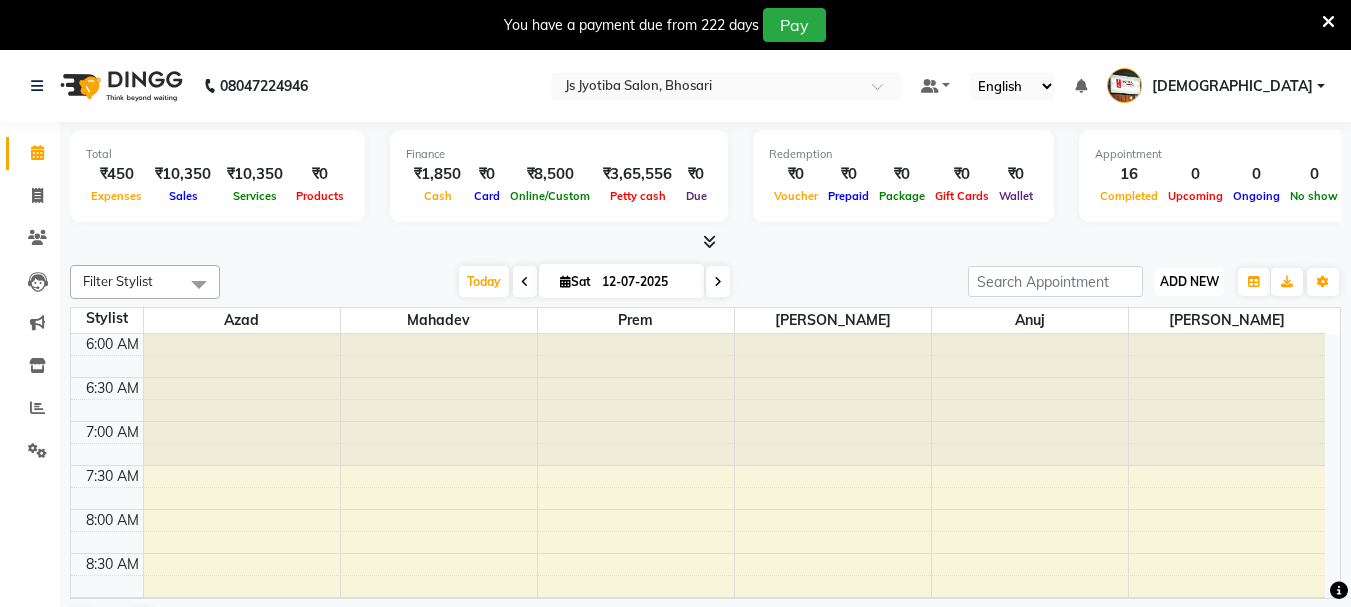 click on "ADD NEW" at bounding box center [1189, 281] 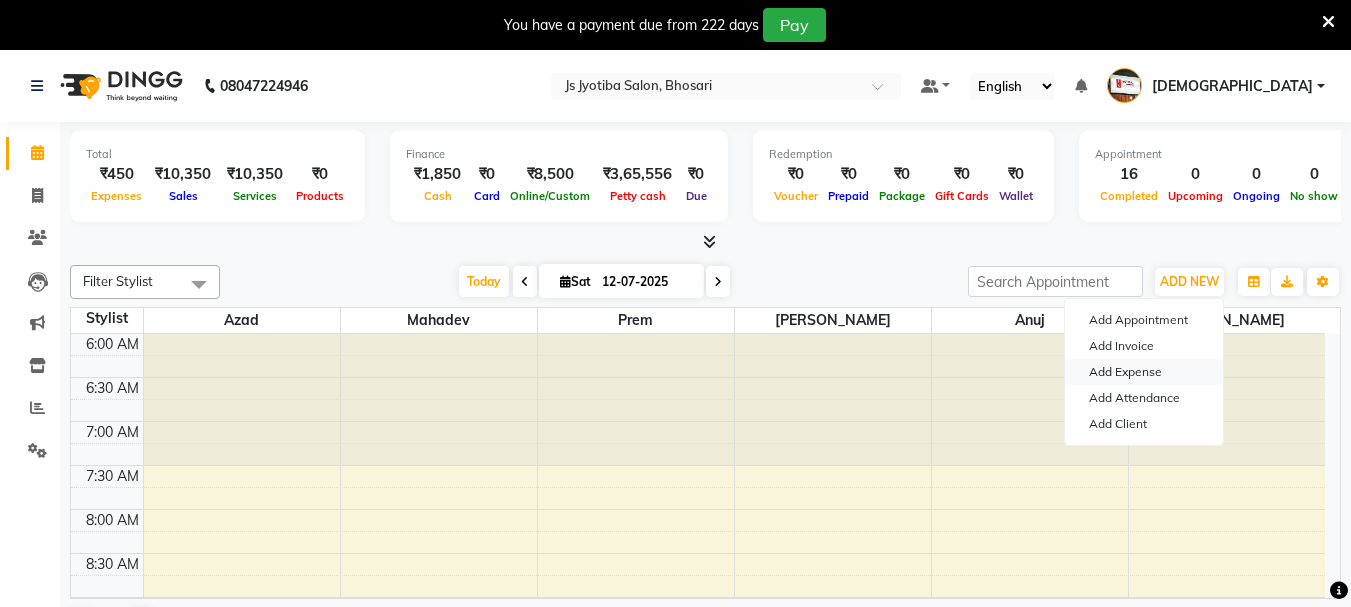 click on "Add Expense" at bounding box center (1144, 372) 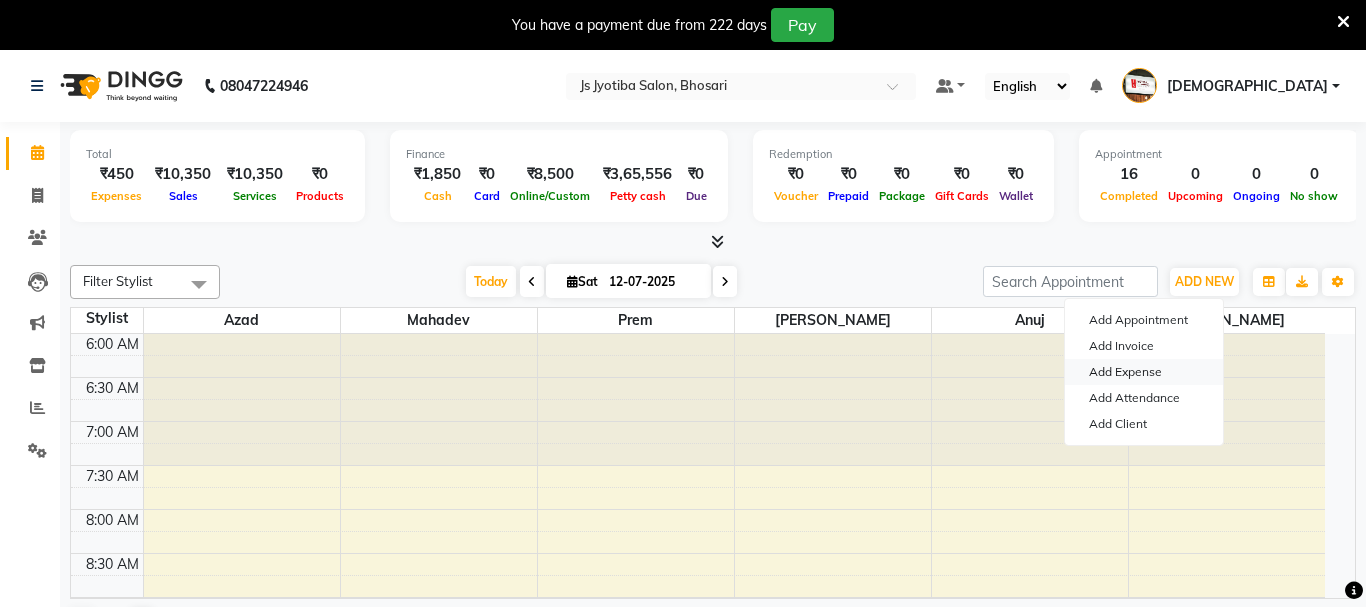 select on "1" 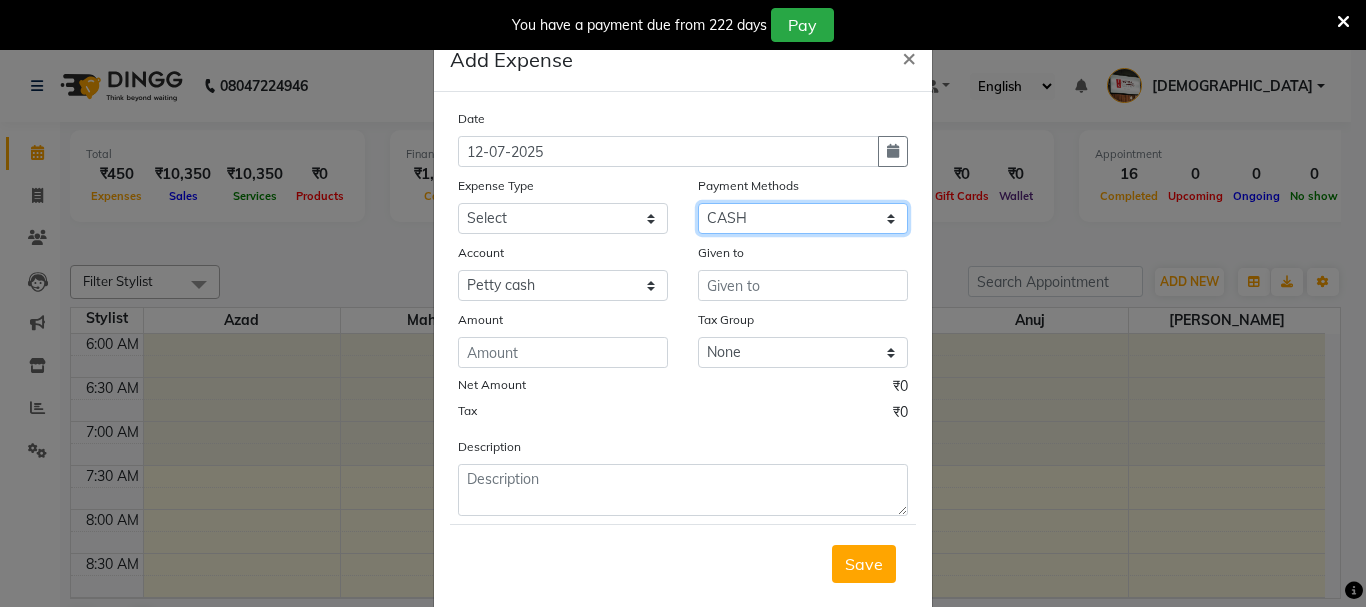 click on "Select CASH ONLINE CARD" 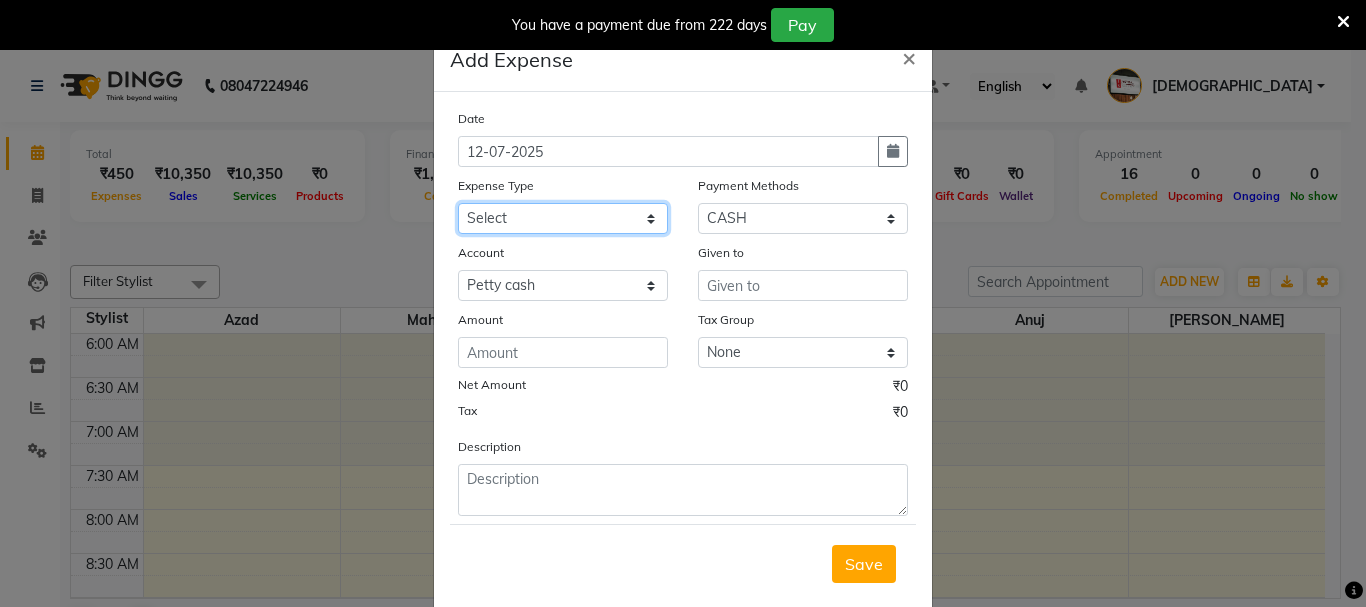drag, startPoint x: 556, startPoint y: 221, endPoint x: 557, endPoint y: 233, distance: 12.0415945 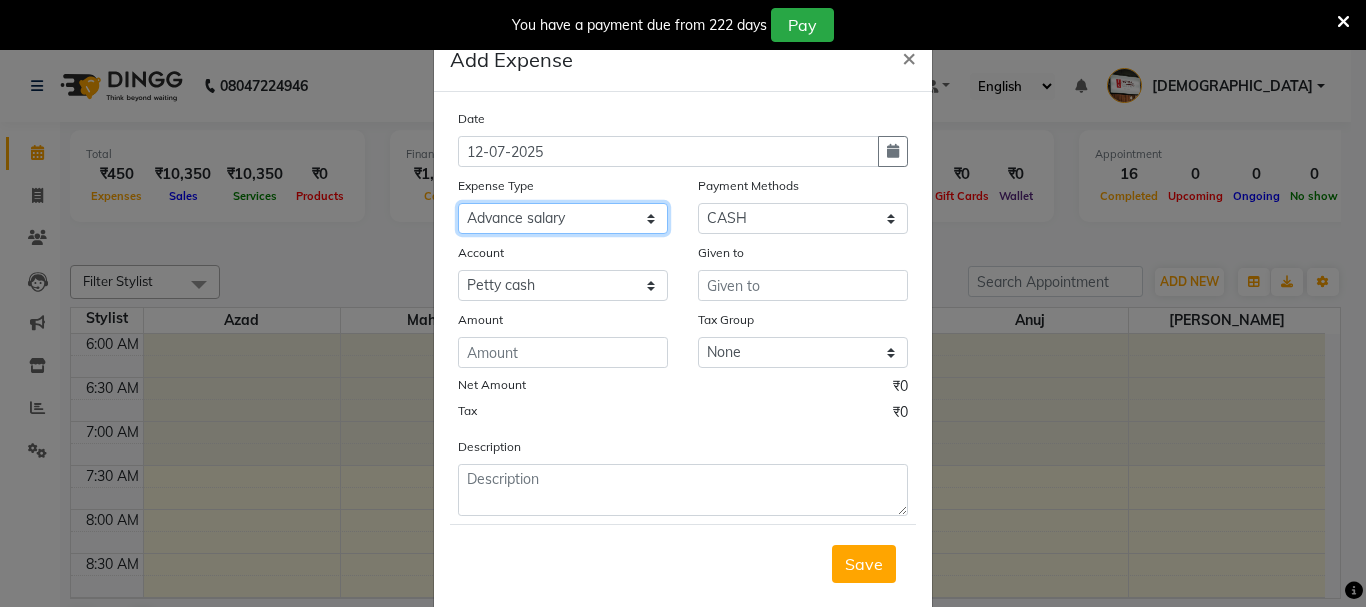 click on "Select Advance salary Advance salary ajaj Bank charges Car maintenance  Cash transfer to bank Cash transfer to hub Client Snacks Clinical charges Equipment Fuel Govt fee home Incentive Insurance International purchase Loan Repayment Maintenance Marketing Miscellaneous MRA Other Over times Pantry Product Rent Salary shop shop Staff Snacks Tax Tea & Refreshment TIP Utilities Wifi recharge" 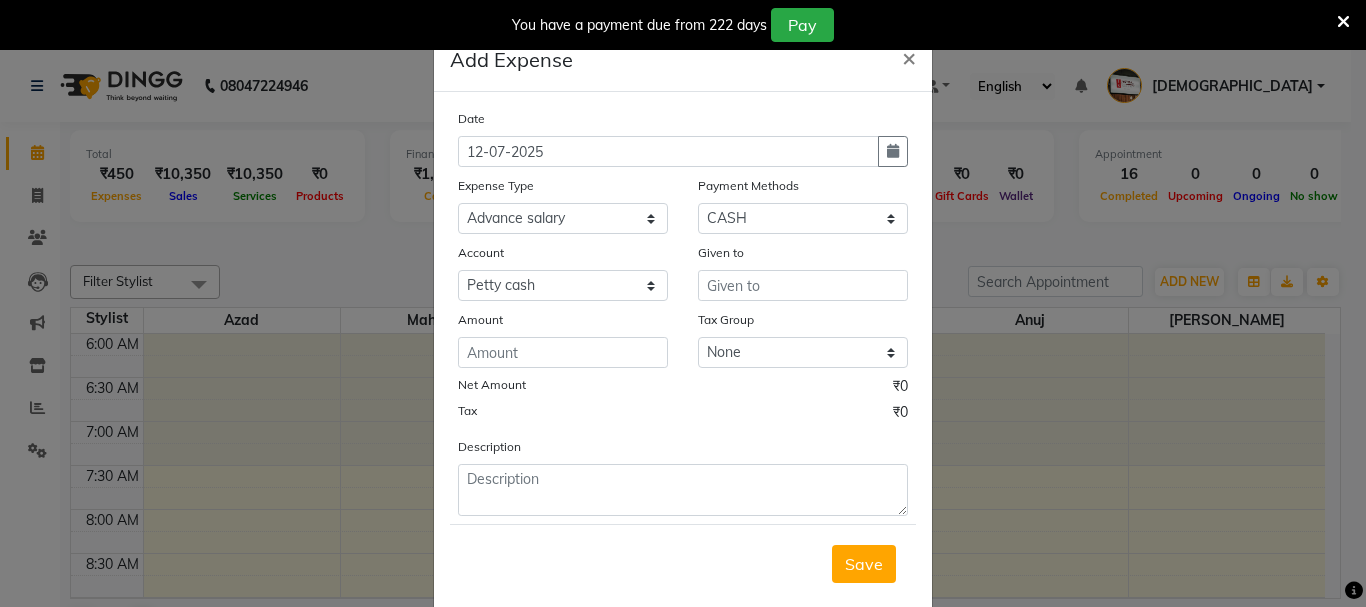 click on "Add Expense  × Date 12-07-2025 Expense Type Select Advance salary Advance salary ajaj Bank charges Car maintenance  Cash transfer to bank Cash transfer to hub Client Snacks Clinical charges Equipment Fuel Govt fee home Incentive Insurance International purchase Loan Repayment Maintenance Marketing Miscellaneous MRA Other Over times Pantry Product Rent Salary shop shop Staff Snacks Tax Tea & Refreshment TIP Utilities Wifi recharge Payment Methods Select CASH ONLINE CARD Account Select Default account Petty cash Given to Amount Tax Group None Net Amount ₹0 Tax ₹0 Description  Save" 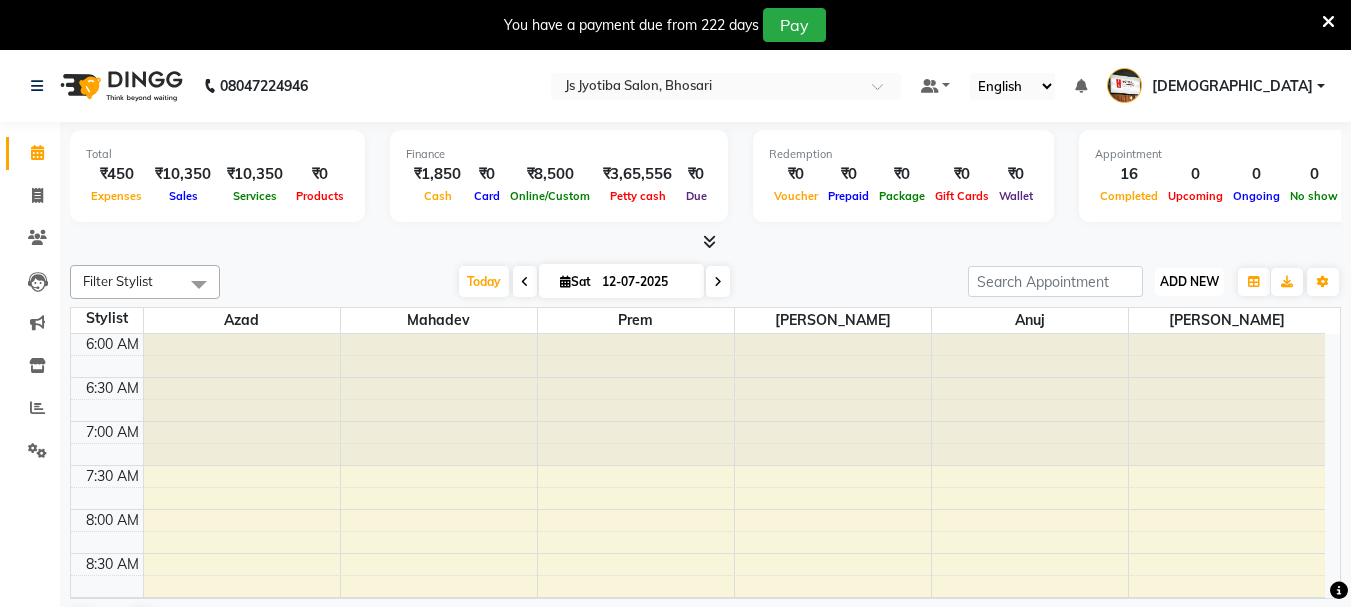 click on "ADD NEW" at bounding box center [1189, 281] 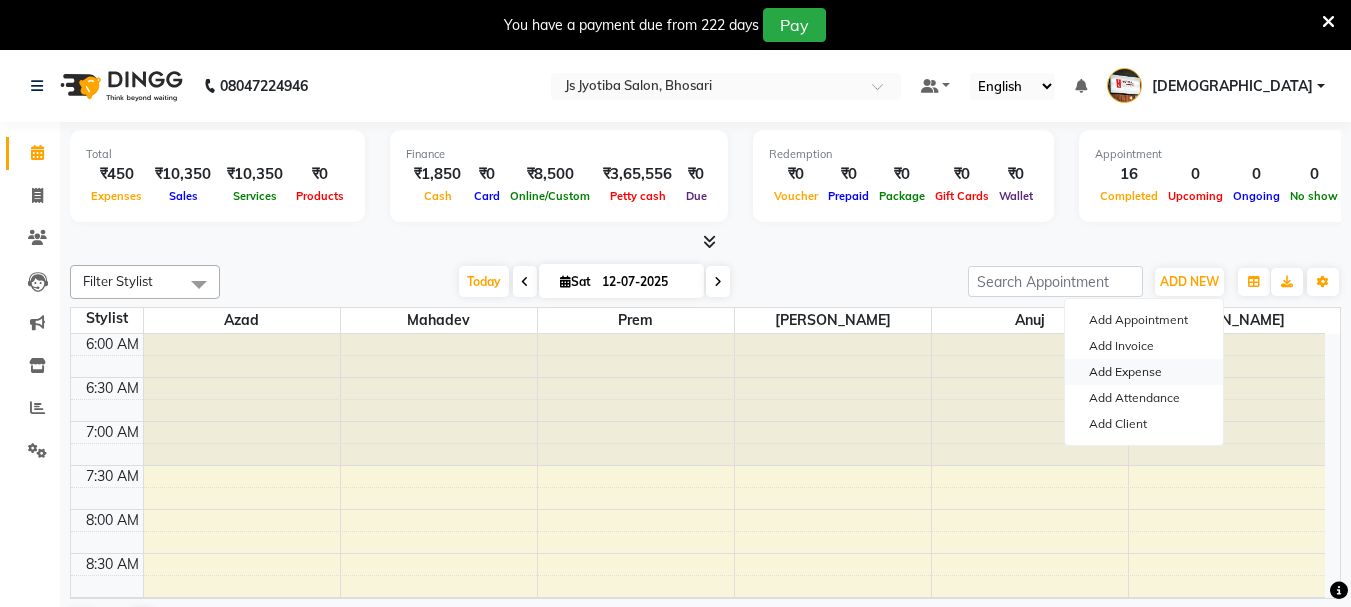 click on "Add Expense" at bounding box center (1144, 372) 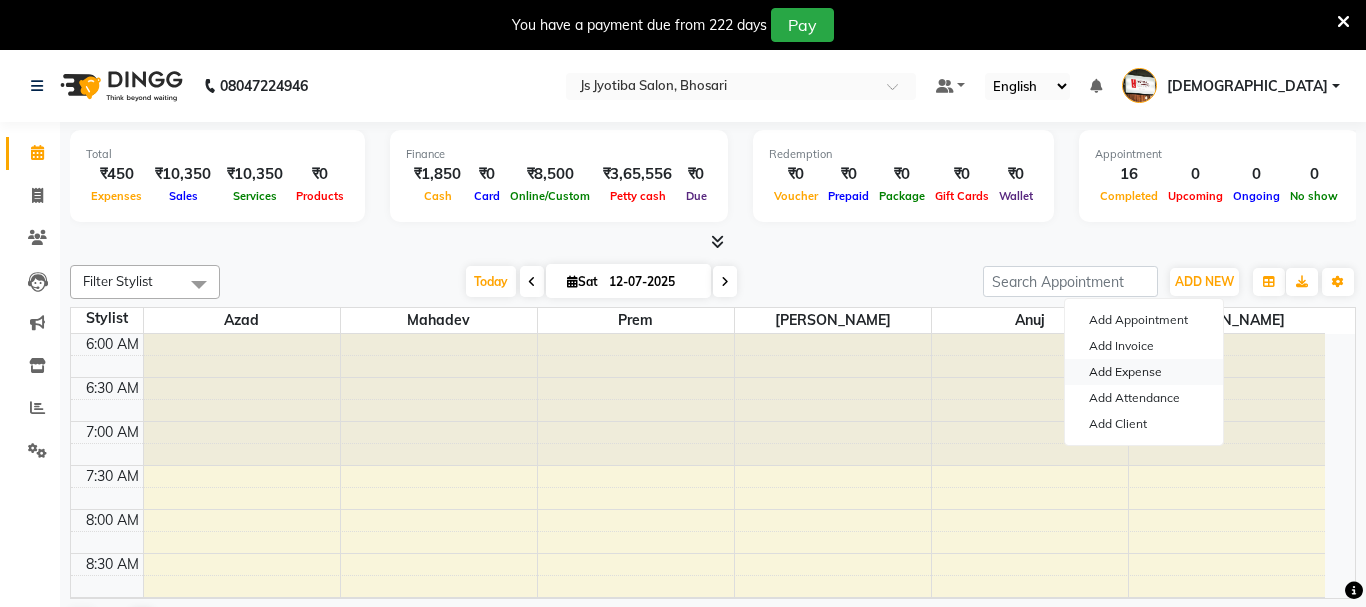 select on "1" 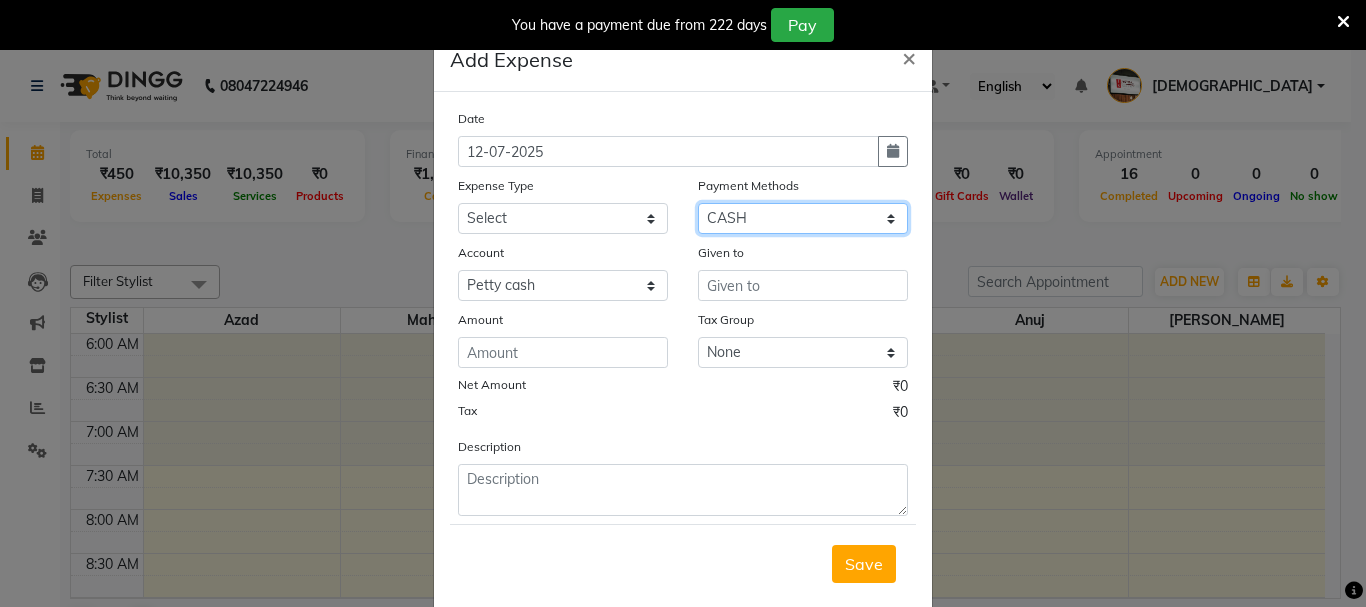 click on "Select CASH ONLINE CARD" 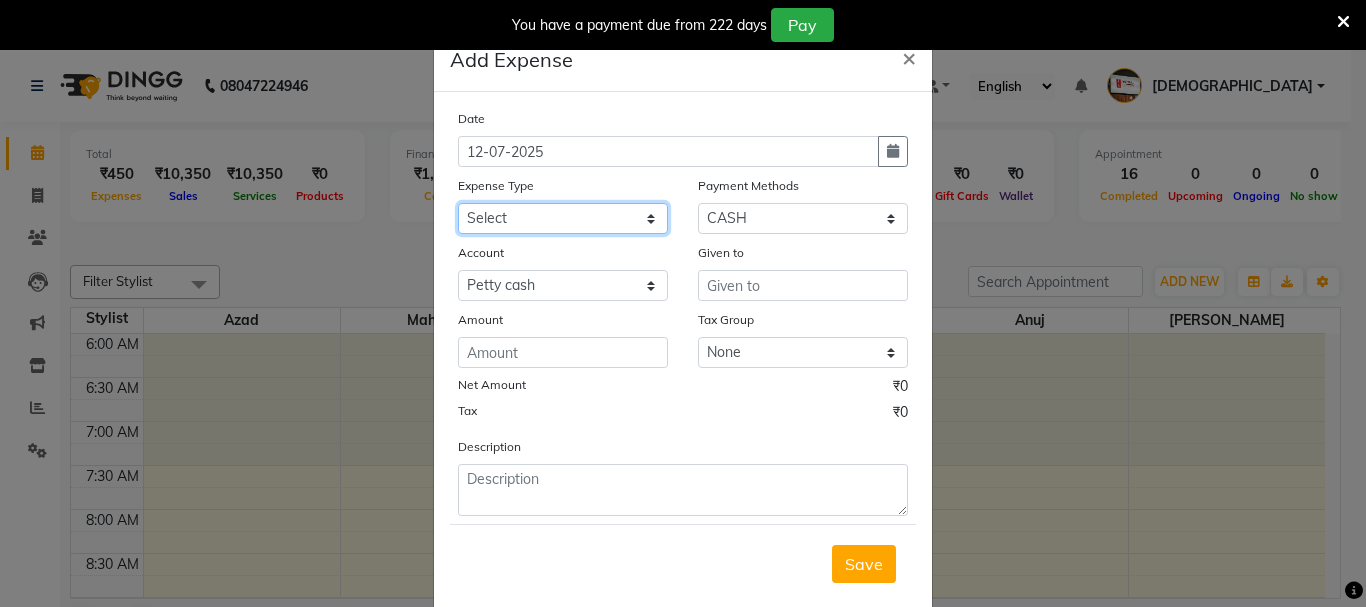 drag, startPoint x: 599, startPoint y: 222, endPoint x: 598, endPoint y: 233, distance: 11.045361 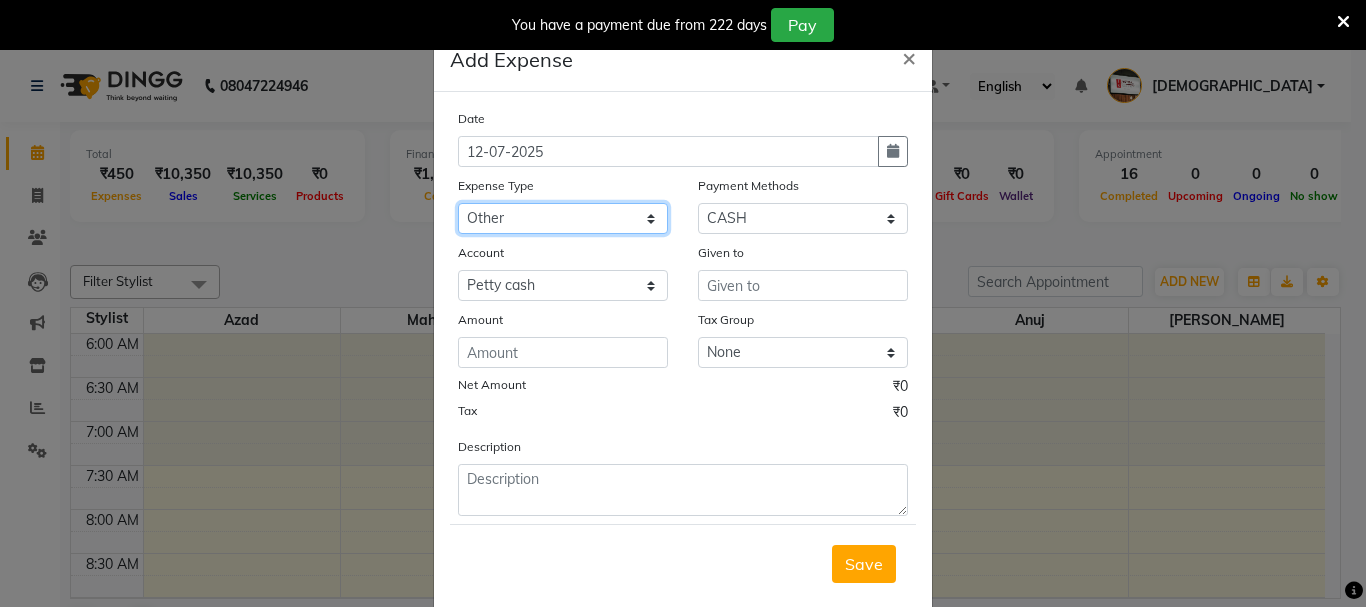 click on "Select Advance salary Advance salary ajaj Bank charges Car maintenance  Cash transfer to bank Cash transfer to hub Client Snacks Clinical charges Equipment Fuel Govt fee home Incentive Insurance International purchase Loan Repayment Maintenance Marketing Miscellaneous MRA Other Over times Pantry Product Rent Salary shop shop Staff Snacks Tax Tea & Refreshment TIP Utilities Wifi recharge" 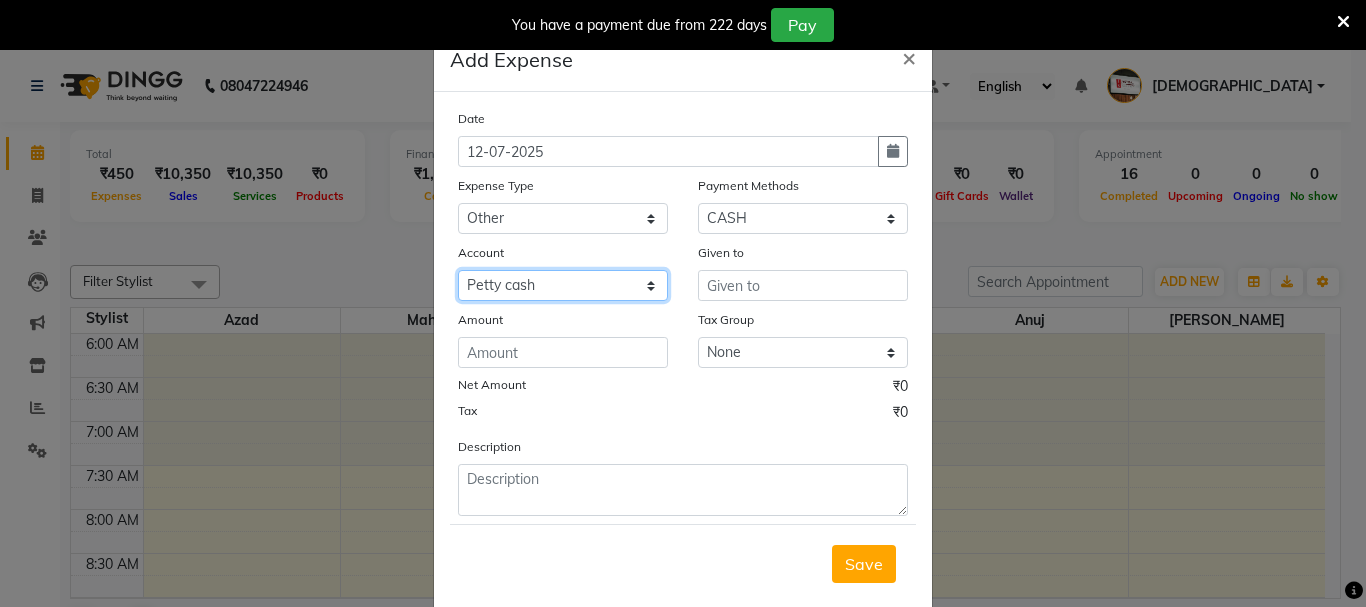 drag, startPoint x: 559, startPoint y: 286, endPoint x: 559, endPoint y: 300, distance: 14 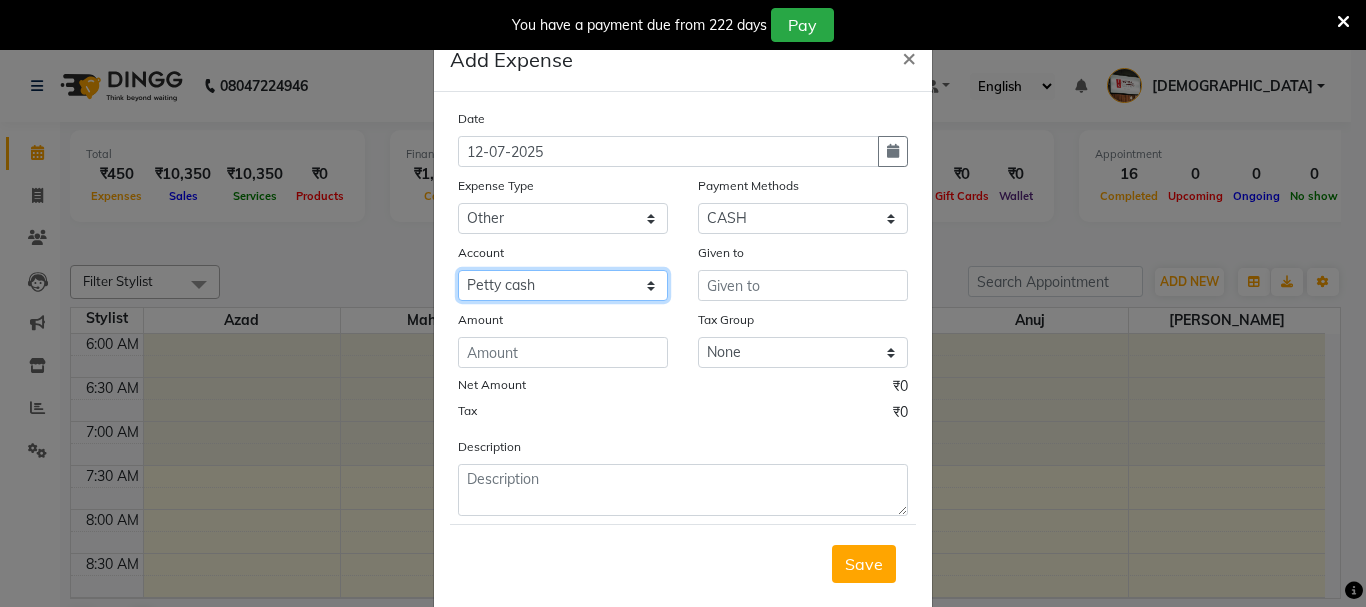 select on "492" 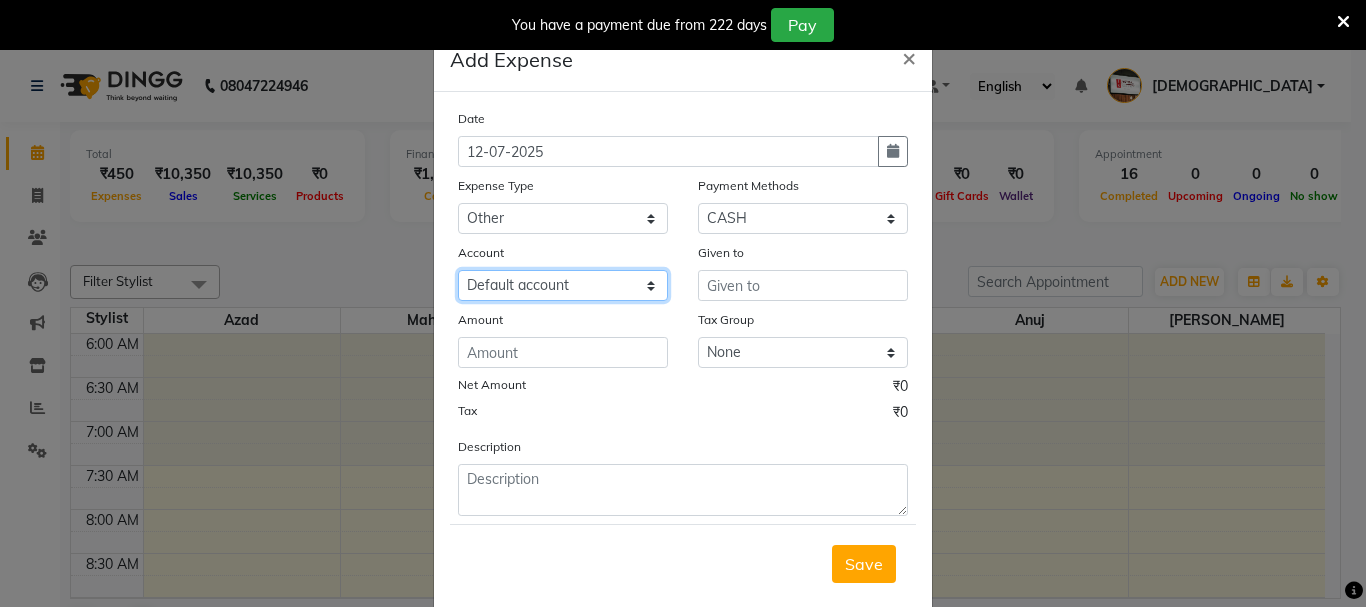 click on "Select Default account Petty cash" 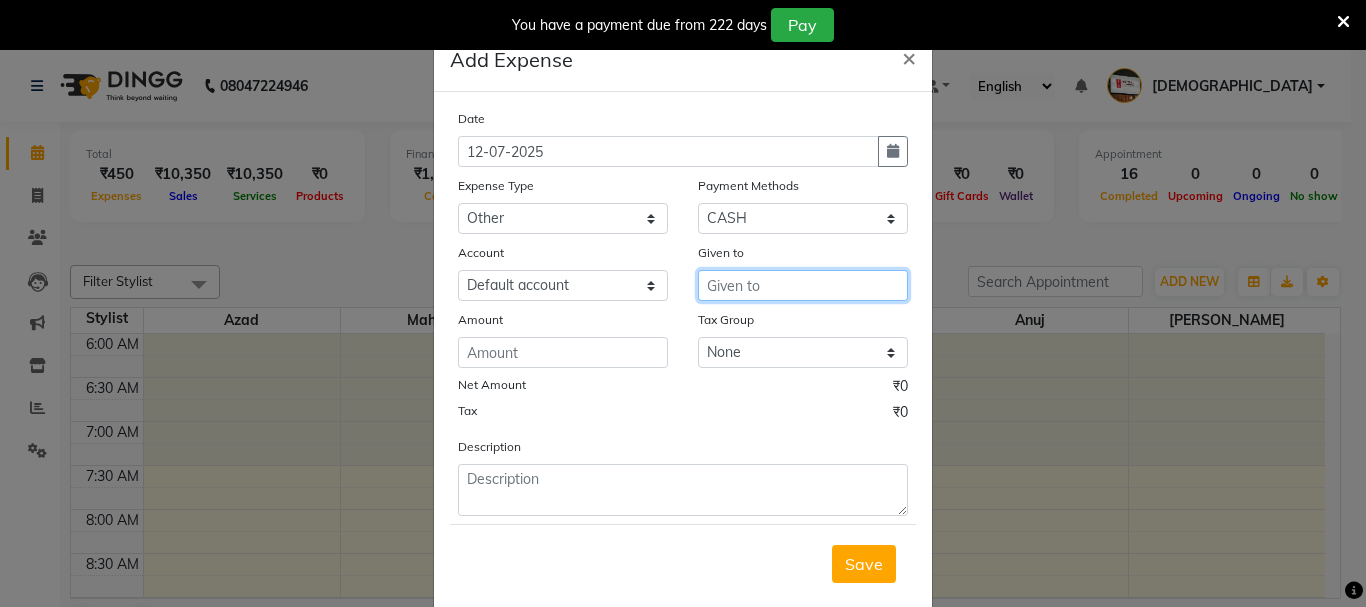 click at bounding box center (803, 285) 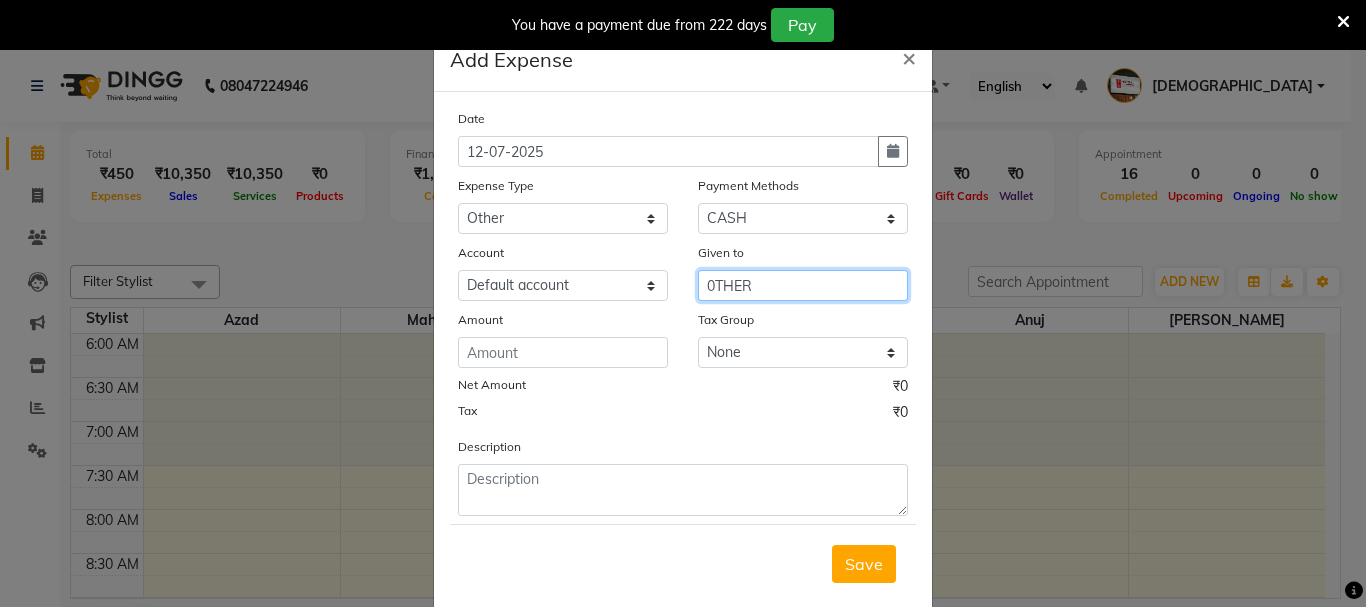 type on "0THER" 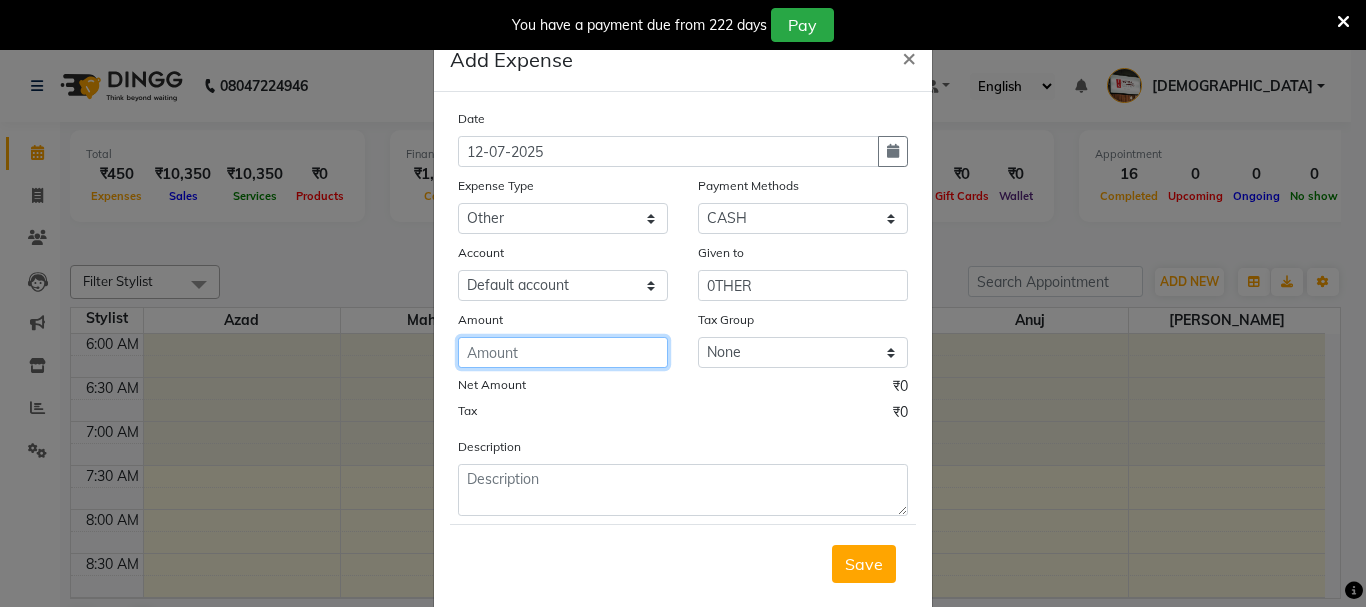 click 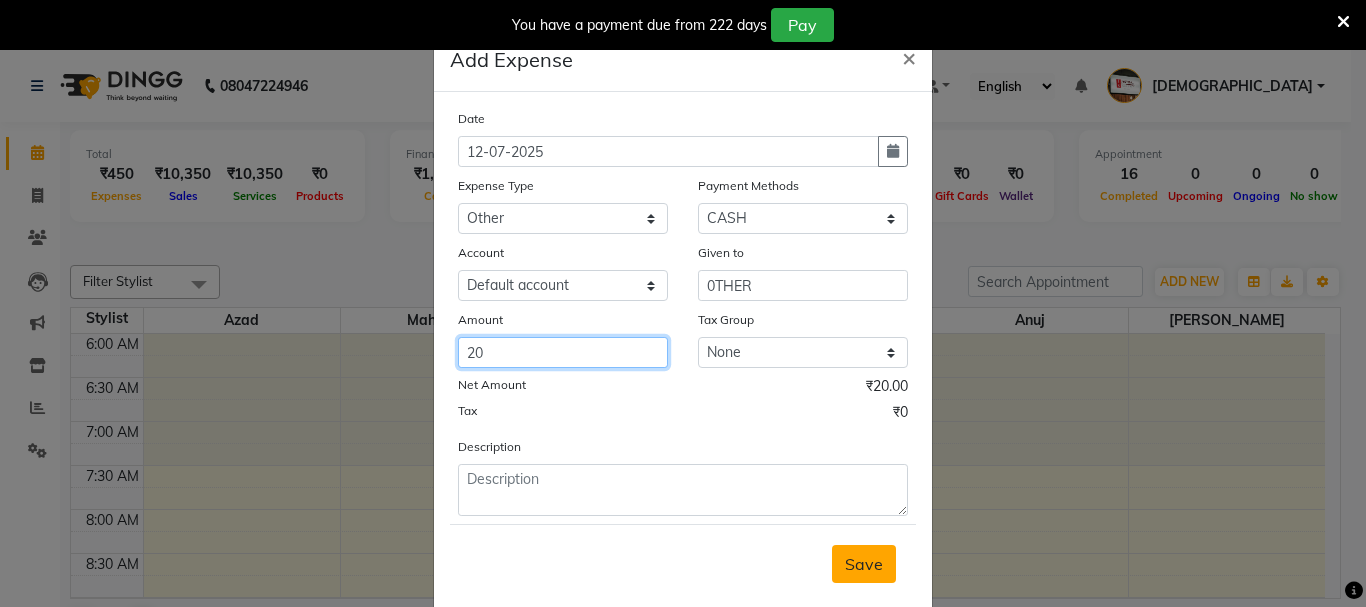 type on "20" 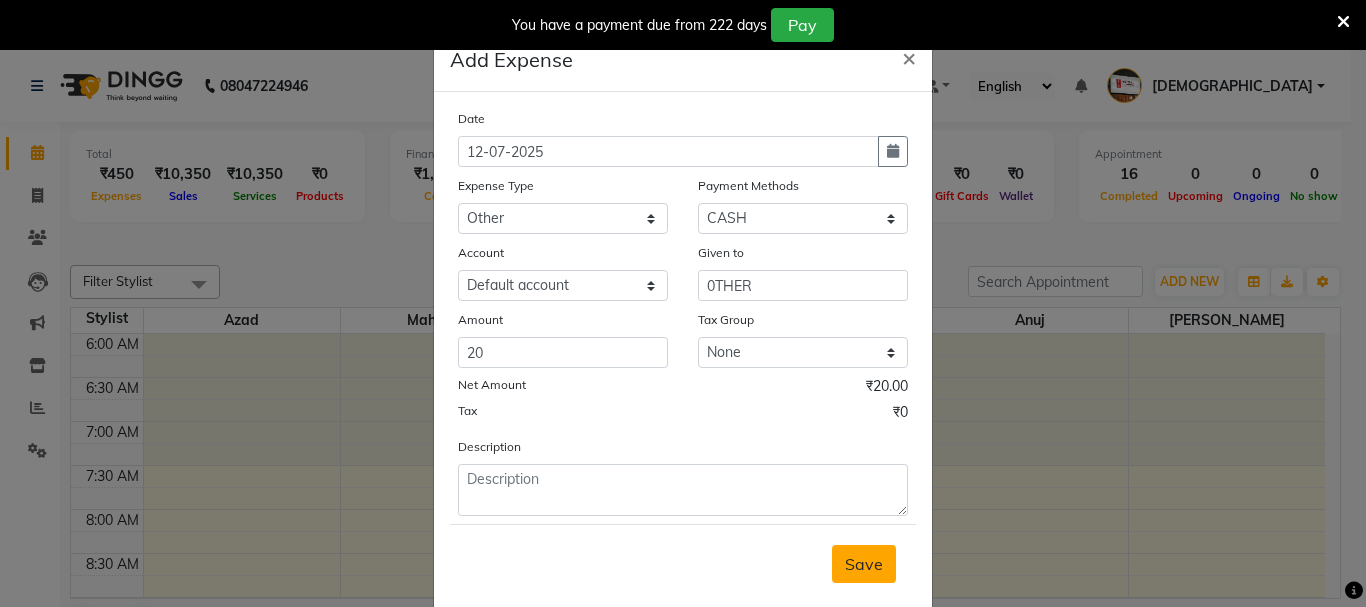 click on "Save" at bounding box center (864, 564) 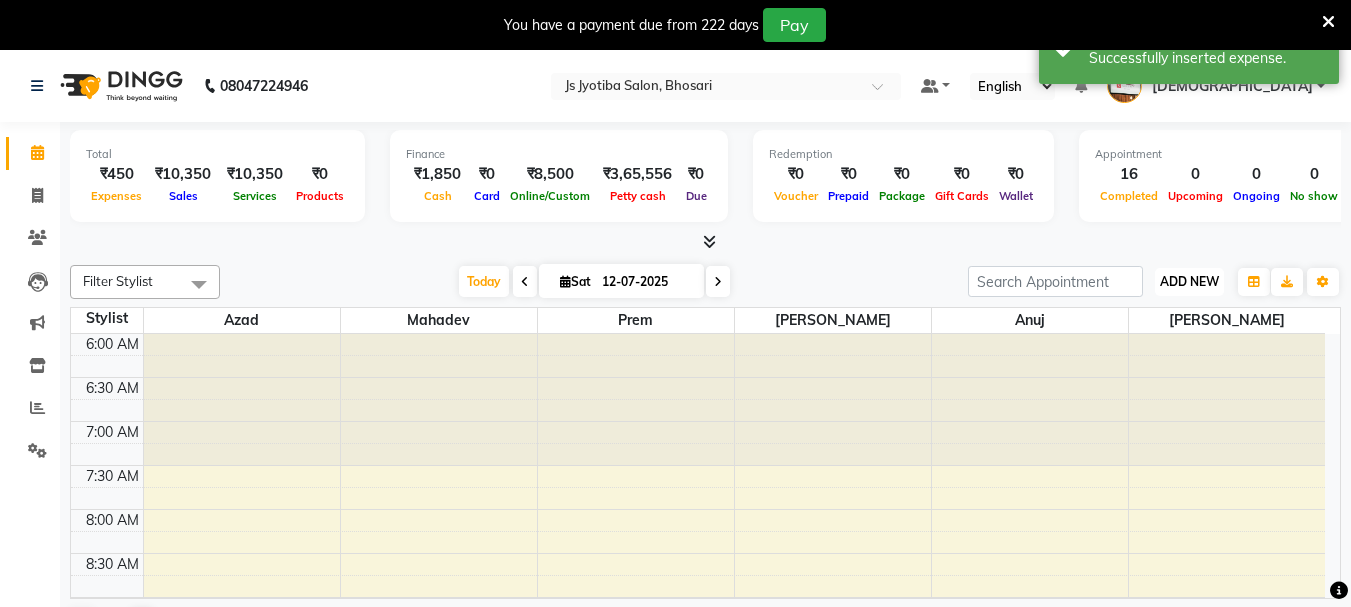 click on "ADD NEW" at bounding box center [1189, 281] 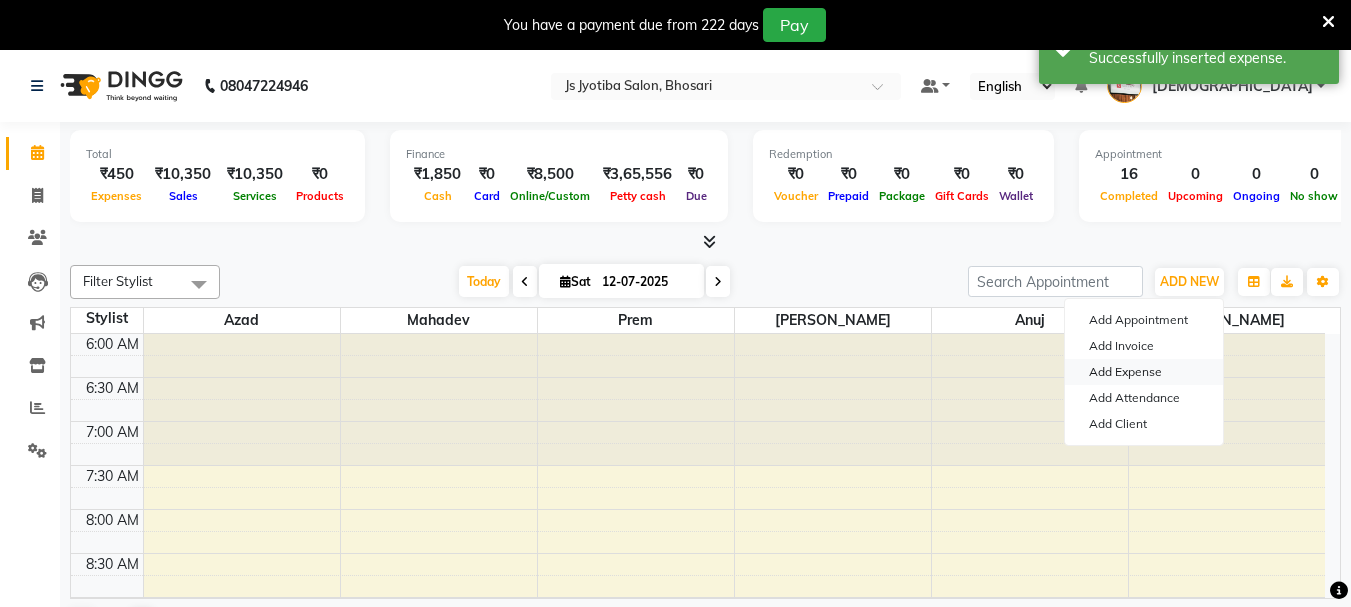 click on "Add Expense" at bounding box center (1144, 372) 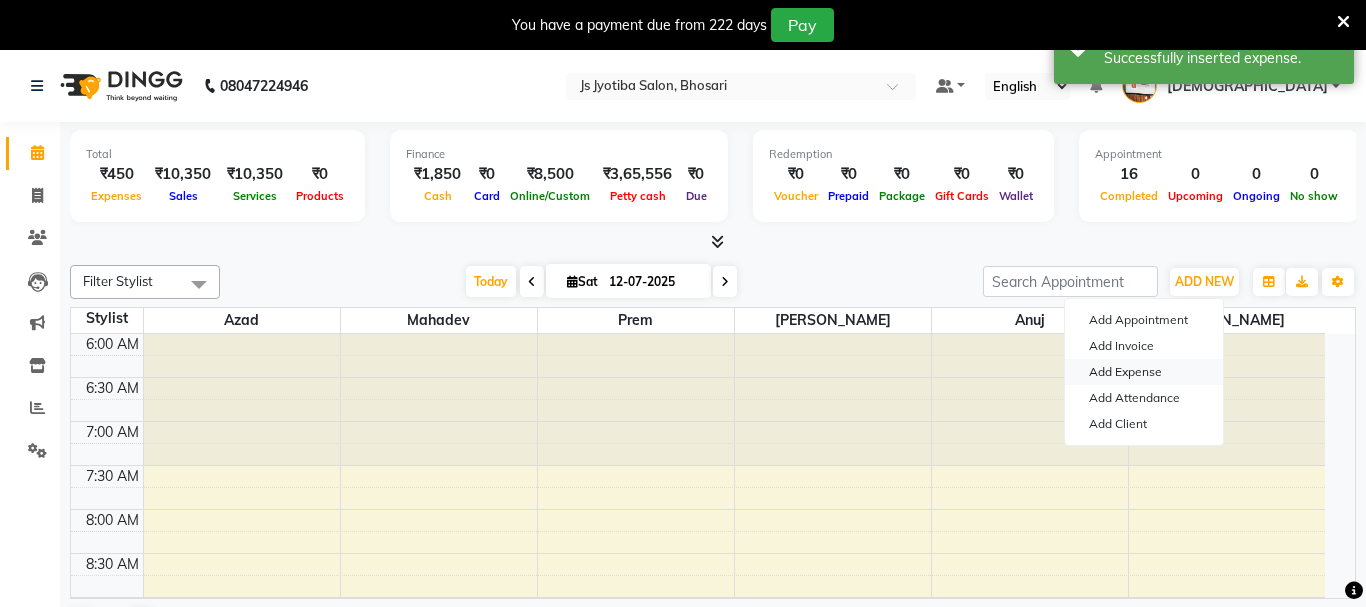select on "1" 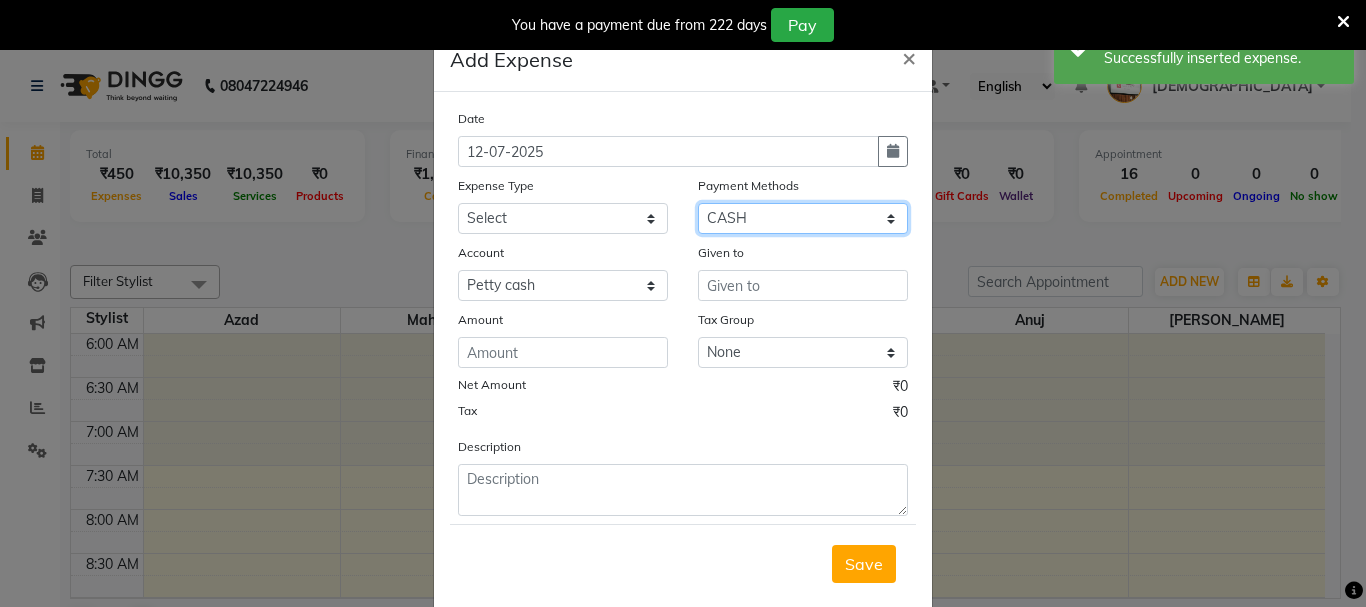 click on "Select CASH ONLINE CARD" 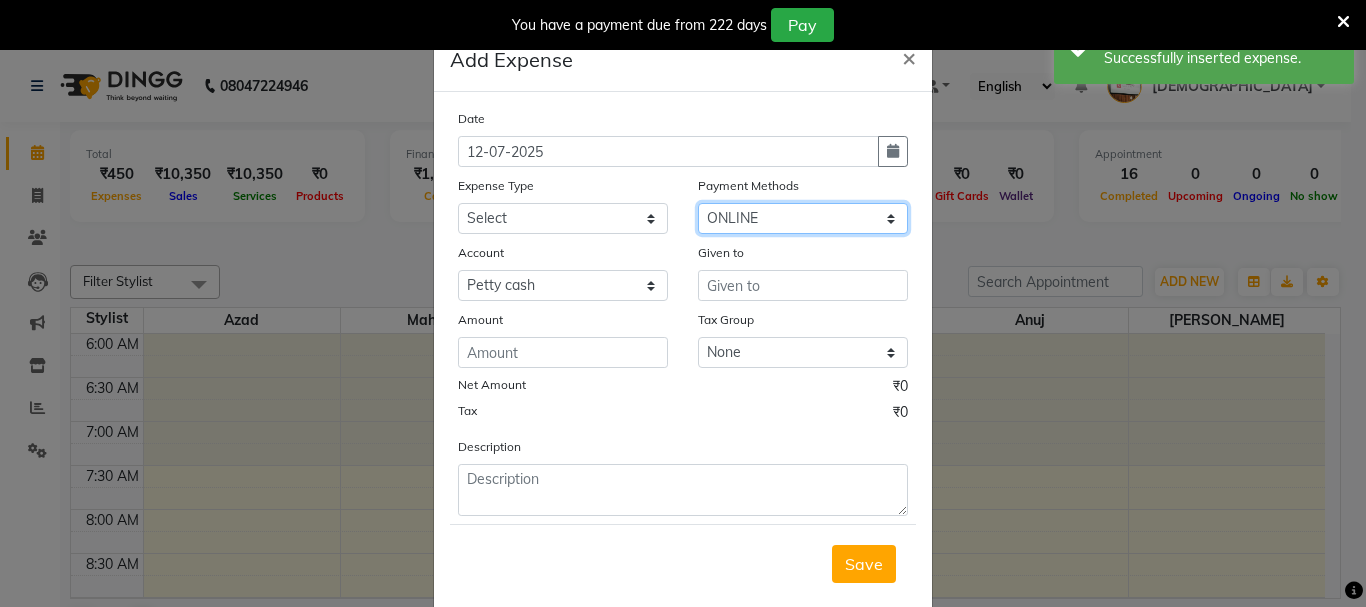 click on "Select CASH ONLINE CARD" 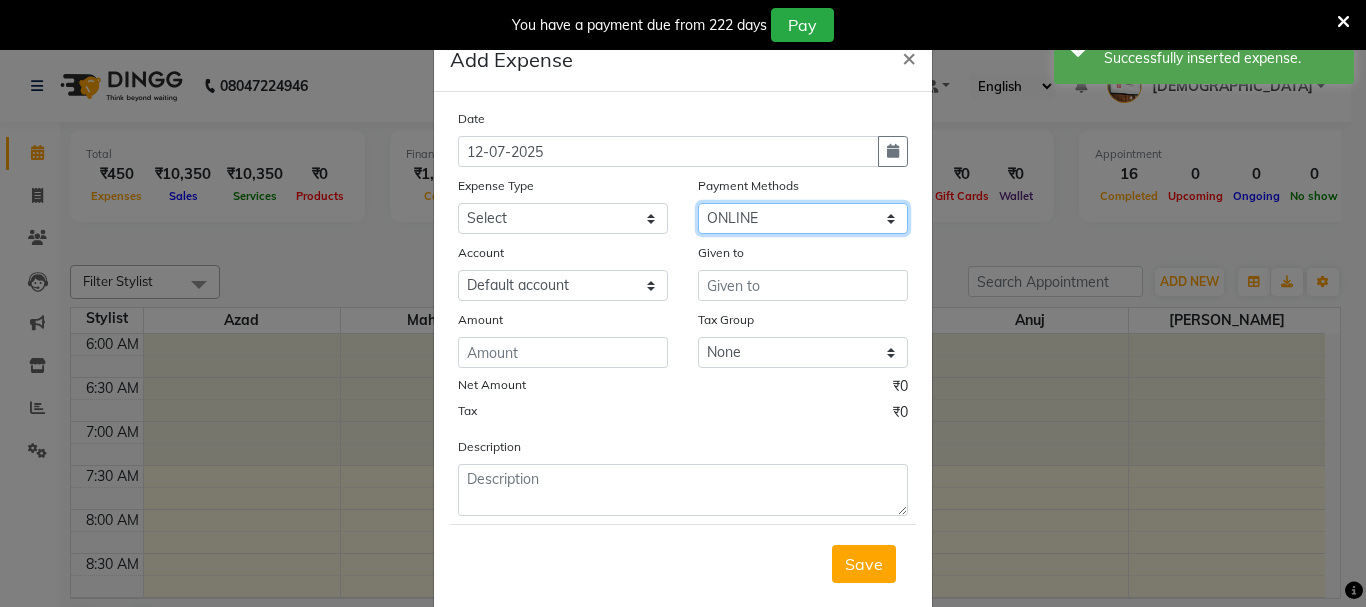 drag, startPoint x: 779, startPoint y: 216, endPoint x: 779, endPoint y: 233, distance: 17 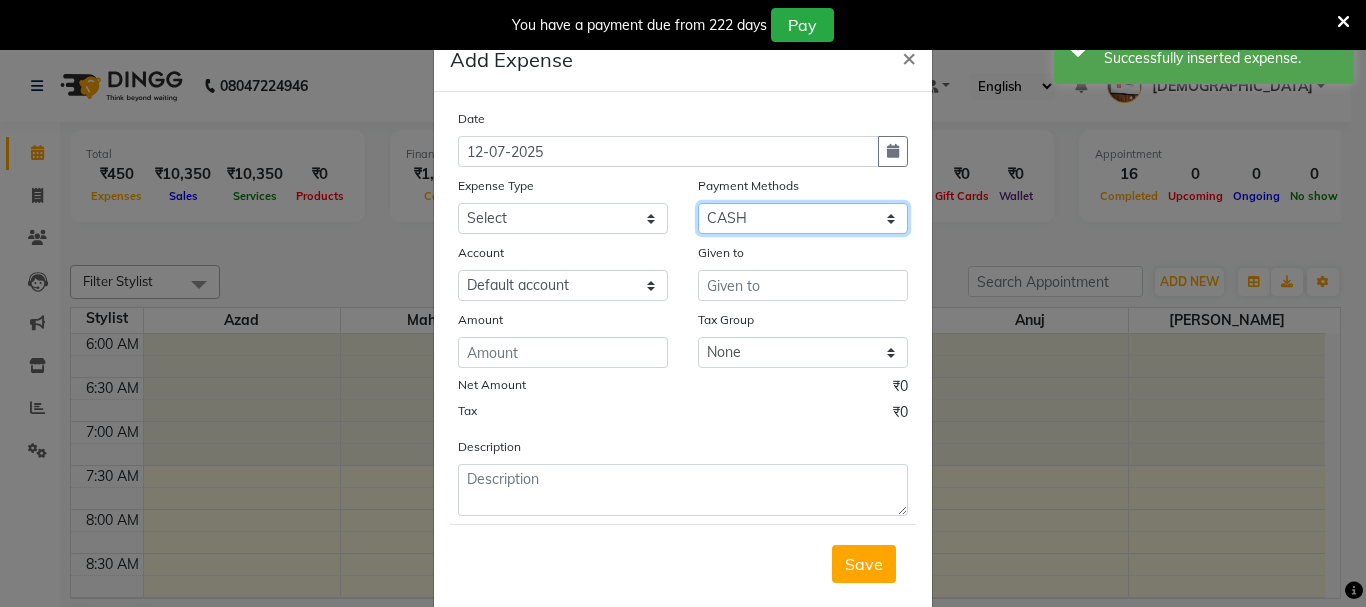 click on "Select CASH ONLINE CARD" 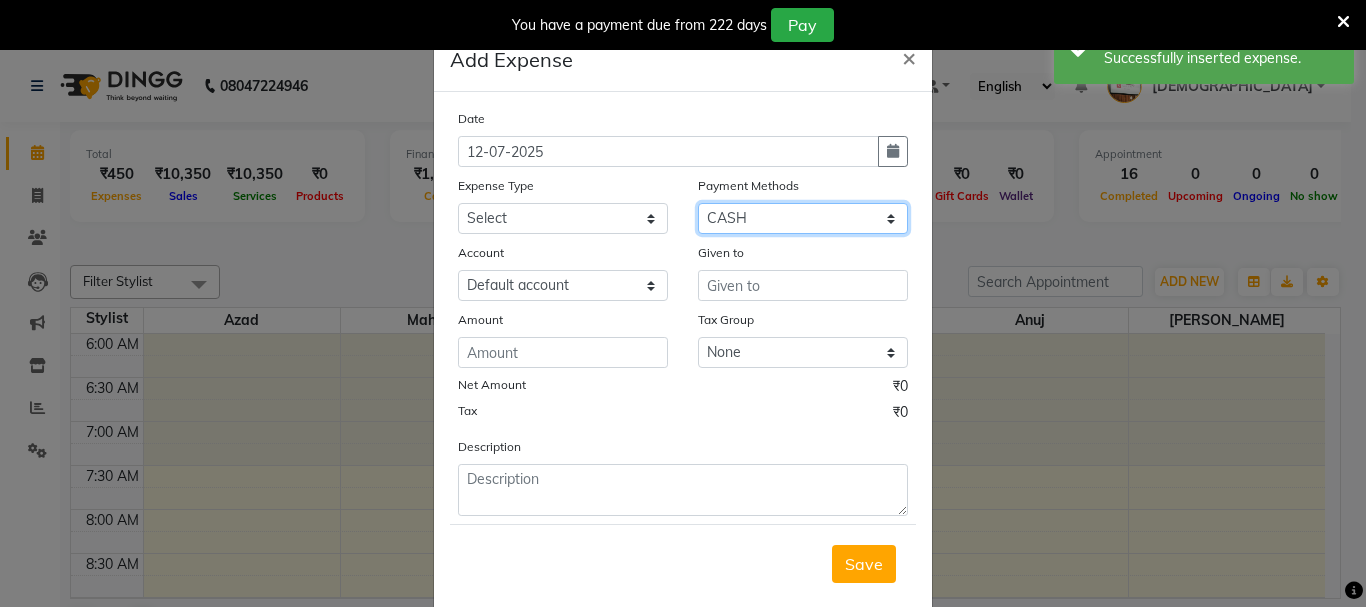 select on "1711" 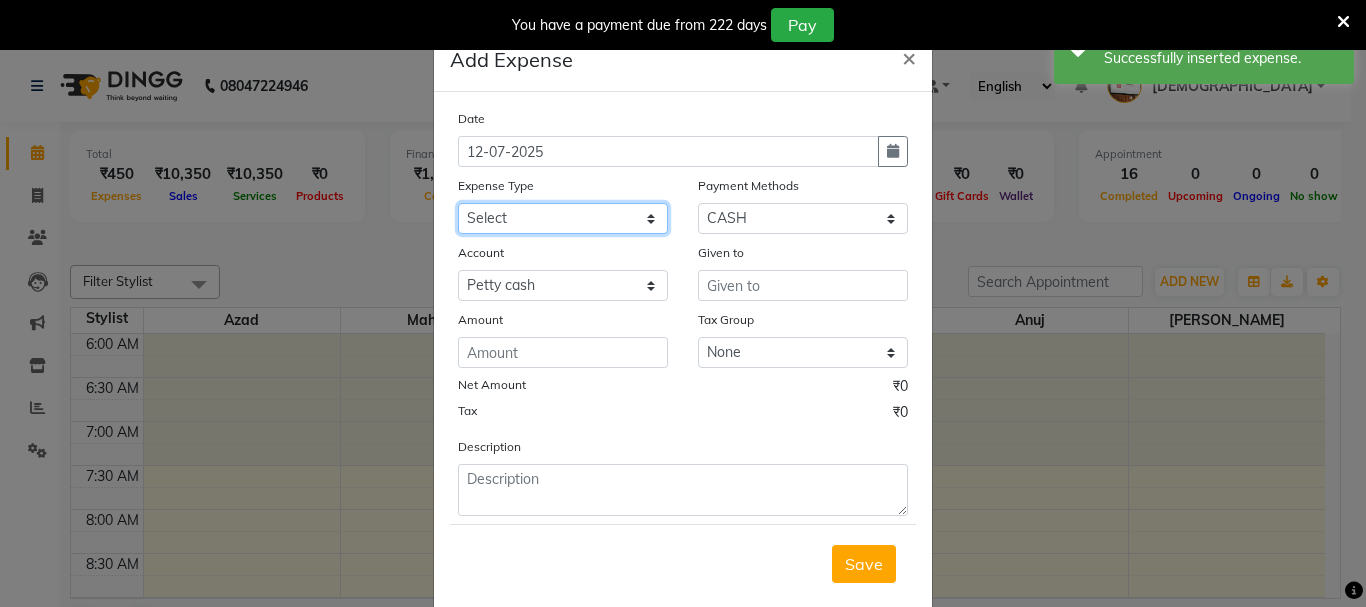 click on "Select Advance salary Advance salary ajaj Bank charges Car maintenance  Cash transfer to bank Cash transfer to hub Client Snacks Clinical charges Equipment Fuel Govt fee home Incentive Insurance International purchase Loan Repayment Maintenance Marketing Miscellaneous MRA Other Over times Pantry Product Rent Salary shop shop Staff Snacks Tax Tea & Refreshment TIP Utilities Wifi recharge" 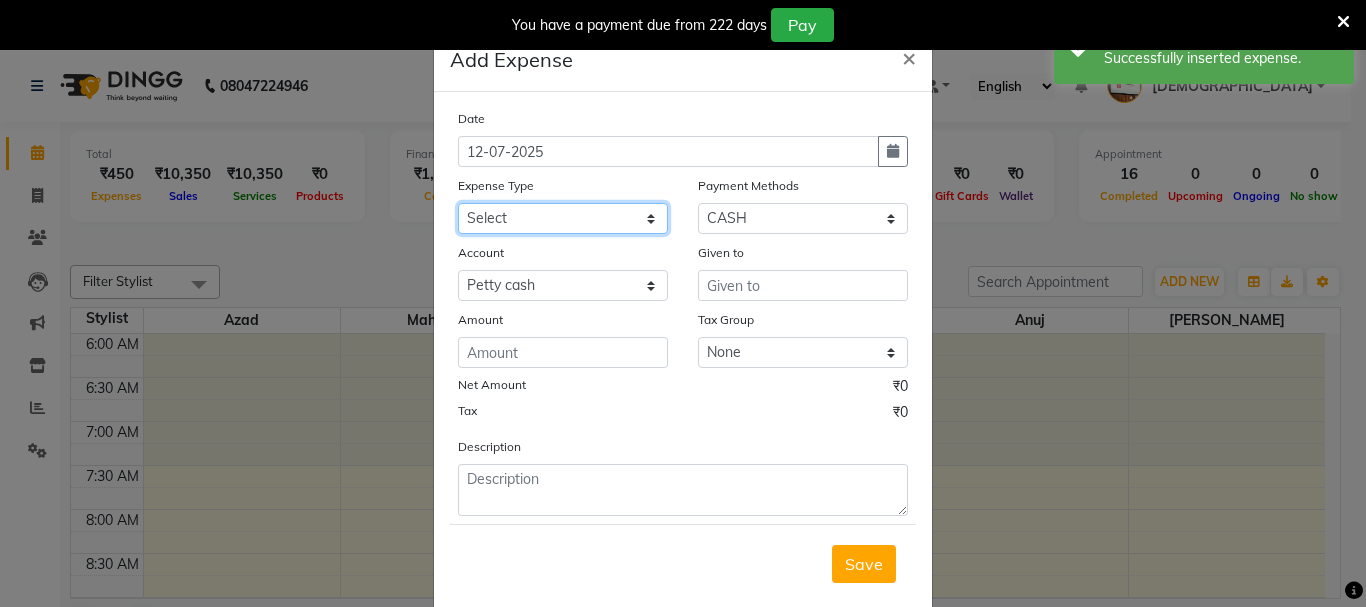 select on "7619" 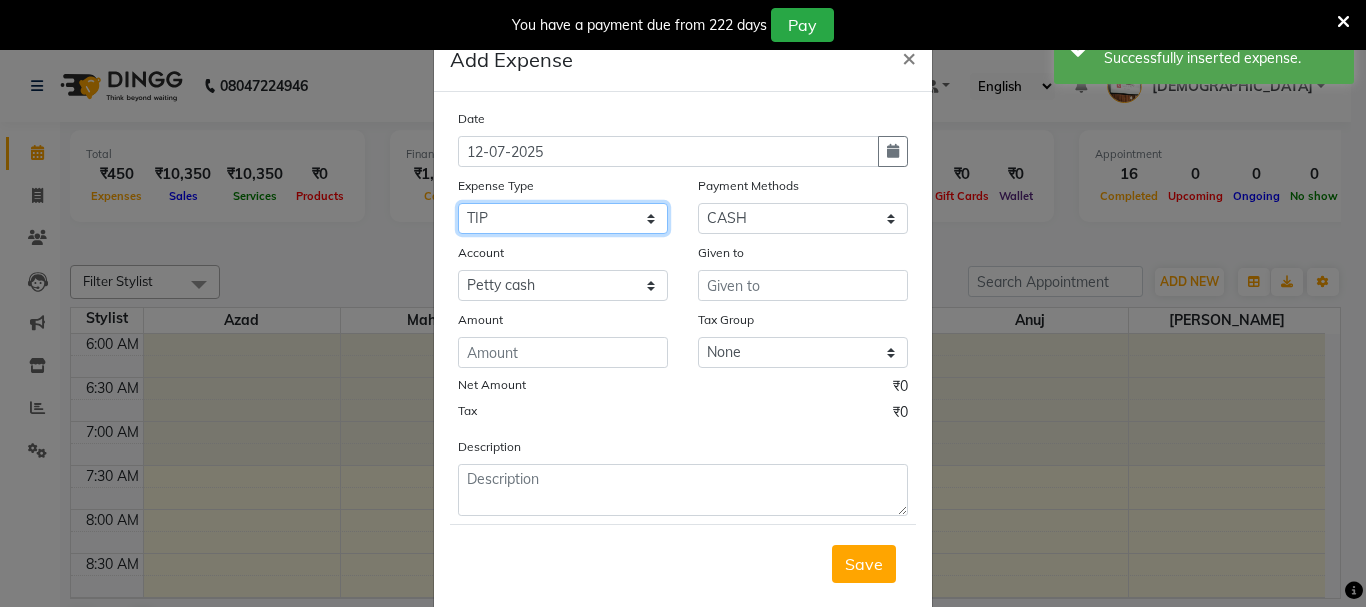click on "Select Advance salary Advance salary ajaj Bank charges Car maintenance  Cash transfer to bank Cash transfer to hub Client Snacks Clinical charges Equipment Fuel Govt fee home Incentive Insurance International purchase Loan Repayment Maintenance Marketing Miscellaneous MRA Other Over times Pantry Product Rent Salary shop shop Staff Snacks Tax Tea & Refreshment TIP Utilities Wifi recharge" 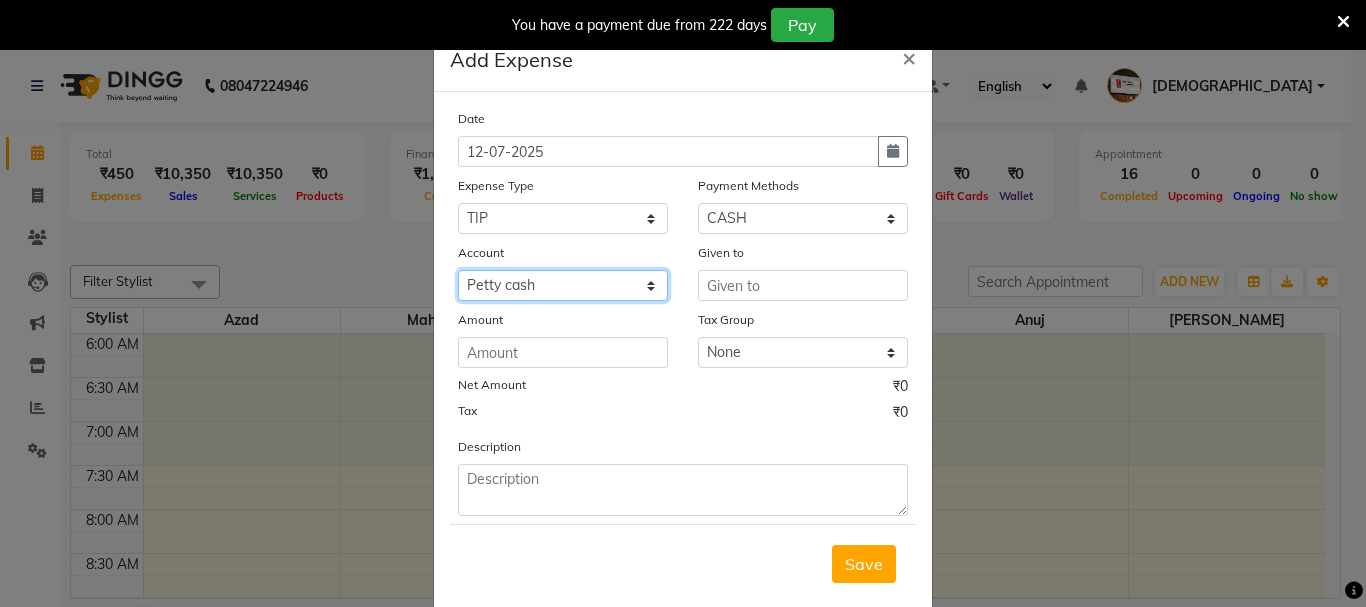 click on "Select Default account Petty cash" 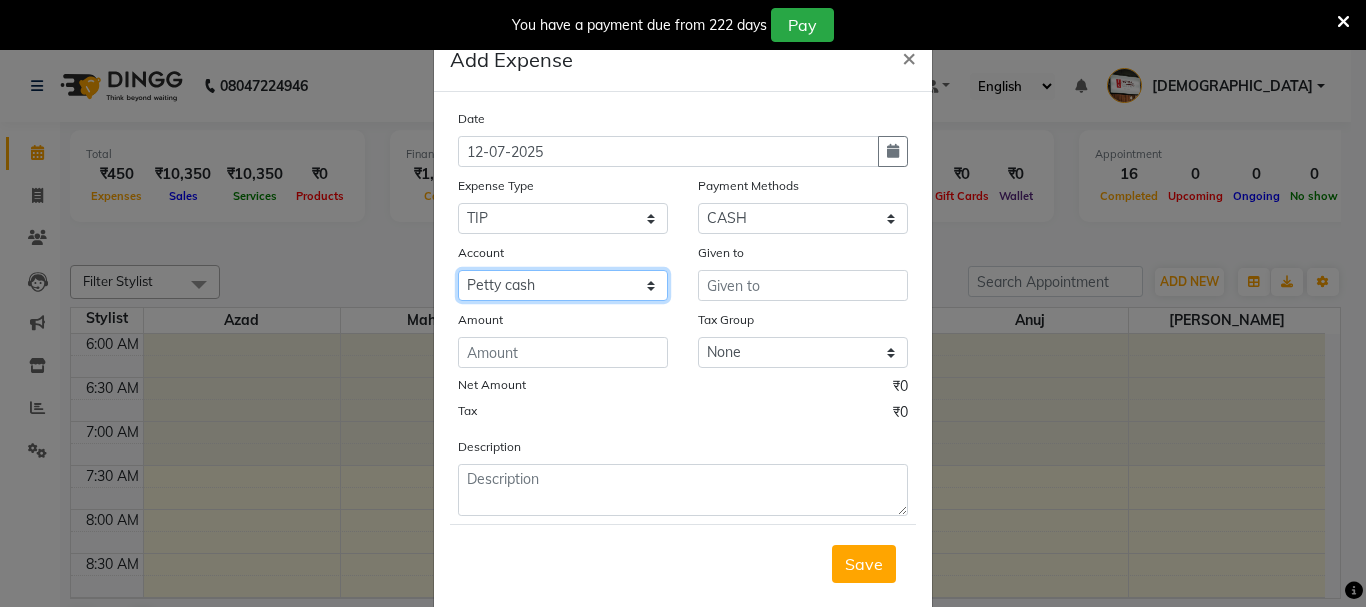 select on "492" 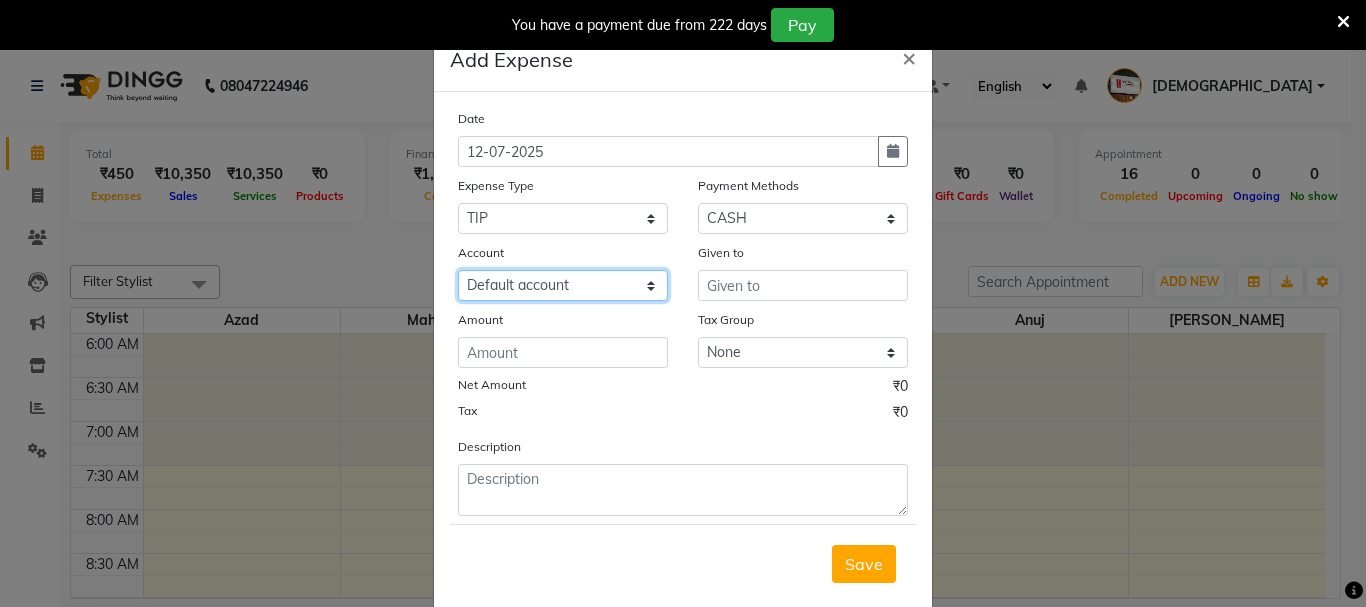 click on "Select Default account Petty cash" 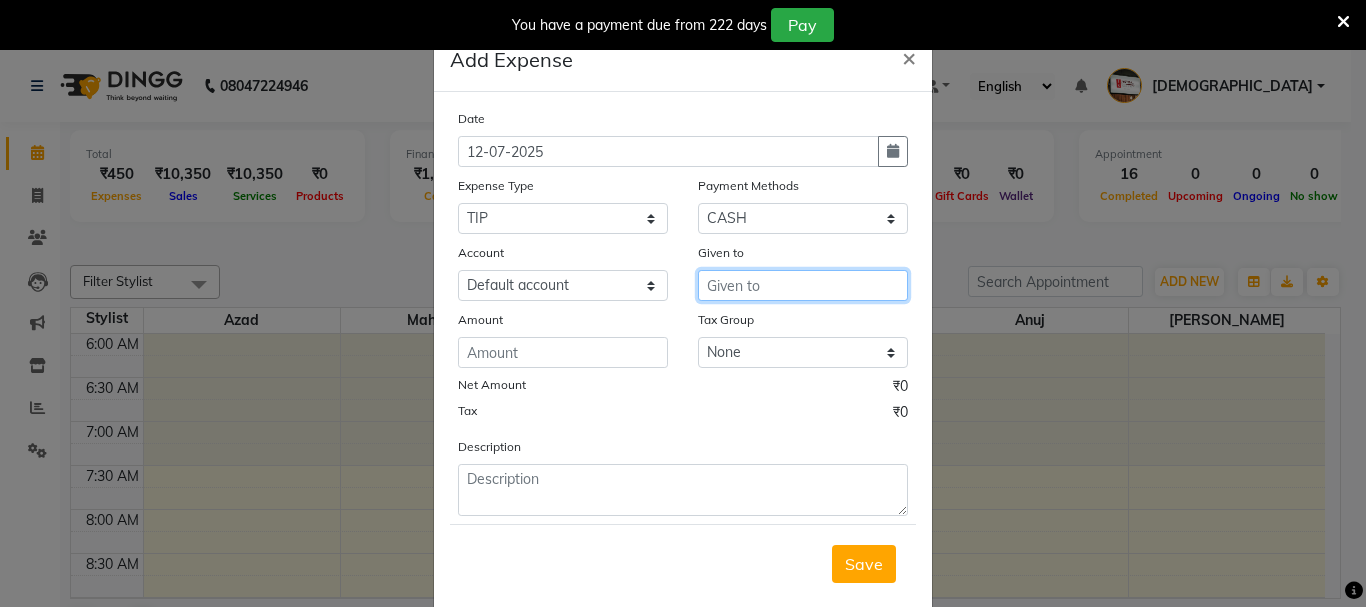 click at bounding box center (803, 285) 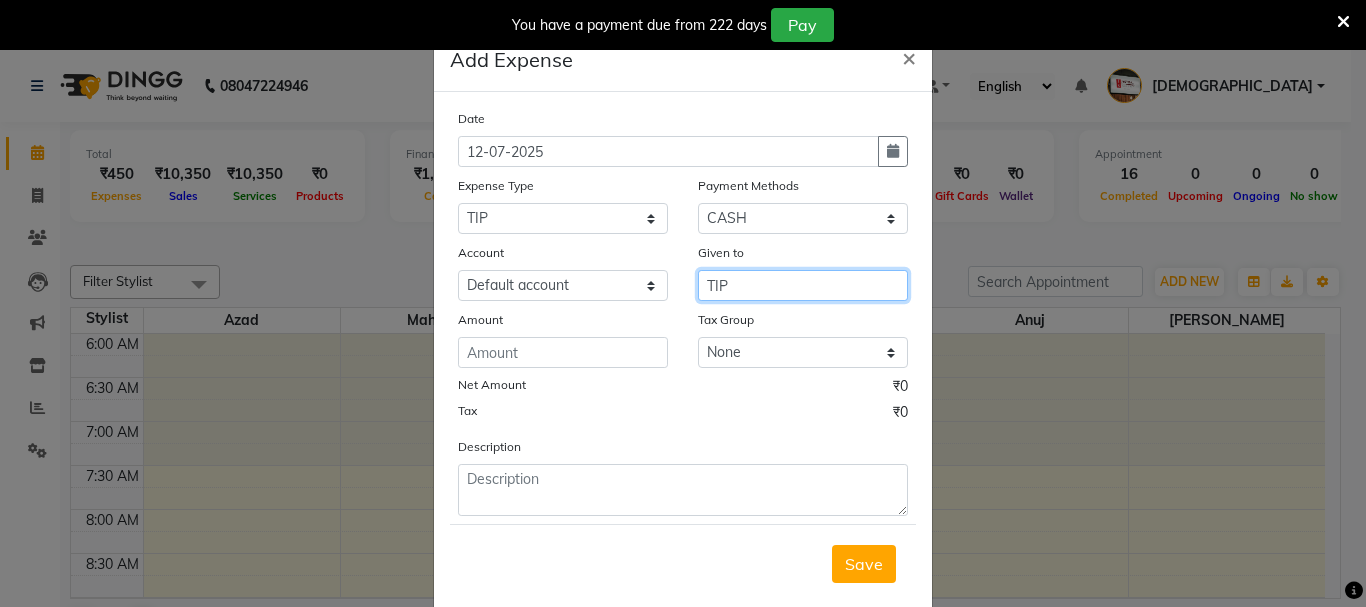 type on "TIP" 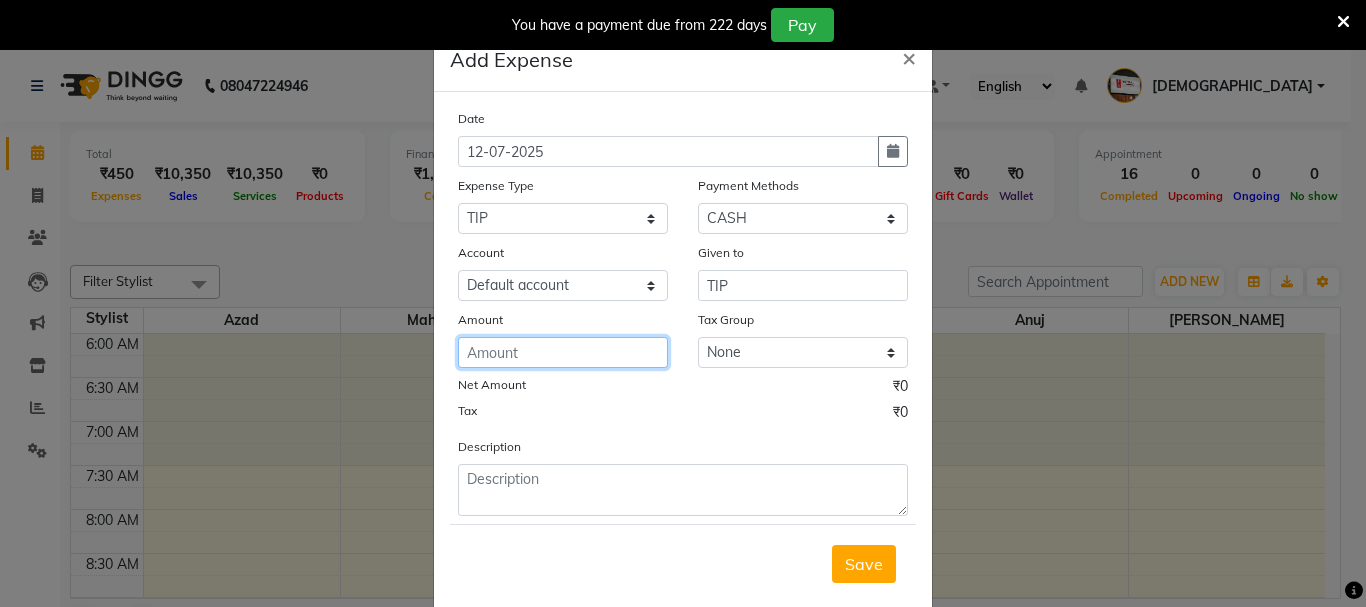click 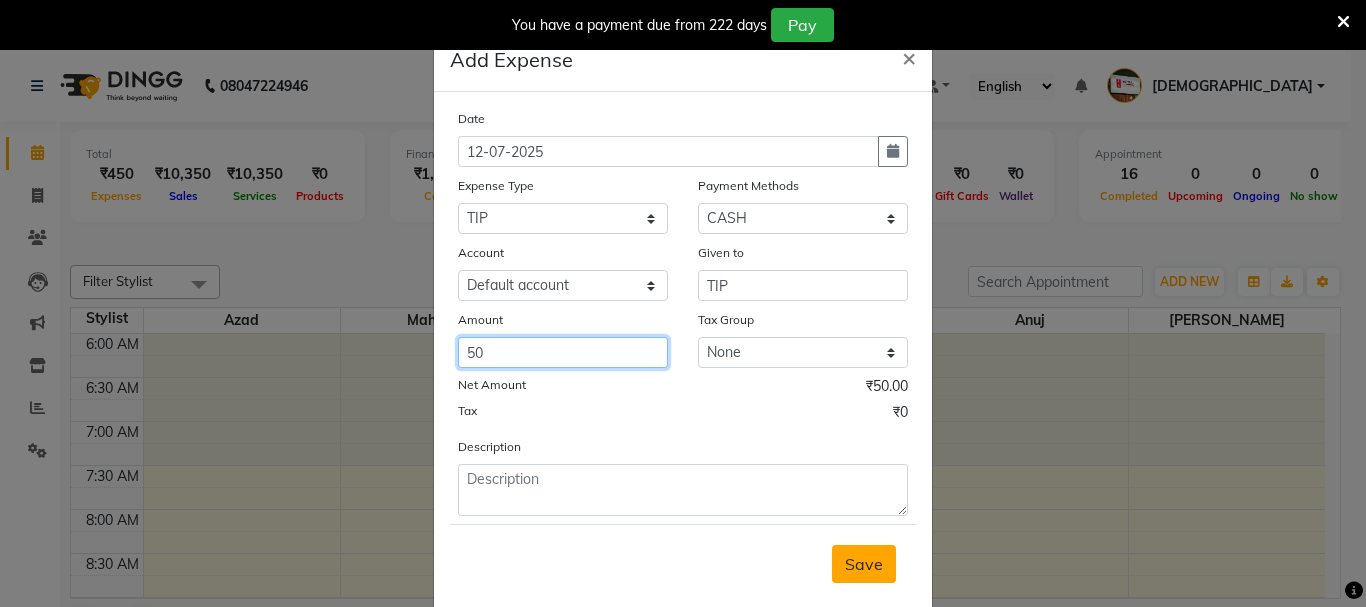 type on "50" 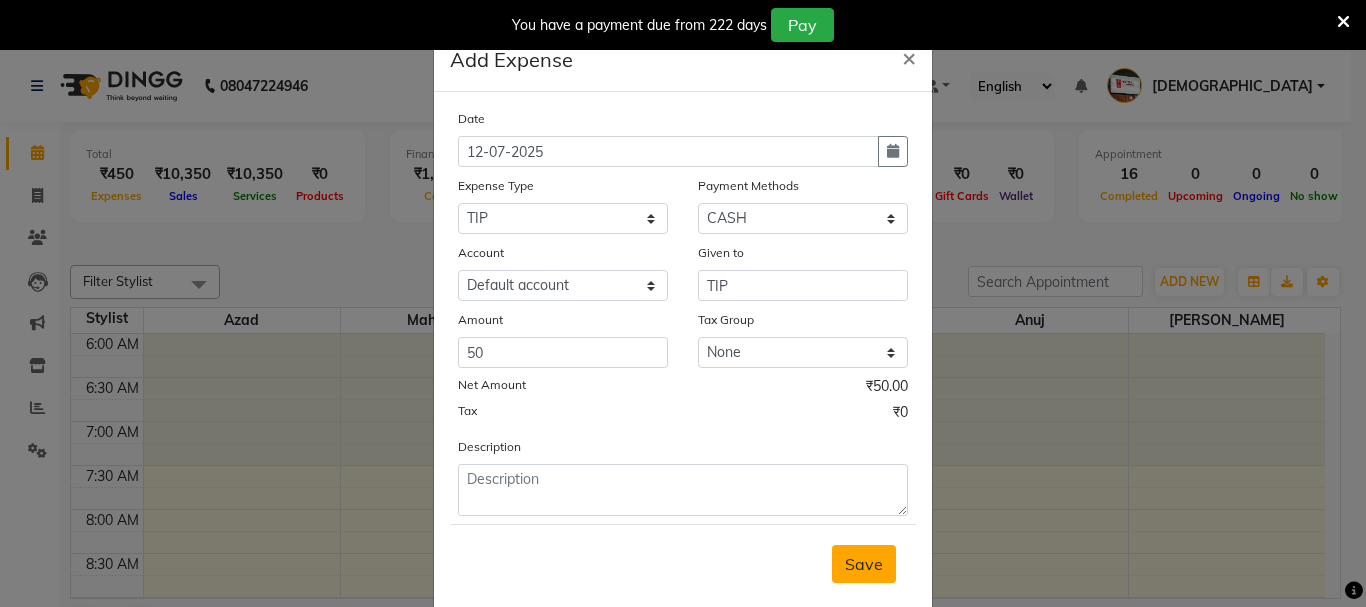 click on "Save" at bounding box center (864, 564) 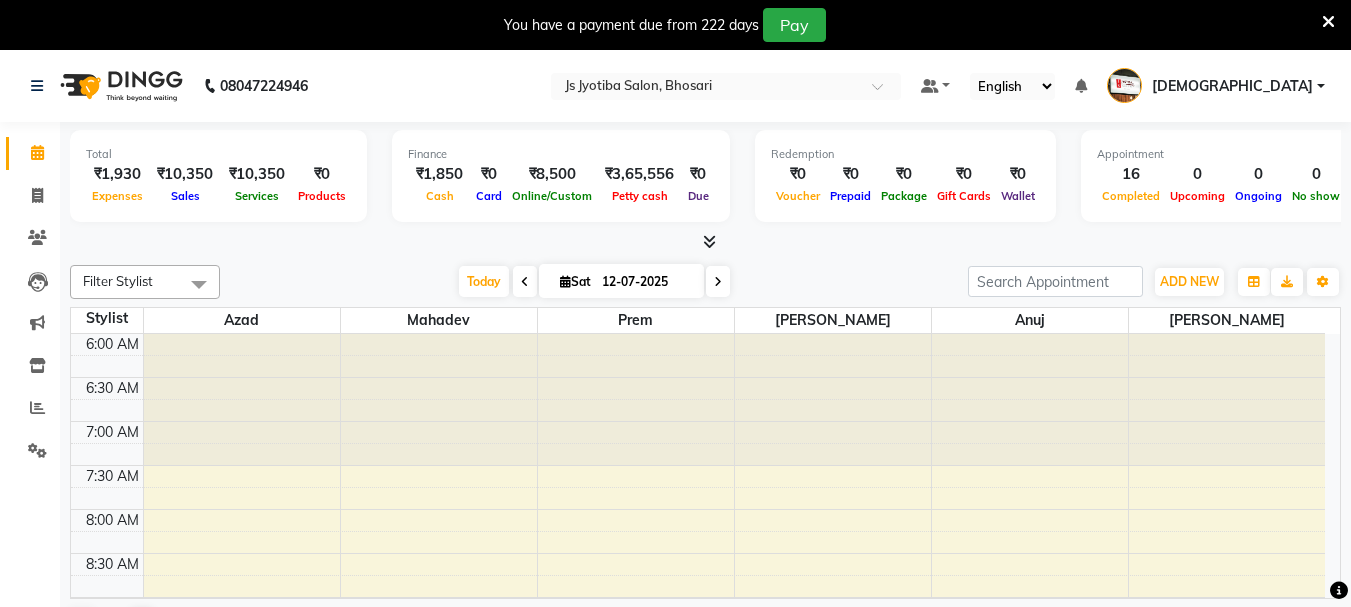 scroll, scrollTop: 0, scrollLeft: 0, axis: both 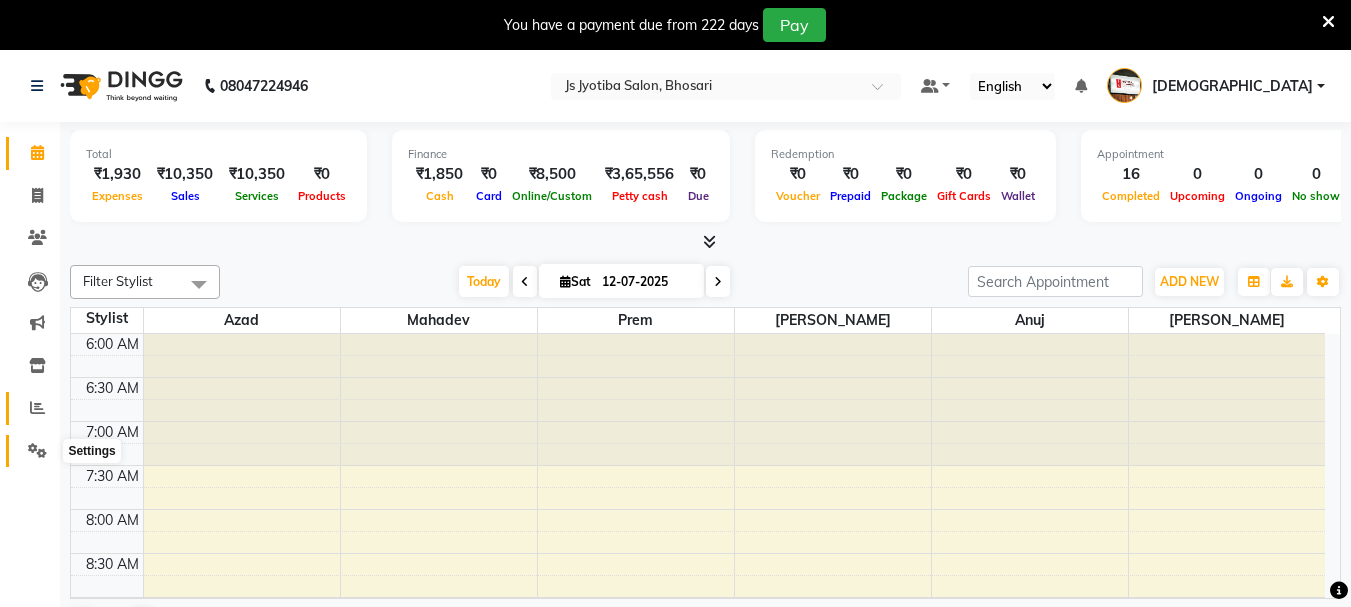 drag, startPoint x: 38, startPoint y: 443, endPoint x: 51, endPoint y: 423, distance: 23.853722 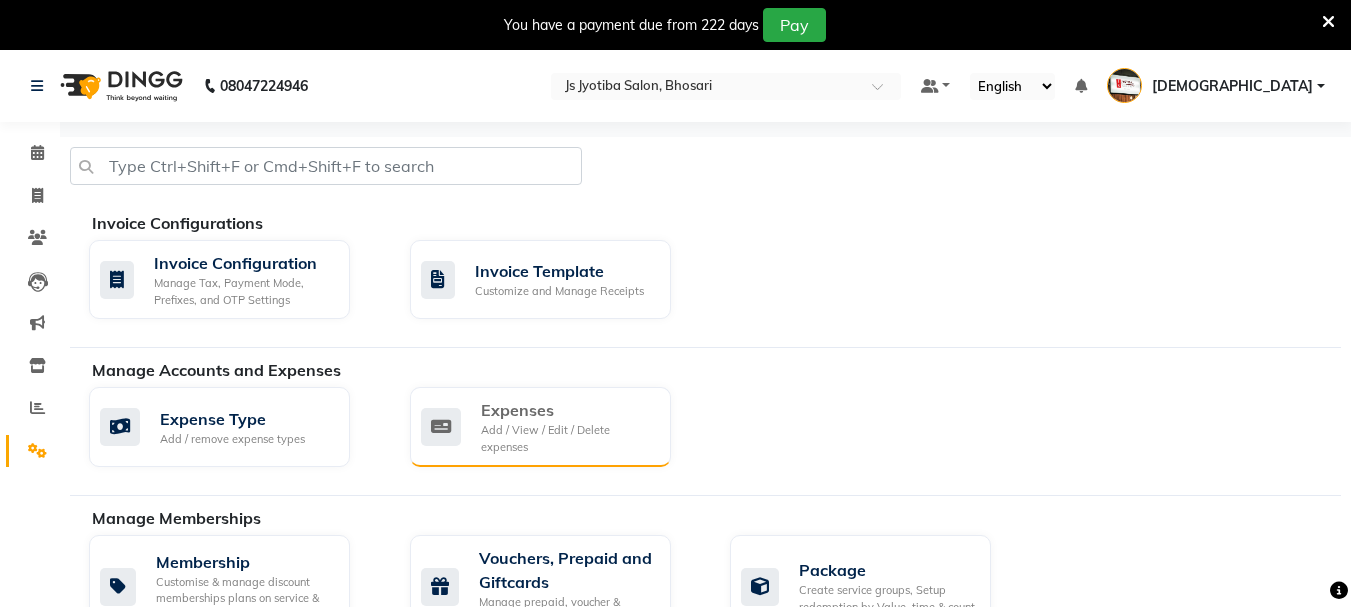 click on "Add / View / Edit / Delete expenses" 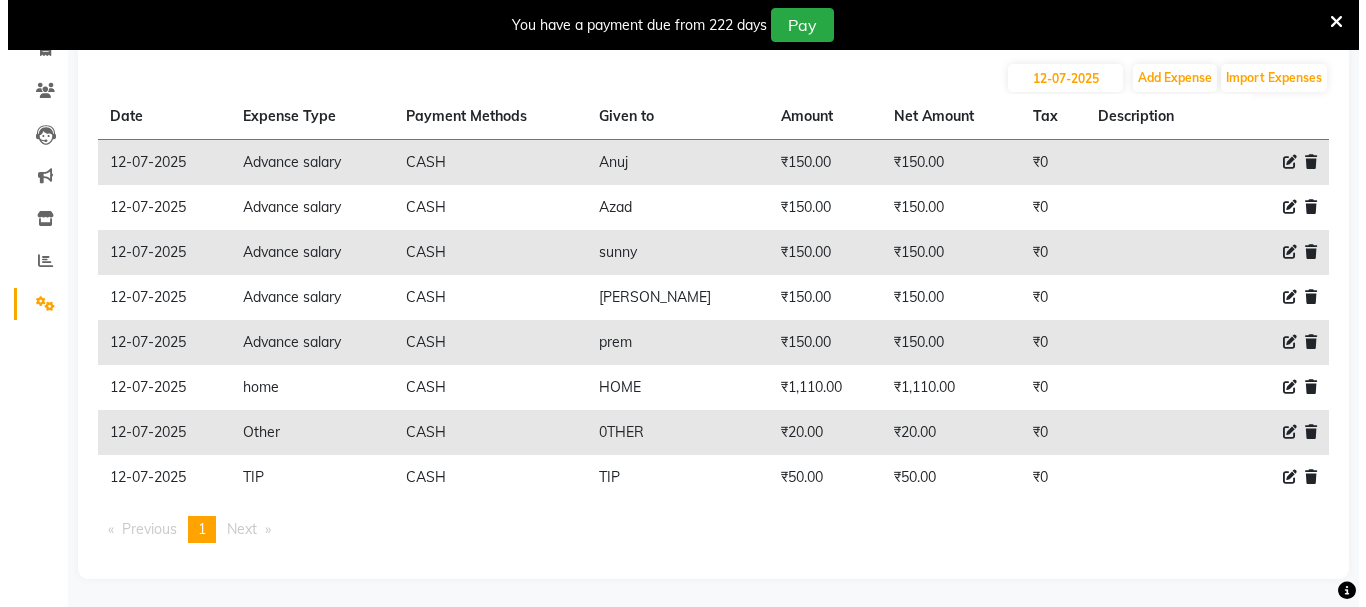 scroll, scrollTop: 149, scrollLeft: 0, axis: vertical 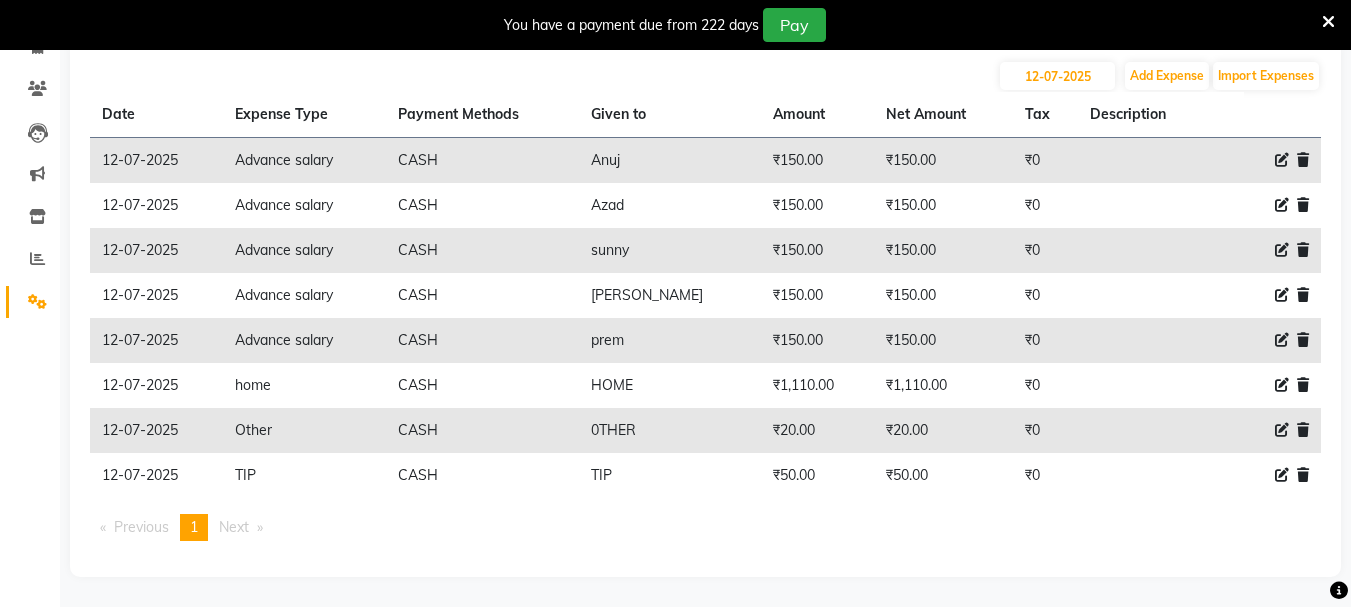 click 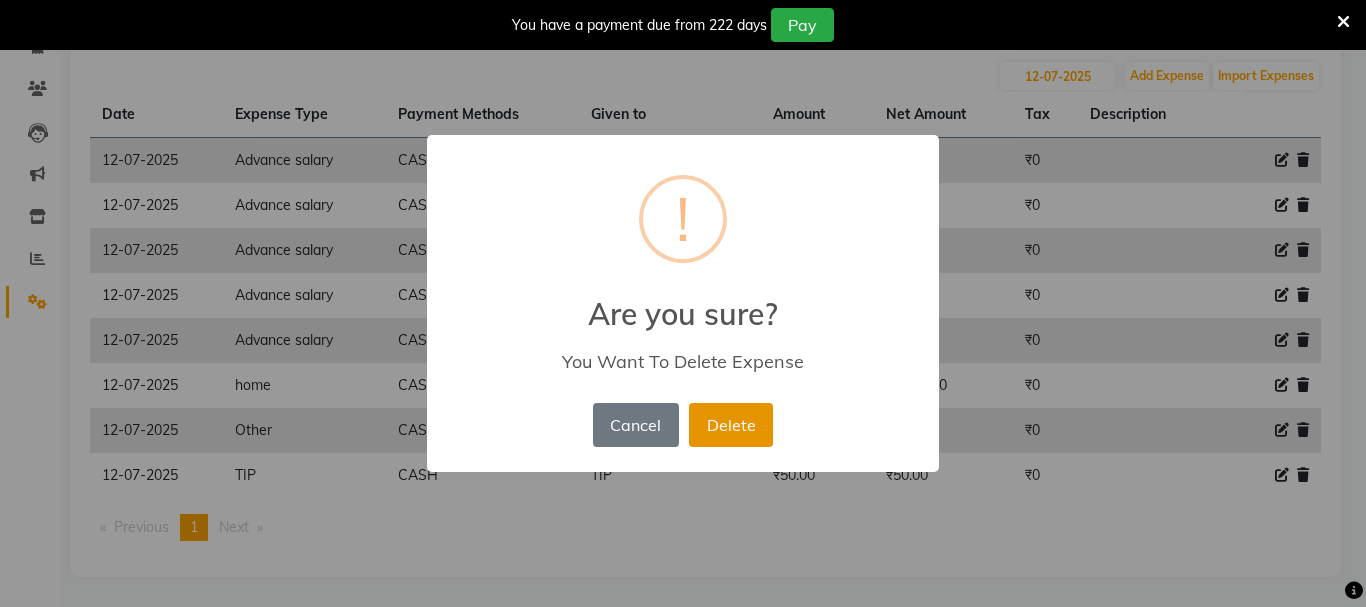 click on "Delete" at bounding box center [731, 425] 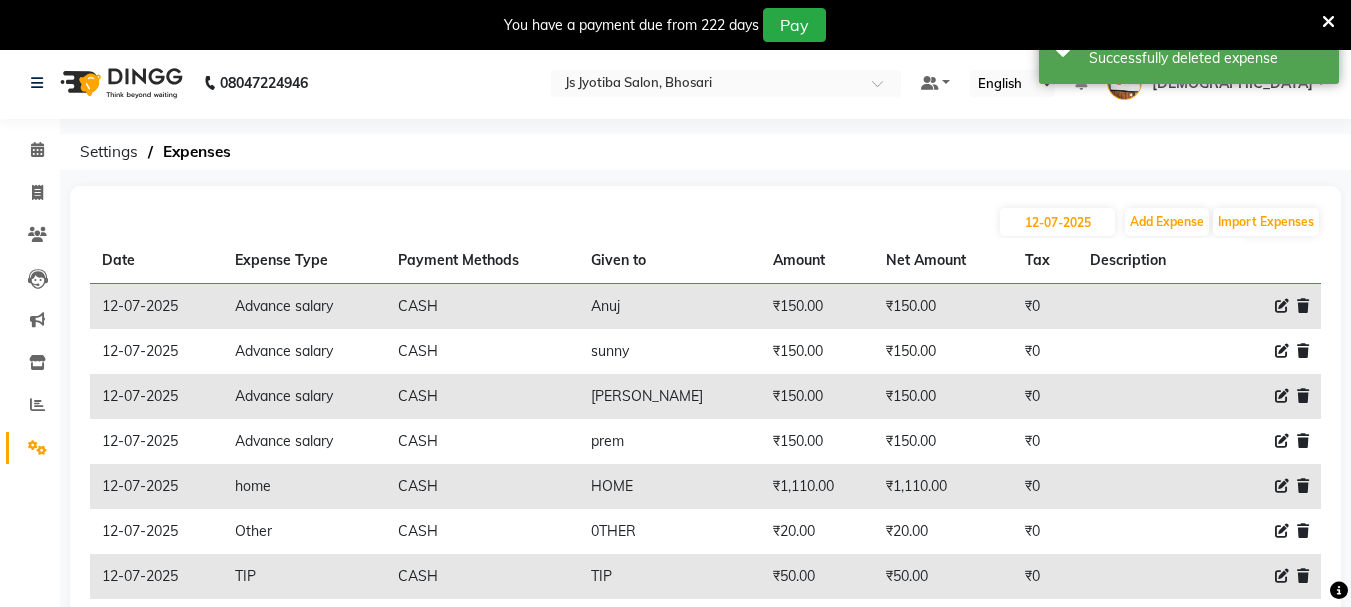 scroll, scrollTop: 0, scrollLeft: 0, axis: both 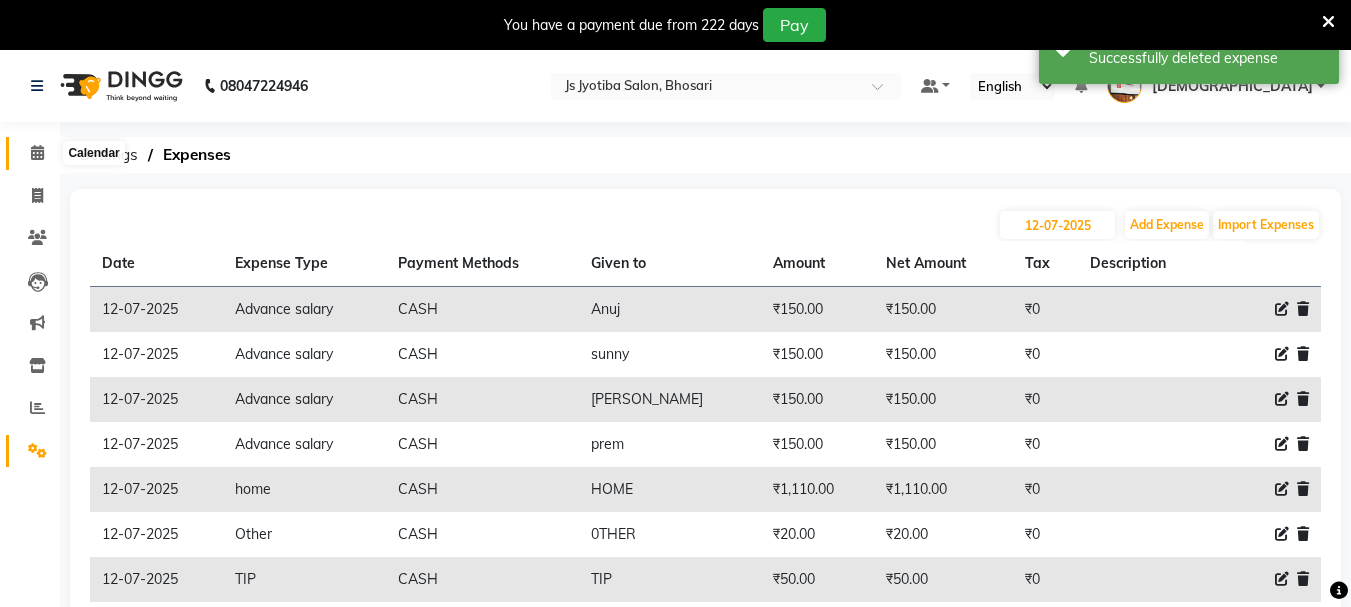 click 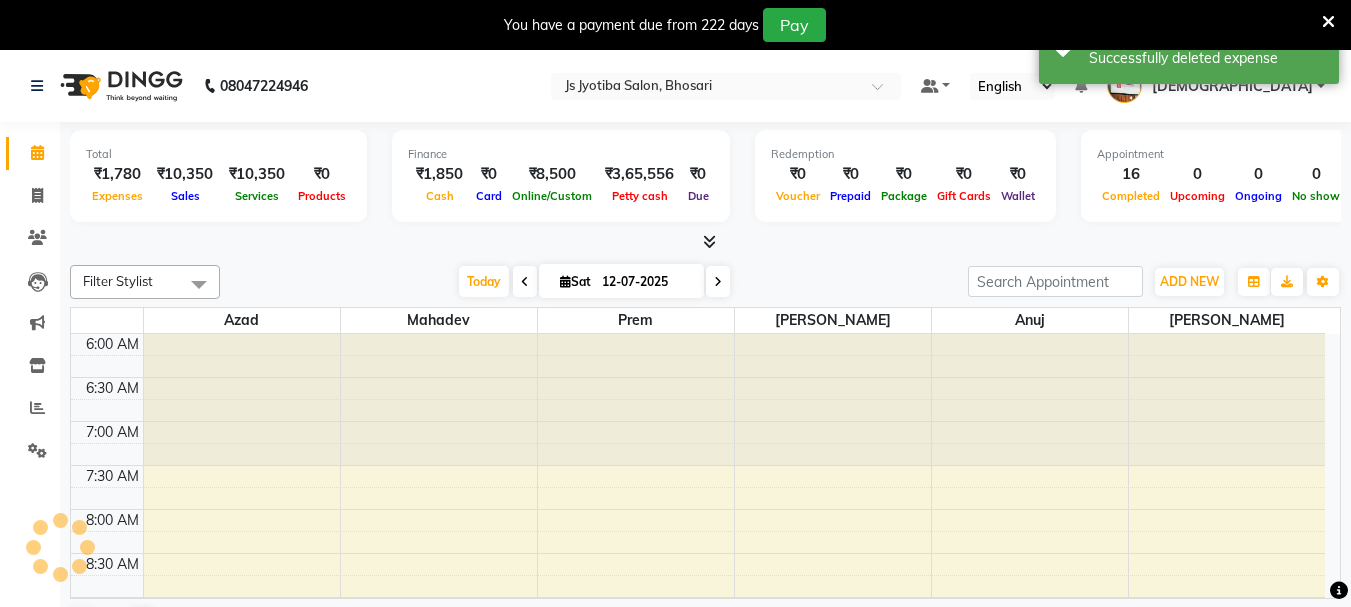 scroll, scrollTop: 0, scrollLeft: 0, axis: both 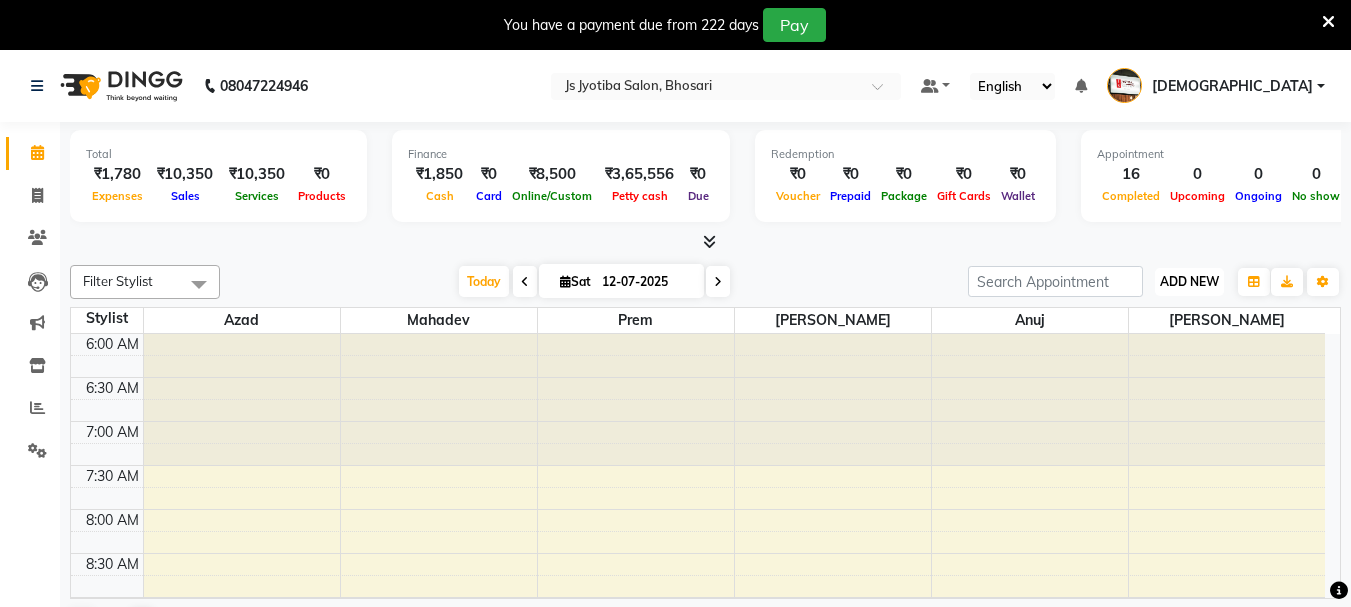 click on "ADD NEW" at bounding box center (1189, 281) 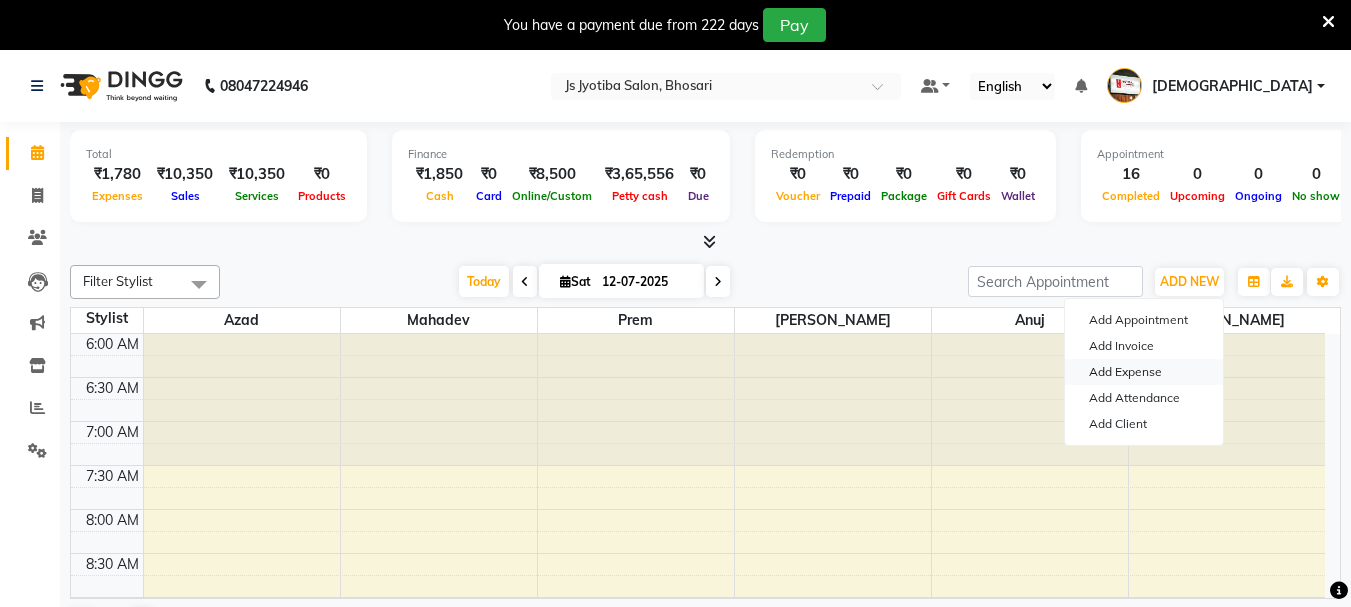 click on "Add Expense" at bounding box center [1144, 372] 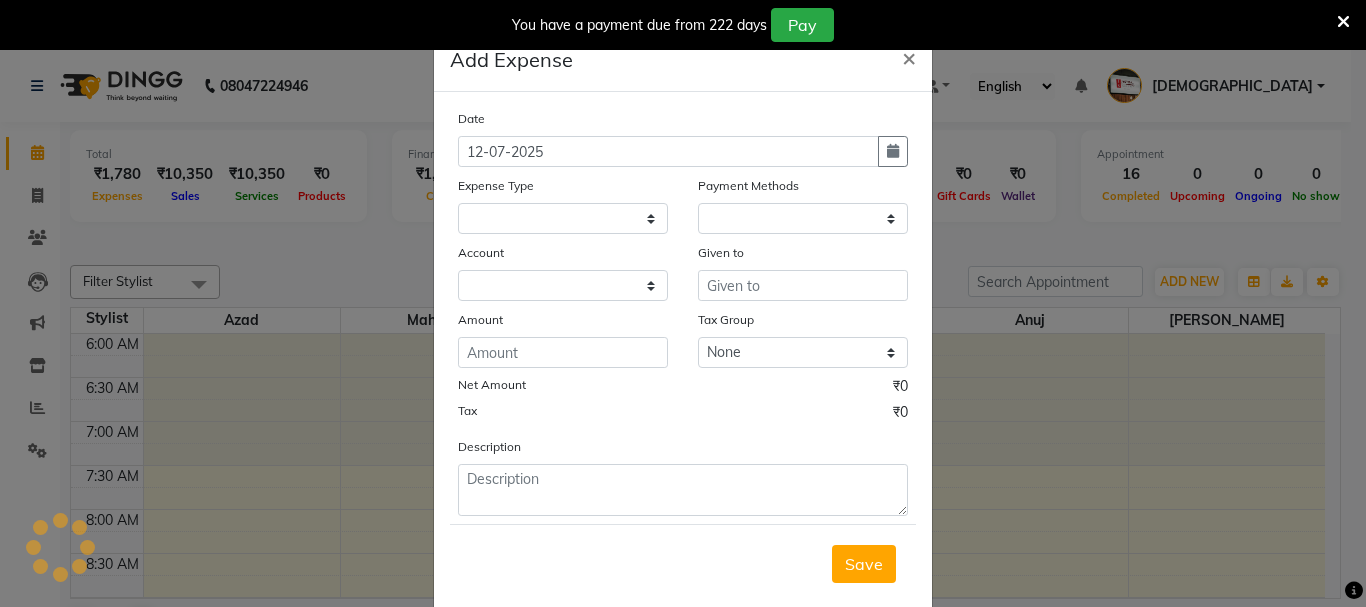 select 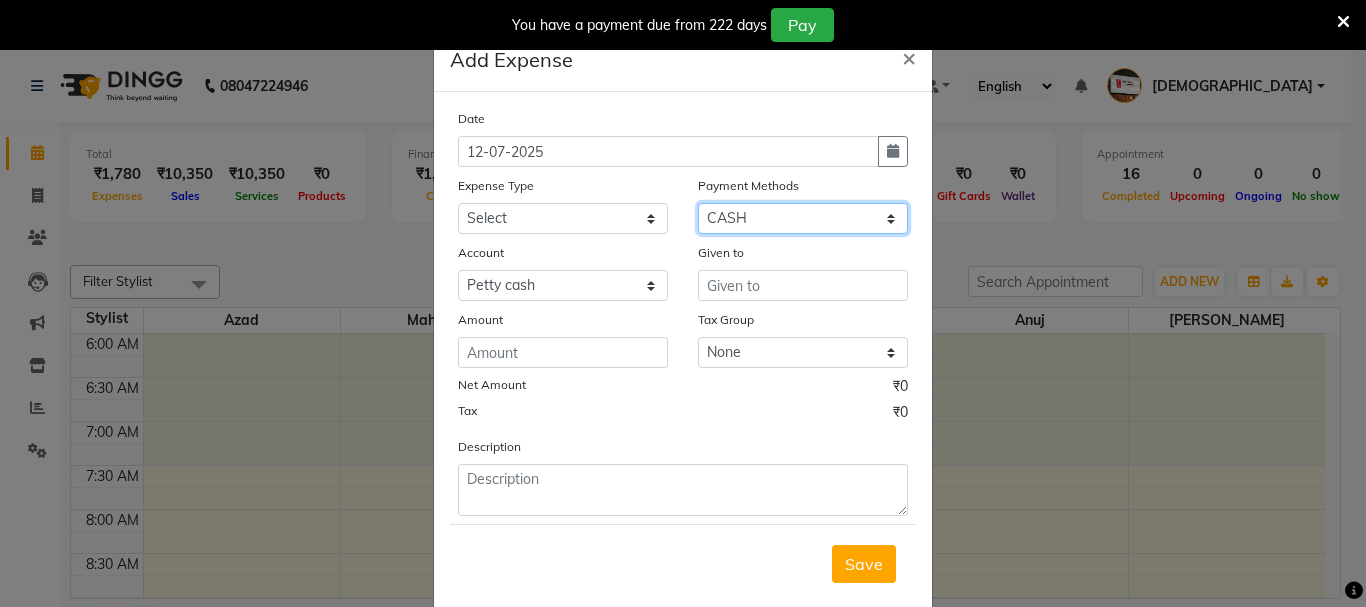 drag, startPoint x: 795, startPoint y: 214, endPoint x: 794, endPoint y: 233, distance: 19.026299 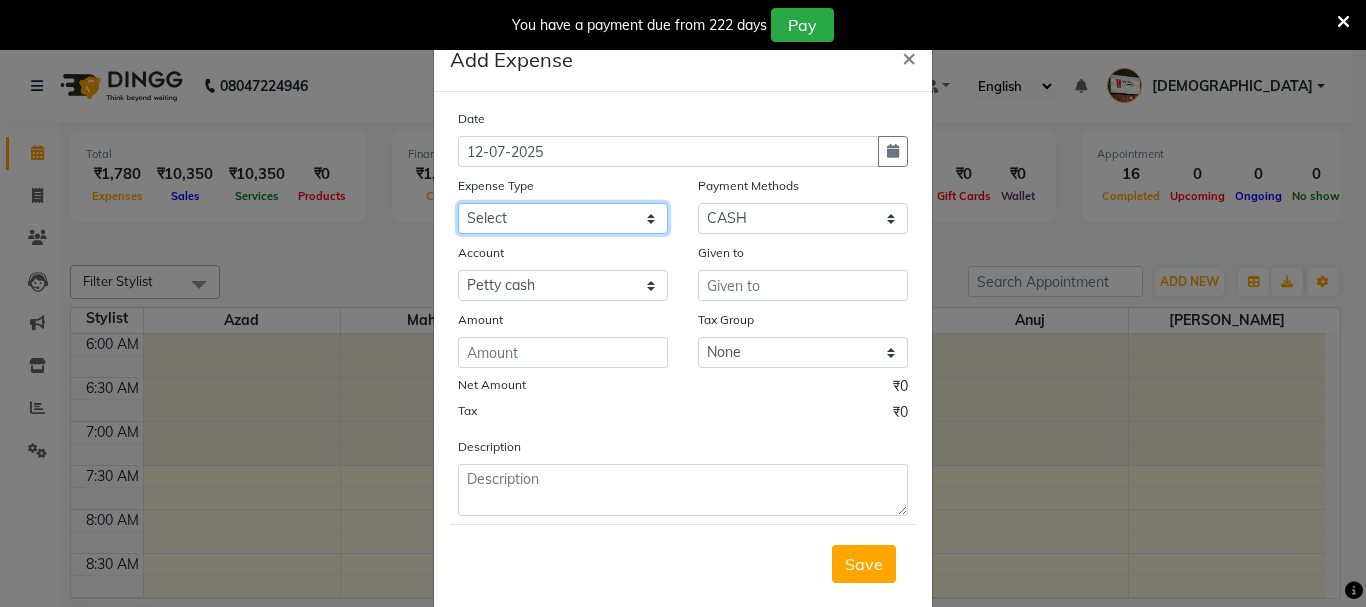 click on "Select Advance salary Advance salary ajaj Bank charges Car maintenance  Cash transfer to bank Cash transfer to hub Client Snacks Clinical charges Equipment Fuel Govt fee home Incentive Insurance International purchase Loan Repayment Maintenance Marketing Miscellaneous MRA Other Over times Pantry Product Rent Salary shop shop Staff Snacks Tax Tea & Refreshment TIP Utilities Wifi recharge" 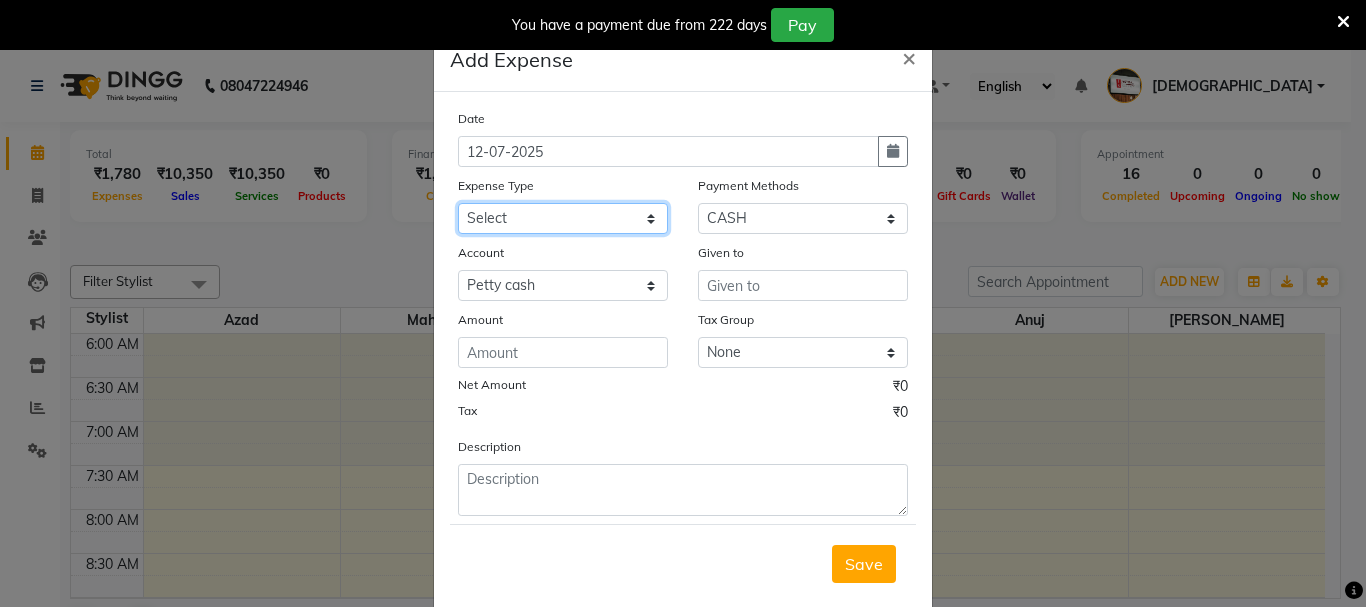 click on "Select Advance salary Advance salary ajaj Bank charges Car maintenance  Cash transfer to bank Cash transfer to hub Client Snacks Clinical charges Equipment Fuel Govt fee home Incentive Insurance International purchase Loan Repayment Maintenance Marketing Miscellaneous MRA Other Over times Pantry Product Rent Salary shop shop Staff Snacks Tax Tea & Refreshment TIP Utilities Wifi recharge" 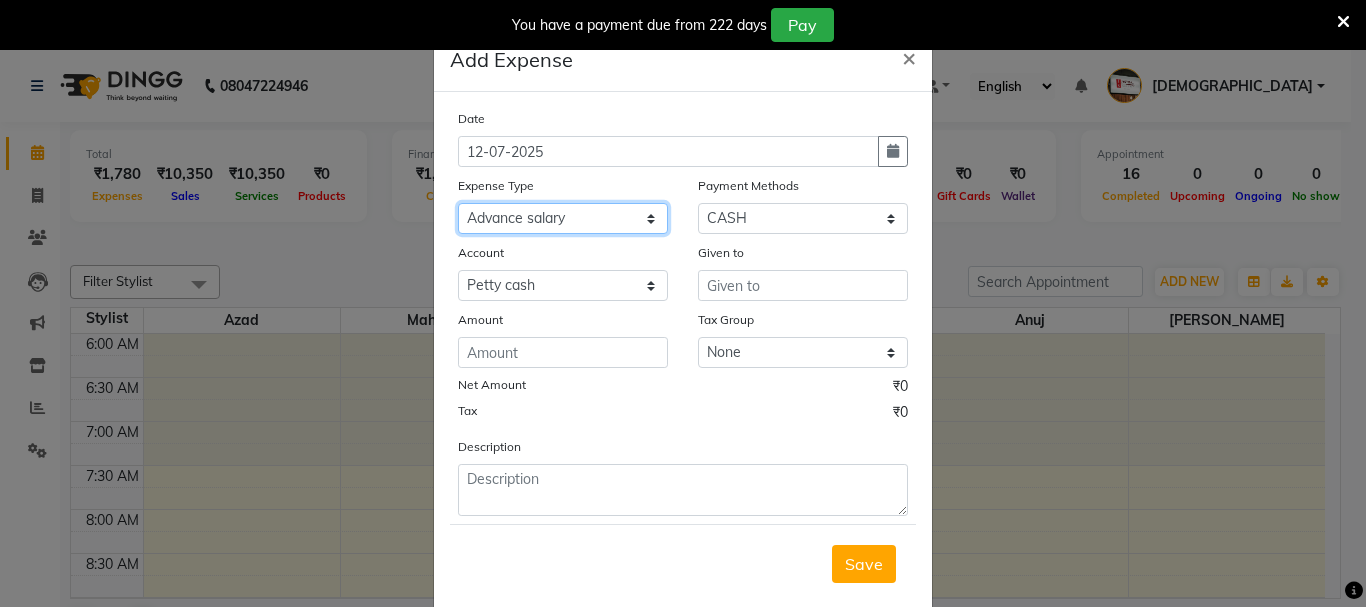 click on "Select Advance salary Advance salary ajaj Bank charges Car maintenance  Cash transfer to bank Cash transfer to hub Client Snacks Clinical charges Equipment Fuel Govt fee home Incentive Insurance International purchase Loan Repayment Maintenance Marketing Miscellaneous MRA Other Over times Pantry Product Rent Salary shop shop Staff Snacks Tax Tea & Refreshment TIP Utilities Wifi recharge" 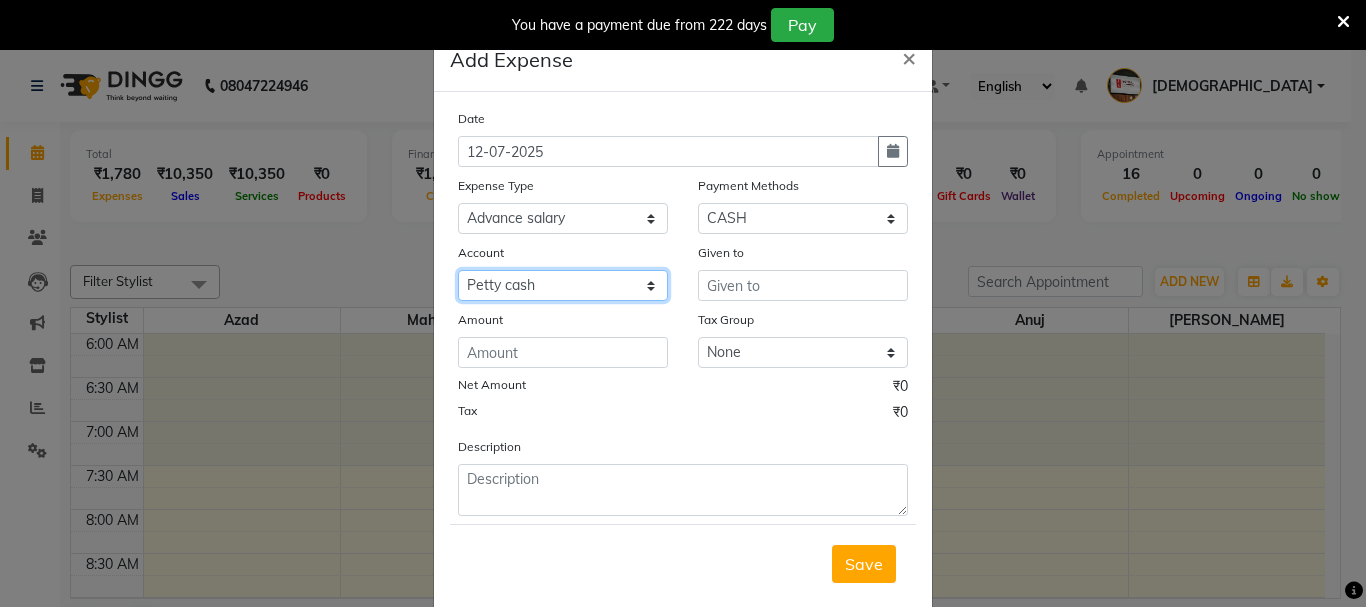 drag, startPoint x: 581, startPoint y: 278, endPoint x: 575, endPoint y: 298, distance: 20.880613 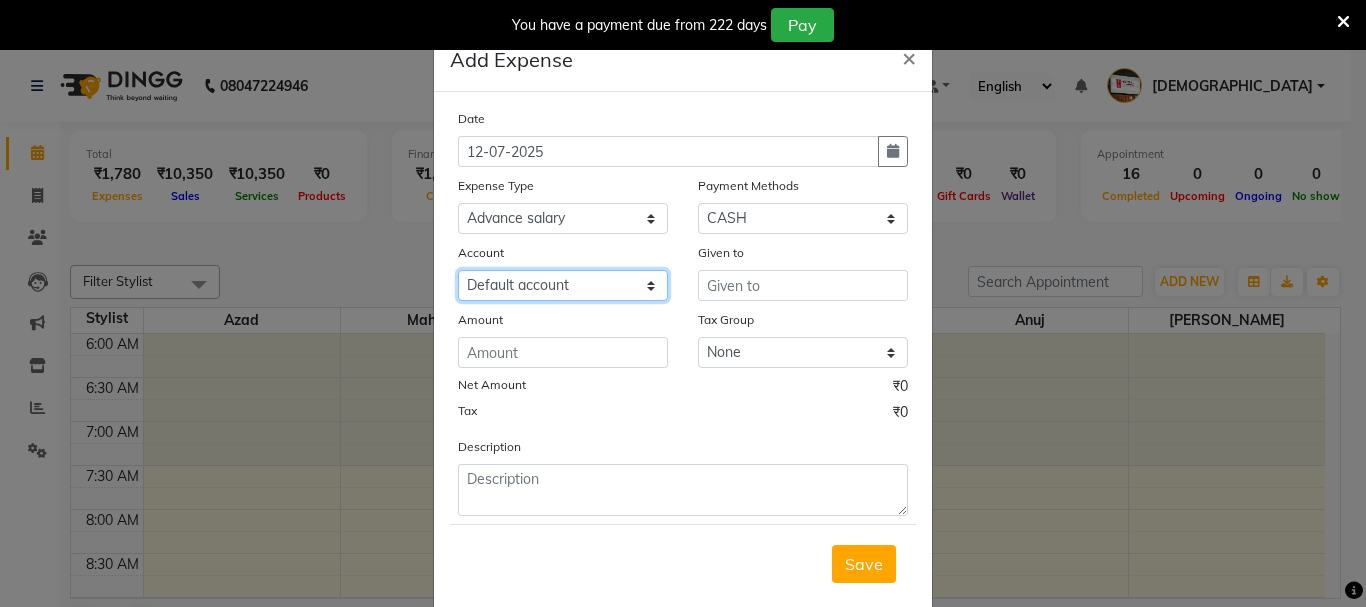 click on "Select Default account [PERSON_NAME] cash" 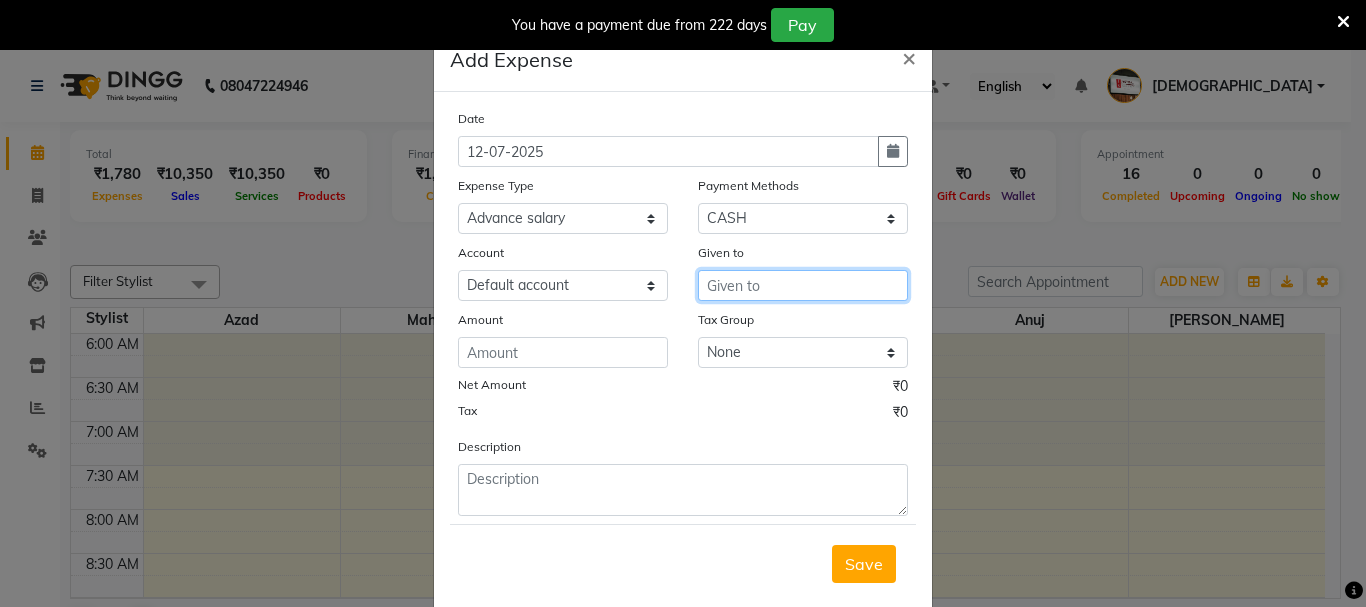 click at bounding box center (803, 285) 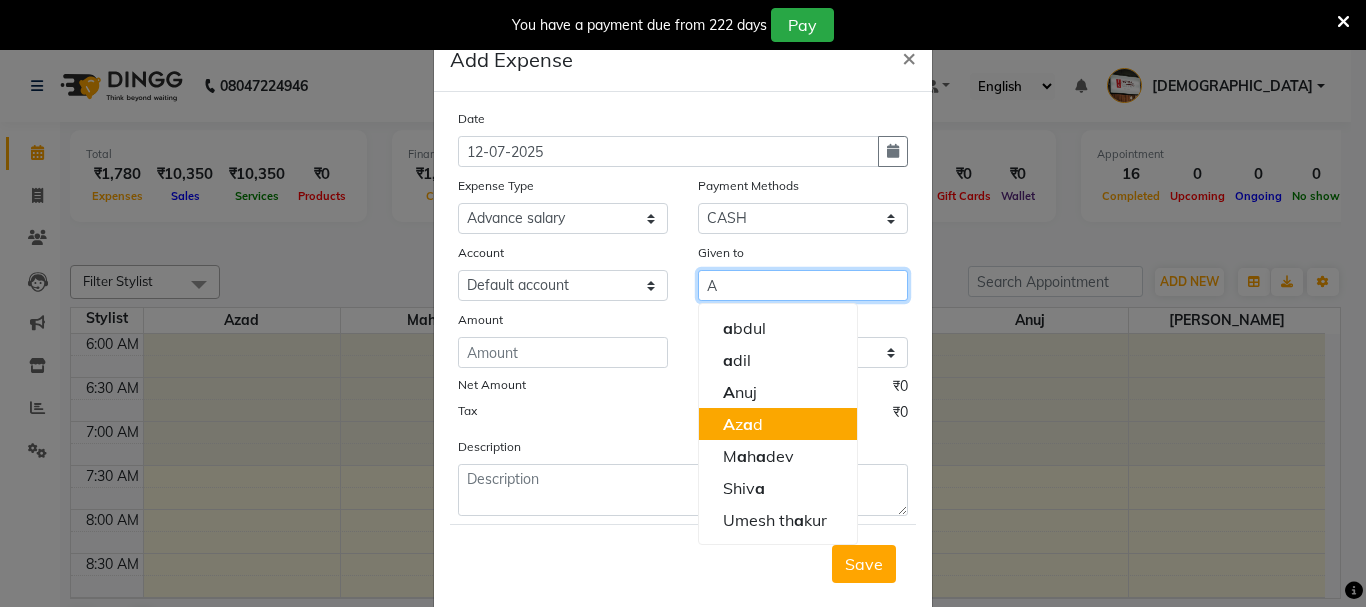 click on "A z a d" at bounding box center (778, 424) 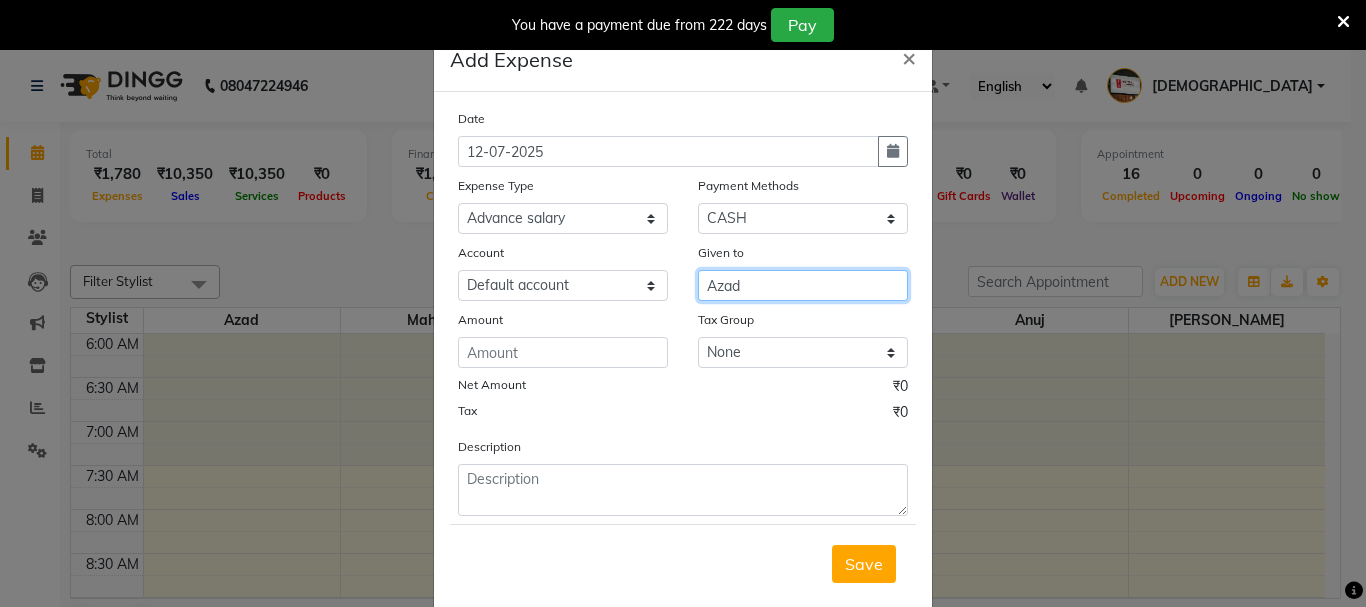 type on "Azad" 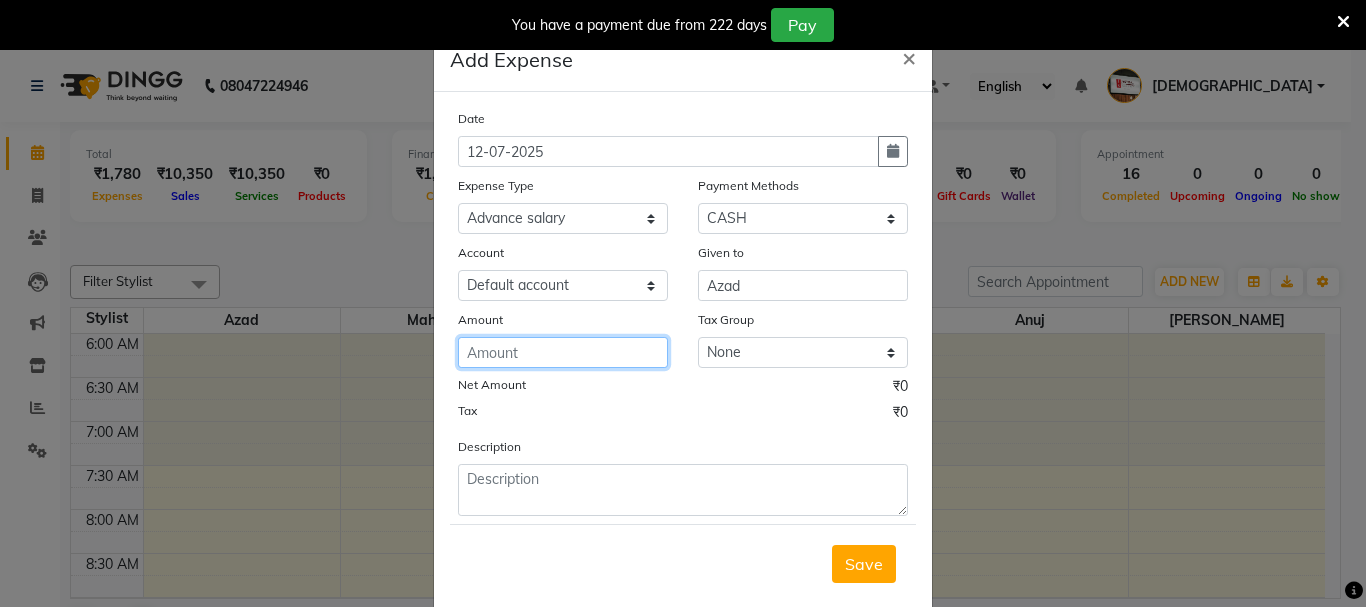 click 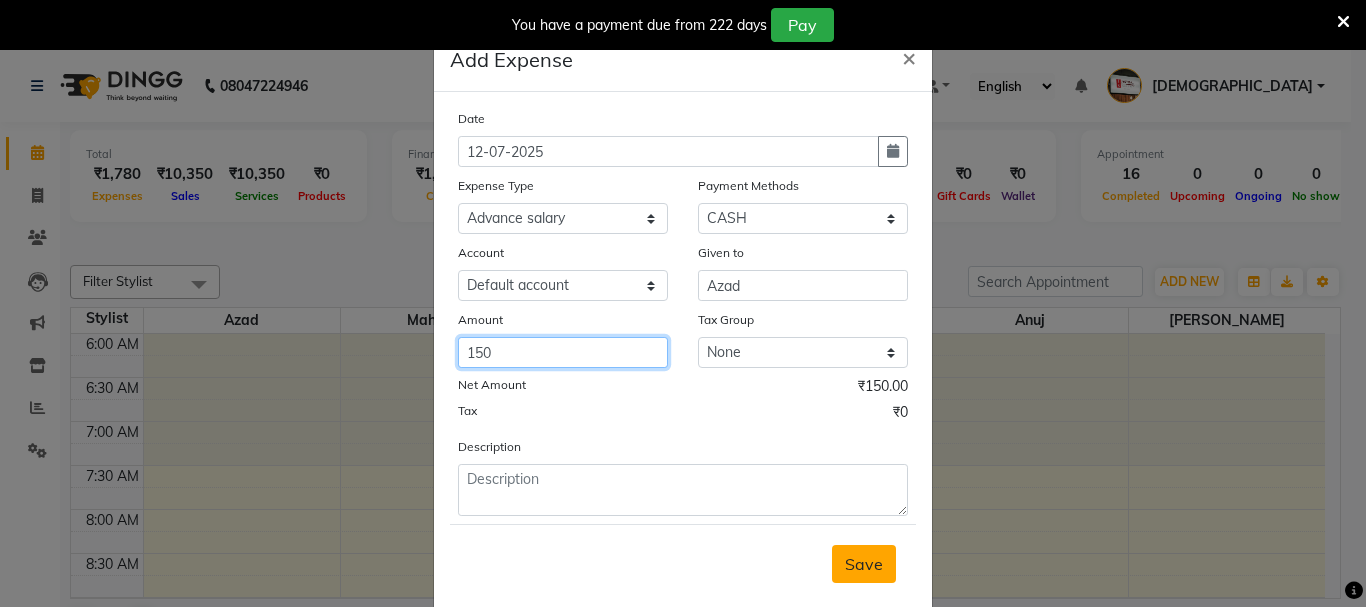type on "150" 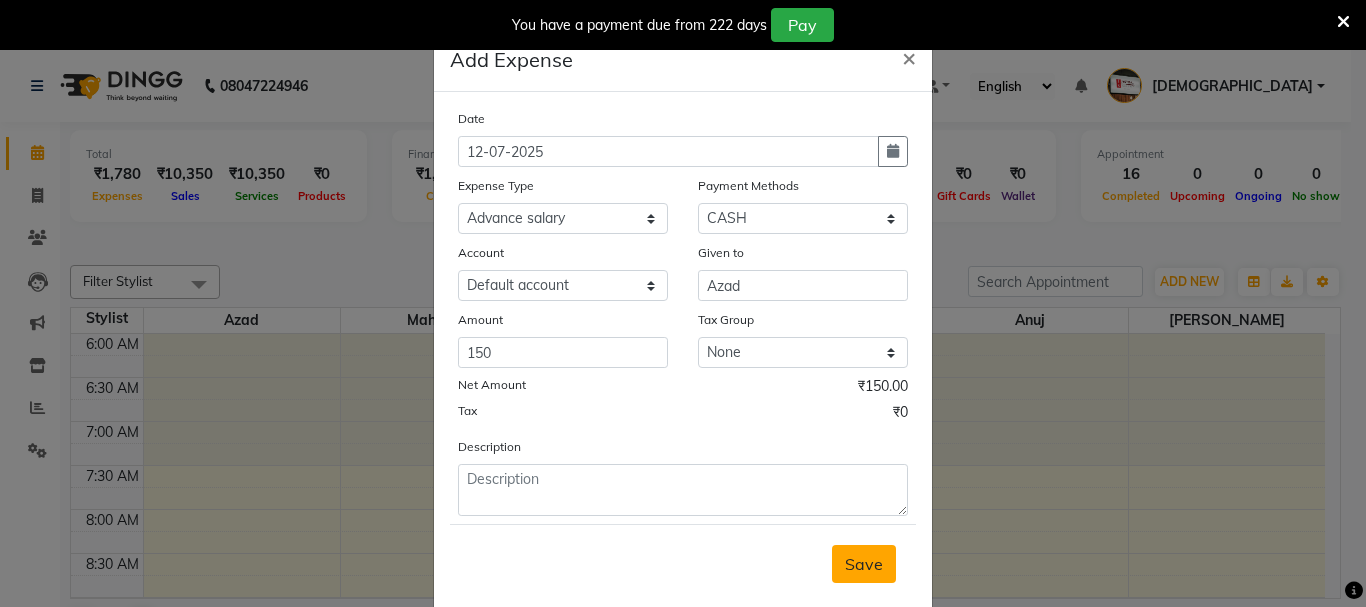 click on "Save" at bounding box center [864, 564] 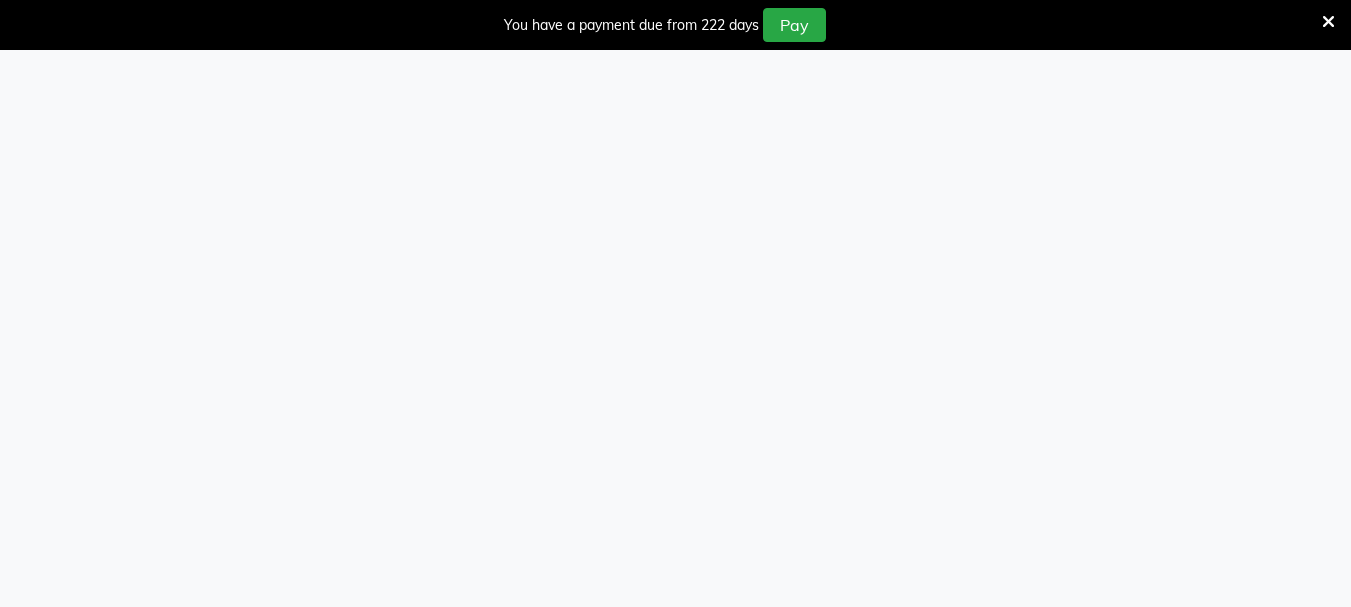 scroll, scrollTop: 0, scrollLeft: 0, axis: both 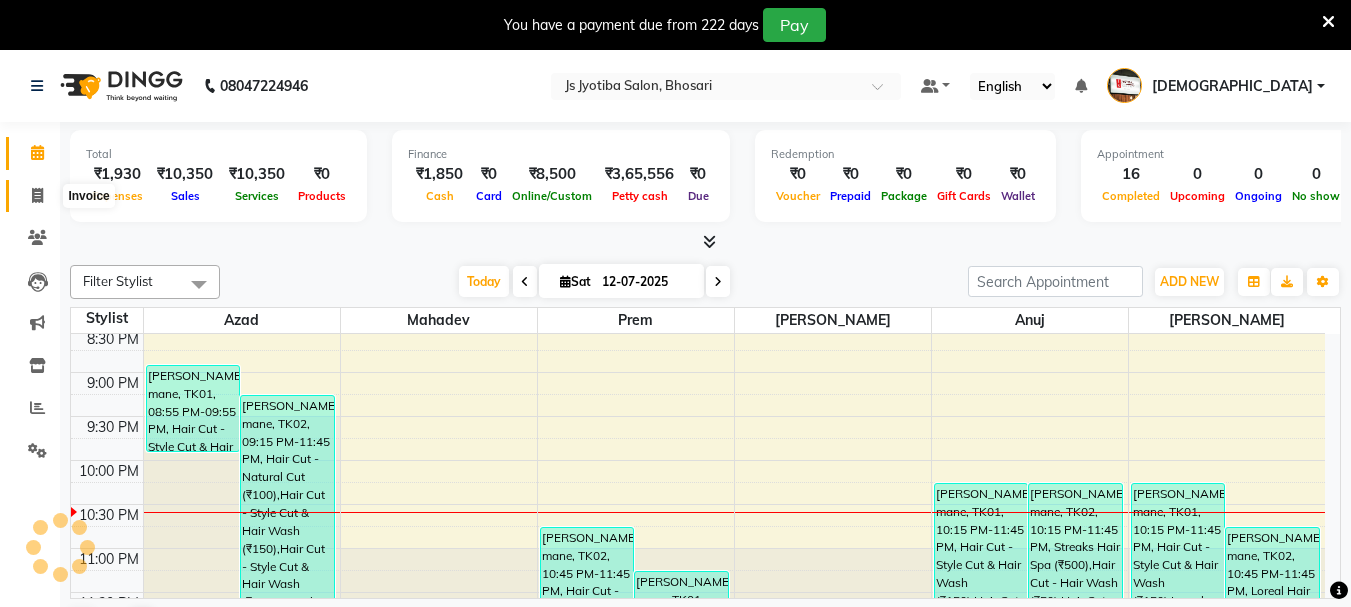 click 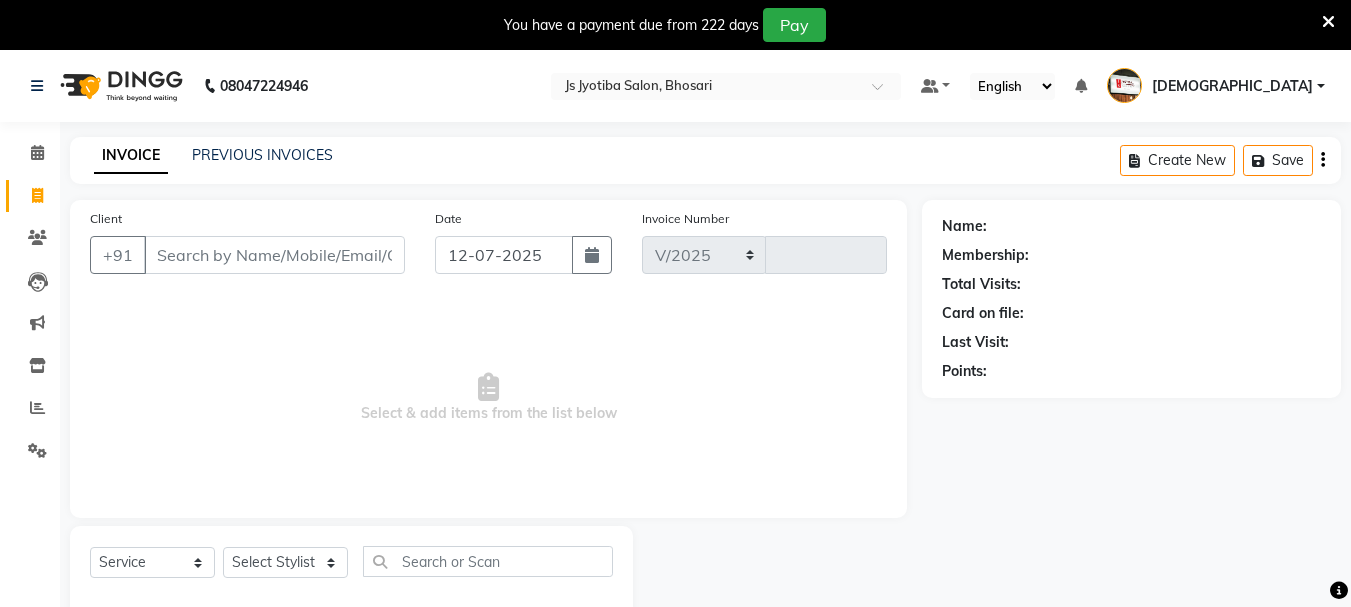 select on "554" 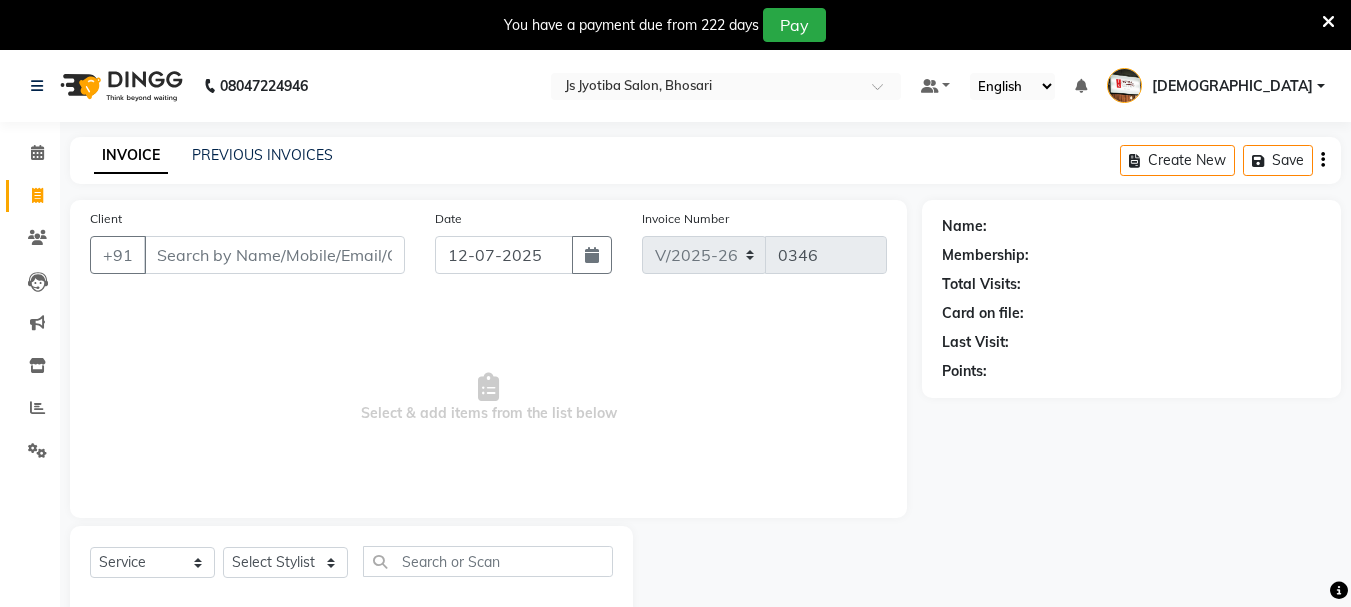 drag, startPoint x: 273, startPoint y: 262, endPoint x: 273, endPoint y: 247, distance: 15 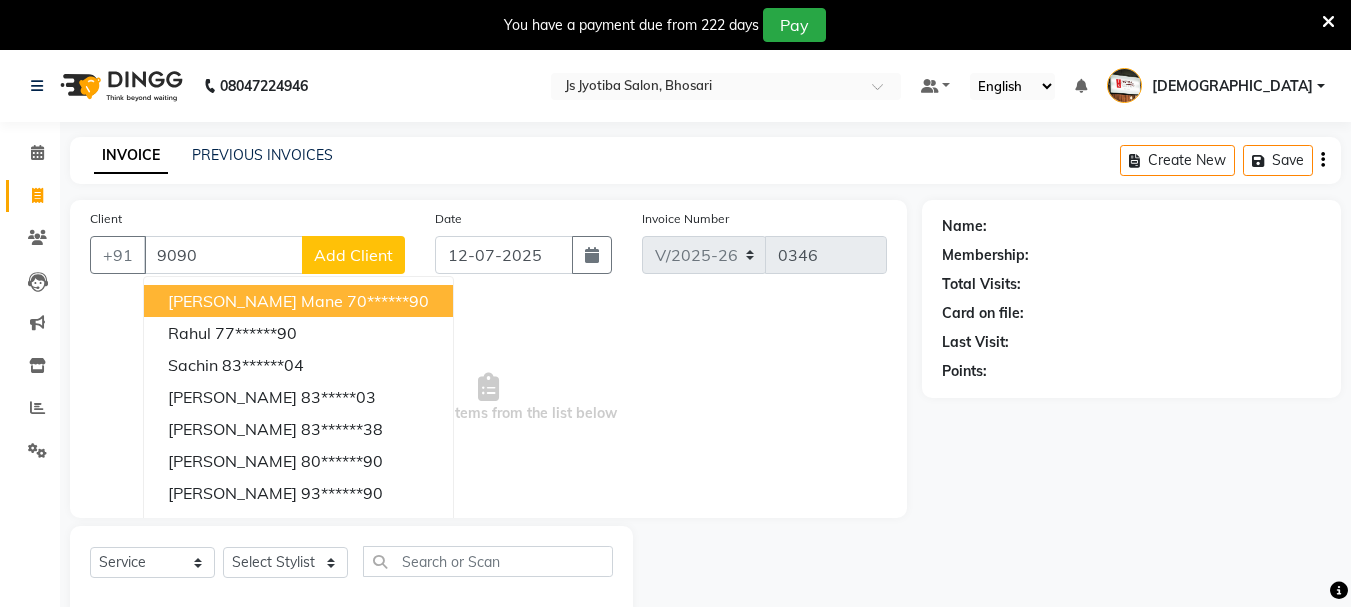 click on "shreenivas mane" at bounding box center [255, 301] 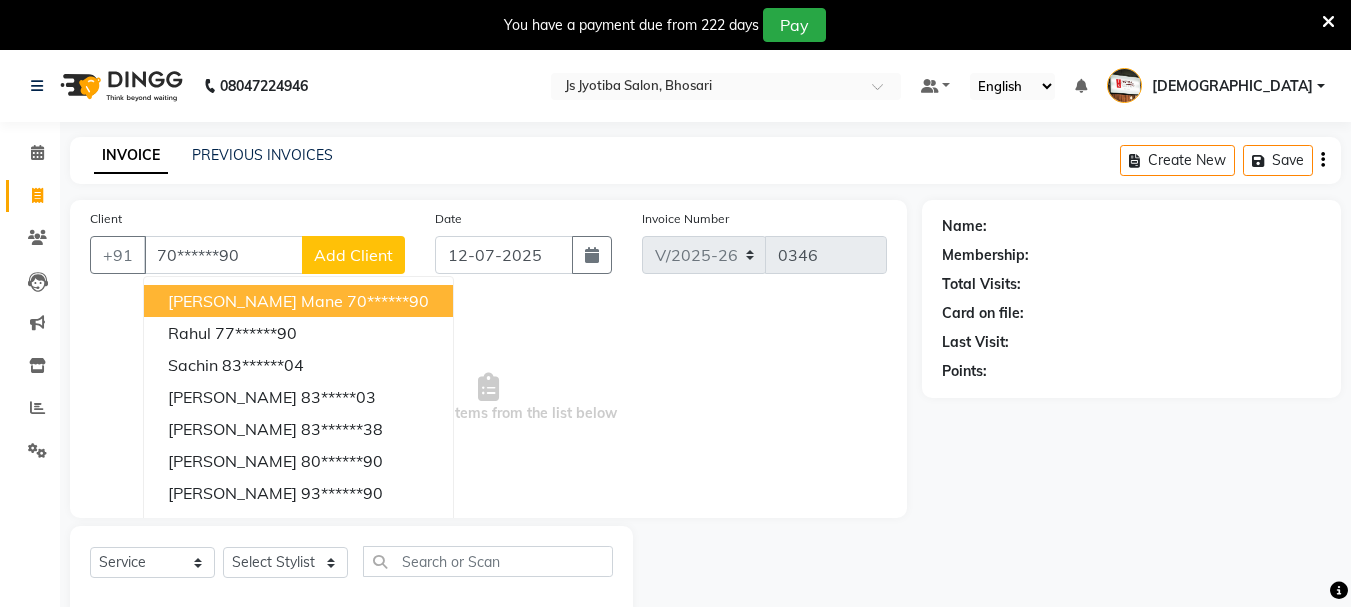 type on "70******90" 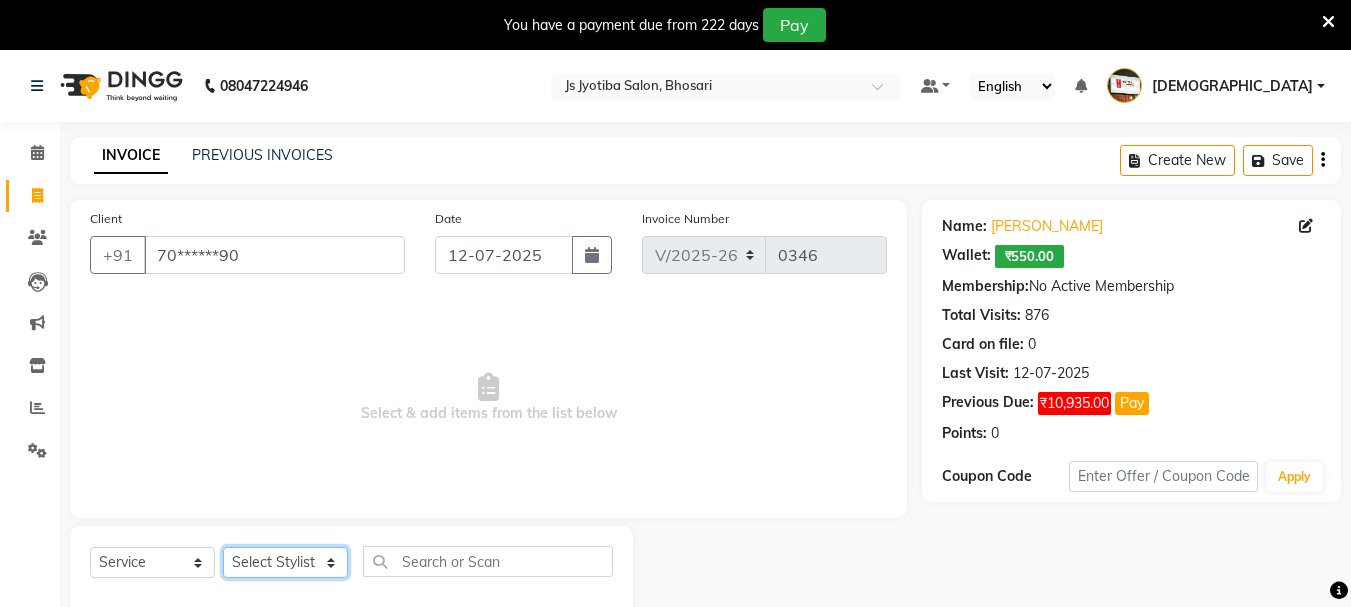 click on "Select Stylist abdul adil Anuj Azad Mahadev prem Shiva Sonu S.R.K. sunny Umesh thakur" 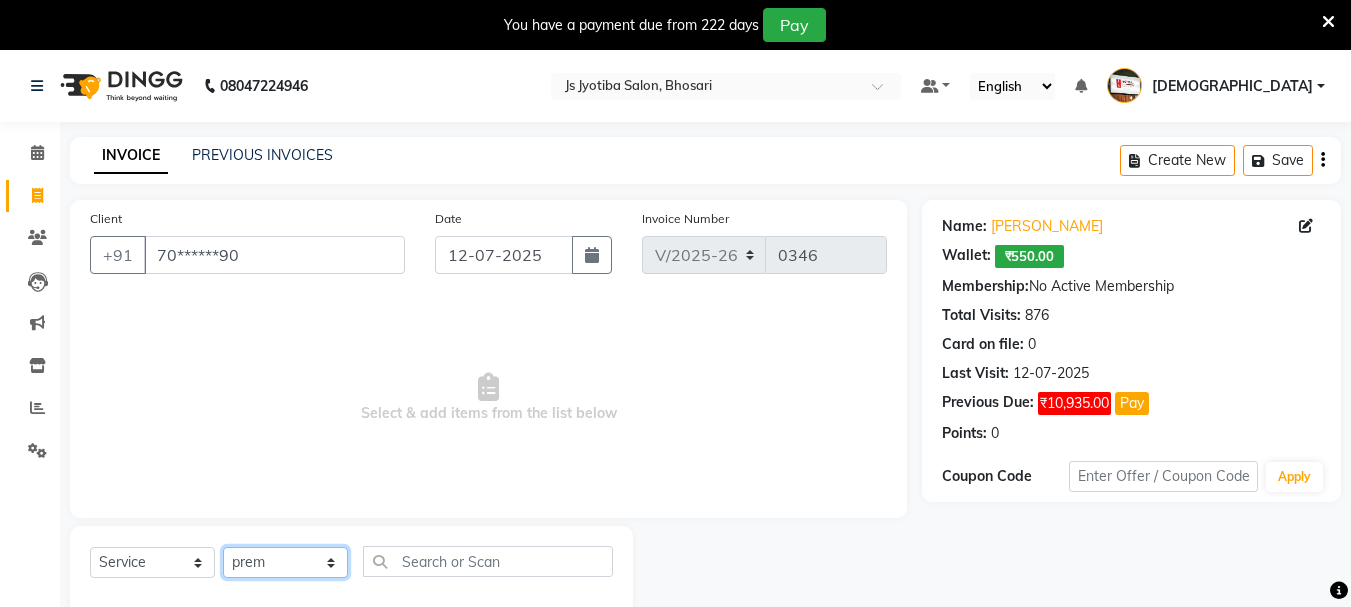 click on "Select Stylist abdul adil Anuj Azad Mahadev prem Shiva Sonu S.R.K. sunny Umesh thakur" 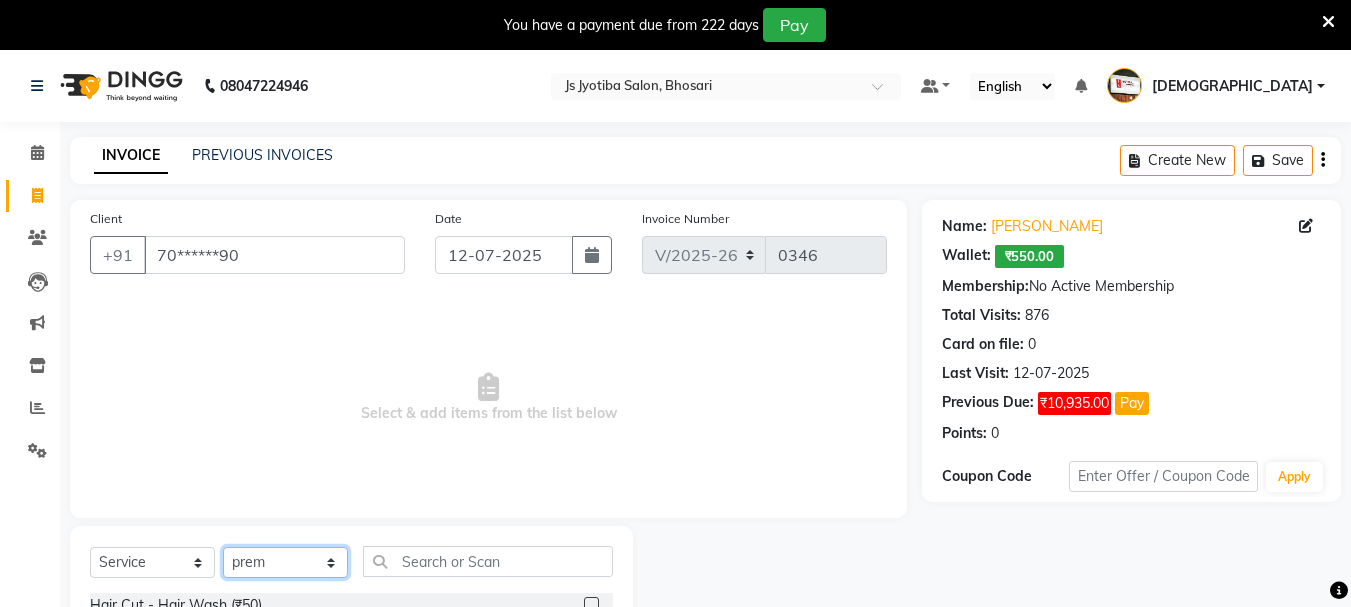 click on "Select Stylist abdul adil Anuj Azad Mahadev prem Shiva Sonu S.R.K. sunny Umesh thakur" 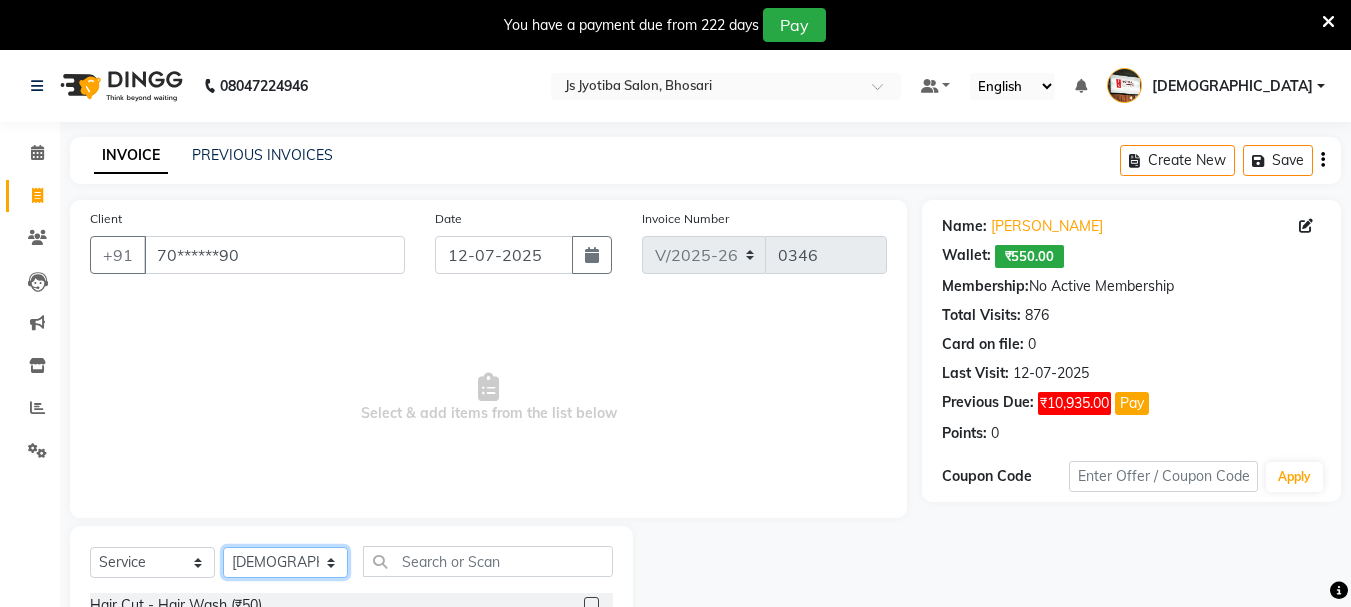 click on "Select Stylist abdul adil Anuj Azad Mahadev prem Shiva Sonu S.R.K. sunny Umesh thakur" 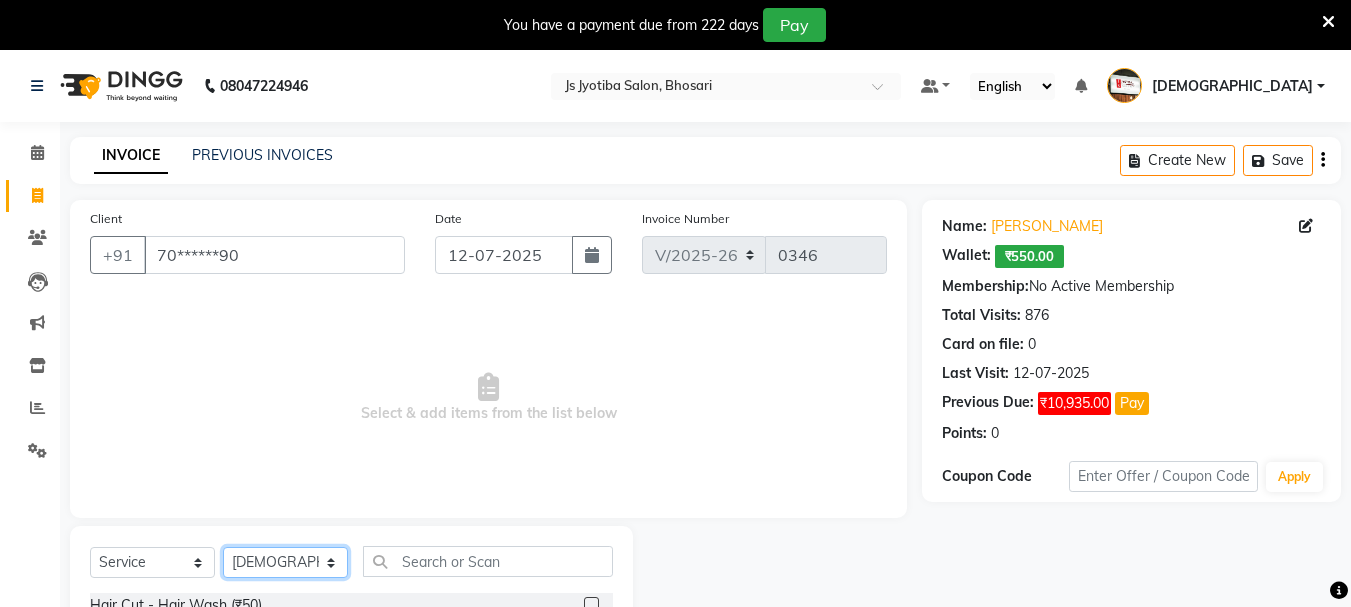 scroll, scrollTop: 244, scrollLeft: 0, axis: vertical 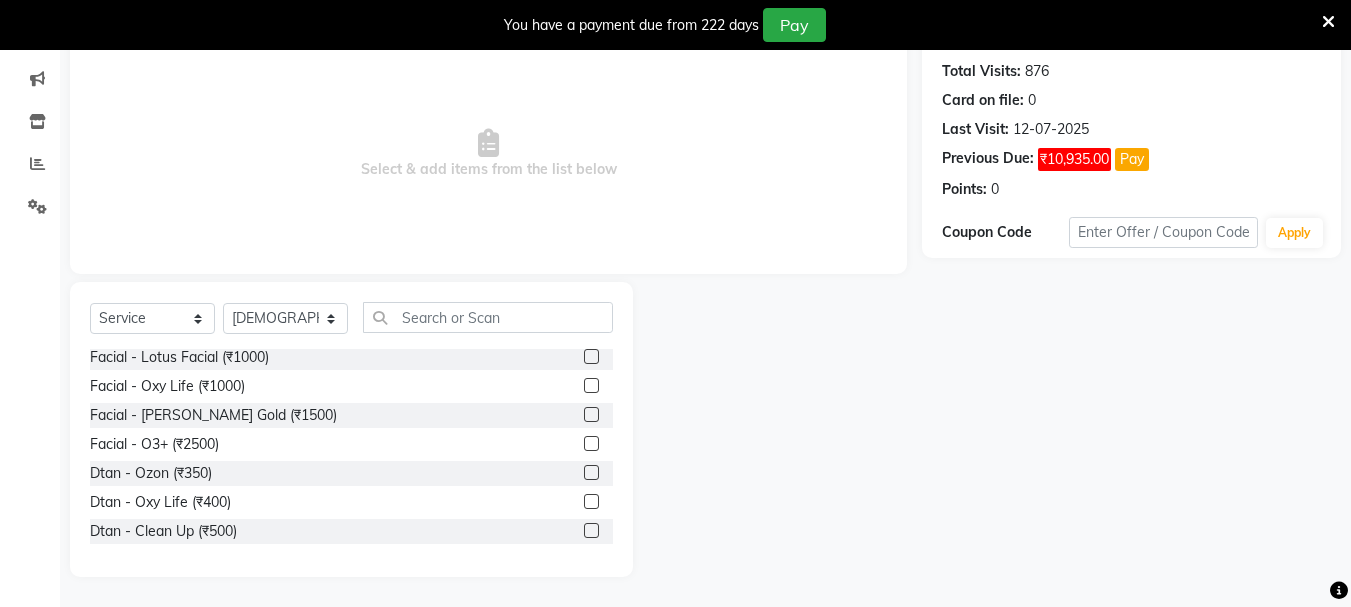 click 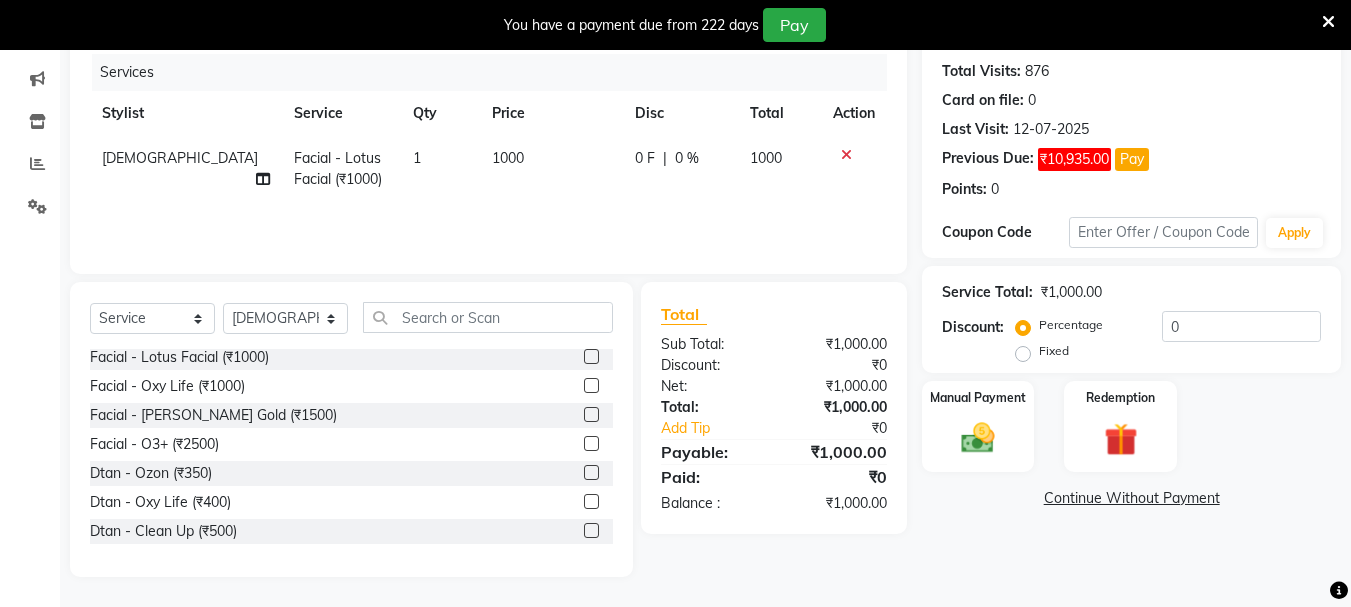 click 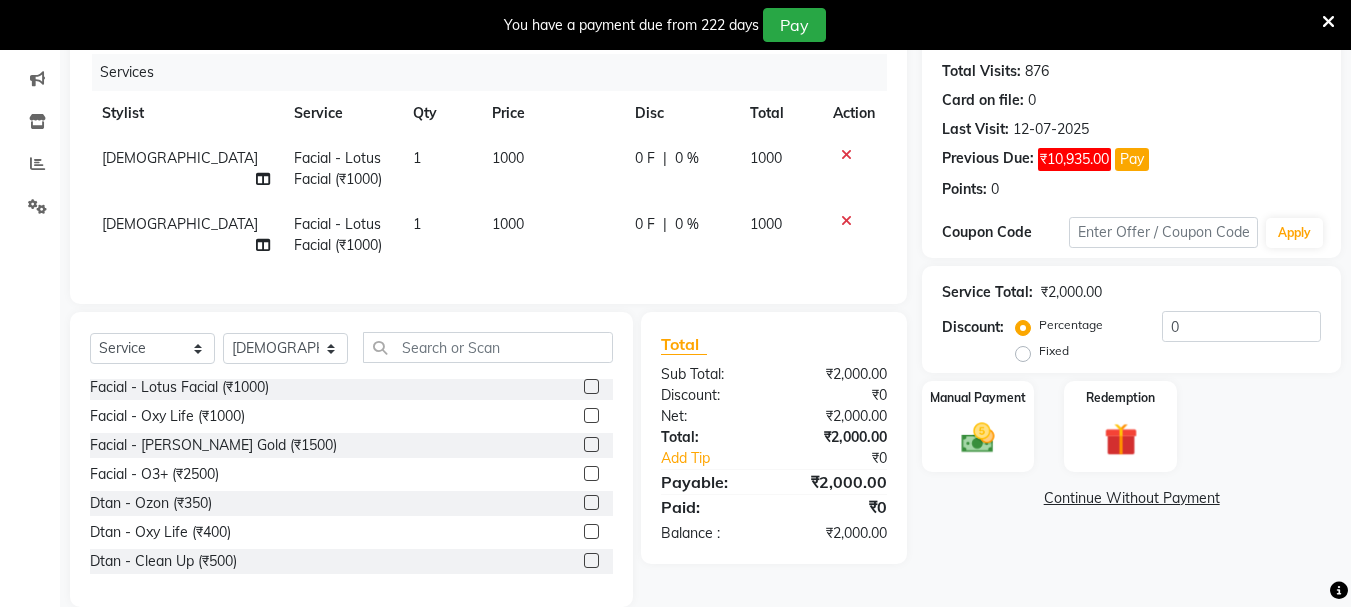 click 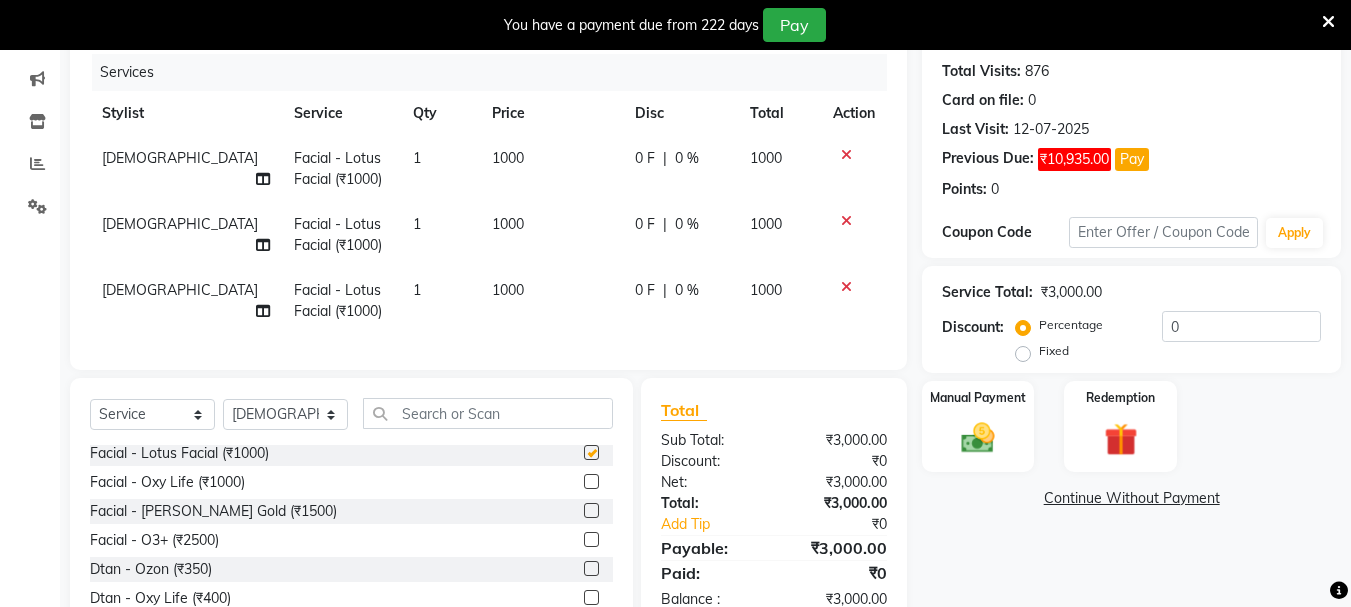 checkbox on "false" 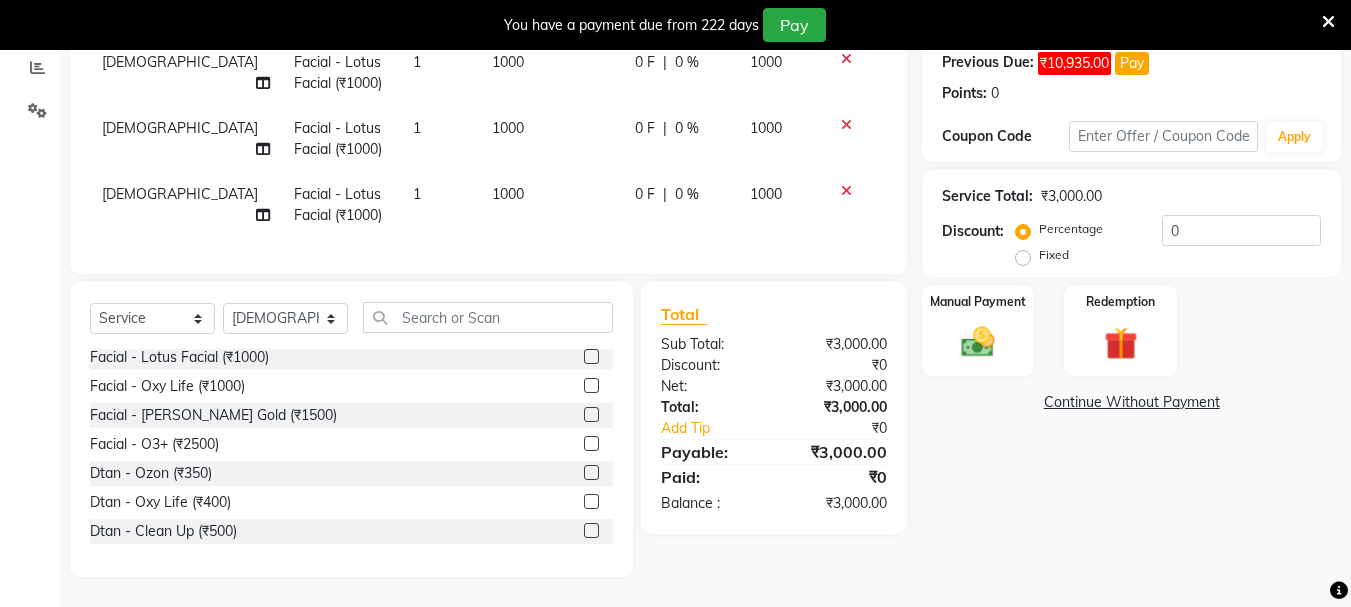 scroll, scrollTop: 355, scrollLeft: 0, axis: vertical 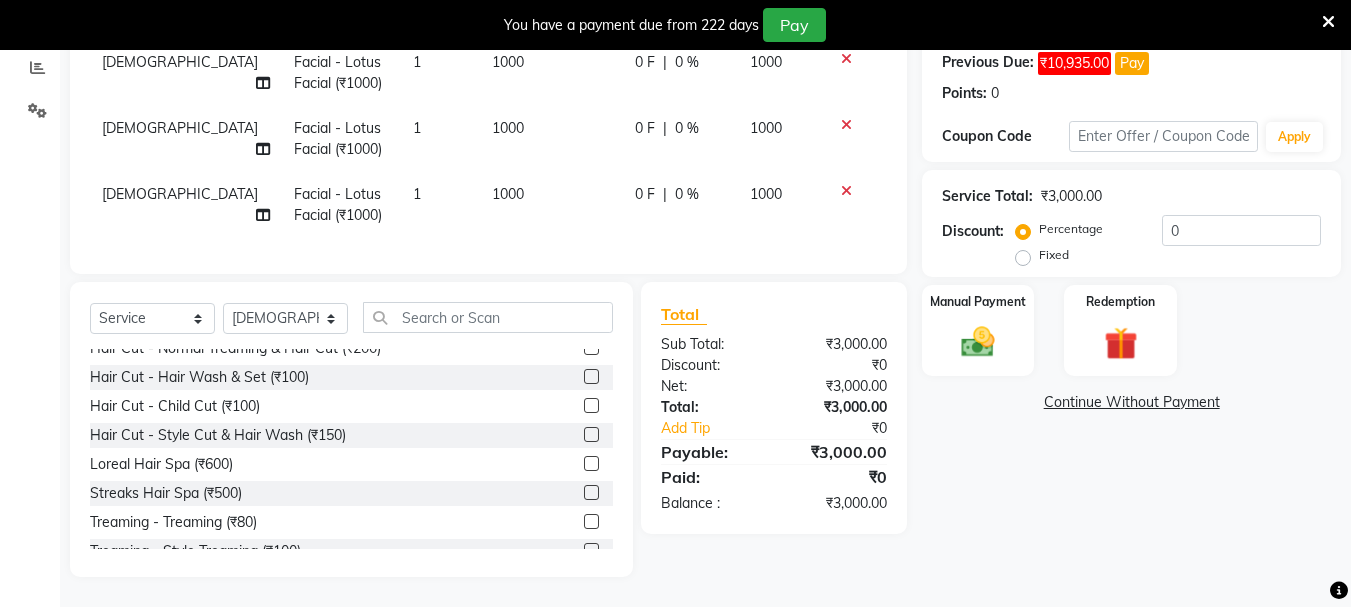 click 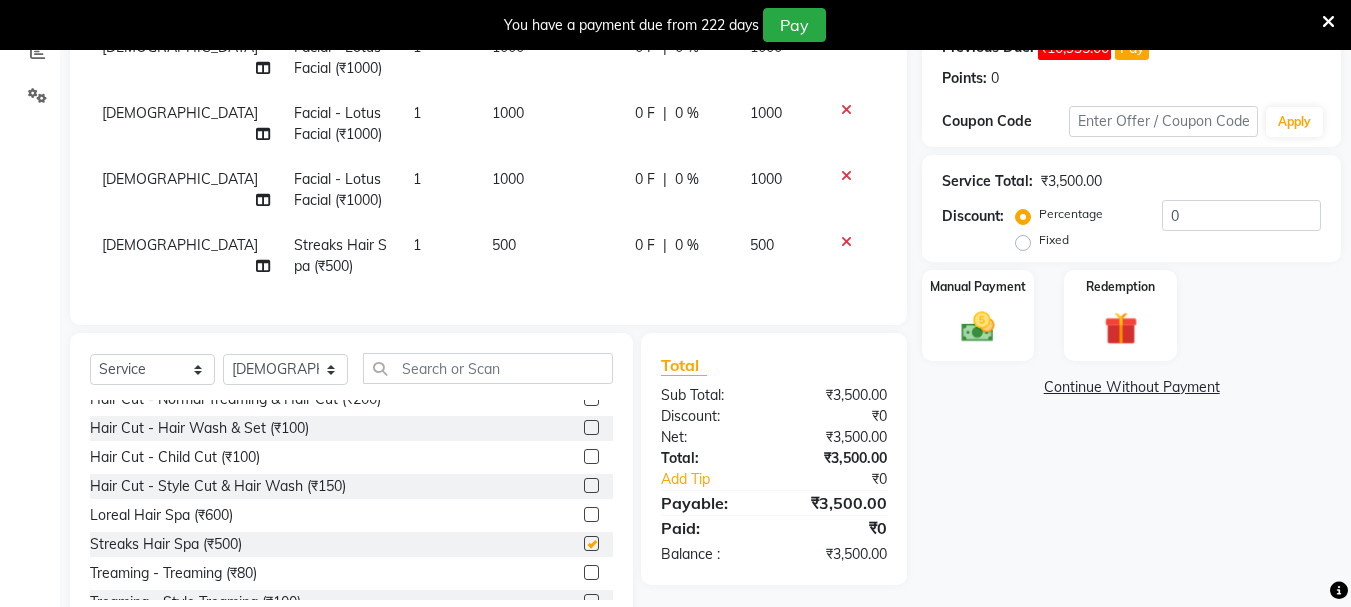 checkbox on "false" 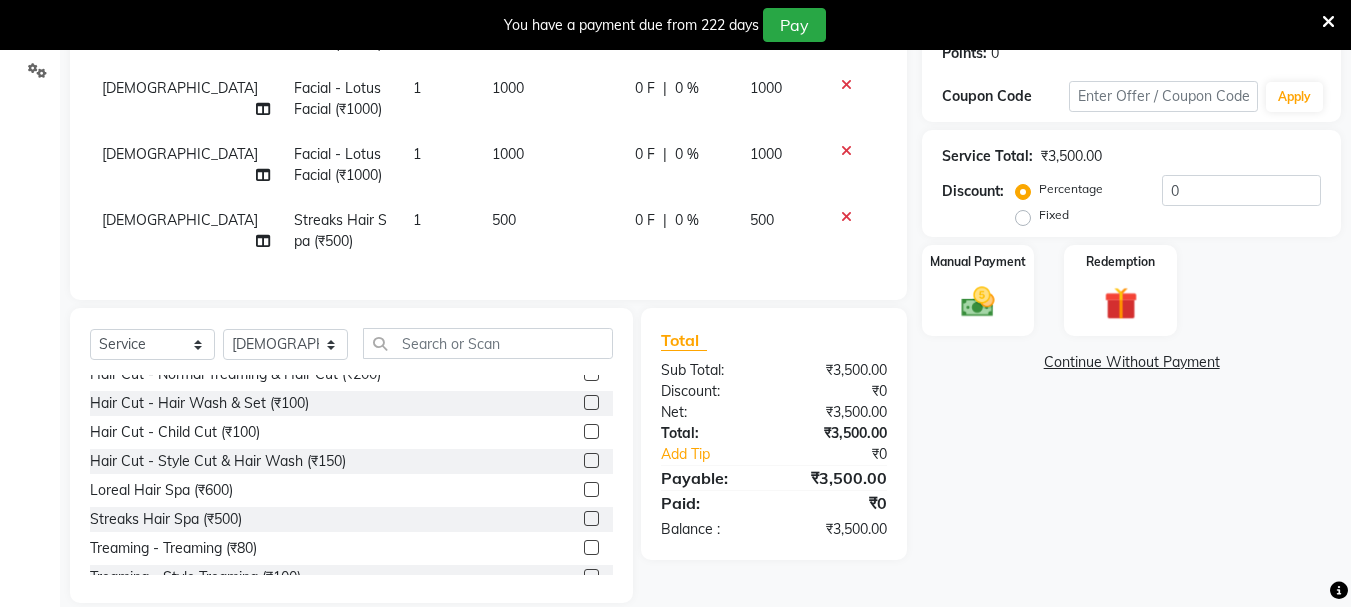 scroll, scrollTop: 421, scrollLeft: 0, axis: vertical 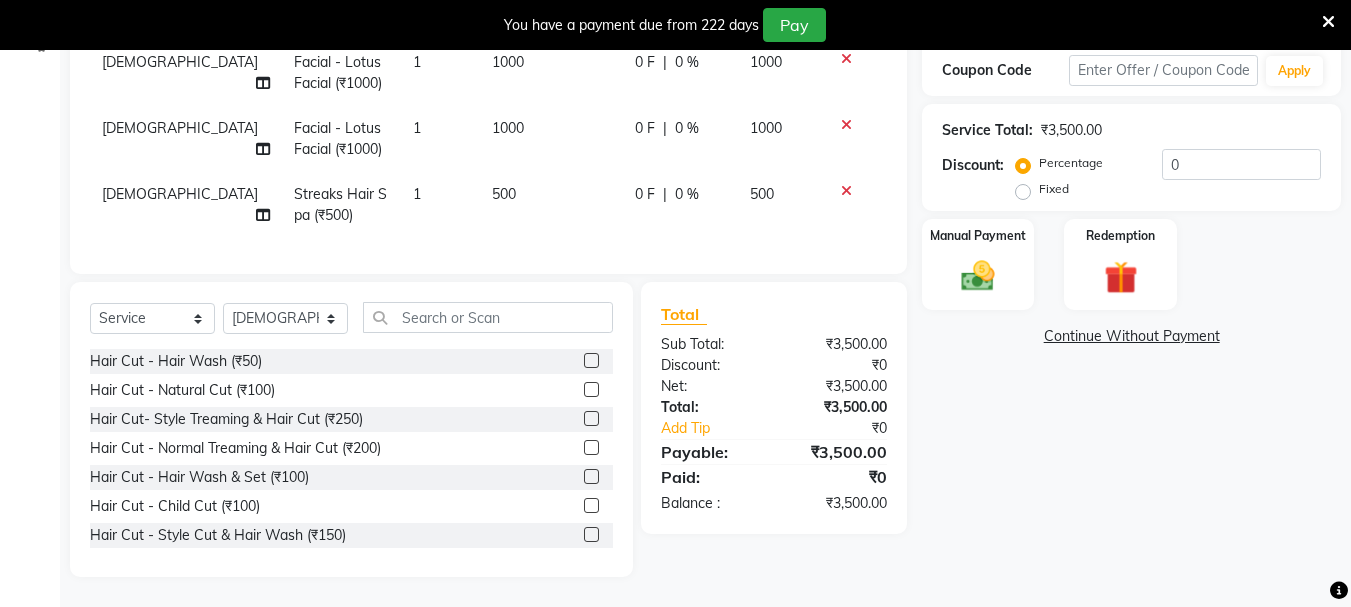 click 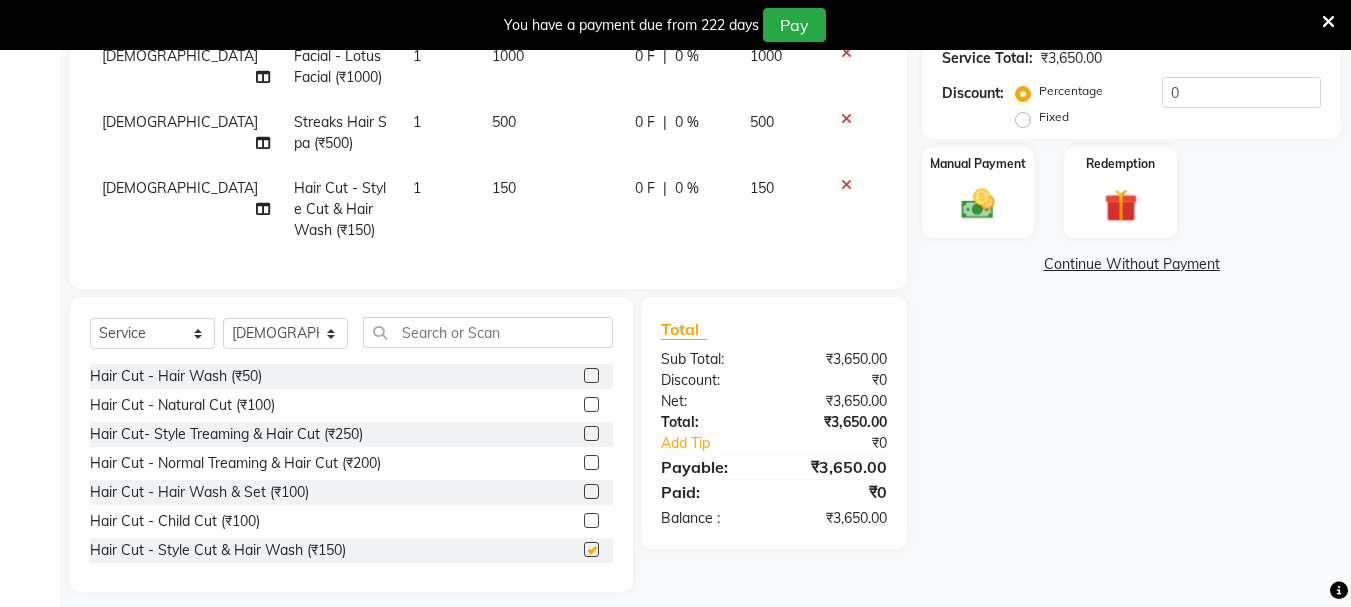 checkbox on "false" 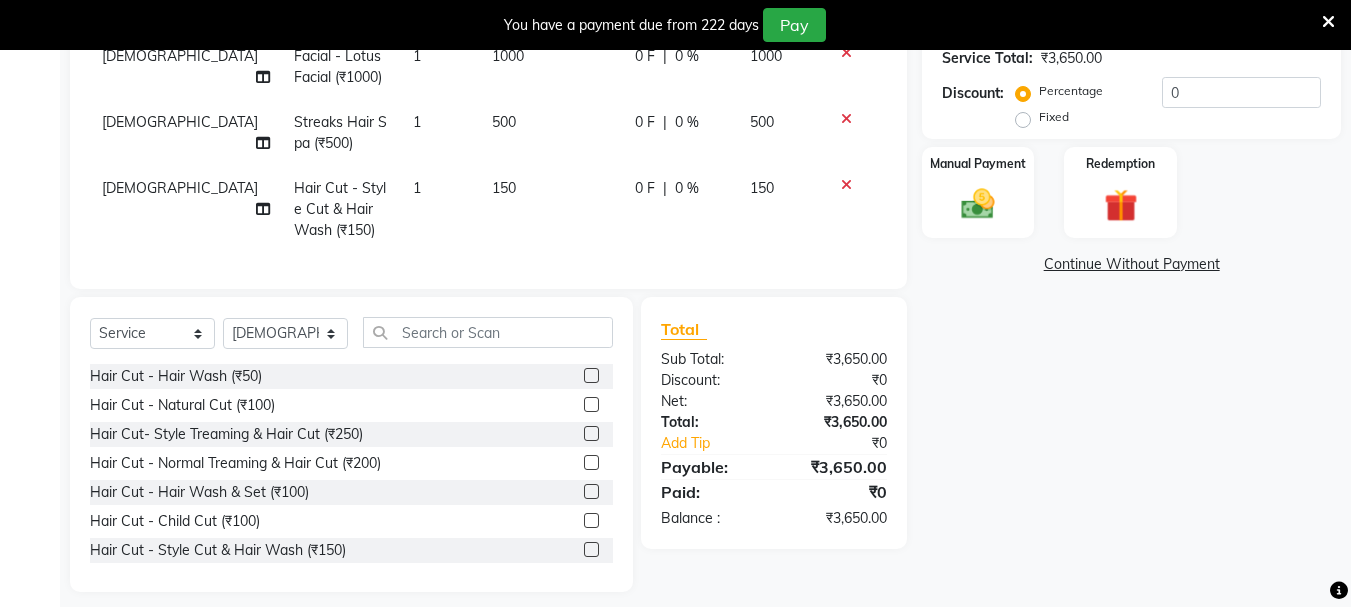 scroll, scrollTop: 508, scrollLeft: 0, axis: vertical 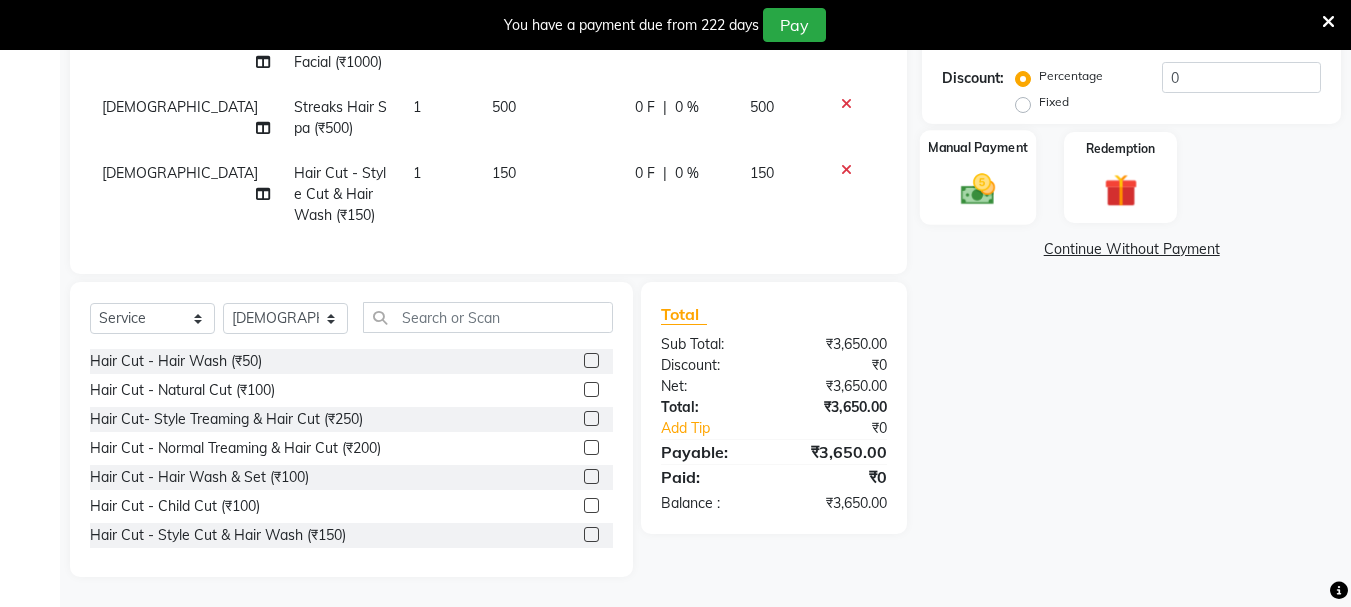 click 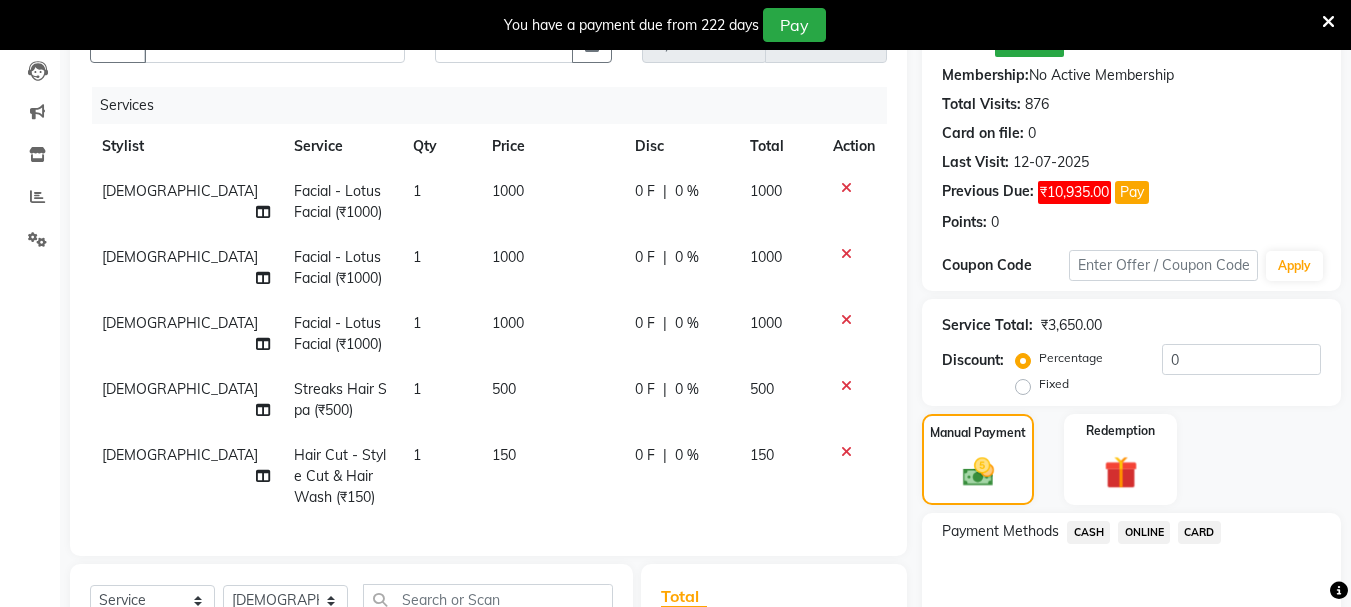 scroll, scrollTop: 408, scrollLeft: 0, axis: vertical 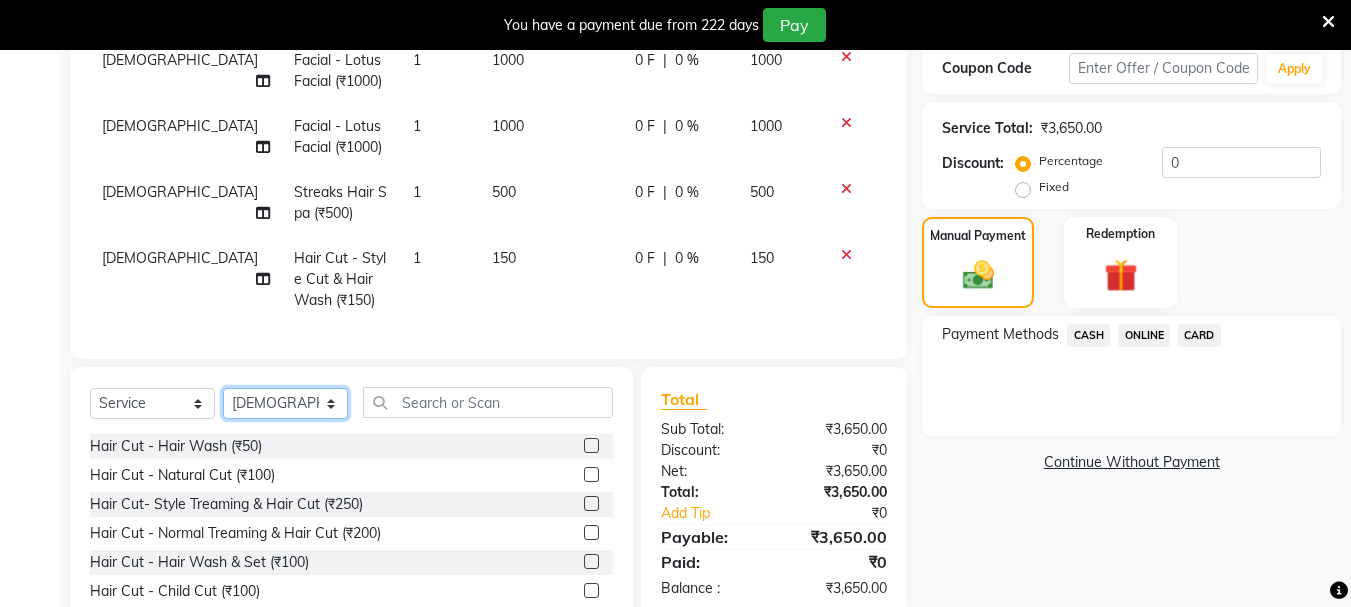 click on "Select Stylist abdul adil Anuj Azad Mahadev prem Shiva Sonu S.R.K. sunny Umesh thakur" 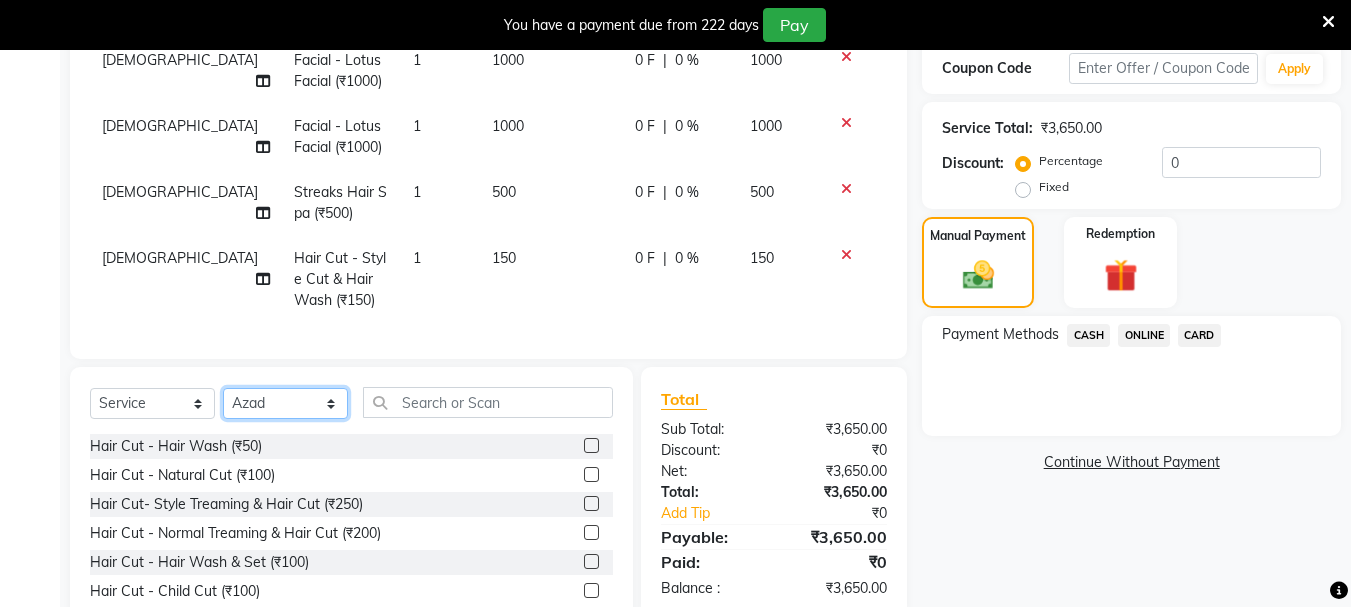 click on "Select Stylist abdul adil Anuj Azad Mahadev prem Shiva Sonu S.R.K. sunny Umesh thakur" 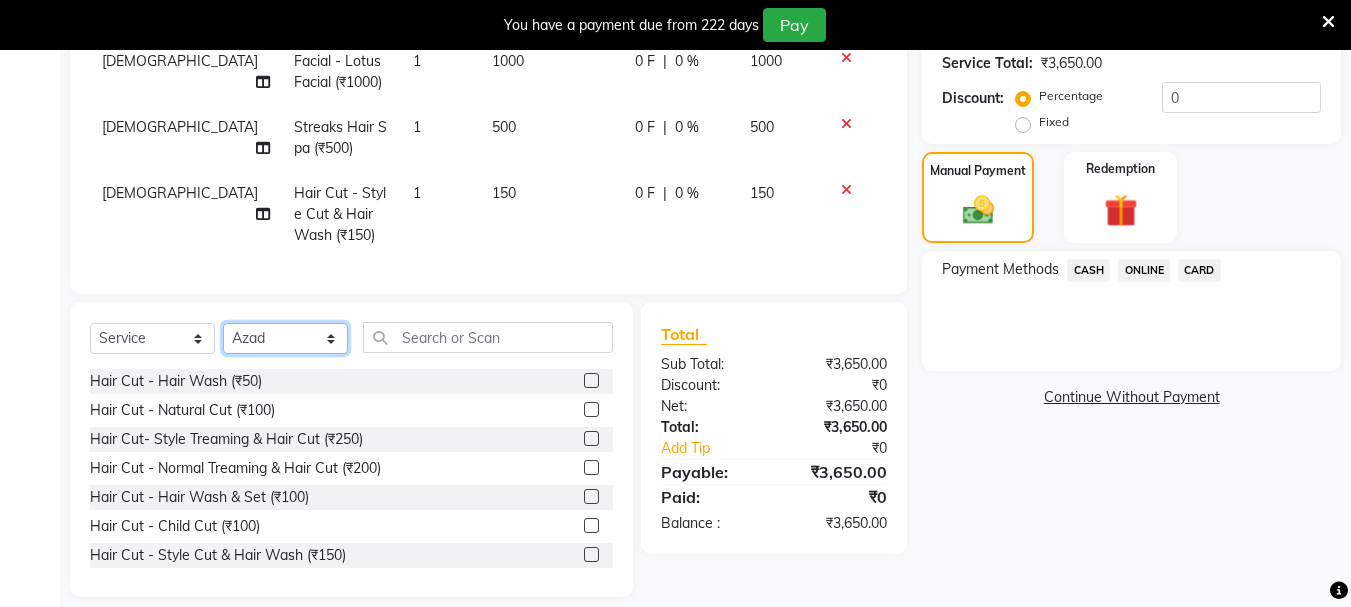 scroll, scrollTop: 508, scrollLeft: 0, axis: vertical 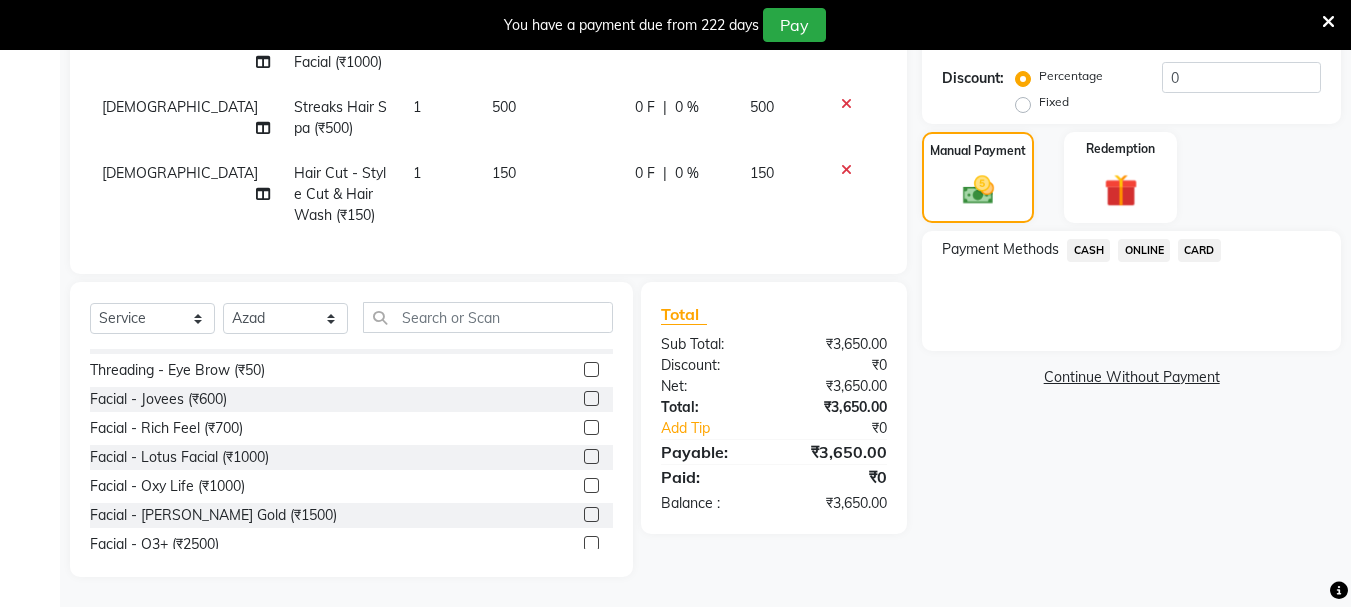 click 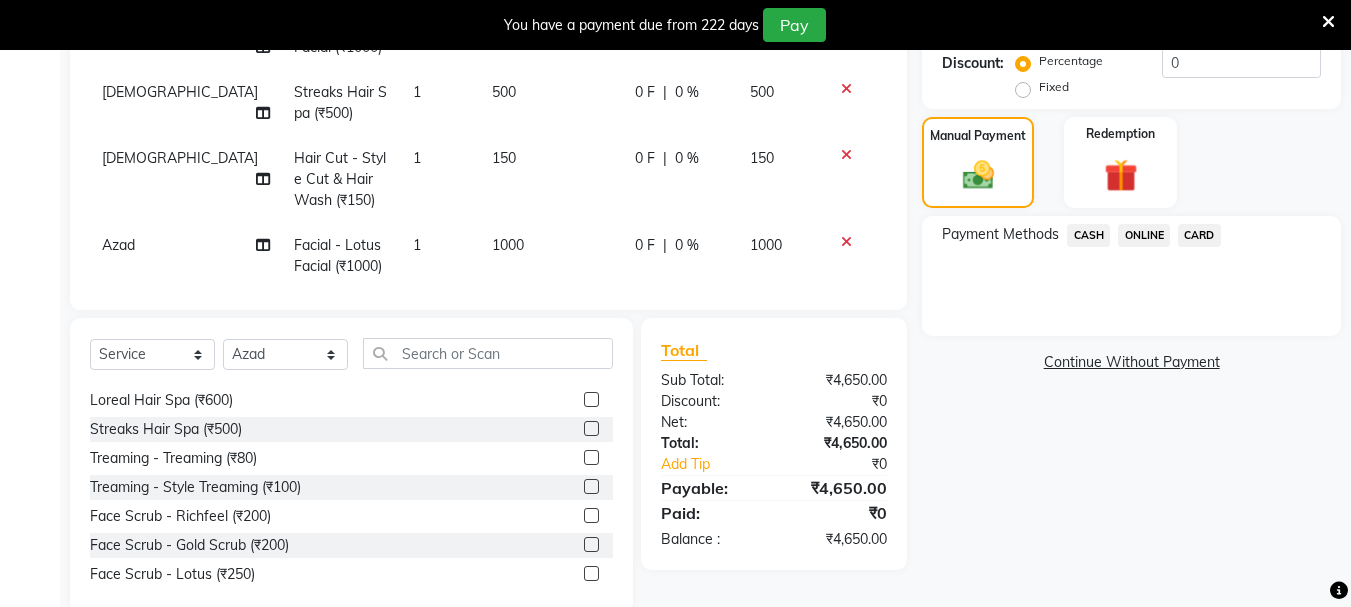 checkbox on "false" 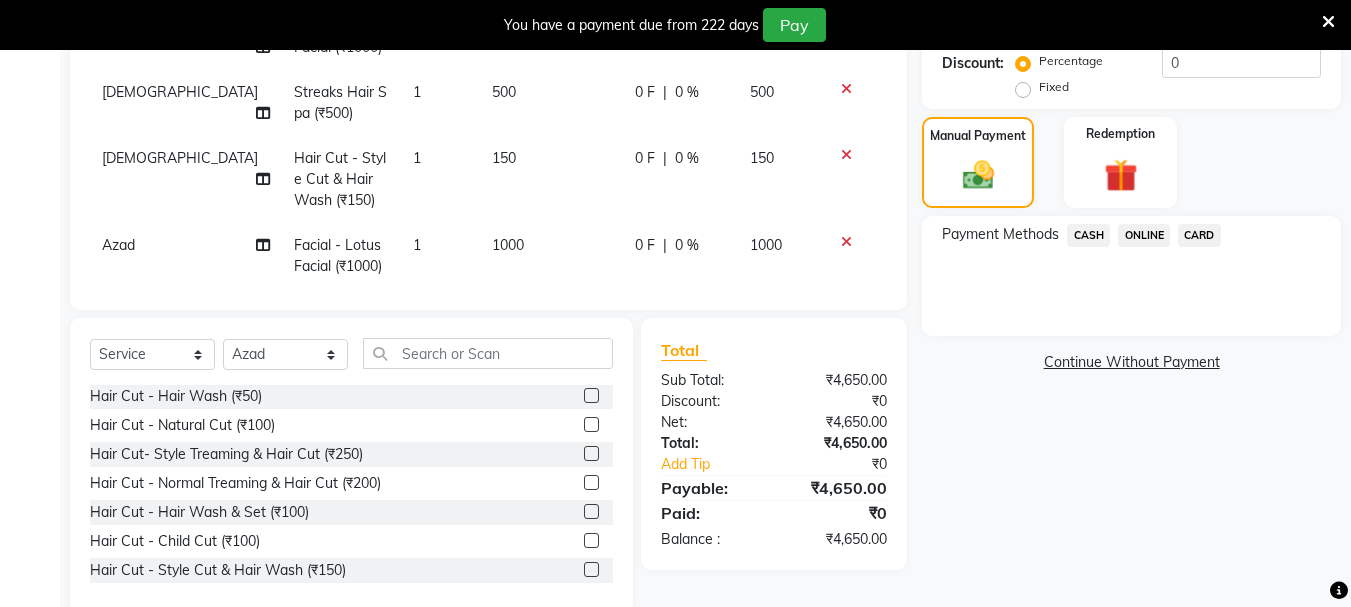scroll, scrollTop: 0, scrollLeft: 0, axis: both 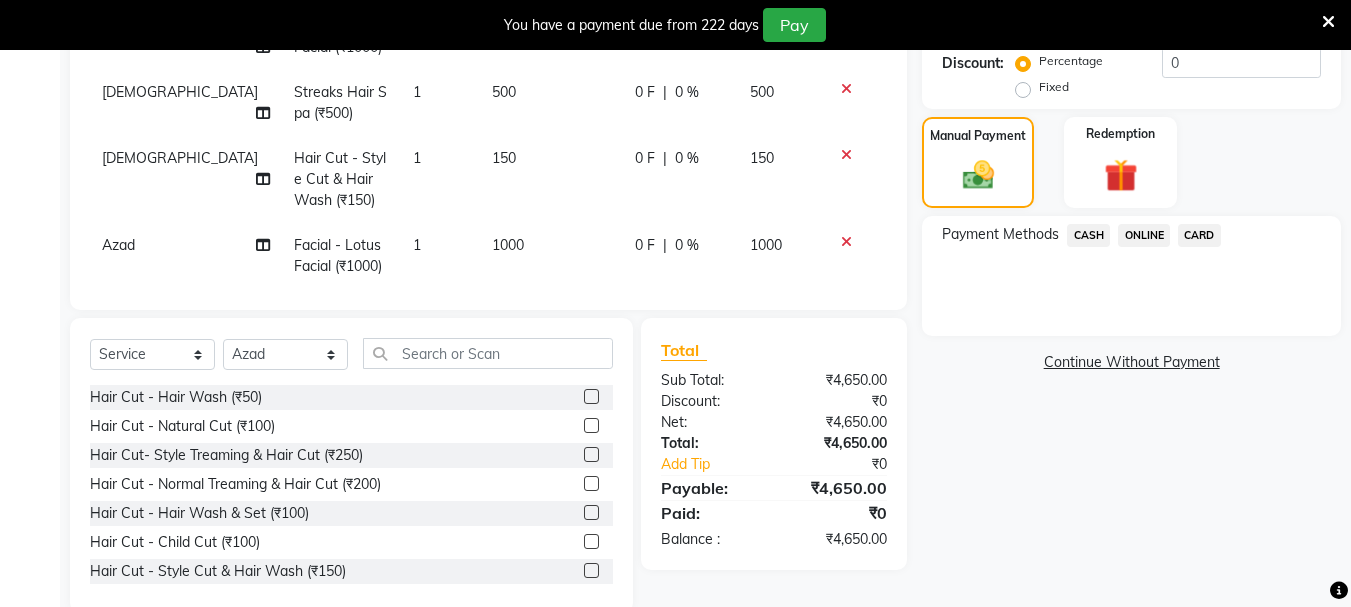 click 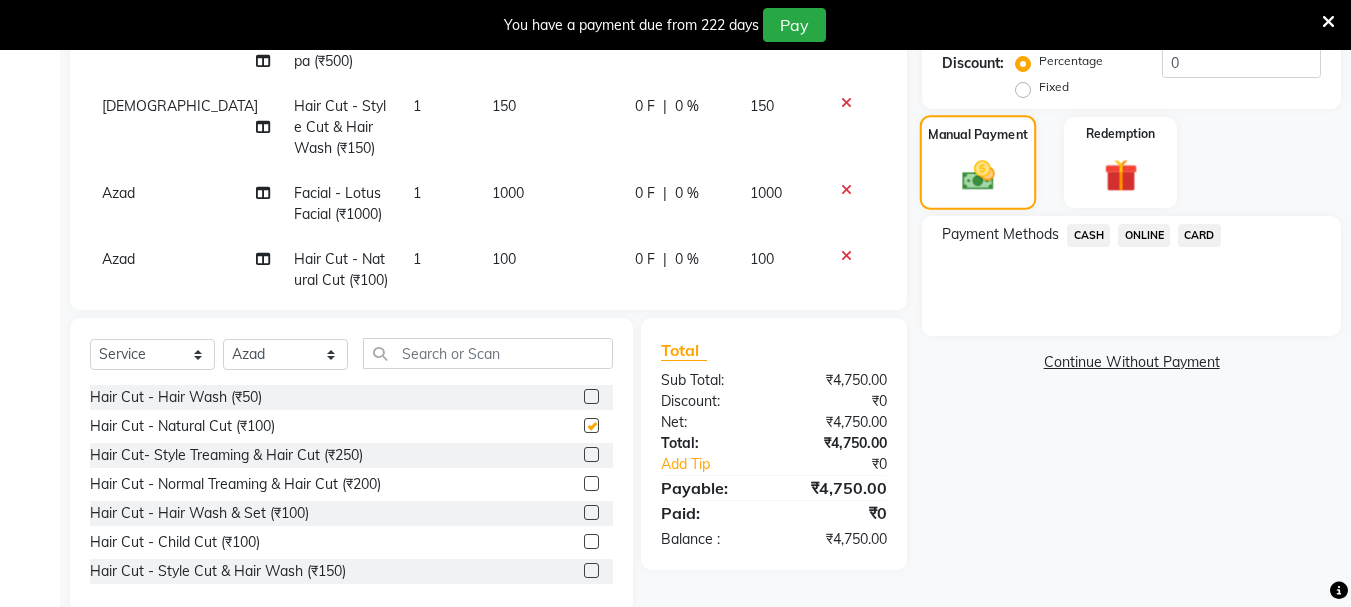 scroll, scrollTop: 96, scrollLeft: 0, axis: vertical 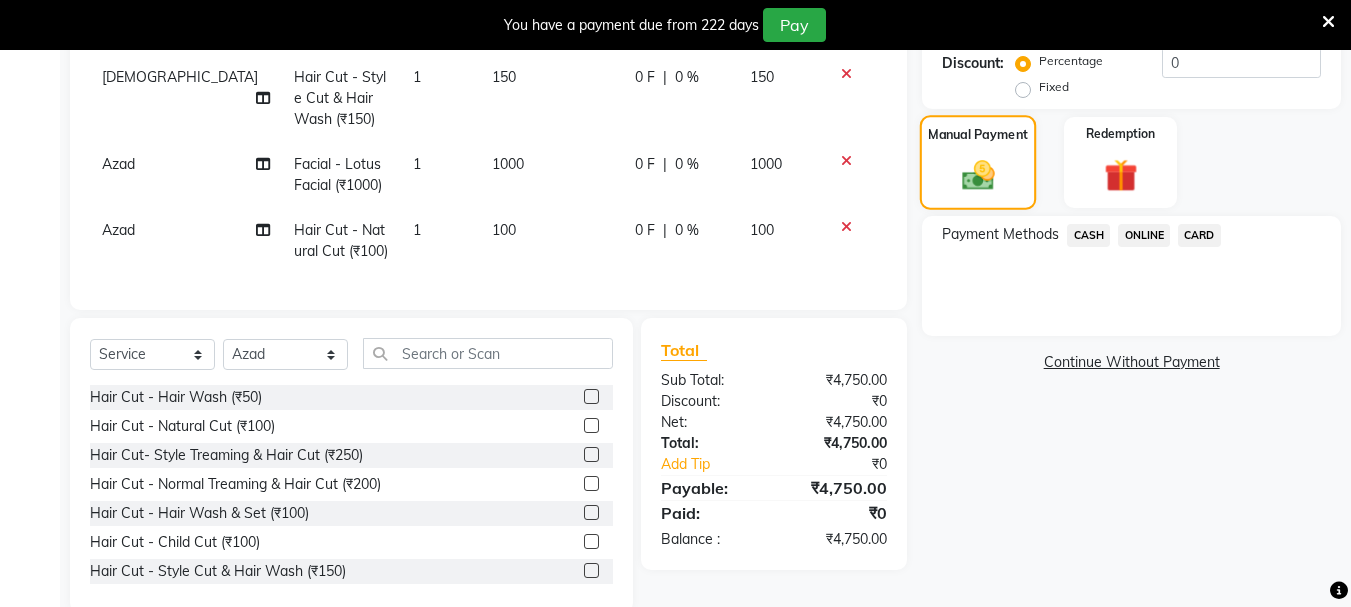 checkbox on "false" 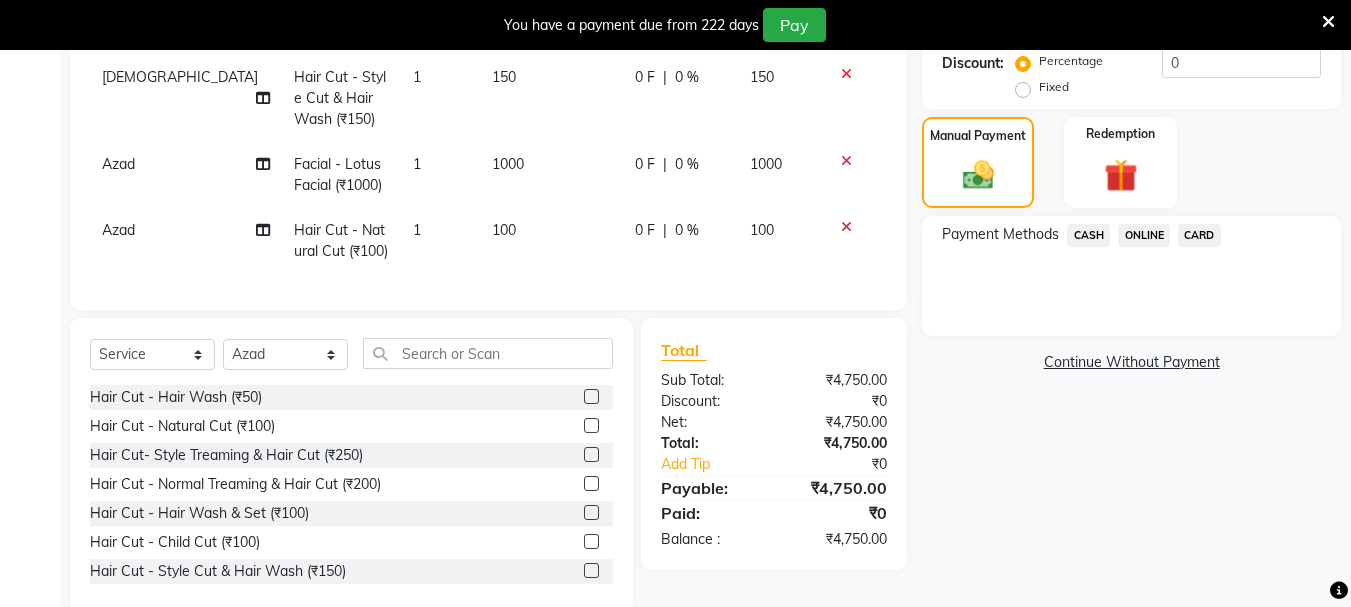 click on "CASH" 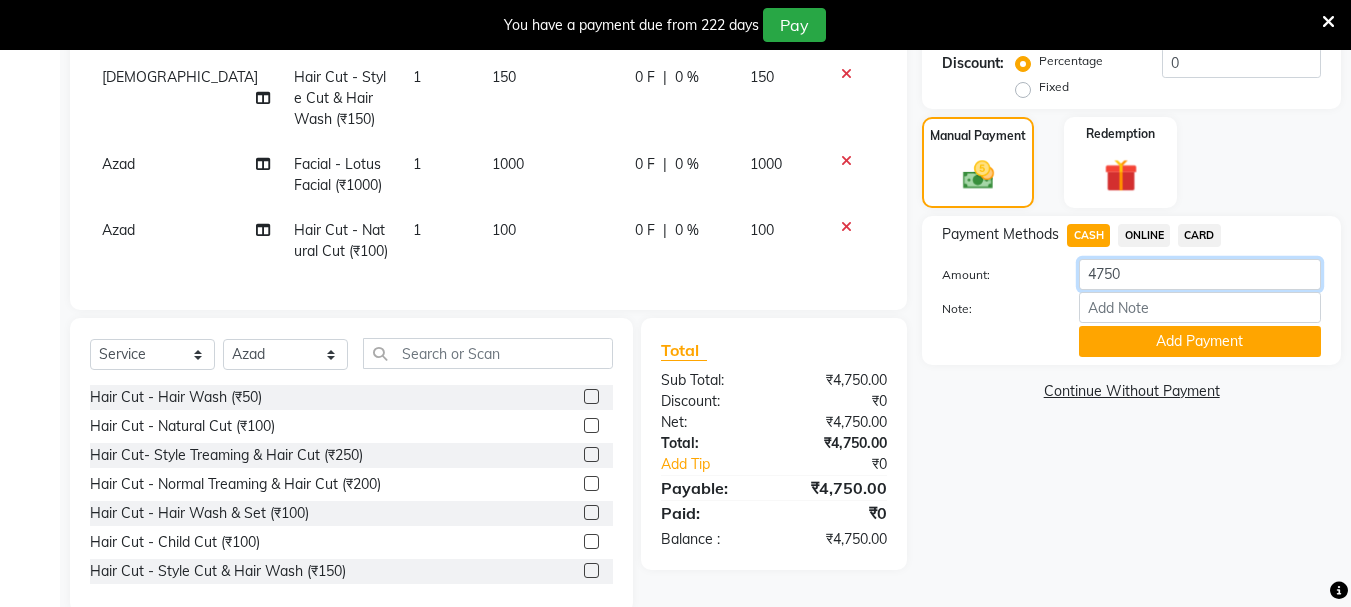 click on "4750" 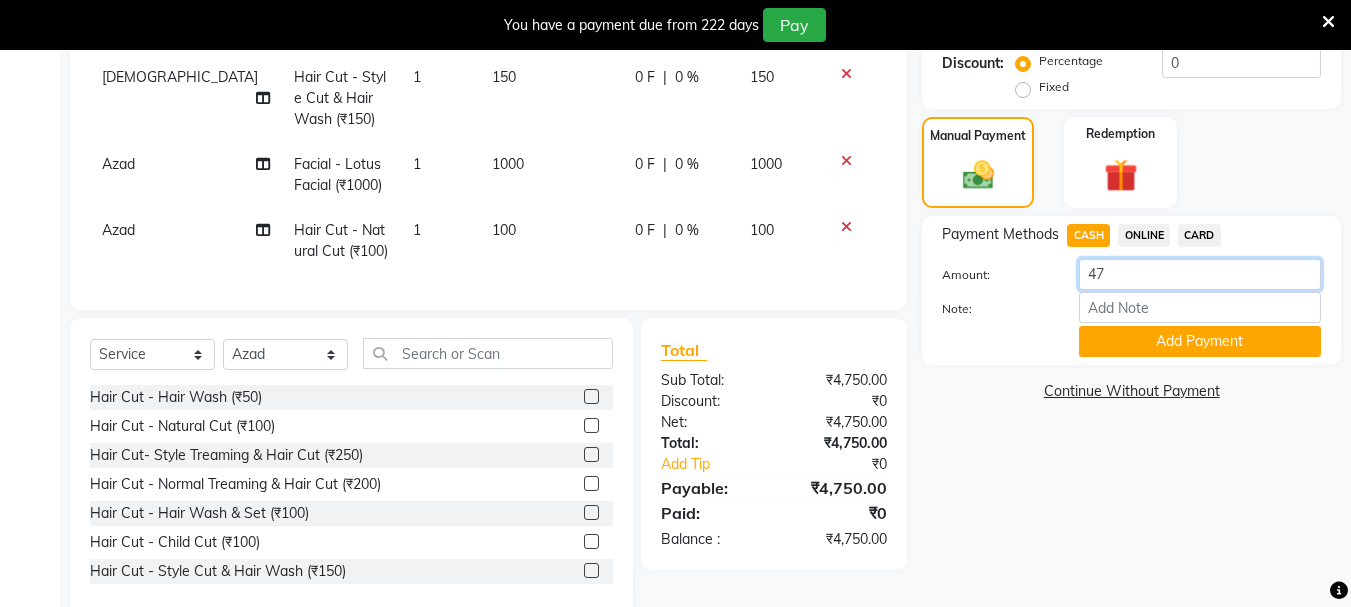 type on "4" 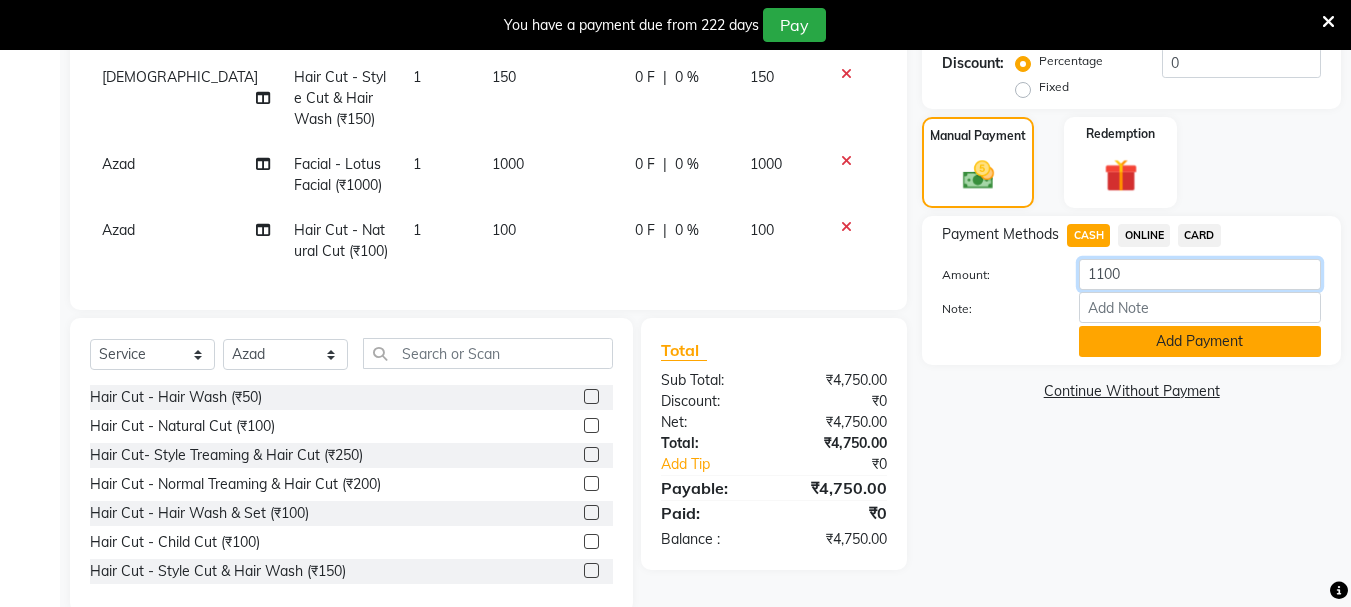 type on "1100" 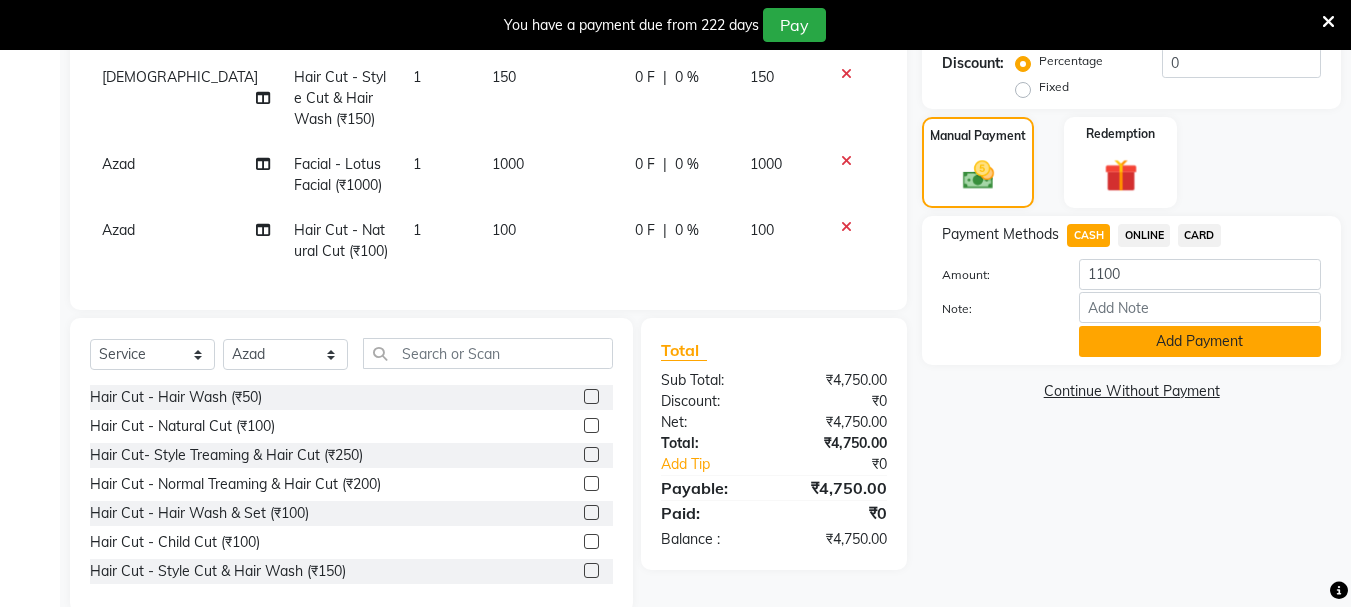 click on "Add Payment" 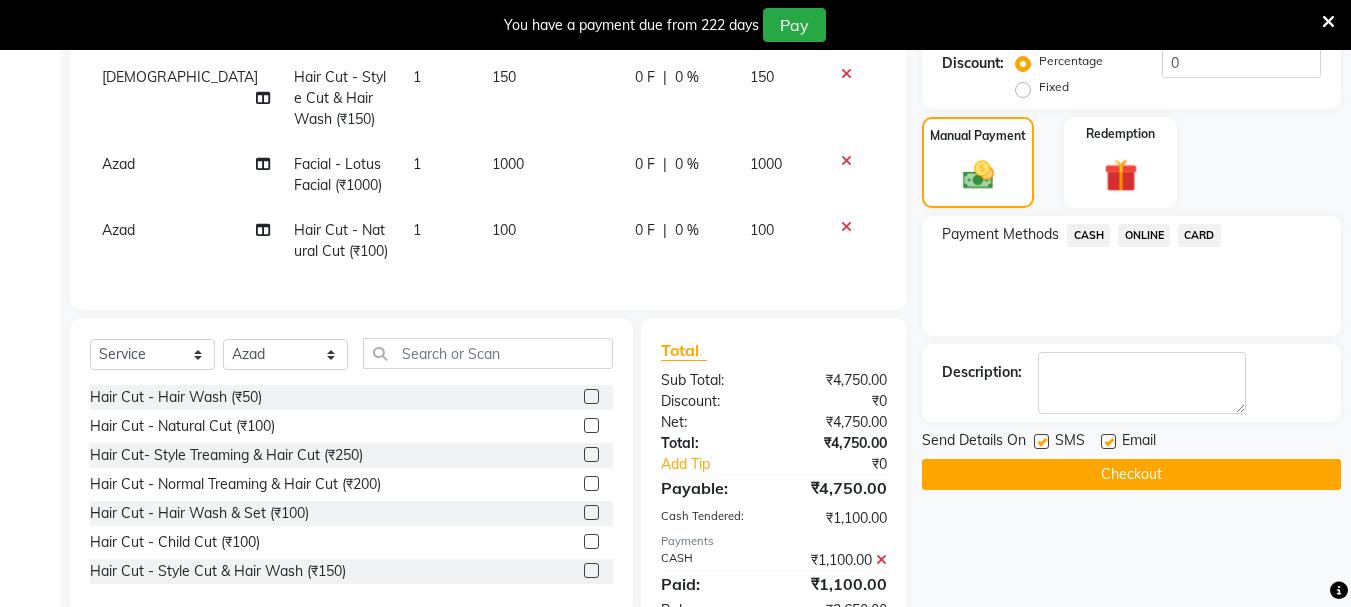 click on "ONLINE" 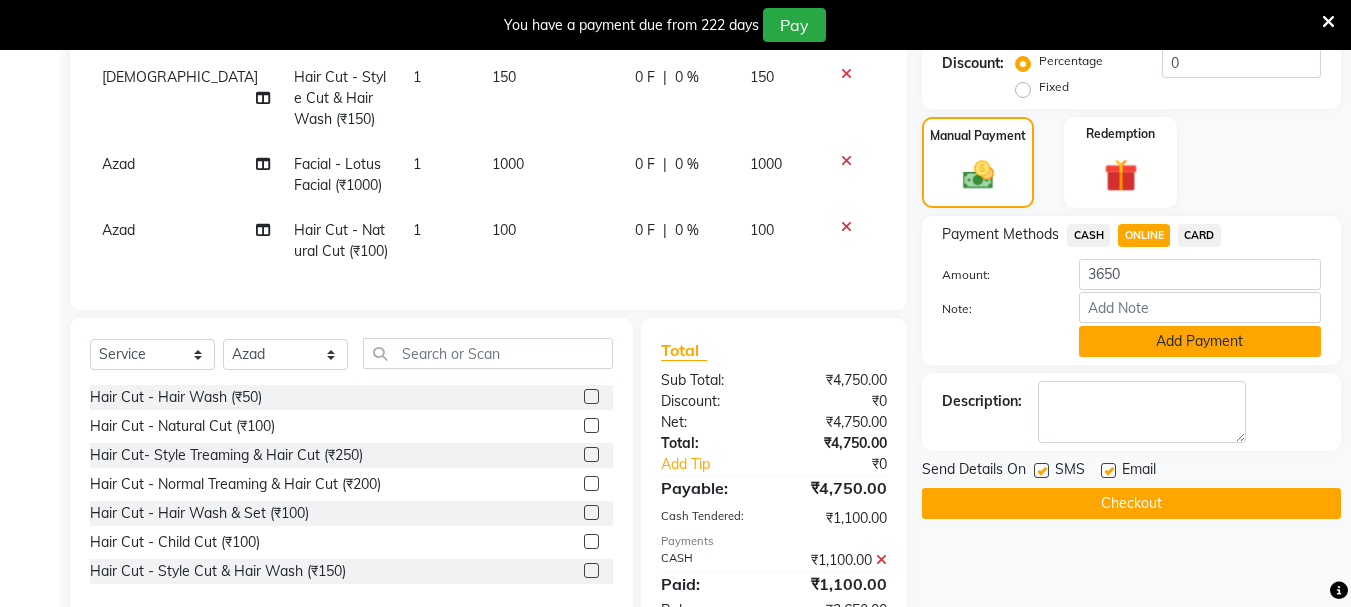 click on "Add Payment" 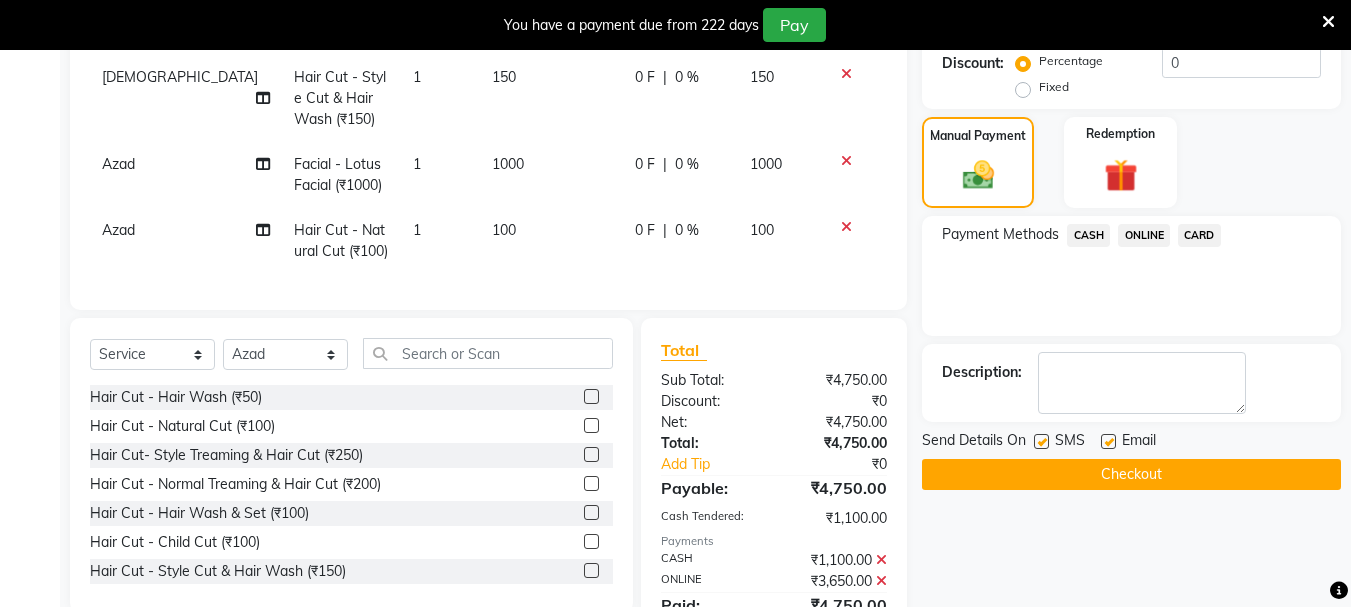 click on "Checkout" 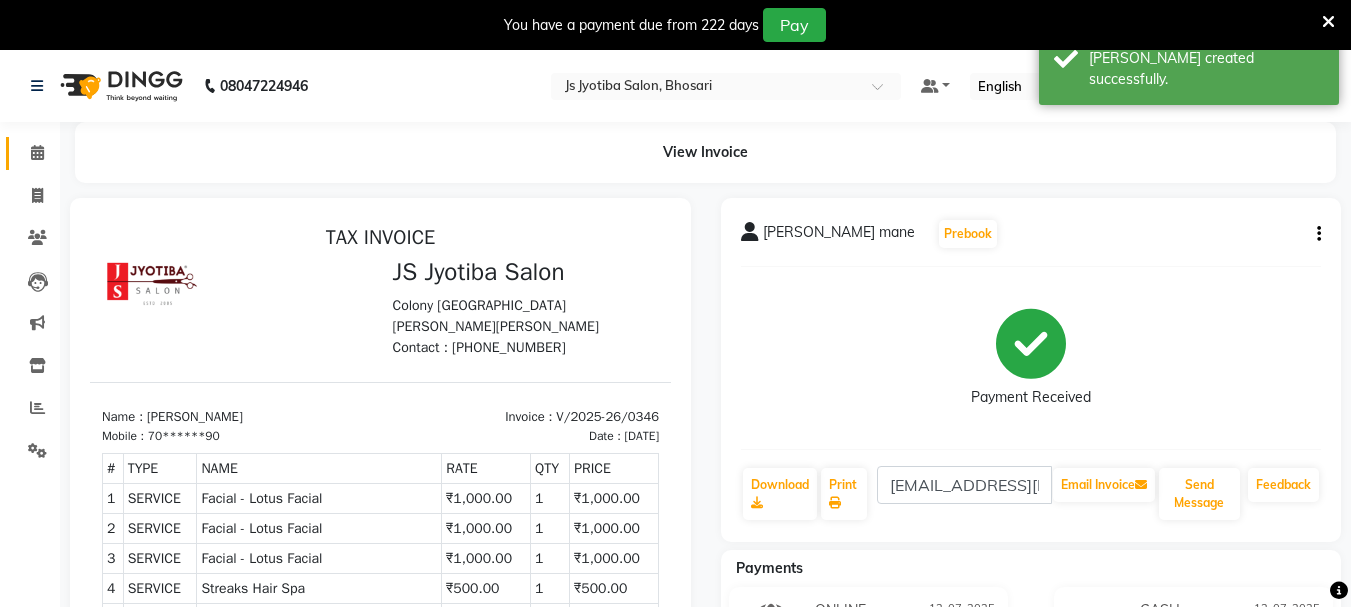 scroll, scrollTop: 0, scrollLeft: 0, axis: both 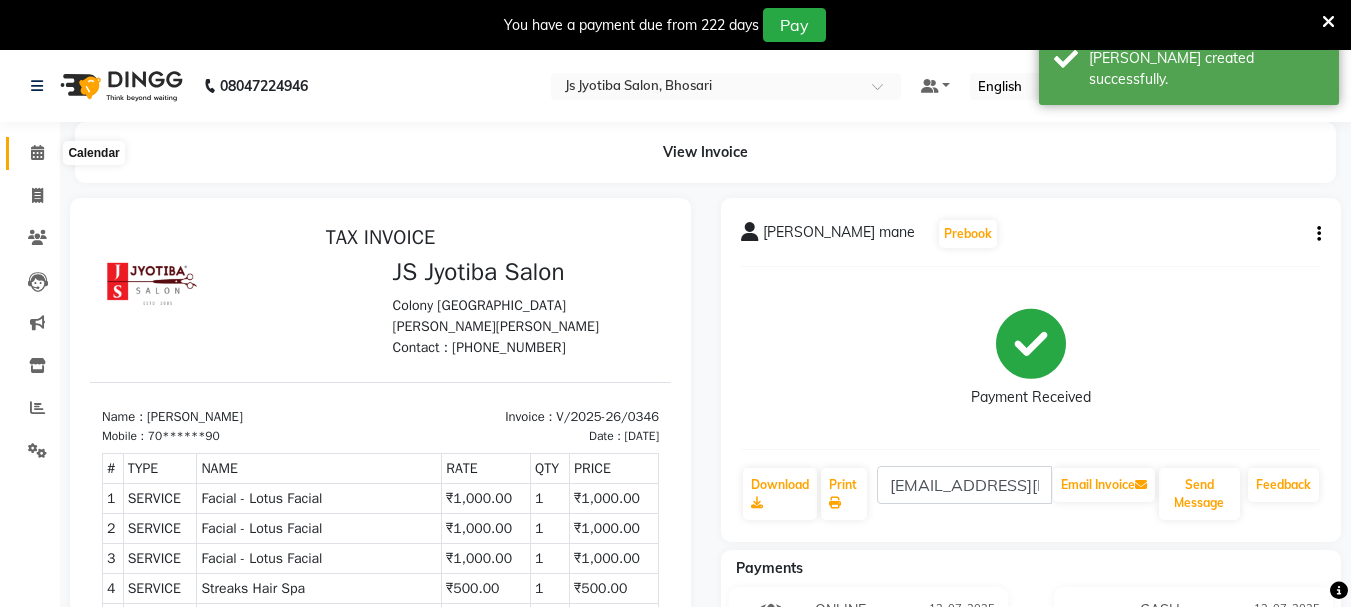 click 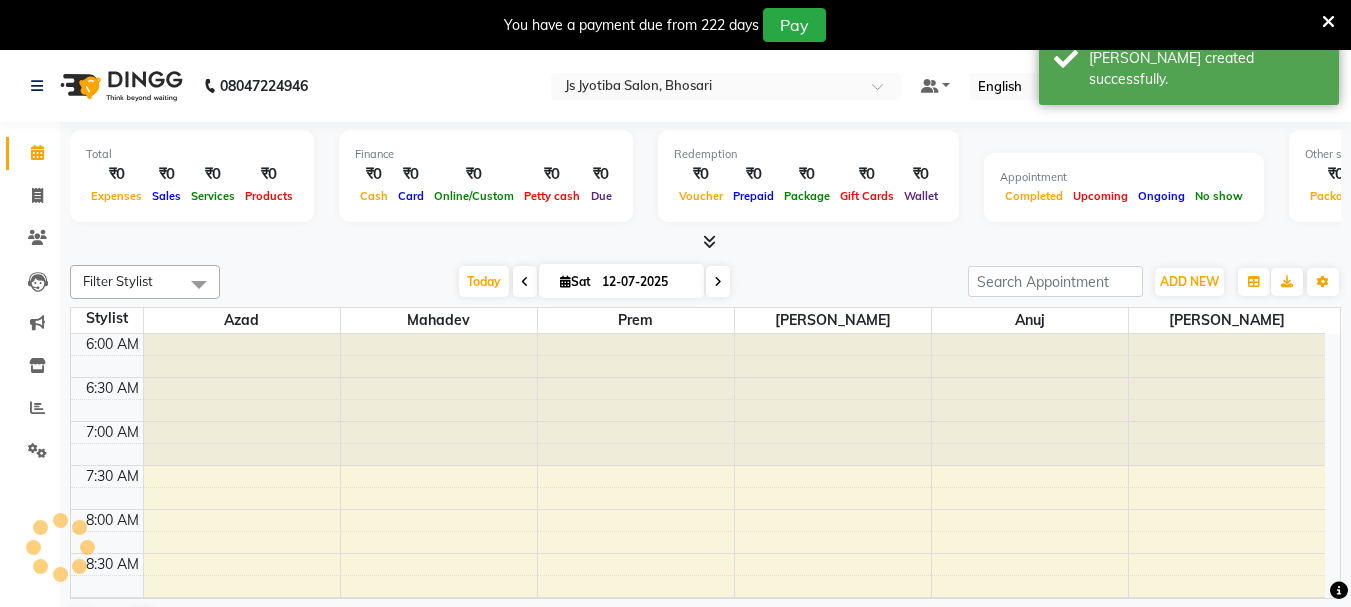 scroll, scrollTop: 0, scrollLeft: 0, axis: both 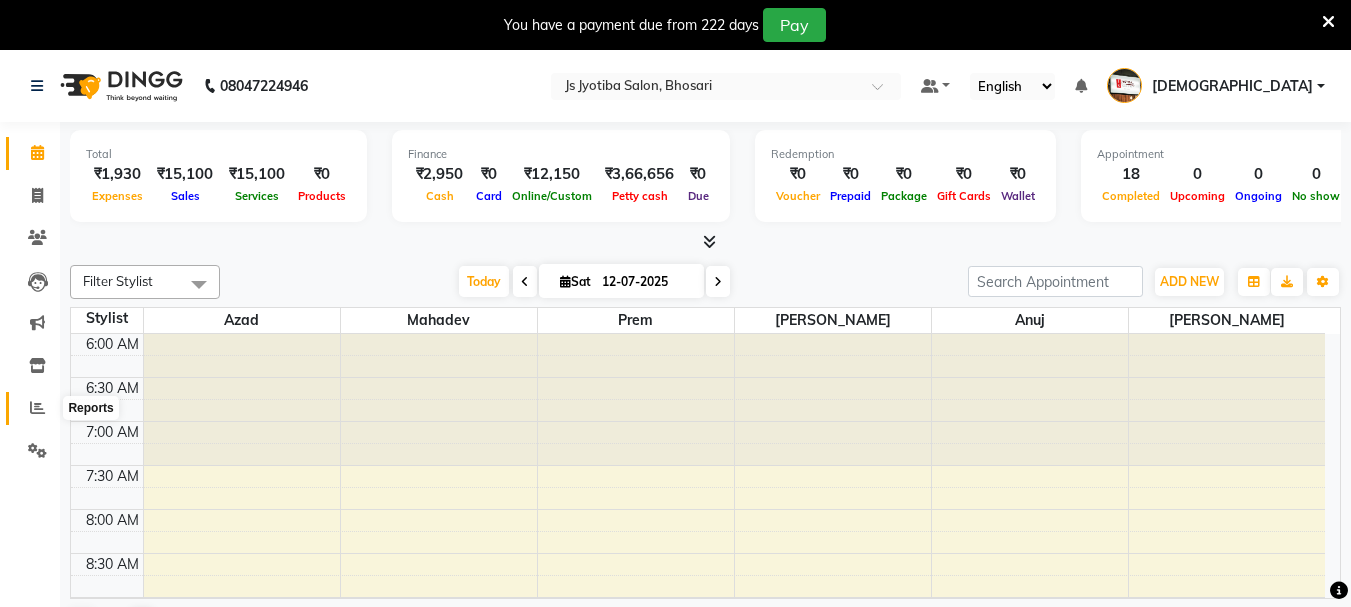 click 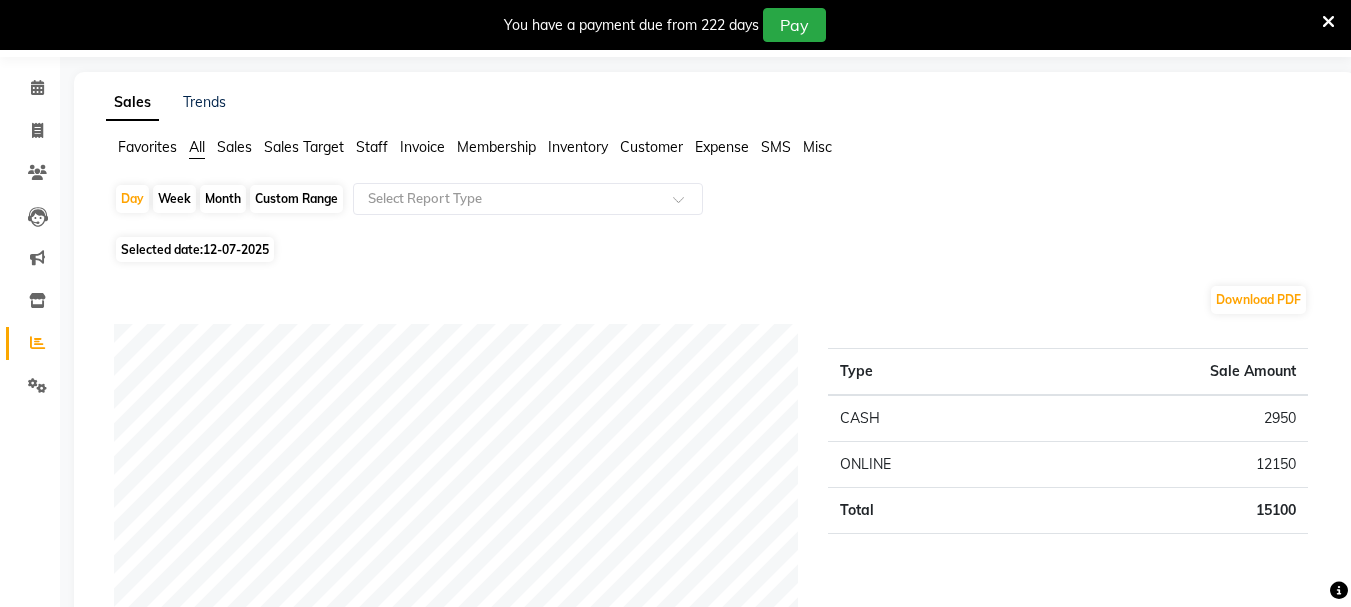 scroll, scrollTop: 0, scrollLeft: 0, axis: both 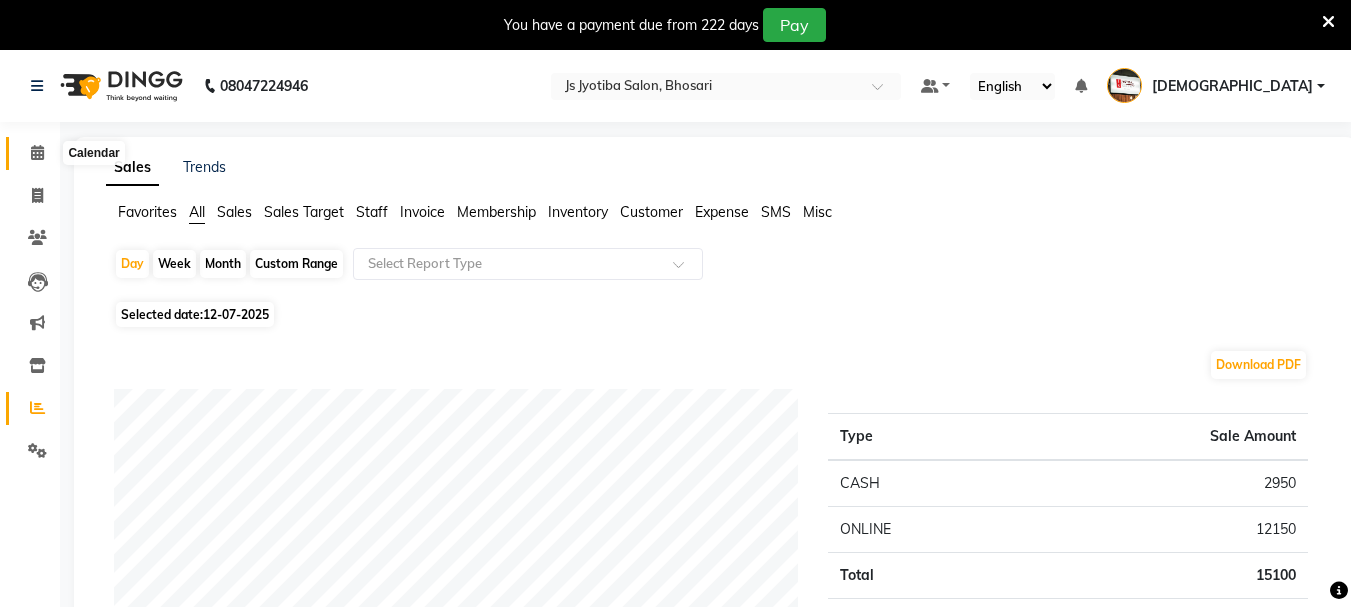 click 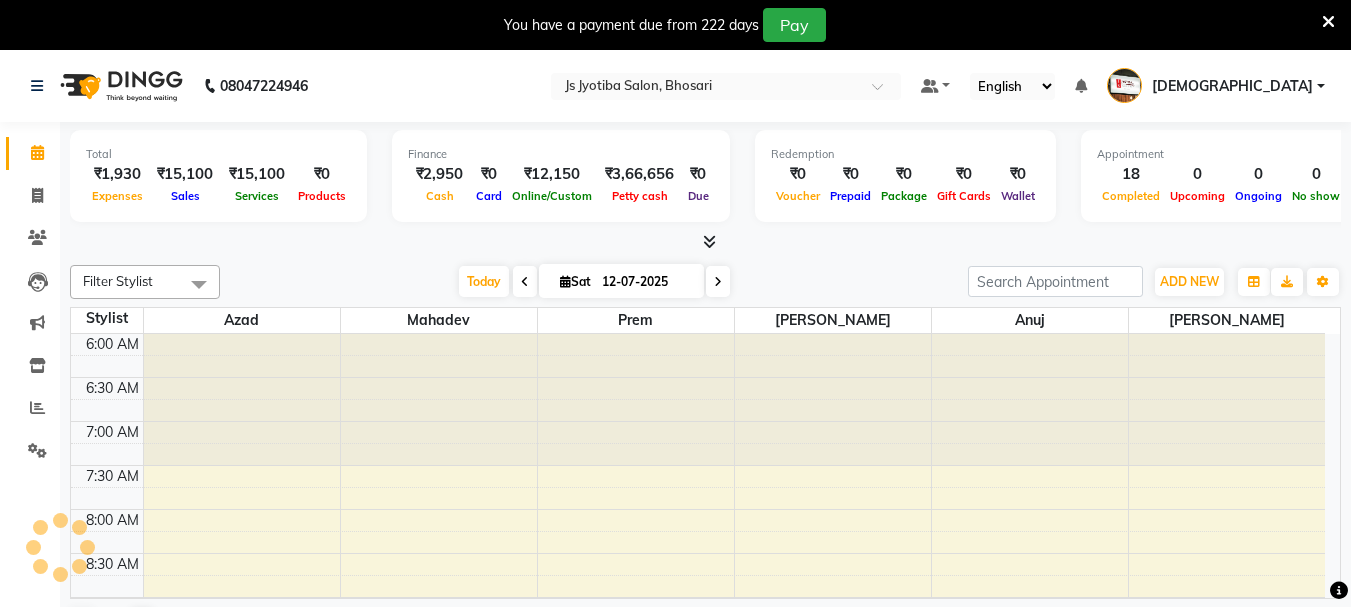 scroll, scrollTop: 0, scrollLeft: 0, axis: both 